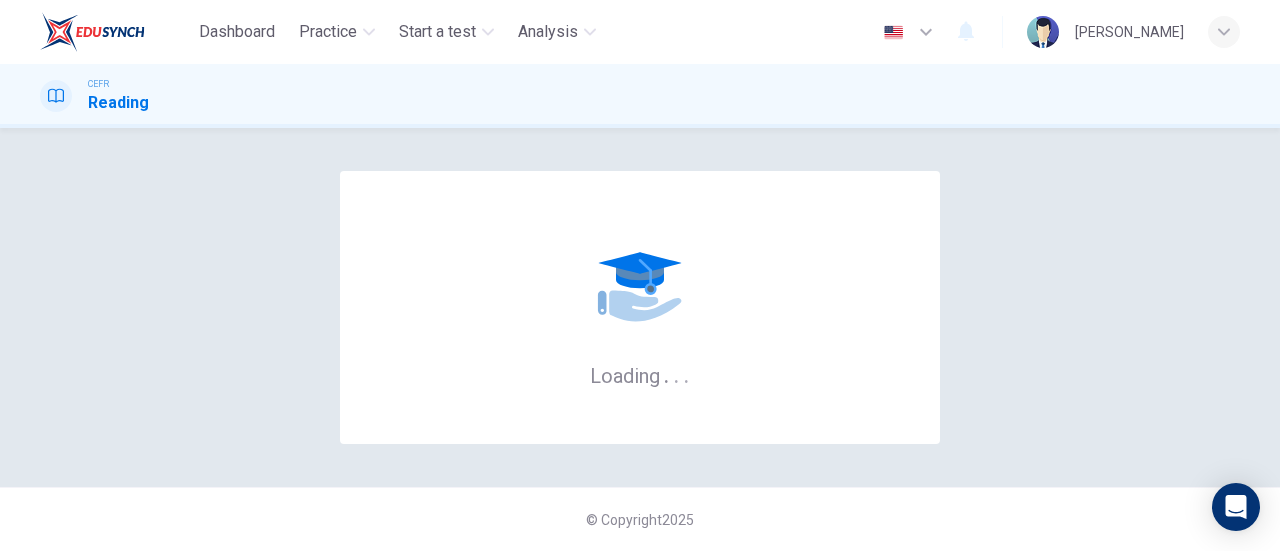 scroll, scrollTop: 0, scrollLeft: 0, axis: both 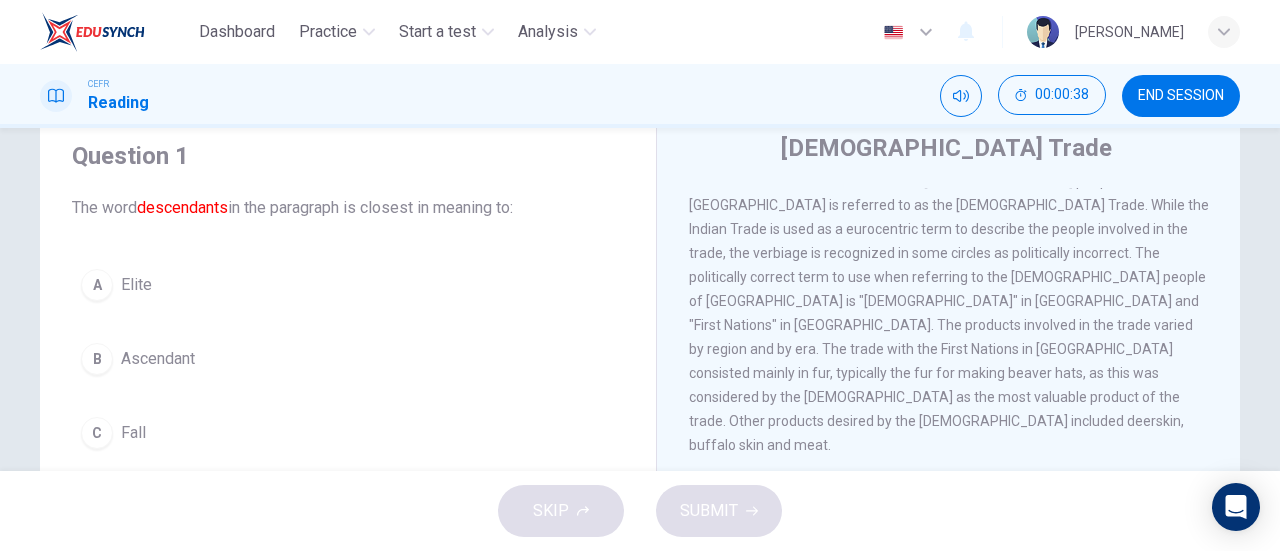 click on "Trade between the Europeans and their North American  descendants  and the indigenous people of North America is referred to as the Native American Trade. While the Indian Trade is used as a eurocentric term to describe the people involved in the trade, the verbiage is recognized in some circles as politically incorrect. The politically correct term to use when referring to the indigenous people of North America is "Native Americans" in the United States and "First Nations" in Canada. The products involved in the trade varied by region and by era. The trade with the First Nations in Canada consisted mainly in fur, typically the fur for making beaver hats, as this was considered by the Europeans as the most valuable product of the trade. Other products desired by the Europeans included deerskin, buffalo skin and meat." at bounding box center (949, 301) 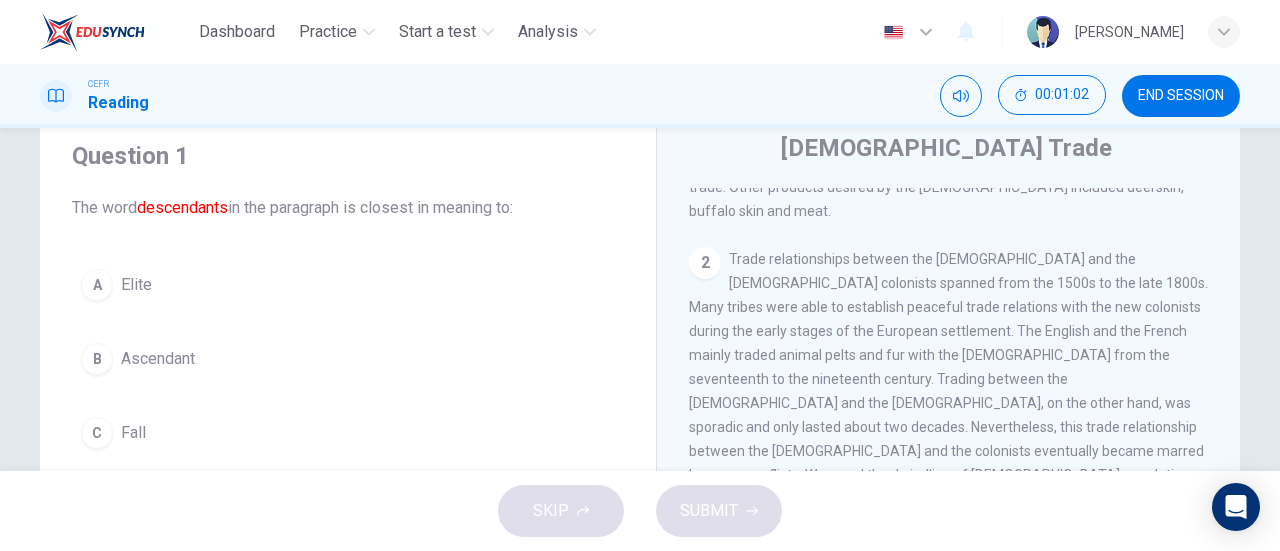 scroll, scrollTop: 281, scrollLeft: 0, axis: vertical 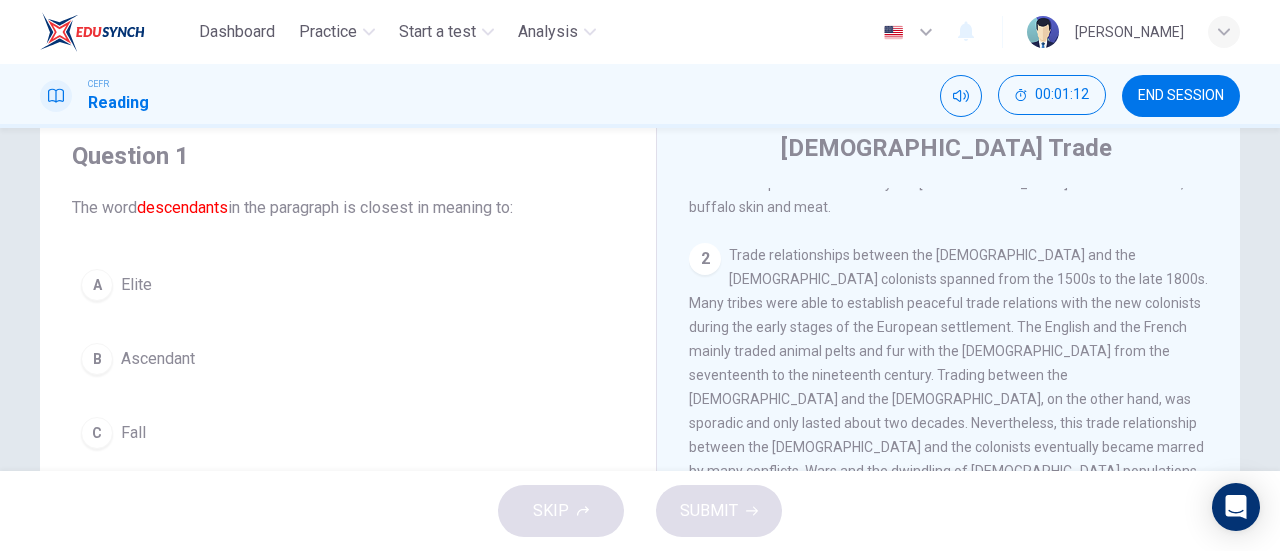 click on "1 Trade between the Europeans and their North American  descendants  and the indigenous people of North America is referred to as the Native American Trade. While the Indian Trade is used as a eurocentric term to describe the people involved in the trade, the verbiage is recognized in some circles as politically incorrect. The politically correct term to use when referring to the indigenous people of North America is "Native Americans" in the United States and "First Nations" in Canada. The products involved in the trade varied by region and by era. The trade with the First Nations in Canada consisted mainly in fur, typically the fur for making beaver hats, as this was considered by the Europeans as the most valuable product of the trade. Other products desired by the Europeans included deerskin, buffalo skin and meat. 2 3 4 5" at bounding box center (962, 491) 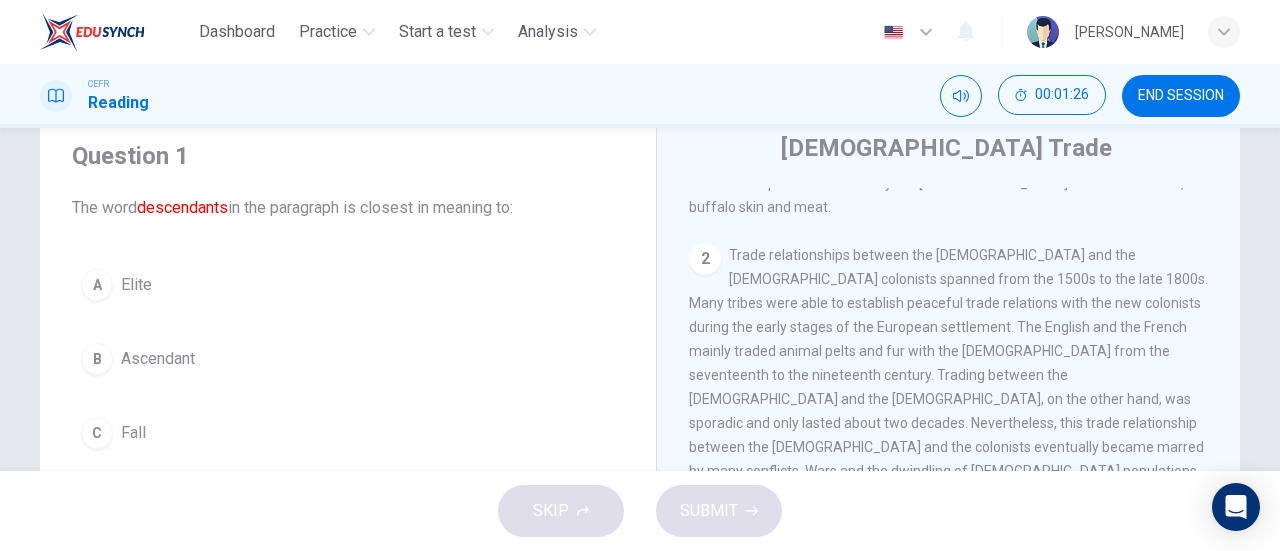 click on "Trade relationships between the Native Americans and the European colonists spanned from the 1500s to the late 1800s. Many tribes were able to establish peaceful trade relations with the new colonists during the early stages of the European settlement. The English and the French mainly traded animal pelts and fur with the Native Americans from the seventeenth to the nineteenth century. Trading between the Spanish and the Native Americans, on the other hand, was sporadic and only lasted about two decades. Nevertheless, this trade relationship between the natives and the colonists eventually became marred by many conflicts. Wars and the dwindling of Native American populations due to the territorial incursions of the new settlers led to the end of the trade relations between the natives and the colonists. As the colonists expanded their territory westward, the tribes were forced into confinement in the reservations gradually bringing the trade relations to an end." at bounding box center [948, 411] 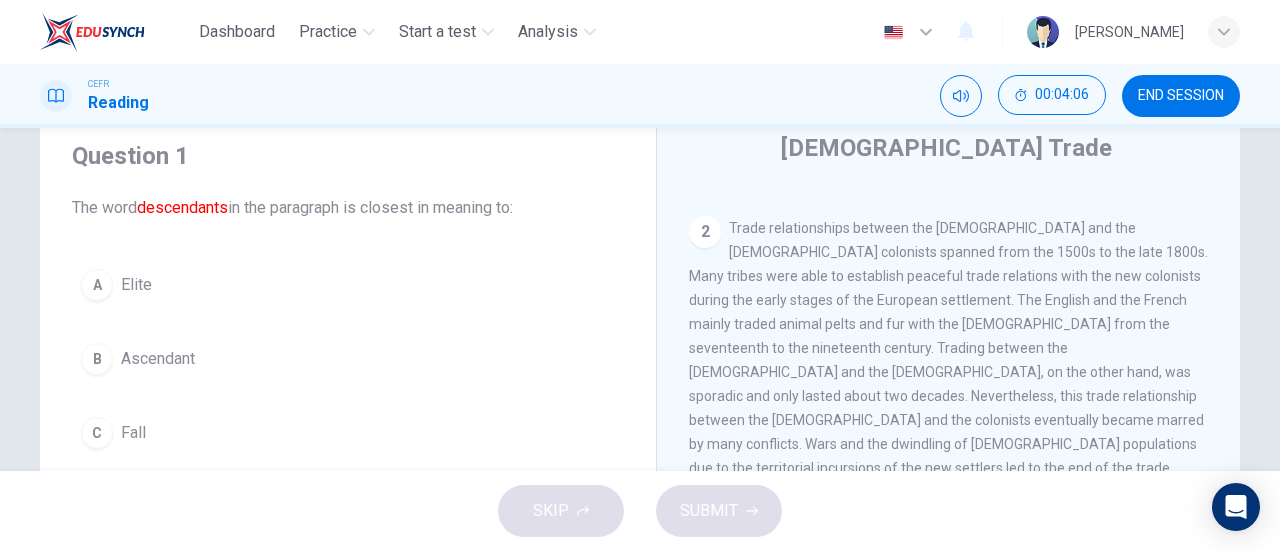 scroll, scrollTop: 199, scrollLeft: 0, axis: vertical 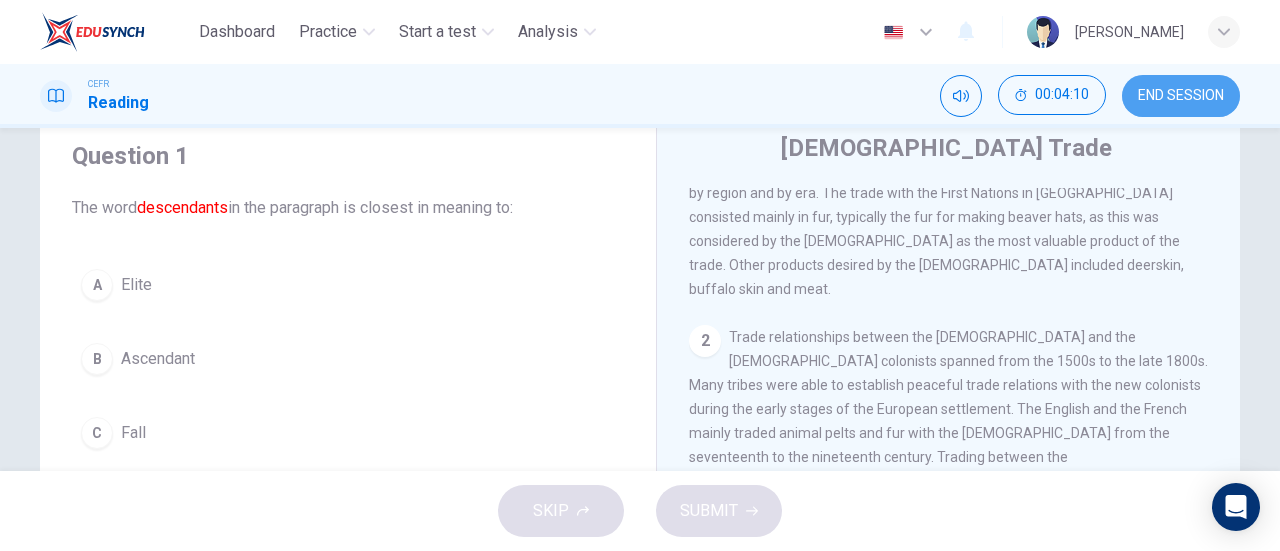 click on "END SESSION" at bounding box center (1181, 96) 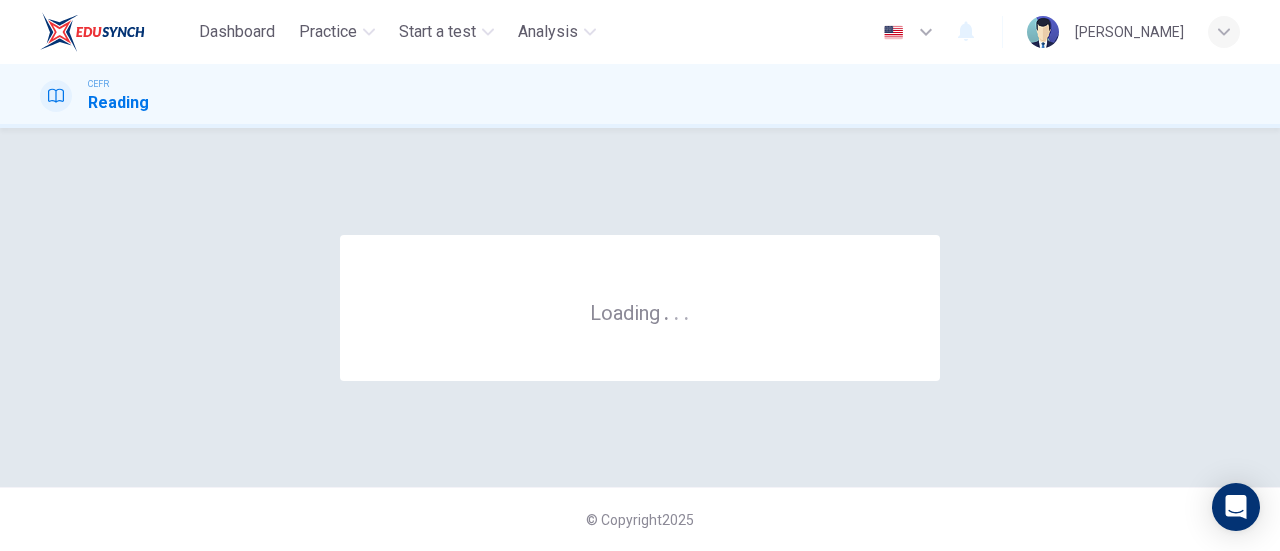 scroll, scrollTop: 0, scrollLeft: 0, axis: both 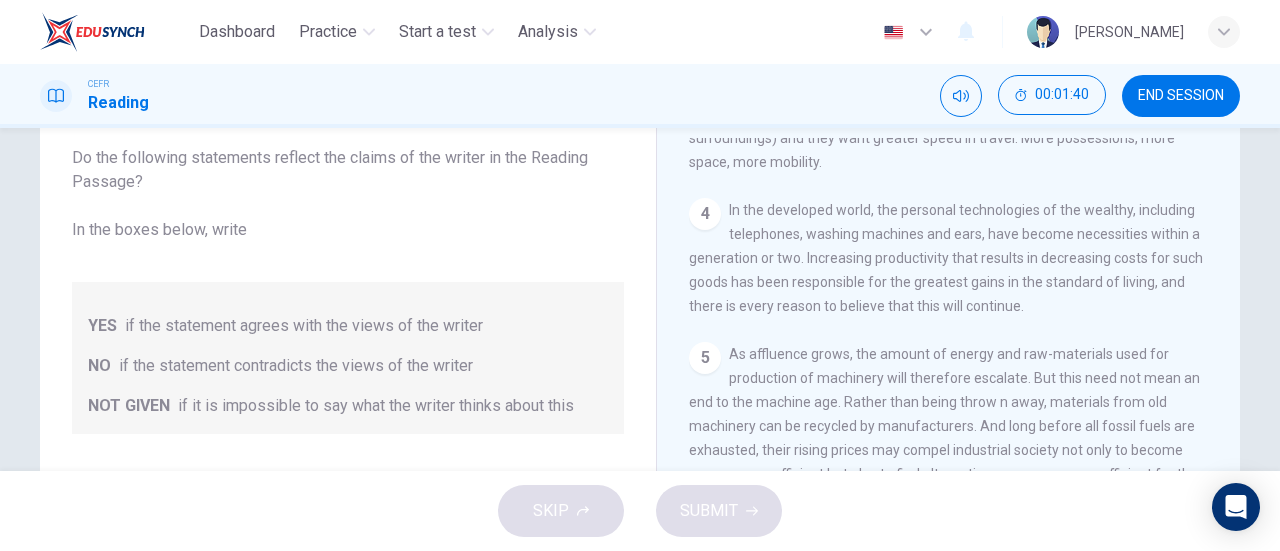 drag, startPoint x: 792, startPoint y: 353, endPoint x: 936, endPoint y: 116, distance: 277.3175 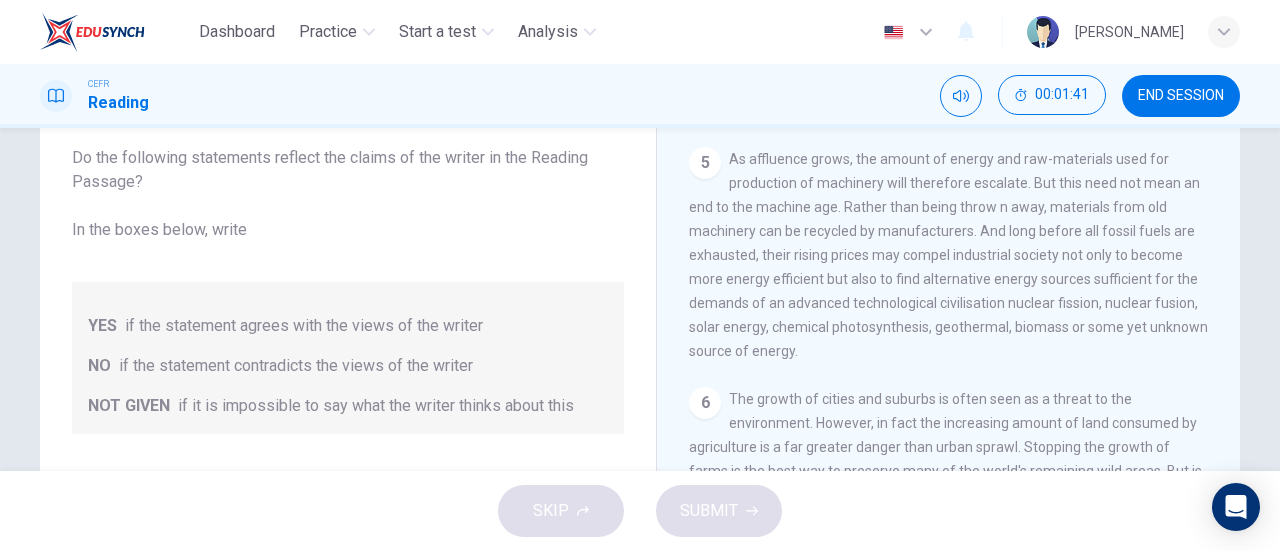 scroll, scrollTop: 1017, scrollLeft: 0, axis: vertical 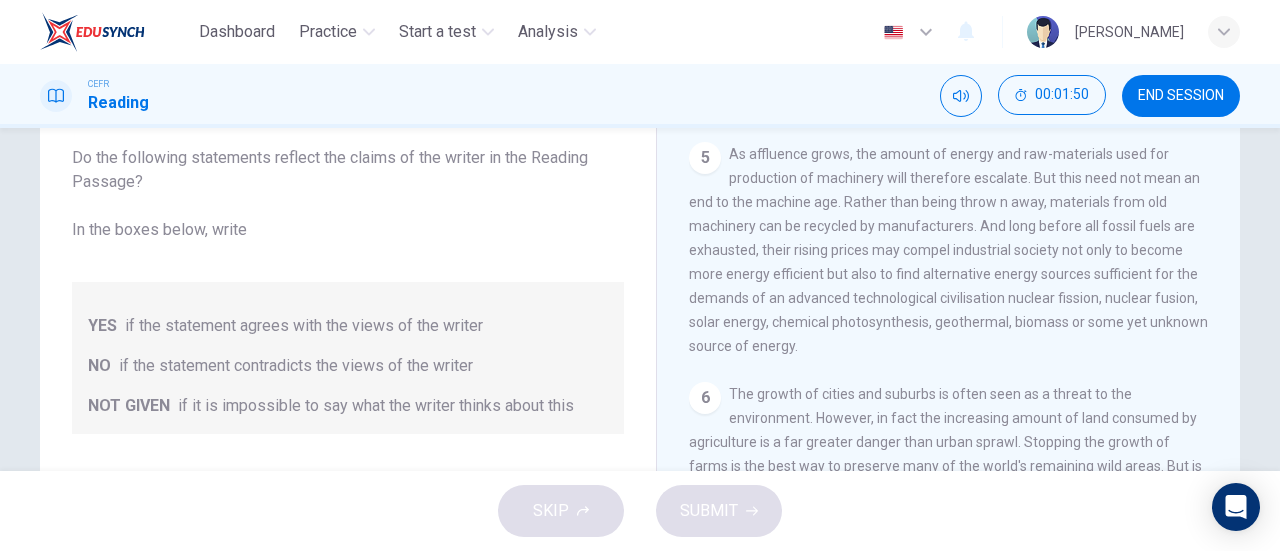 click on "5 As affluence grows, the amount of energy and raw-materials used for production of machinery will therefore escalate. But this need not mean an end to the machine age. Rather than being throw n away, materials from old machinery can be recycled by manufacturers. And long before all fossil fuels are exhausted, their rising prices may compel industrial society not only to become more energy efficient but also to find alternative energy sources sufficient for the demands of an advanced technological civilisation nuclear fission, nuclear fusion, solar energy, chemical photosynthesis, geothermal, biomass or some yet unknown source of energy." at bounding box center (949, 250) 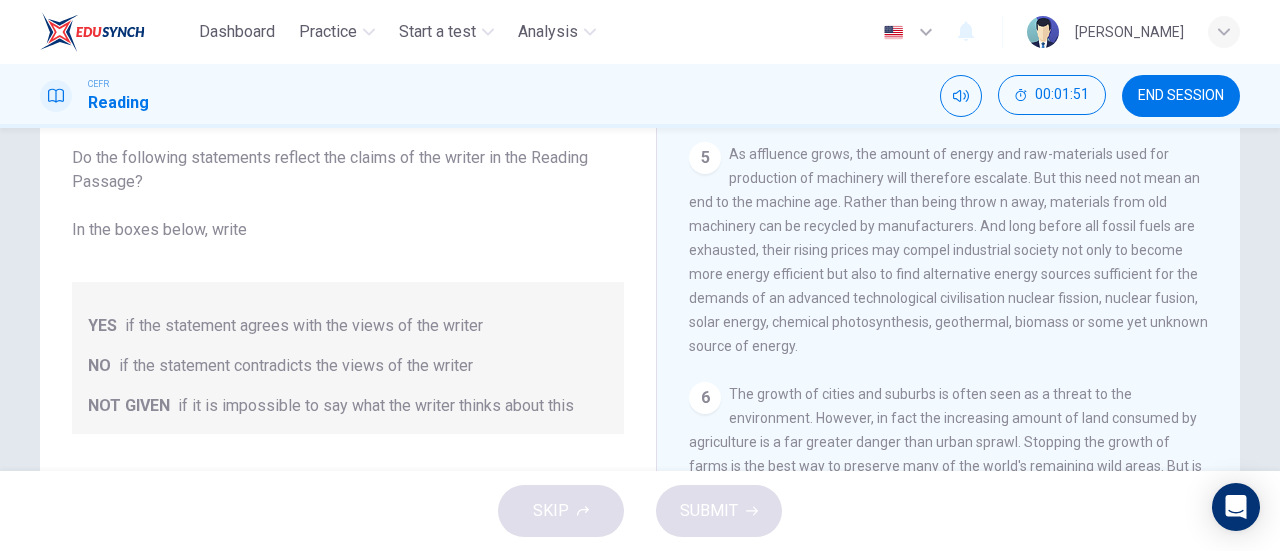drag, startPoint x: 840, startPoint y: 376, endPoint x: 834, endPoint y: 214, distance: 162.11107 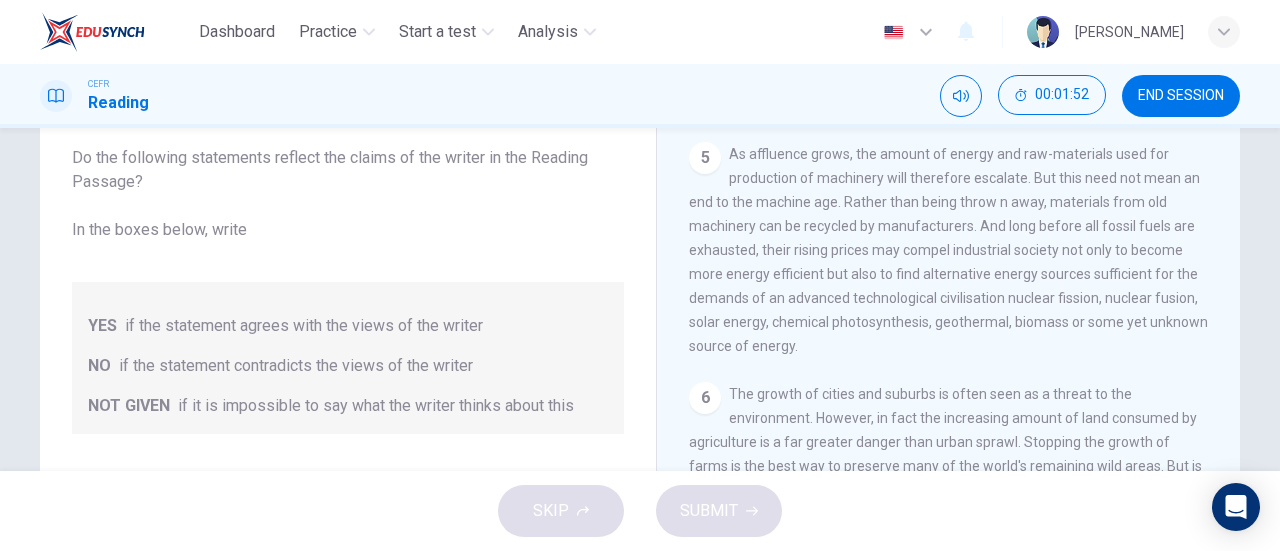 drag, startPoint x: 834, startPoint y: 214, endPoint x: 861, endPoint y: 371, distance: 159.30473 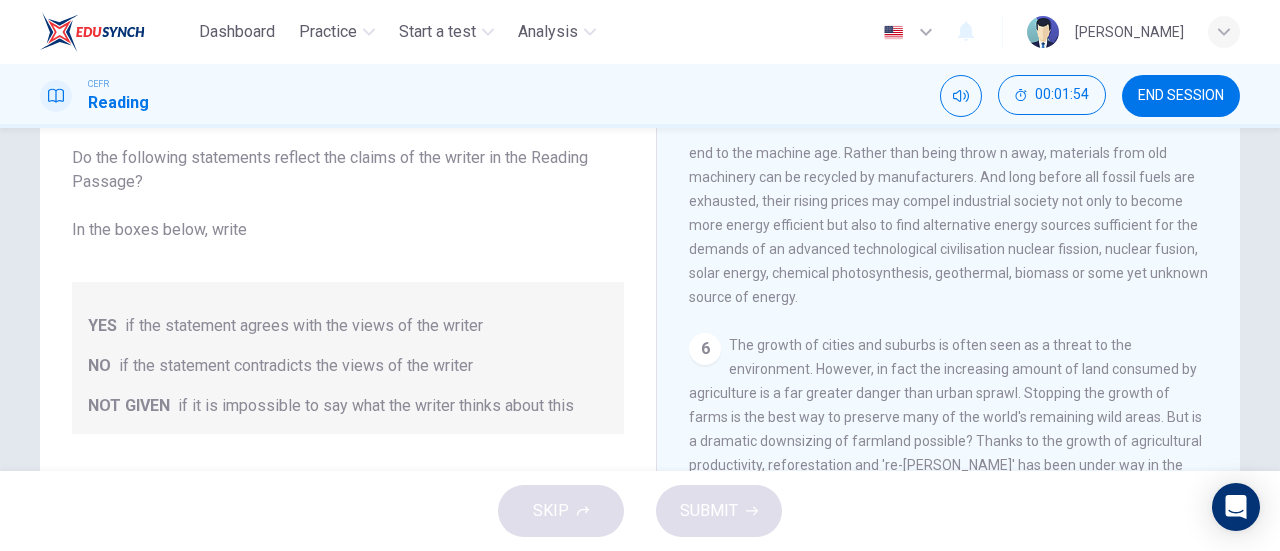 scroll, scrollTop: 1067, scrollLeft: 0, axis: vertical 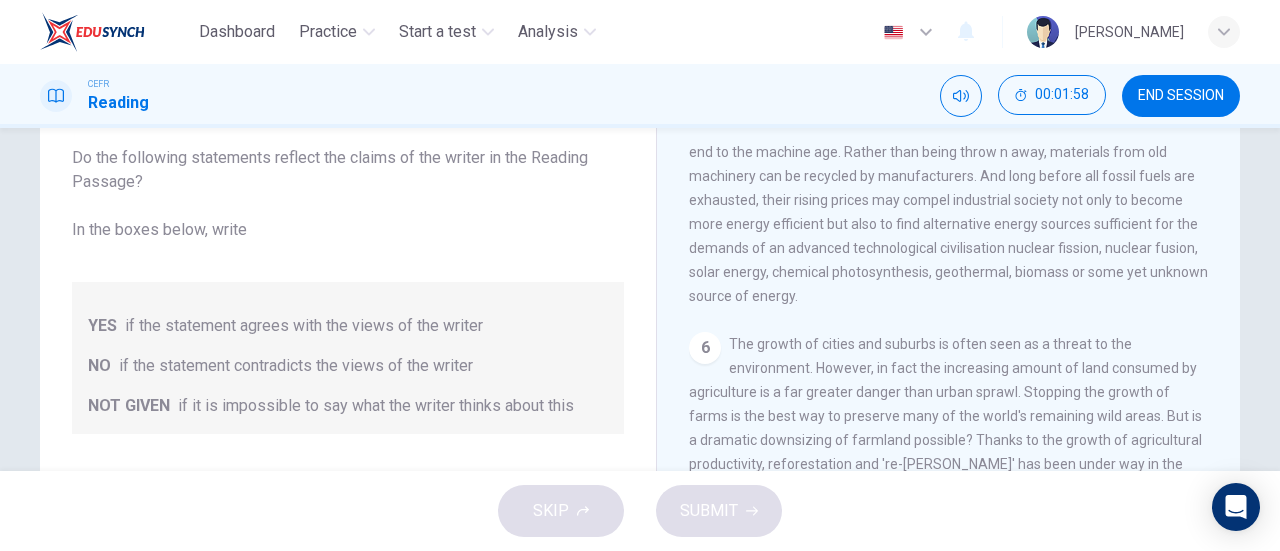 click on "As affluence grows, the amount of energy and raw-materials used for production of machinery will therefore escalate. But this need not mean an end to the machine age. Rather than being throw n away, materials from old machinery can be recycled by manufacturers. And long before all fossil fuels are exhausted, their rising prices may compel industrial society not only to become more energy efficient but also to find alternative energy sources sufficient for the demands of an advanced technological civilisation nuclear fission, nuclear fusion, solar energy, chemical photosynthesis, geothermal, biomass or some yet unknown source of energy." at bounding box center (948, 200) 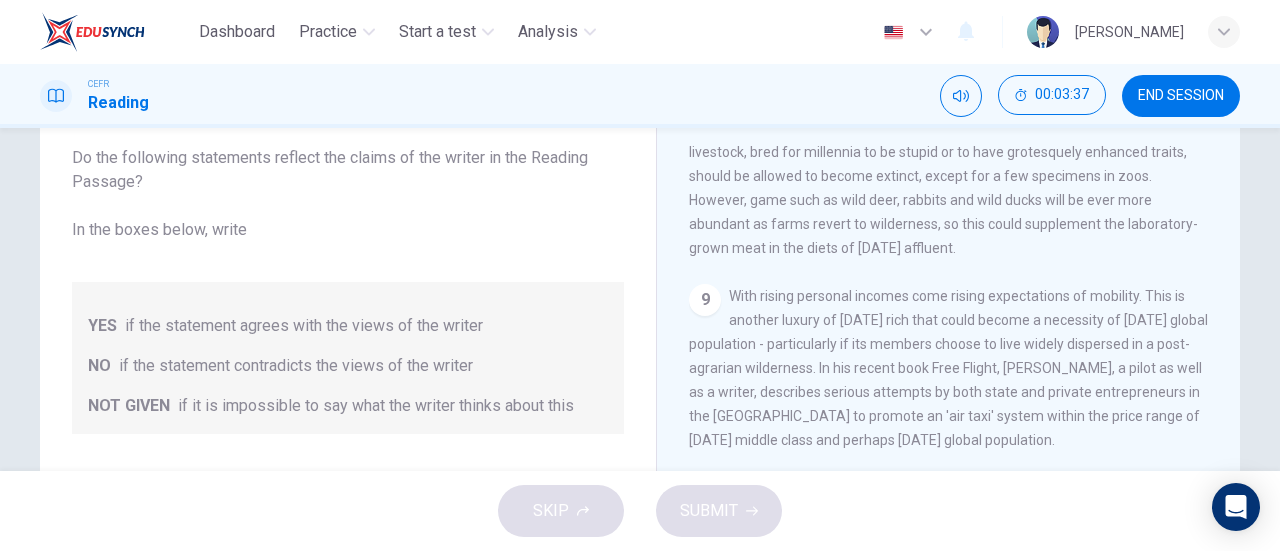 scroll, scrollTop: 1854, scrollLeft: 0, axis: vertical 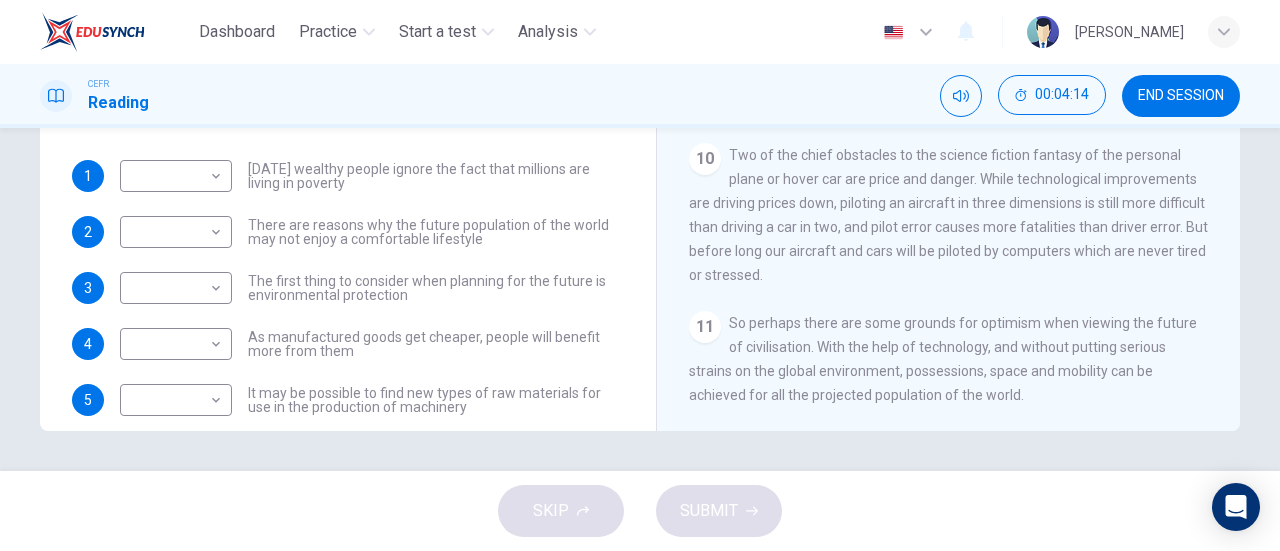 click on "So perhaps there are some grounds for optimism when viewing the future of civilisation. With the help of technology, and without putting serious strains on the global environment, possessions, space and mobility can be achieved for all the projected population of the world." at bounding box center (943, 359) 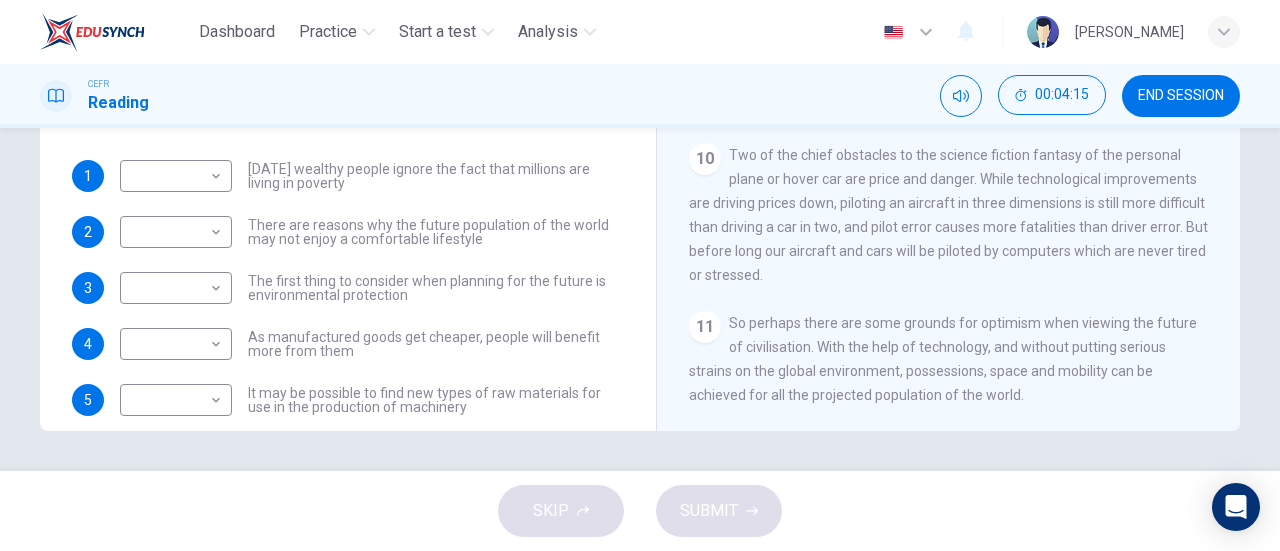 drag, startPoint x: 960, startPoint y: 348, endPoint x: 1011, endPoint y: 395, distance: 69.354164 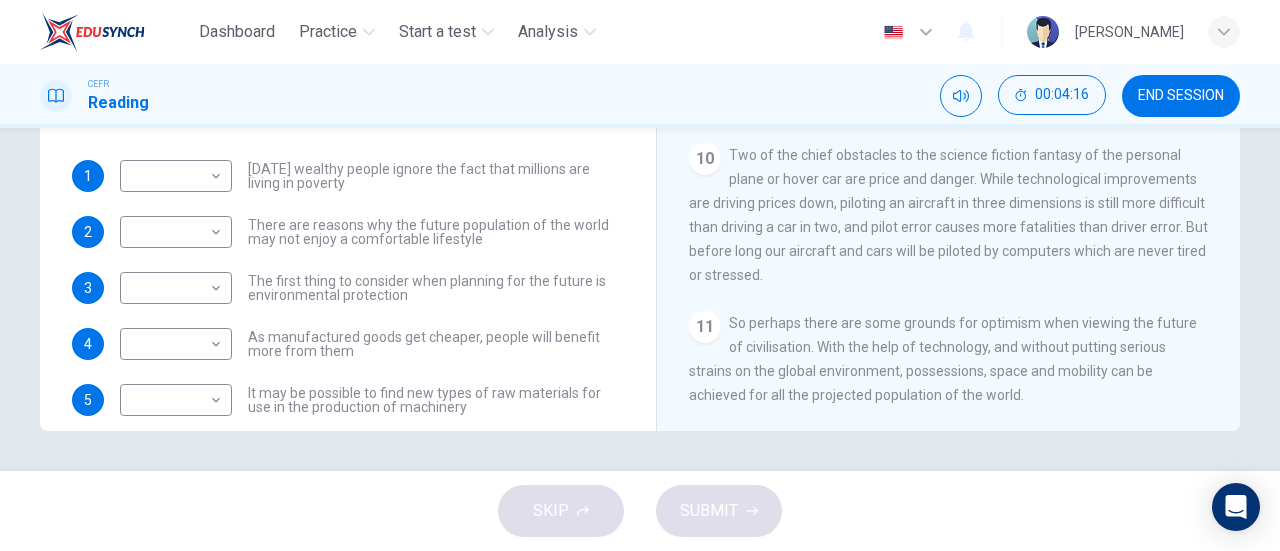 drag, startPoint x: 1011, startPoint y: 395, endPoint x: 960, endPoint y: 321, distance: 89.87213 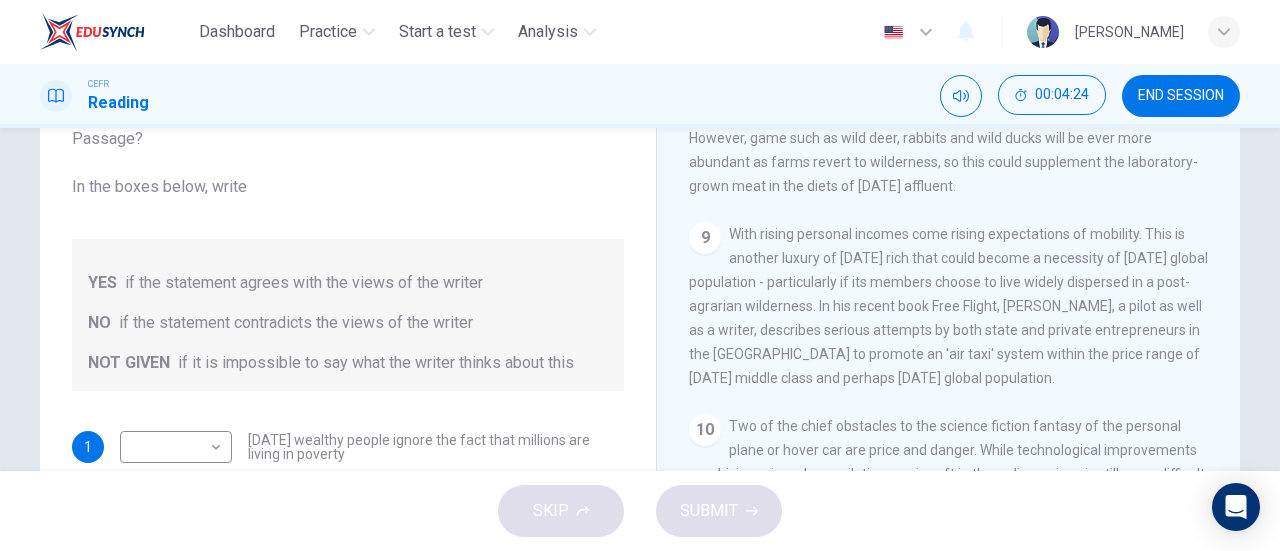 scroll, scrollTop: 160, scrollLeft: 0, axis: vertical 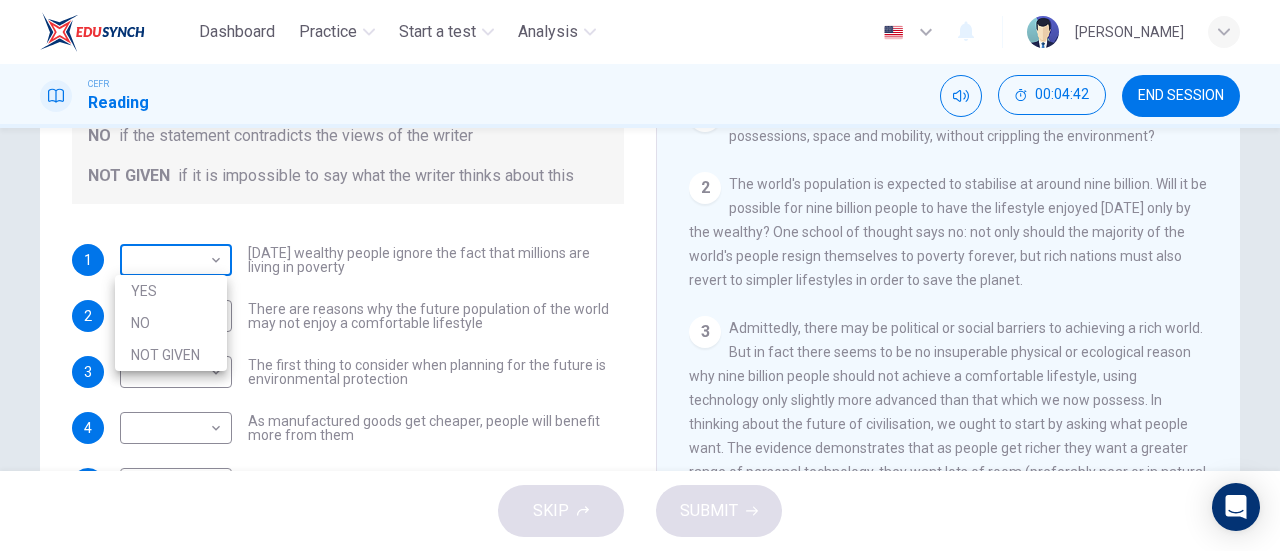 click on "Dashboard Practice Start a test Analysis English en ​ SYAFIQA QADRINA BINTI MOHAMAD IZAN CEFR Reading 00:04:42 END SESSION Questions 1 - 6 Do the following statements reflect the claims of the writer in the Reading Passage?
In the boxes below, write YES if the statement agrees with the views of the writer NO if the statement contradicts the views of the writer NOT GIVEN if it is impossible to say what the writer thinks about this 1 ​ ​ Today's wealthy people ignore the fact that millions are living in poverty 2 ​ ​ There are reasons why the future population of the world may not enjoy a comfortable lifestyle 3 ​ ​ The first thing to consider when planning for the future is environmental protection 4 ​ ​ As manufactured goods get cheaper, people will benefit more from them 5 ​ ​ It may be possible to find new types of raw materials for use in the production of machinery 6 ​ ​ The rising prices of fossil fuels may bring some benefits Worldly Wealth CLICK TO ZOOM Click to Zoom 1 2 3 4" at bounding box center (640, 275) 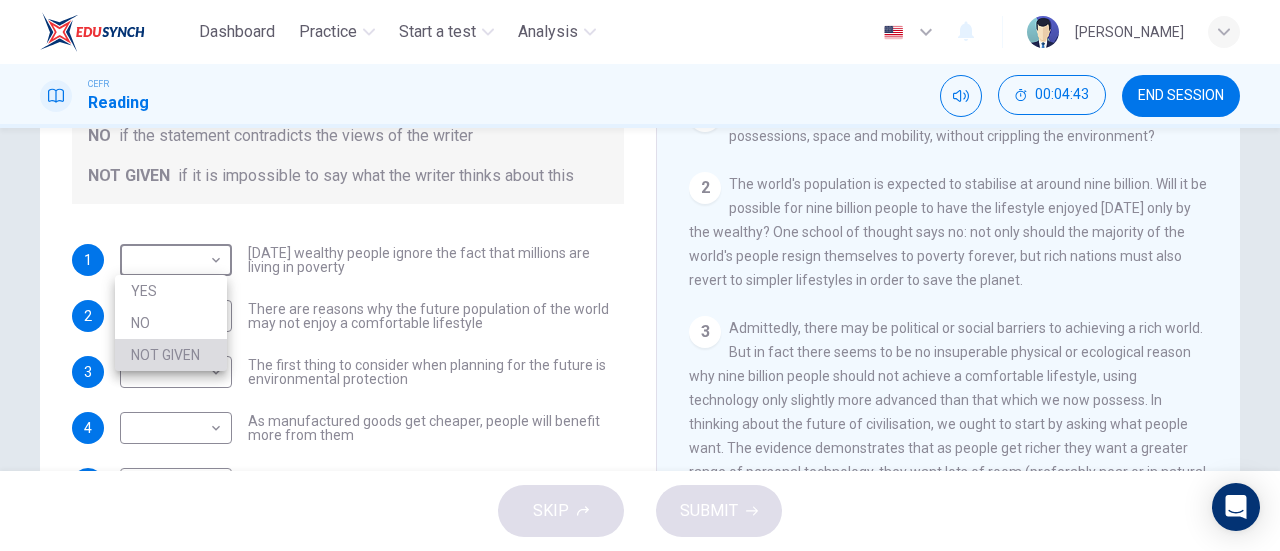 click on "NOT GIVEN" at bounding box center (171, 355) 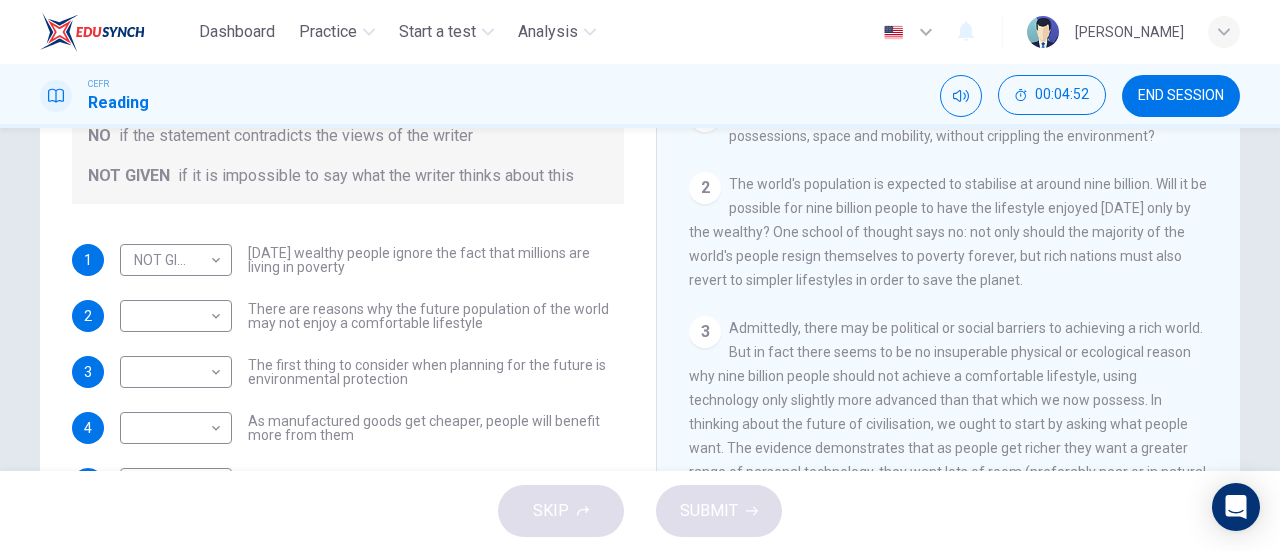 click on "Worldly Wealth CLICK TO ZOOM Click to Zoom 1 Can the future population of the world enjoy a comfortable lifestyle, with possessions, space and mobility, without crippling the environment? 2 The world's population is expected to stabilise at around nine billion. Will it be possible for nine billion people to have the lifestyle enjoyed today only by the wealthy? One school of thought says no: not only should the majority of the world's people resign themselves to poverty forever, but rich nations must also revert to simpler lifestyles in order to save the planet. 3 4 In the developed world, the personal technologies of the wealthy, including telephones, washing machines and ears, have become necessities within a generation or two. Increasing productivity that results in decreasing costs for such goods has been responsible for the greatest gains in the standard of living, and there is every reason to believe that this will continue. 5 6 7 8 9 10 11" at bounding box center [948, 263] 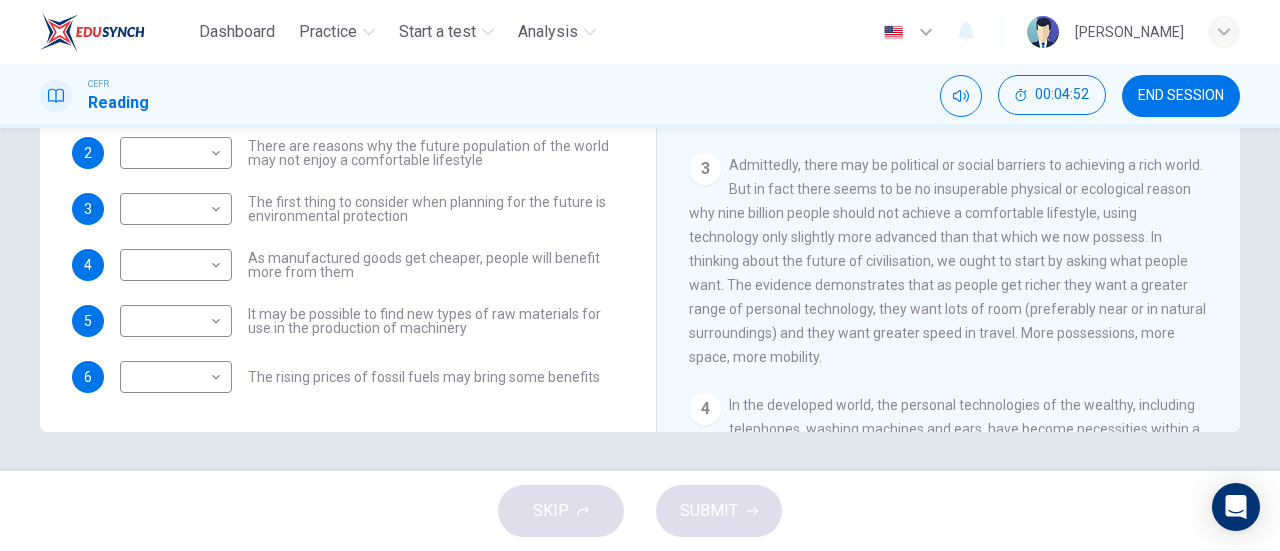 scroll, scrollTop: 432, scrollLeft: 0, axis: vertical 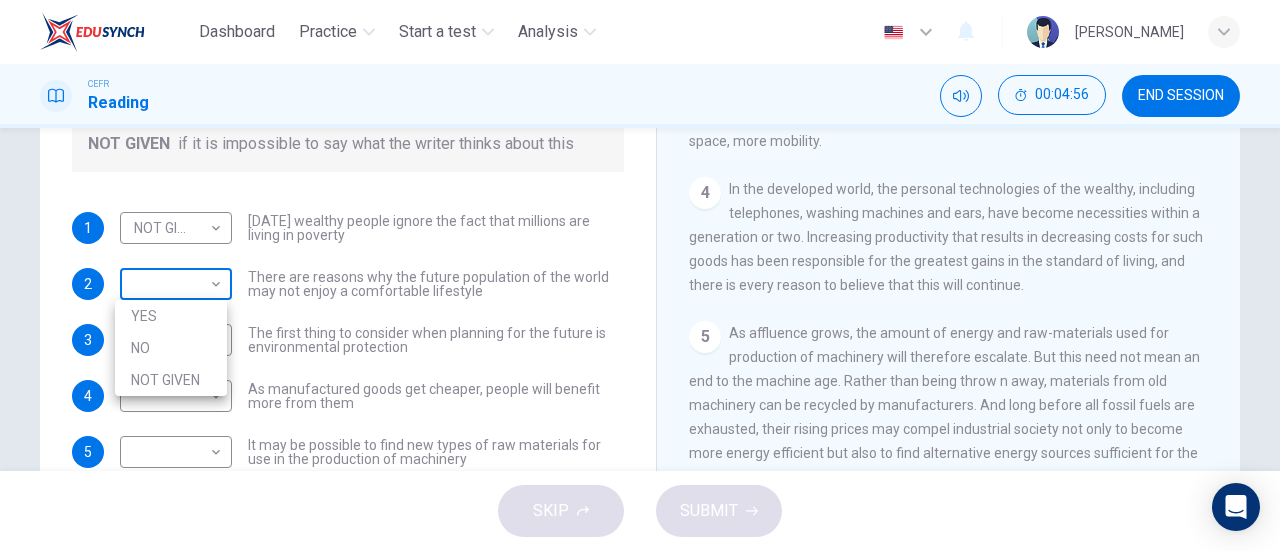click on "Dashboard Practice Start a test Analysis English en ​ SYAFIQA QADRINA BINTI MOHAMAD IZAN CEFR Reading 00:04:56 END SESSION Questions 1 - 6 Do the following statements reflect the claims of the writer in the Reading Passage?
In the boxes below, write YES if the statement agrees with the views of the writer NO if the statement contradicts the views of the writer NOT GIVEN if it is impossible to say what the writer thinks about this 1 NOT GIVEN NOT GIVEN ​ Today's wealthy people ignore the fact that millions are living in poverty 2 ​ ​ There are reasons why the future population of the world may not enjoy a comfortable lifestyle 3 ​ ​ The first thing to consider when planning for the future is environmental protection 4 ​ ​ As manufactured goods get cheaper, people will benefit more from them 5 ​ ​ It may be possible to find new types of raw materials for use in the production of machinery 6 ​ ​ The rising prices of fossil fuels may bring some benefits Worldly Wealth CLICK TO ZOOM 1 2 3" at bounding box center (640, 275) 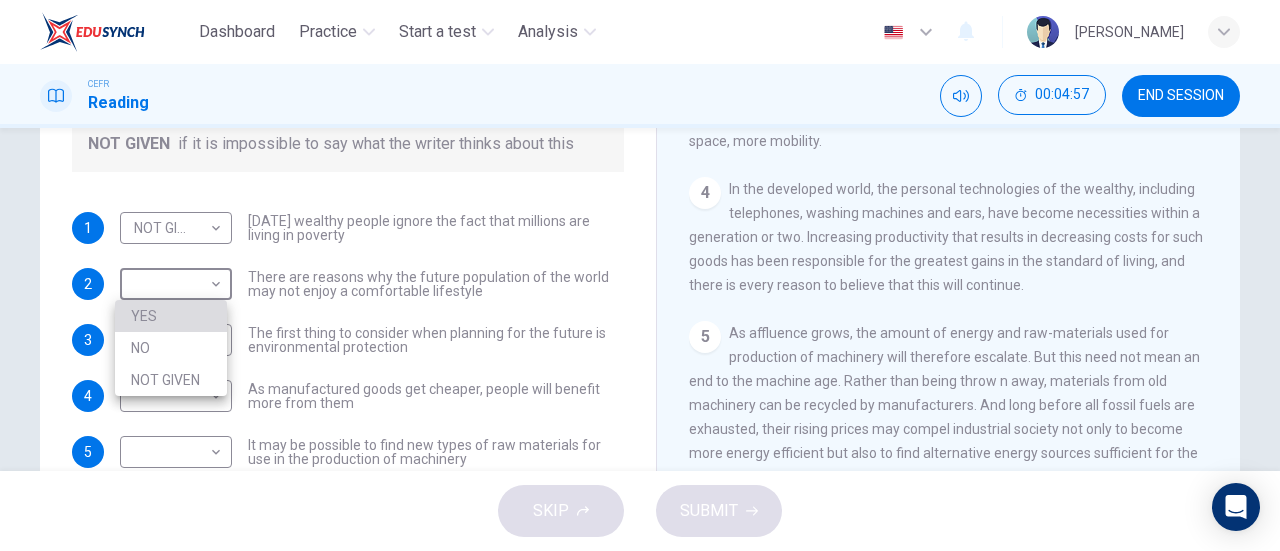 click on "YES" at bounding box center [171, 316] 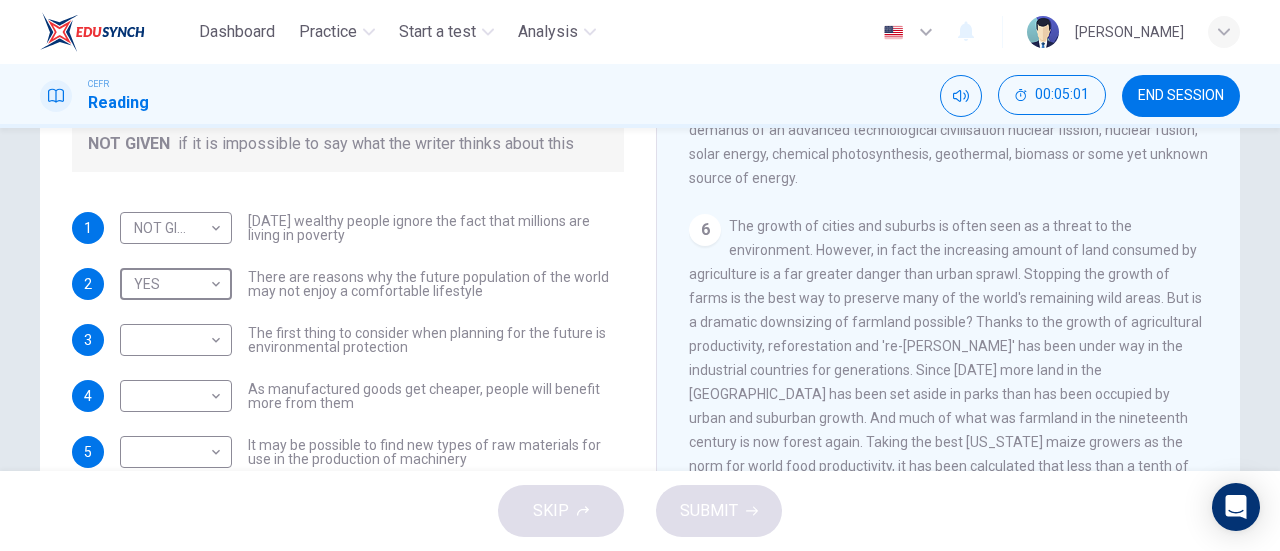 scroll, scrollTop: 928, scrollLeft: 0, axis: vertical 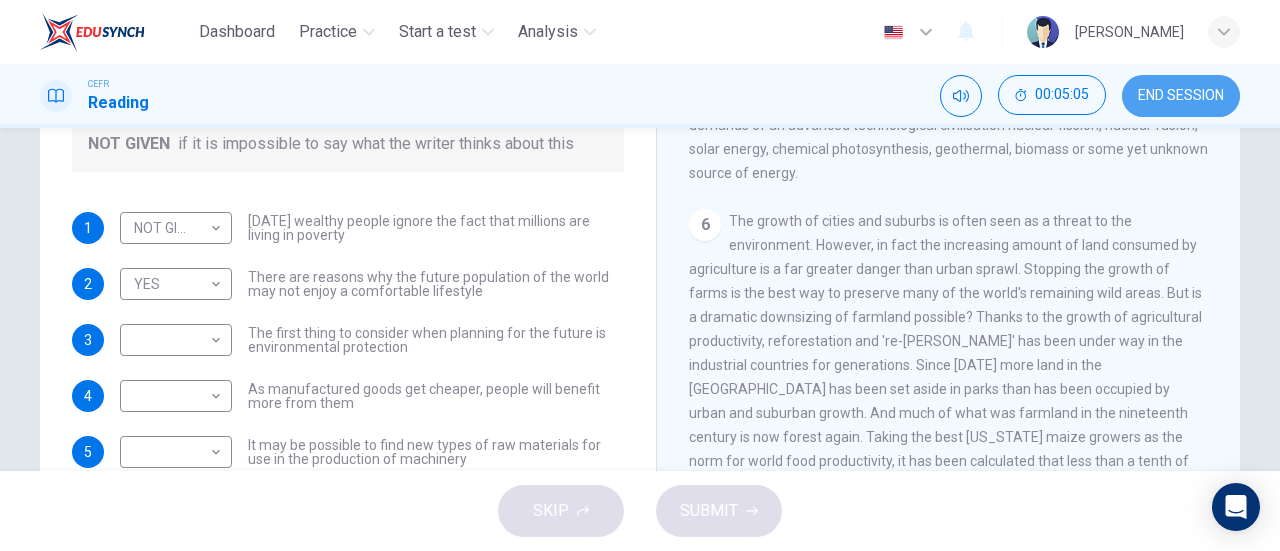 click on "END SESSION" at bounding box center [1181, 96] 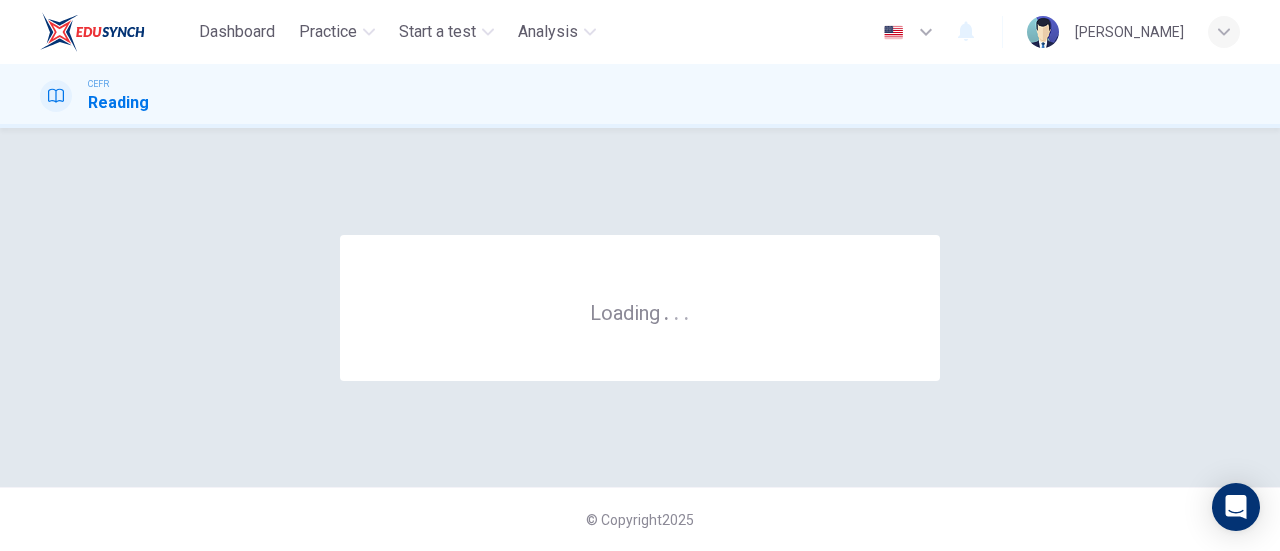 scroll, scrollTop: 0, scrollLeft: 0, axis: both 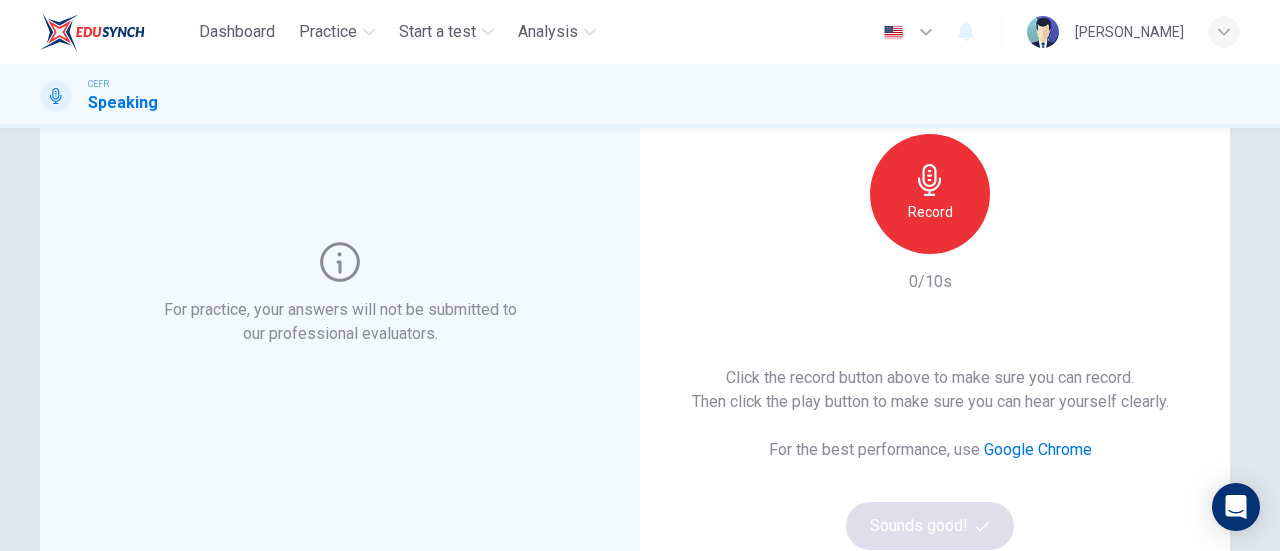 click on "Record" at bounding box center (930, 194) 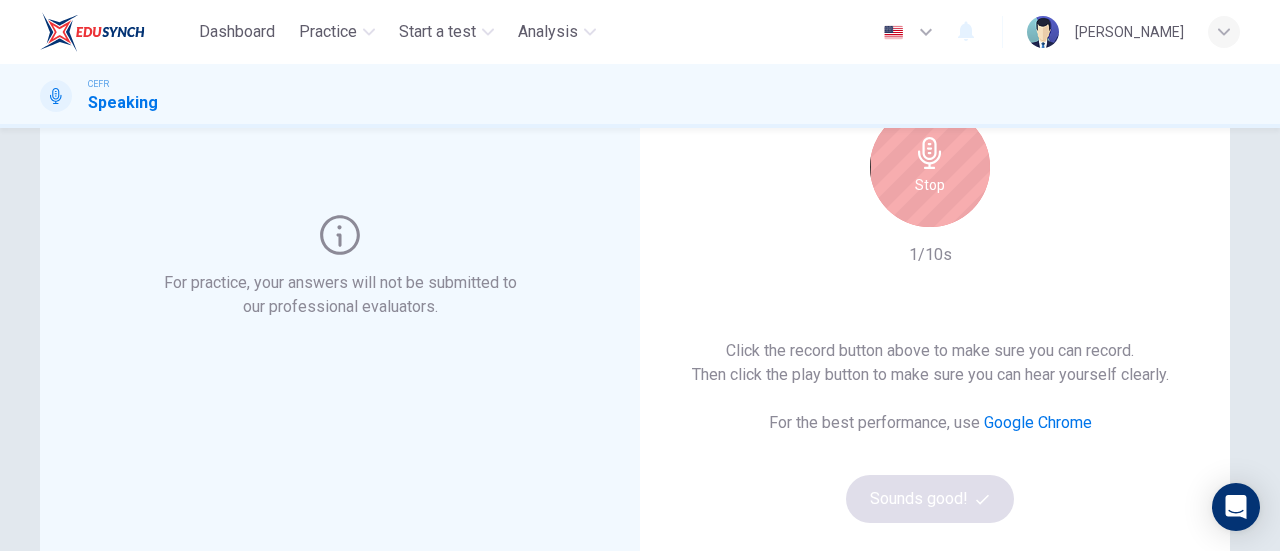 scroll, scrollTop: 210, scrollLeft: 0, axis: vertical 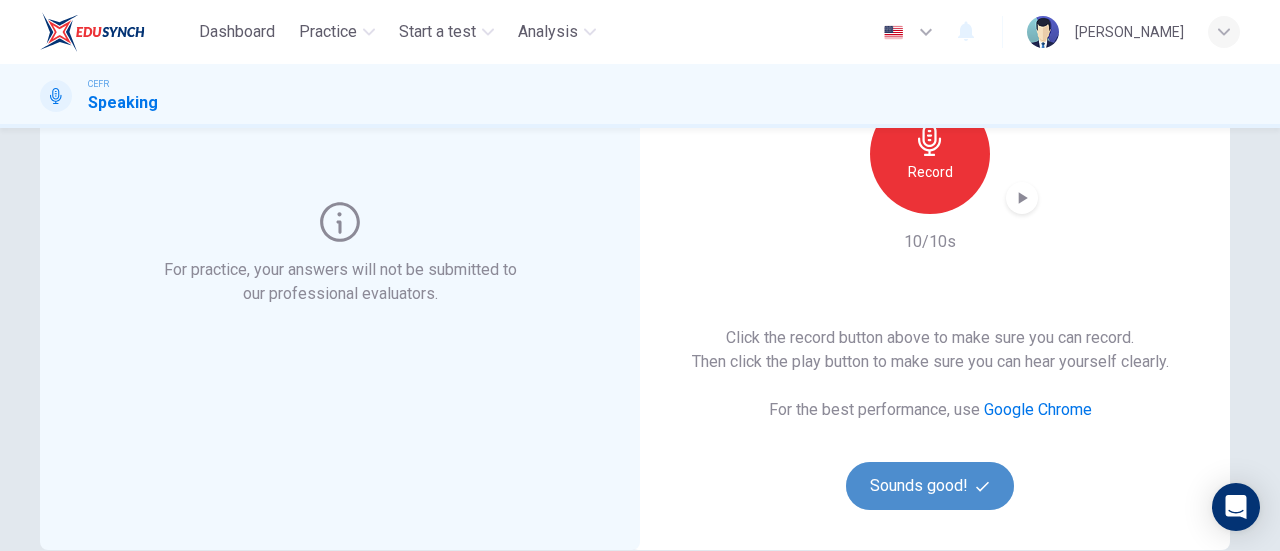 click on "Sounds good!" at bounding box center (930, 486) 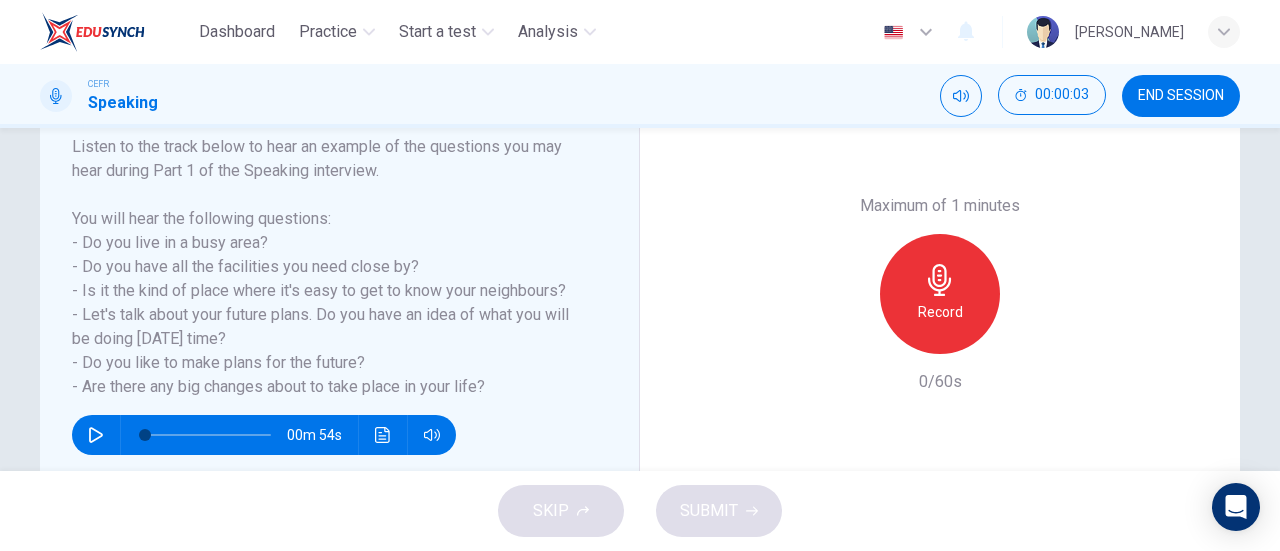 scroll, scrollTop: 309, scrollLeft: 0, axis: vertical 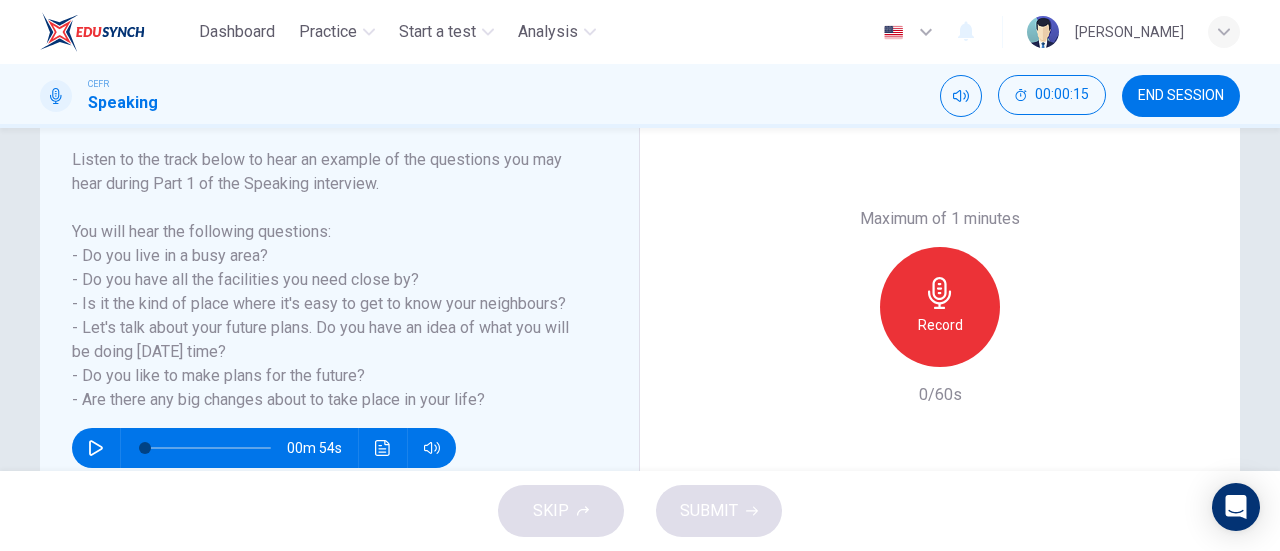click on "Listen to the track below to hear an example of the questions you may hear during Part 1 of the Speaking interview.  You will hear the following questions:
- Do you live in a busy area?
- Do you have all the facilities you need close by?
- Is it the kind of place where it's easy to get to know your neighbours?
- Let's talk about your future plans. Do you have an idea of what you will be doing in 10 years time?
- Do you like to make plans for the future?
- Are there any big changes about to take place in your life?" at bounding box center (327, 280) 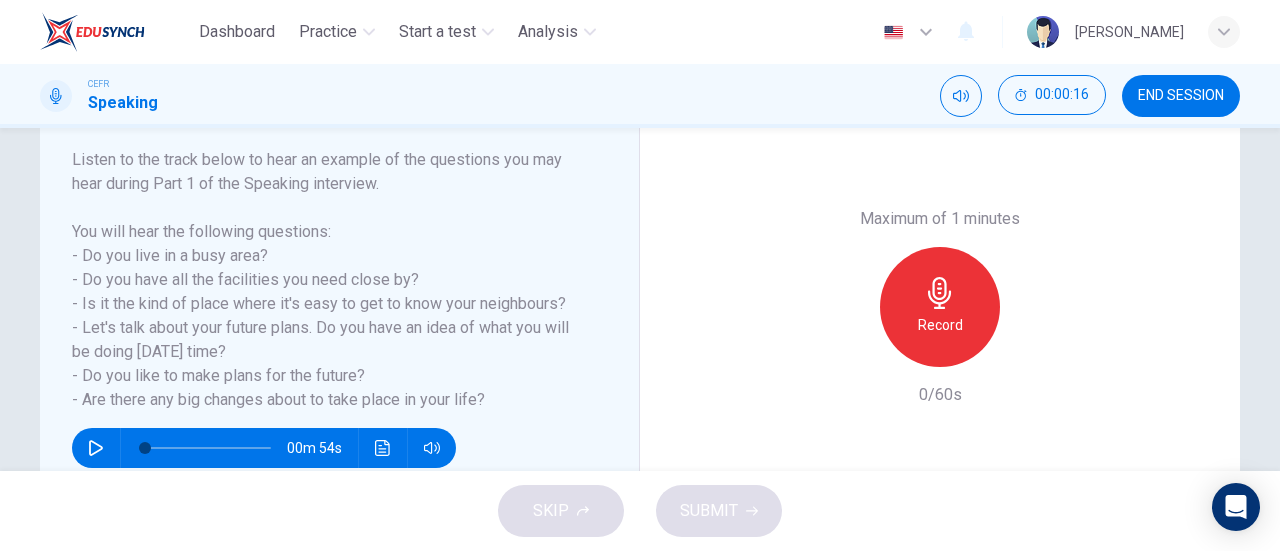 drag, startPoint x: 226, startPoint y: 323, endPoint x: 471, endPoint y: 397, distance: 255.93163 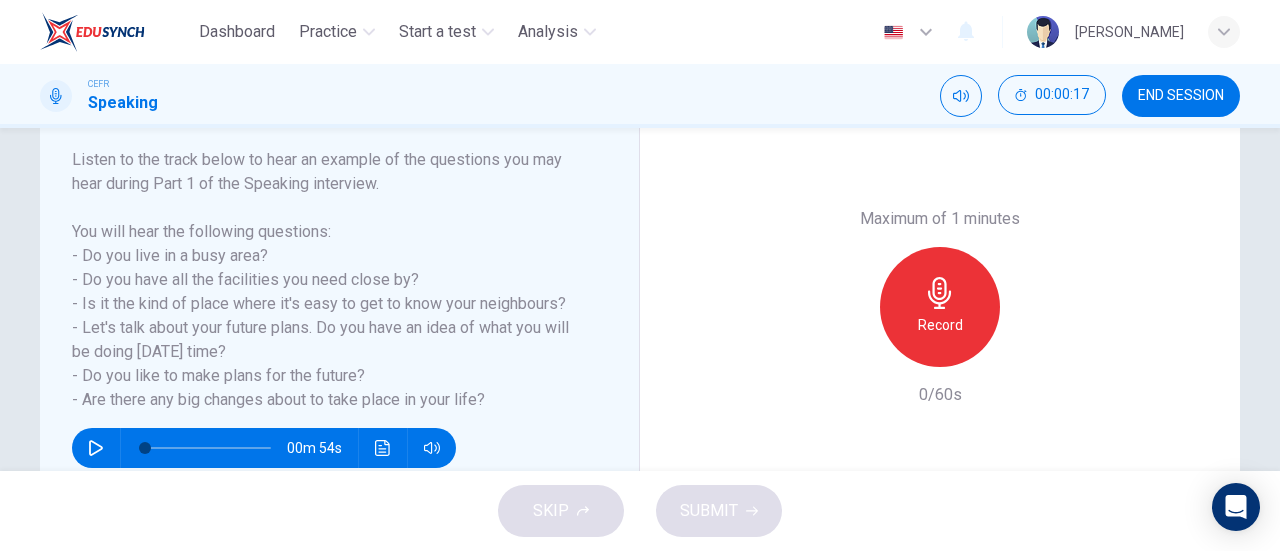 drag, startPoint x: 471, startPoint y: 397, endPoint x: 302, endPoint y: 307, distance: 191.47063 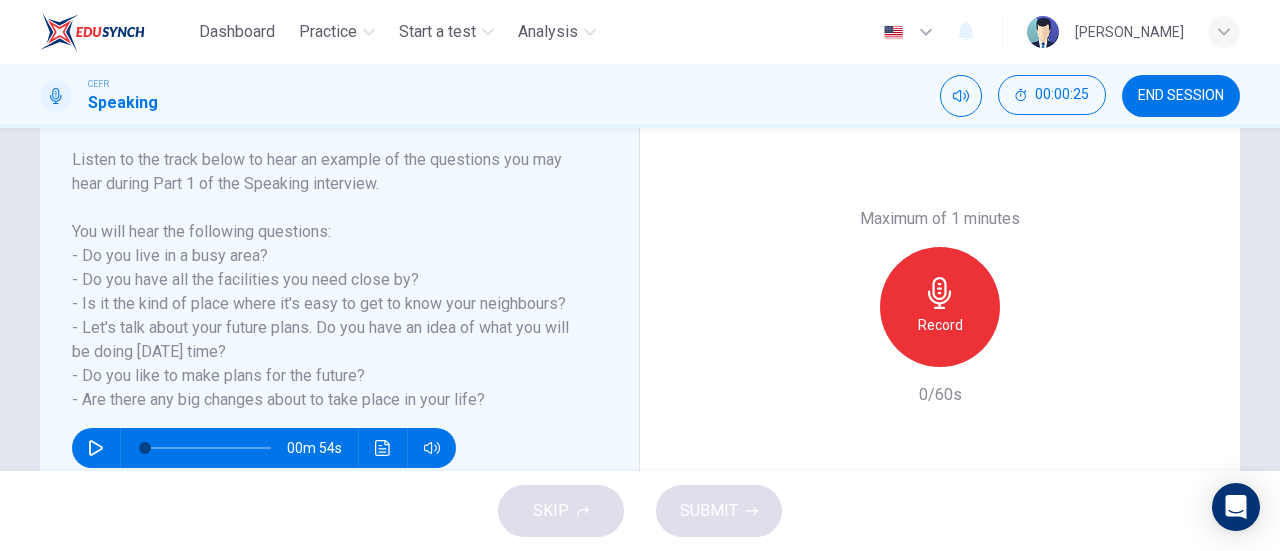 click 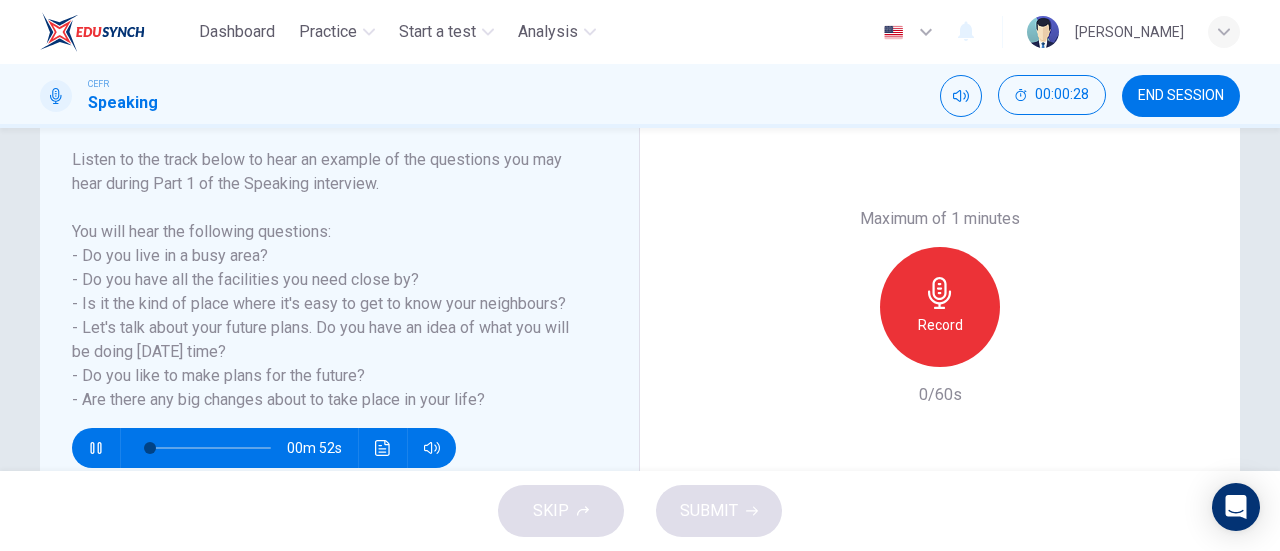 type on "5" 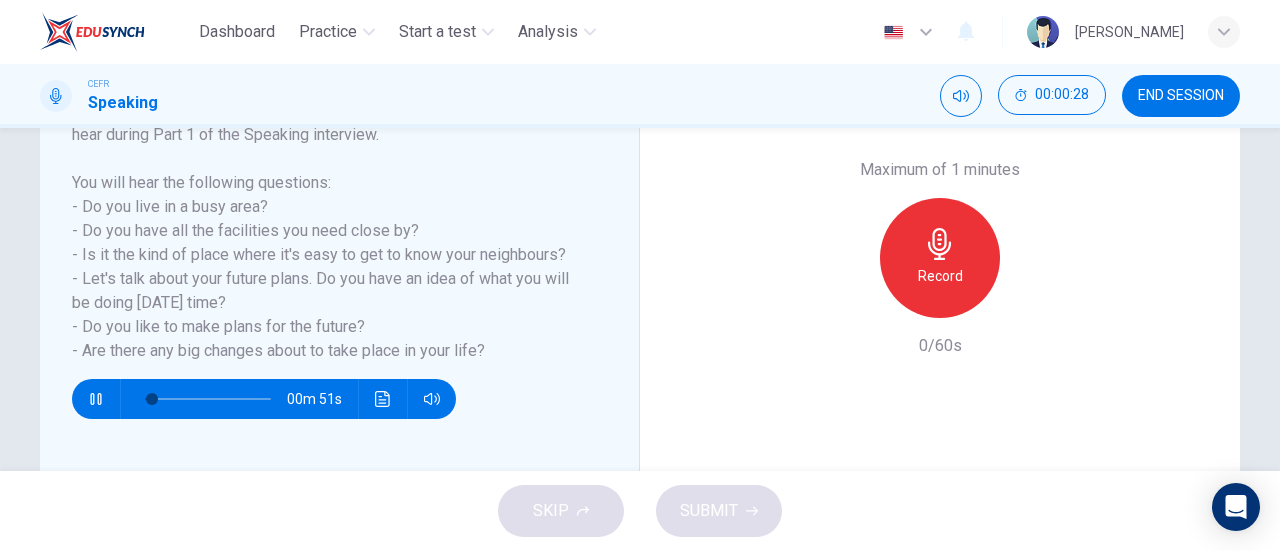 scroll, scrollTop: 359, scrollLeft: 0, axis: vertical 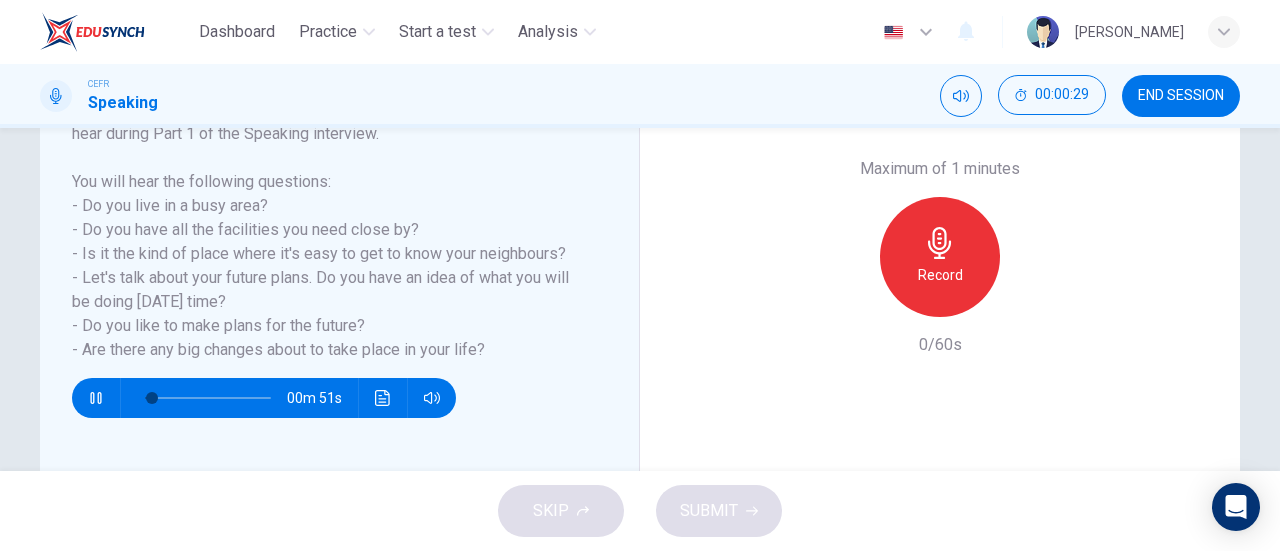 type 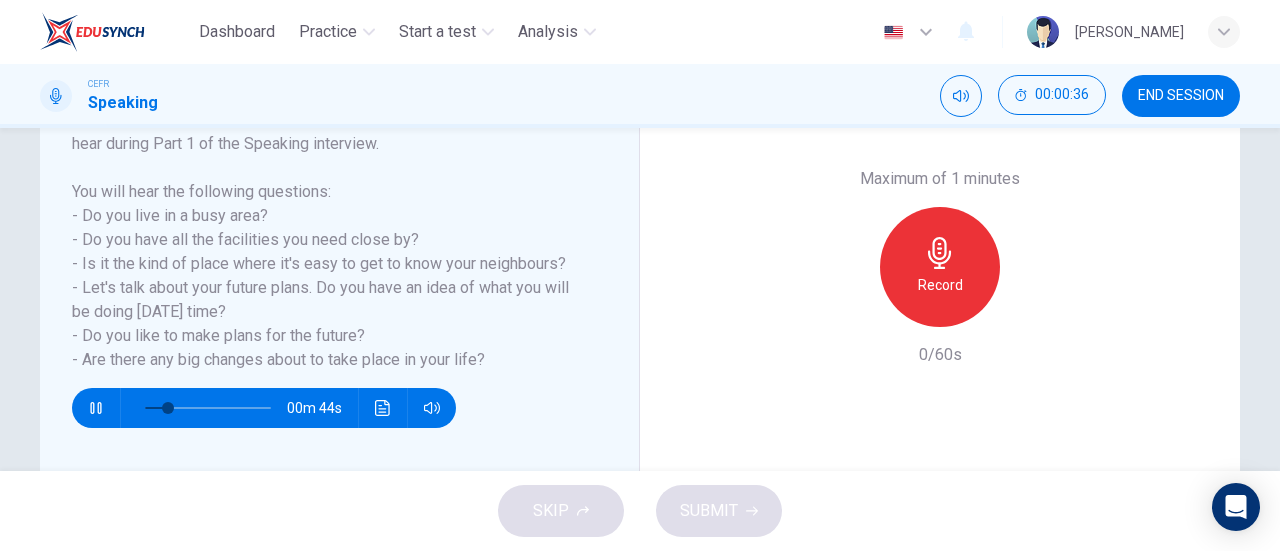 scroll, scrollTop: 341, scrollLeft: 0, axis: vertical 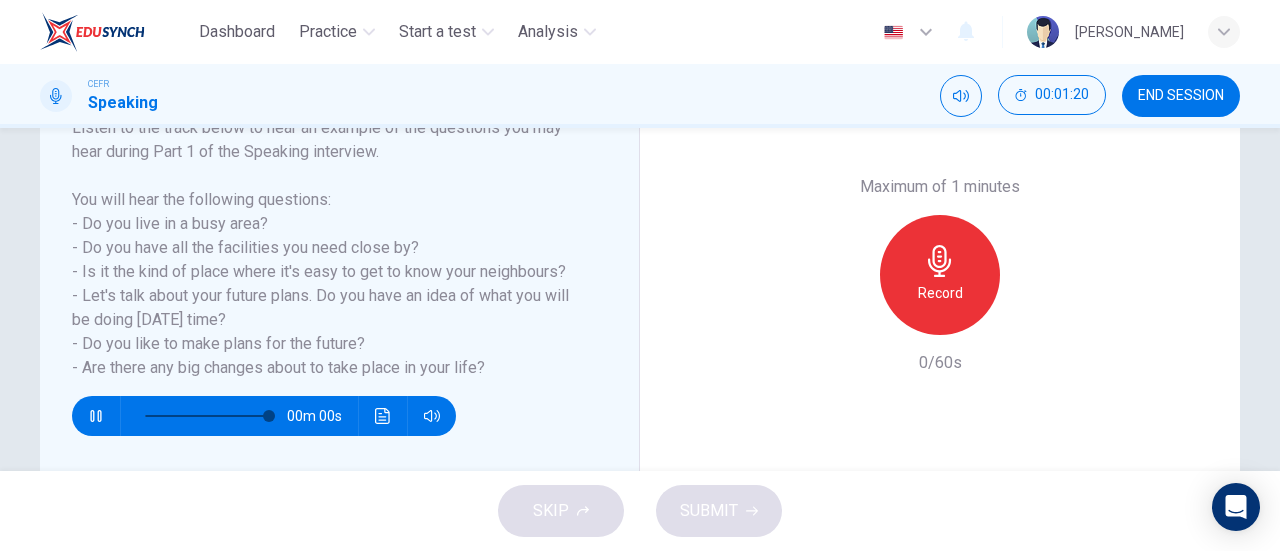 type on "0" 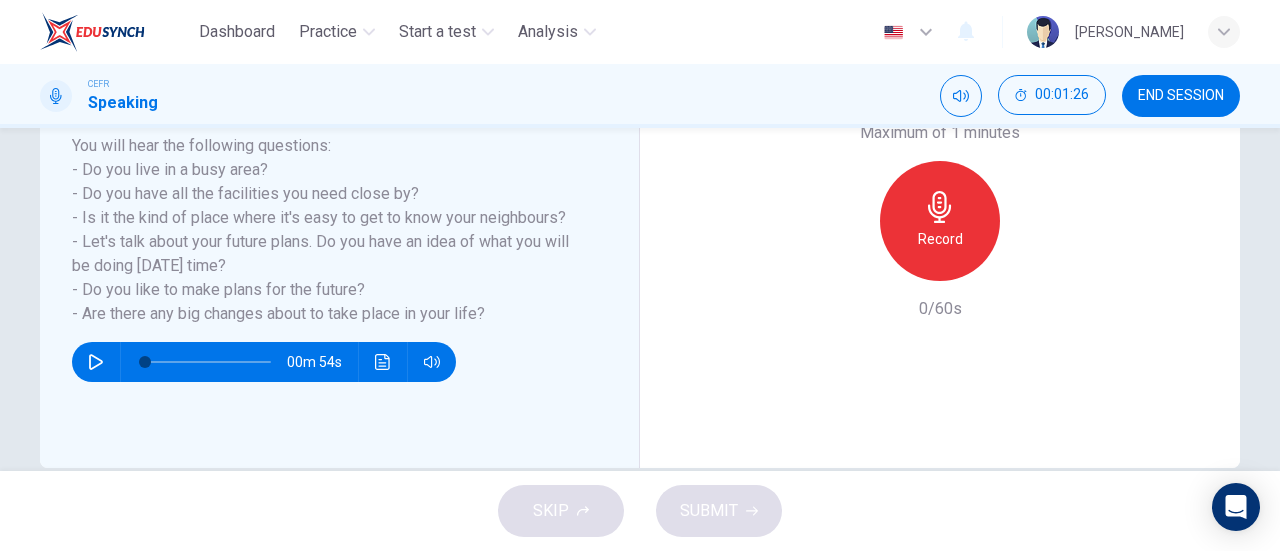 scroll, scrollTop: 355, scrollLeft: 0, axis: vertical 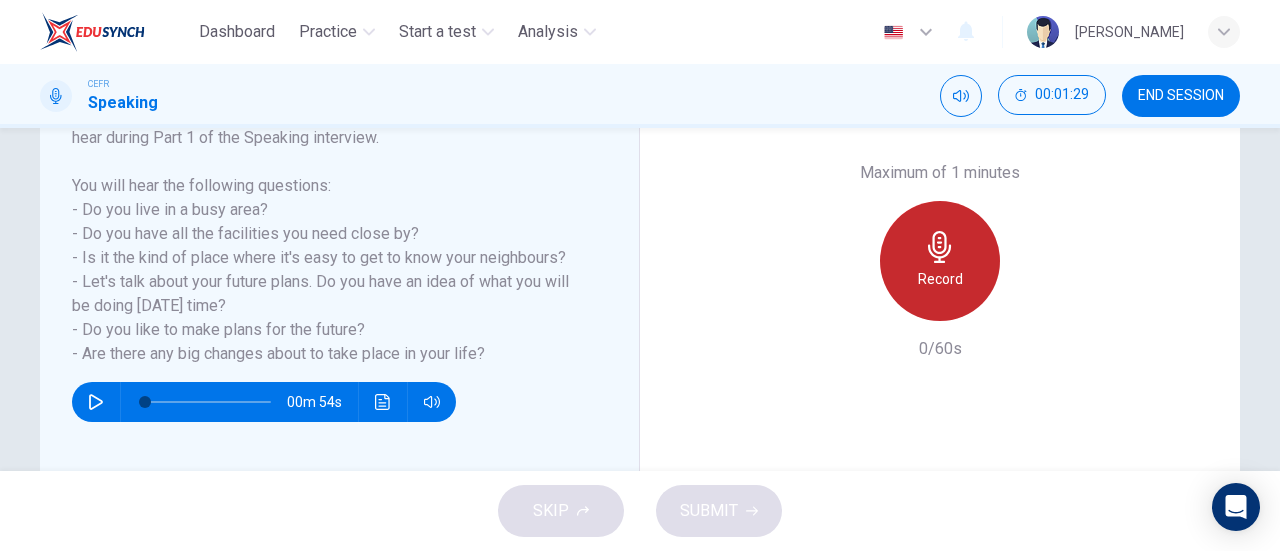 click 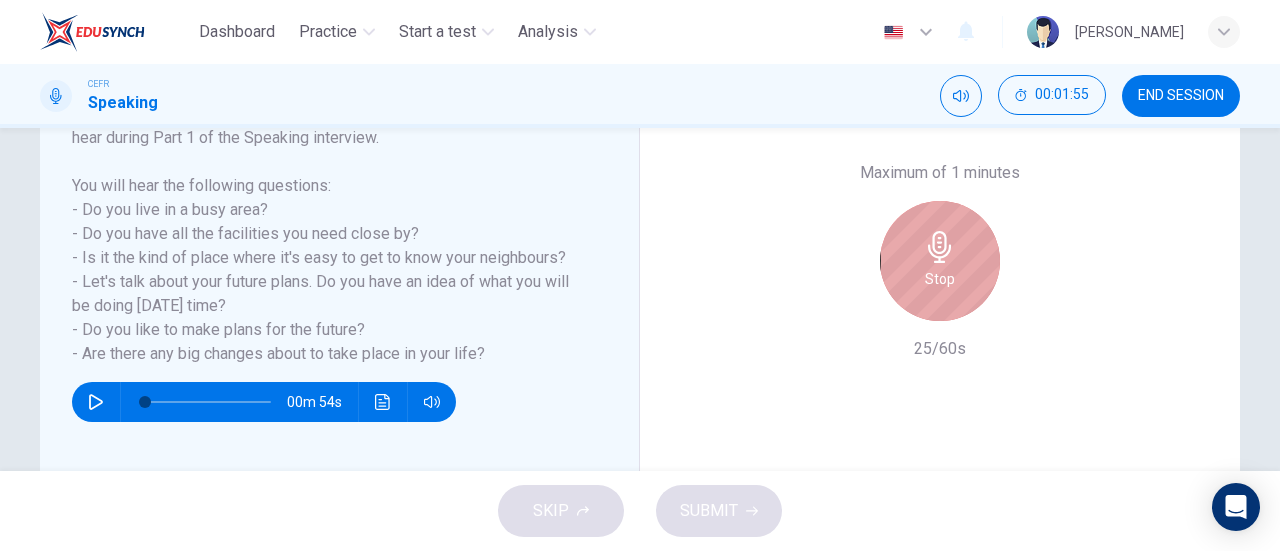 click 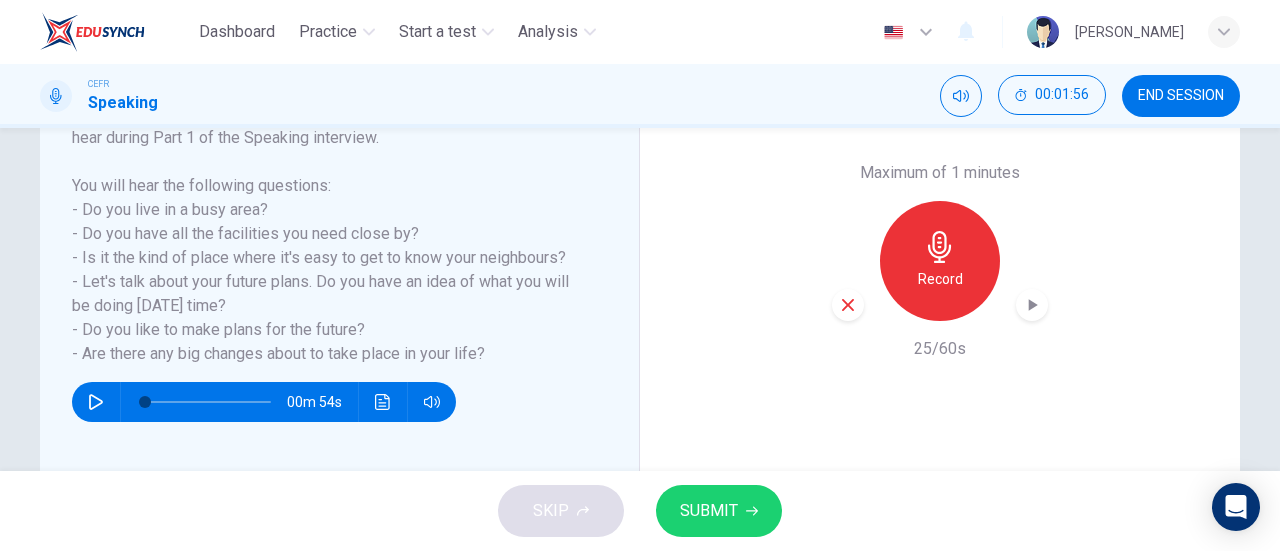 click 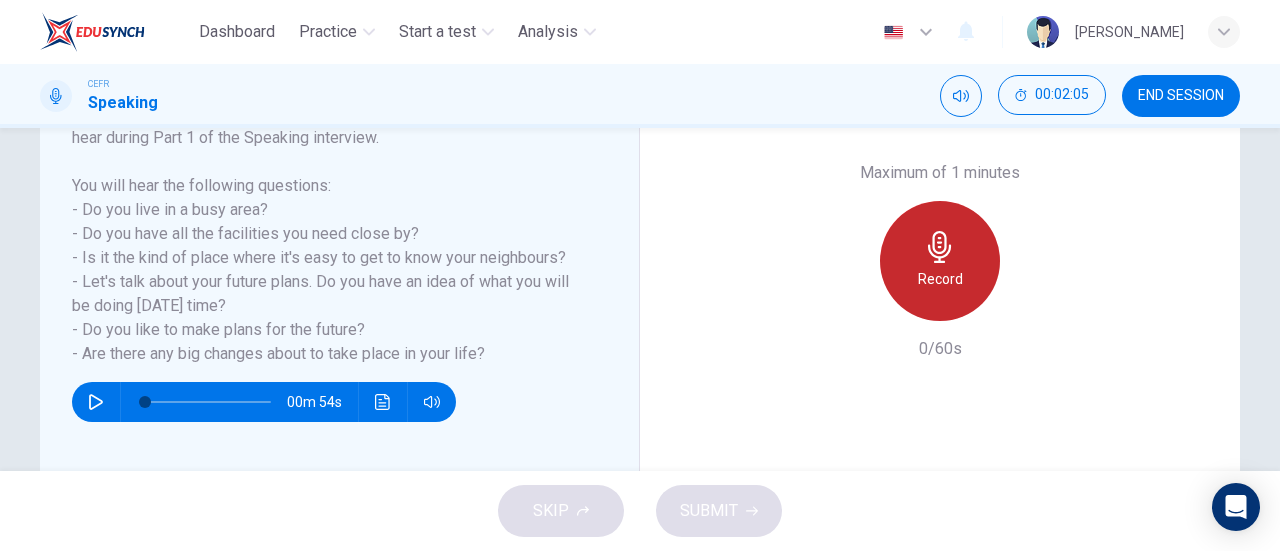 click on "Record" at bounding box center (940, 261) 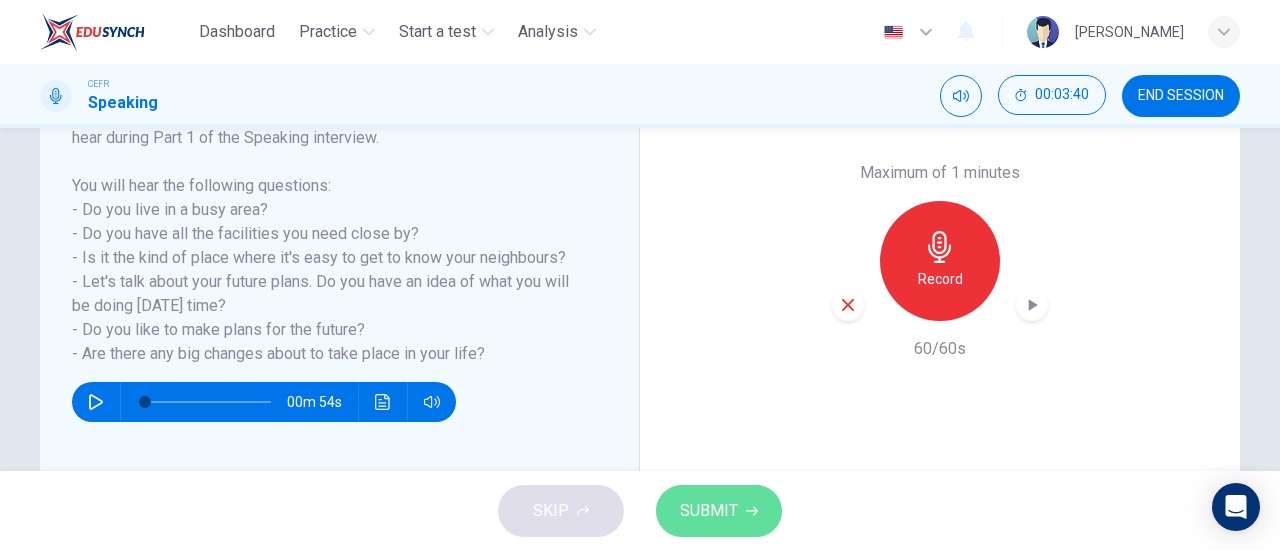 click on "SUBMIT" at bounding box center [709, 511] 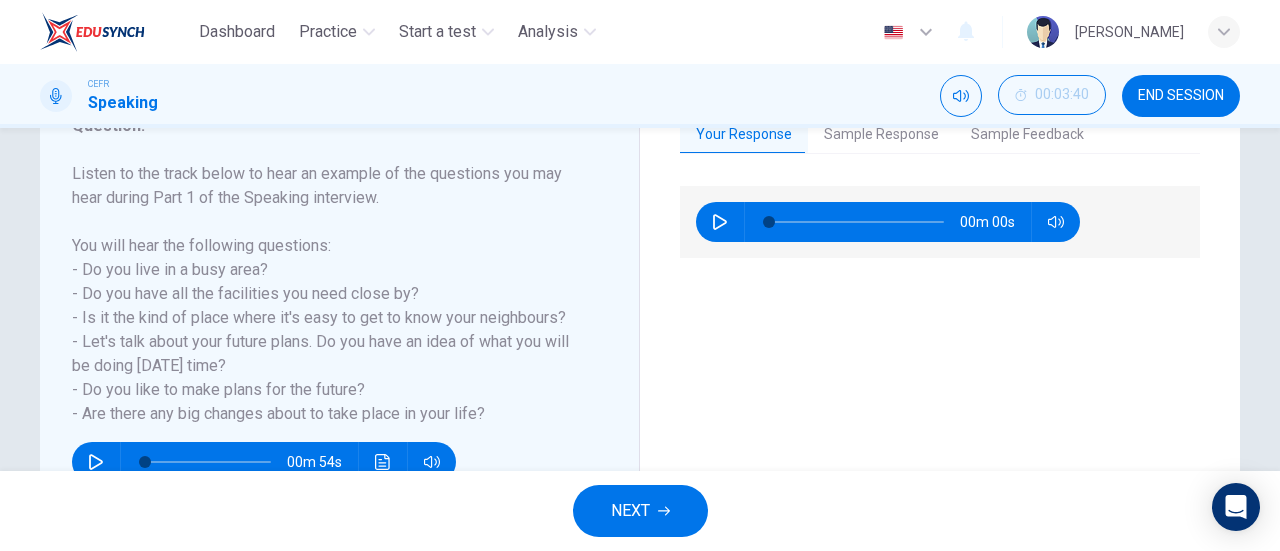 scroll, scrollTop: 293, scrollLeft: 0, axis: vertical 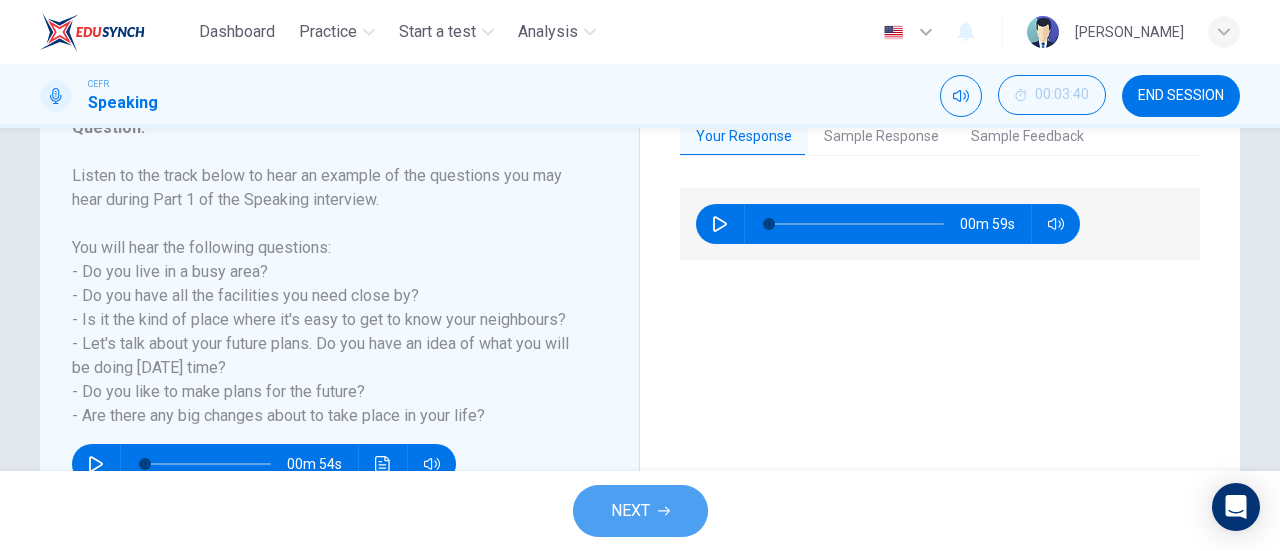 click on "NEXT" at bounding box center (640, 511) 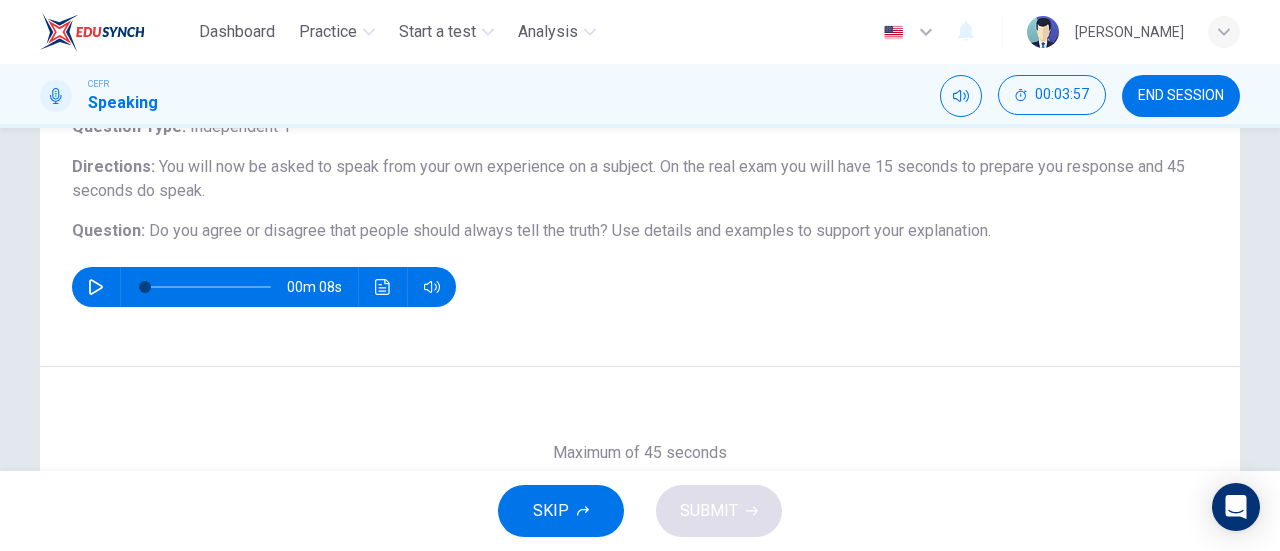 scroll, scrollTop: 0, scrollLeft: 0, axis: both 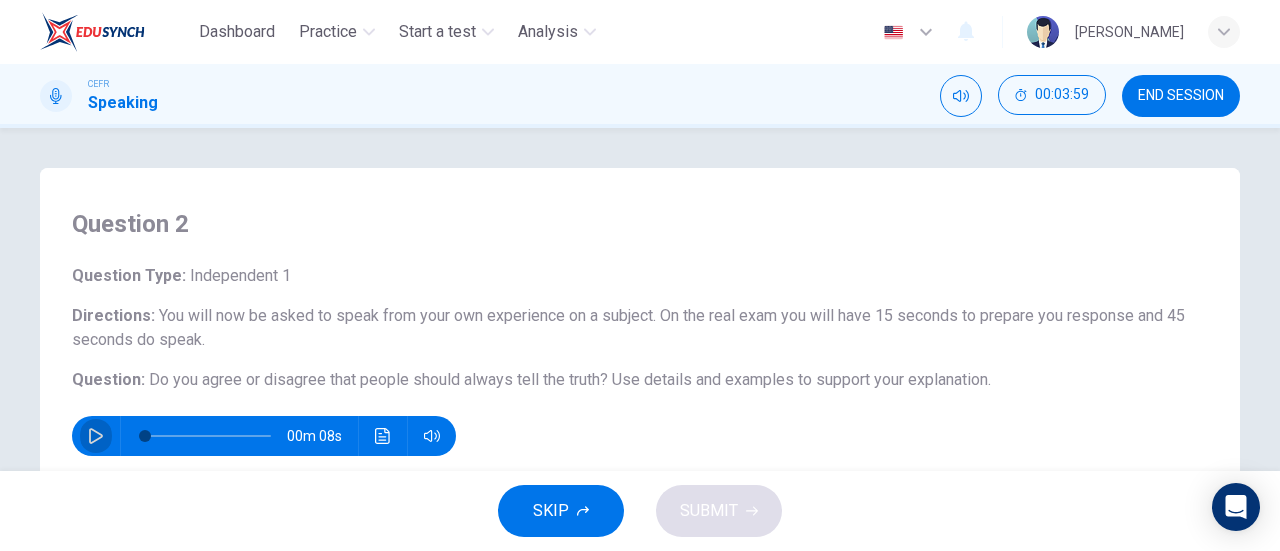 click 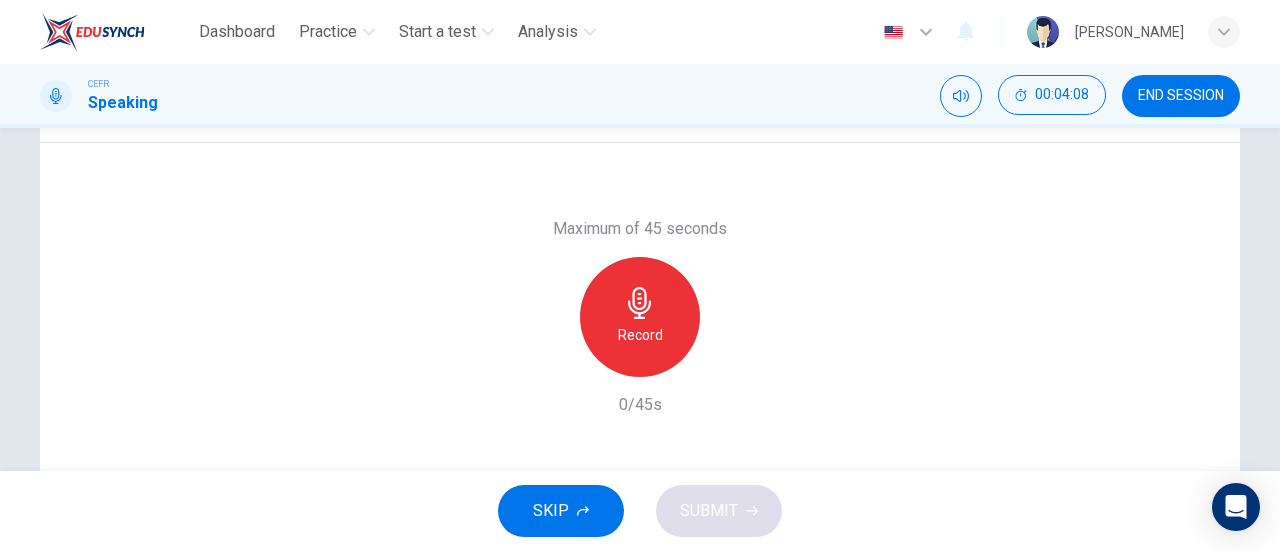 type on "0" 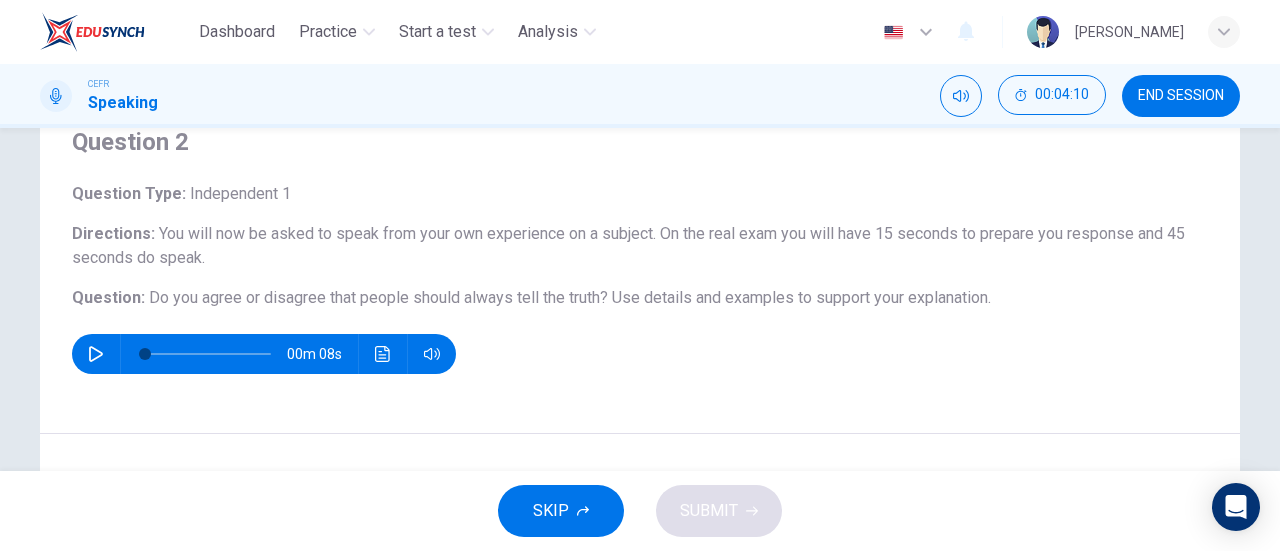 scroll, scrollTop: 0, scrollLeft: 0, axis: both 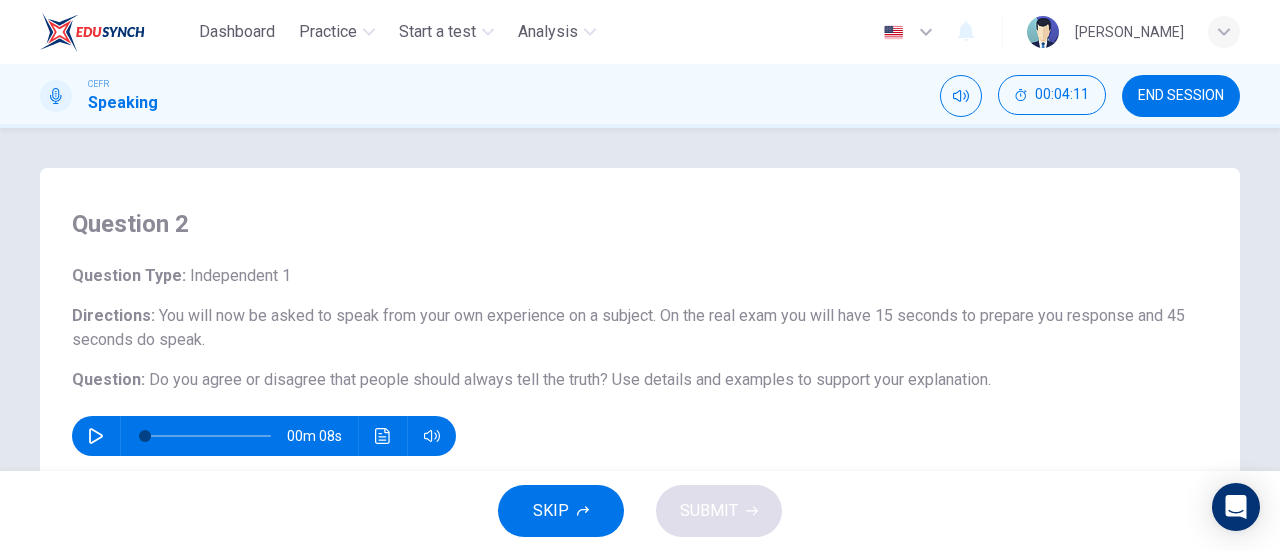 click on "You will now be asked to speak from your own experience on a subject. On the real exam you will have 15 seconds to prepare you response and 45 seconds do speak." at bounding box center (628, 327) 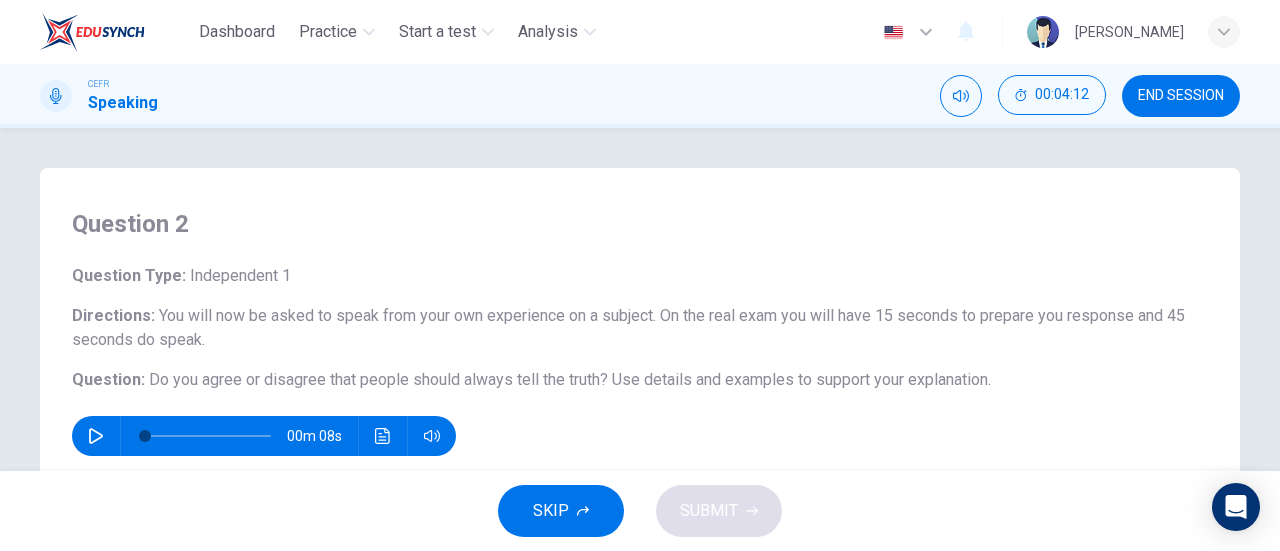 drag, startPoint x: 394, startPoint y: 323, endPoint x: 507, endPoint y: 389, distance: 130.86252 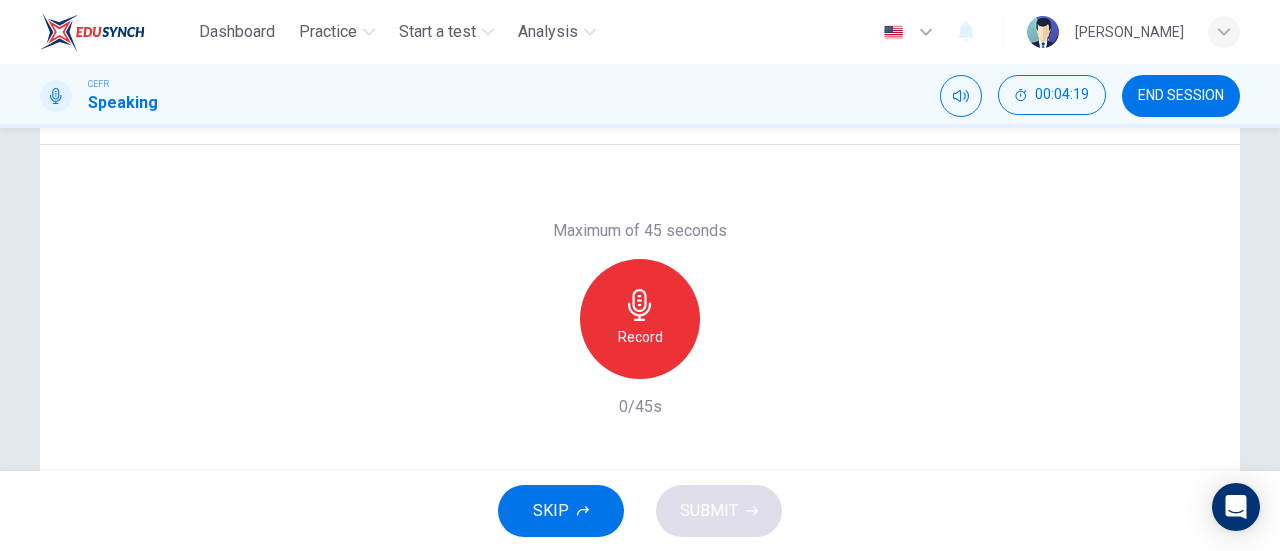 scroll, scrollTop: 372, scrollLeft: 0, axis: vertical 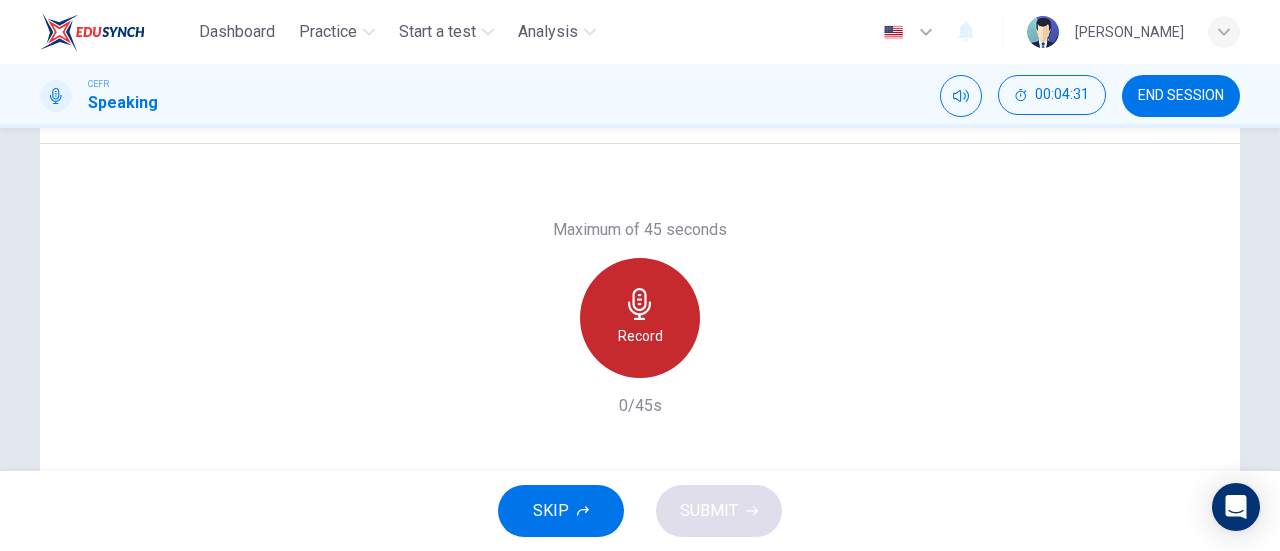 click on "Record" at bounding box center (640, 318) 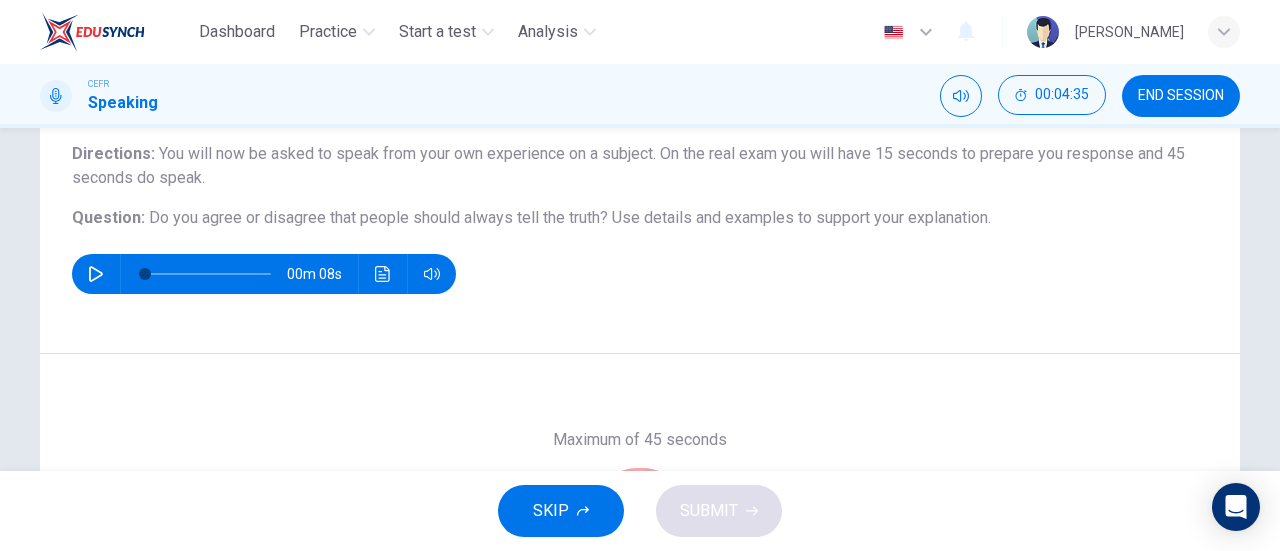 scroll, scrollTop: 378, scrollLeft: 0, axis: vertical 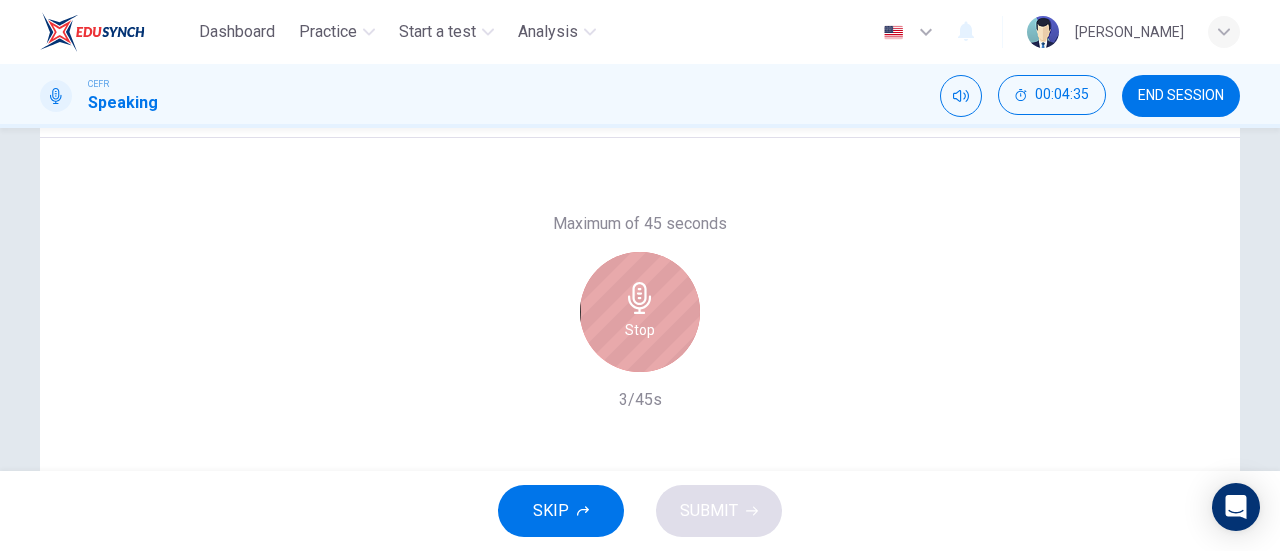 click on "Stop" at bounding box center [640, 312] 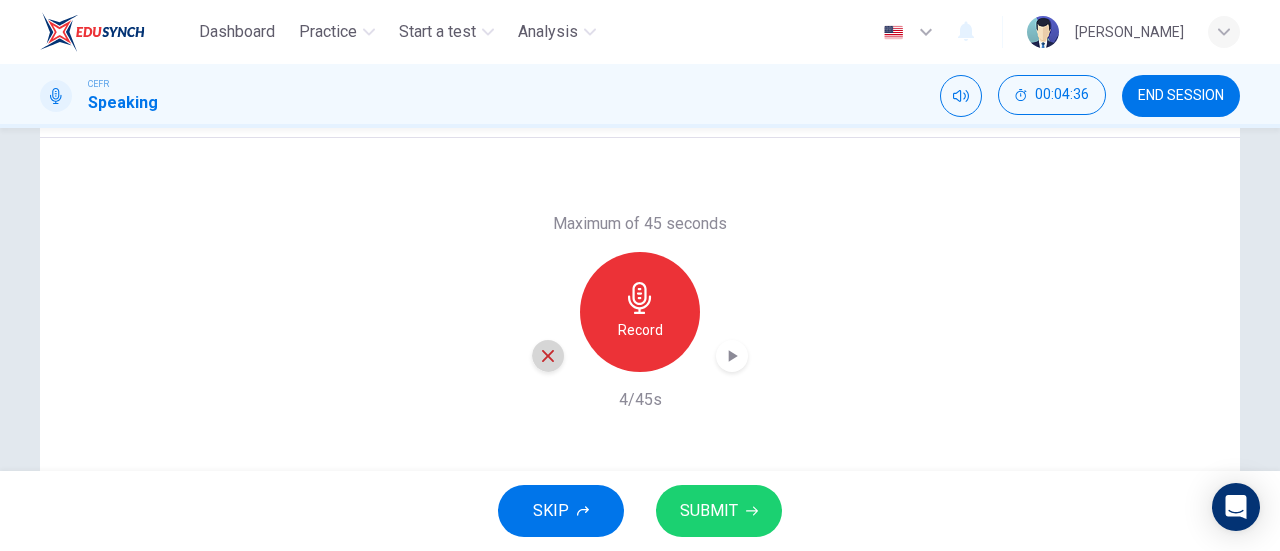 click 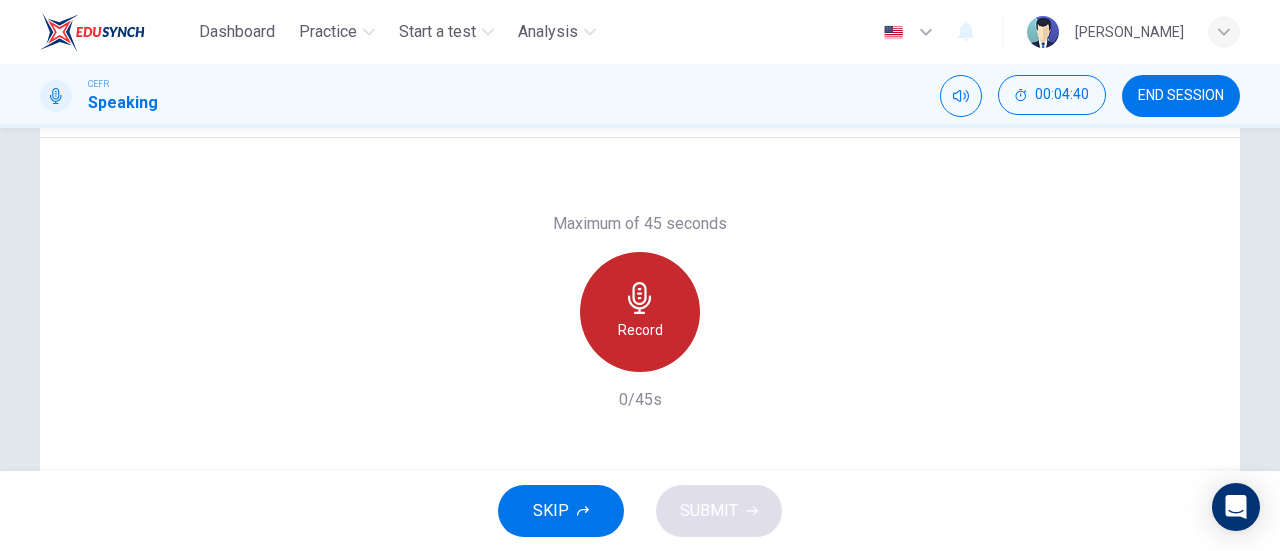 click on "Record" at bounding box center (640, 330) 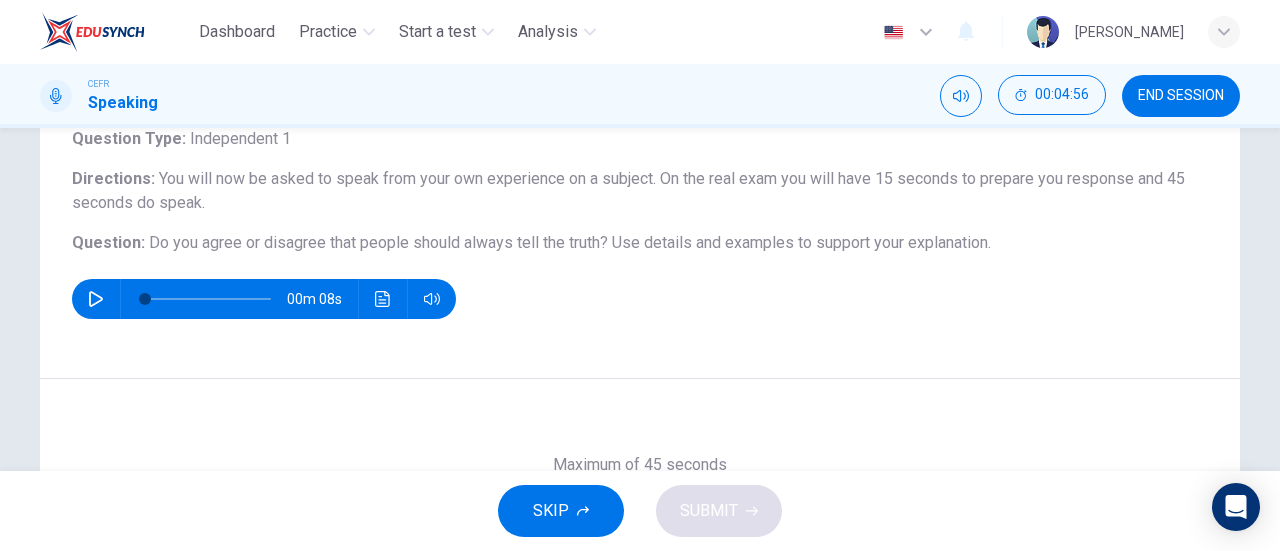 scroll, scrollTop: 432, scrollLeft: 0, axis: vertical 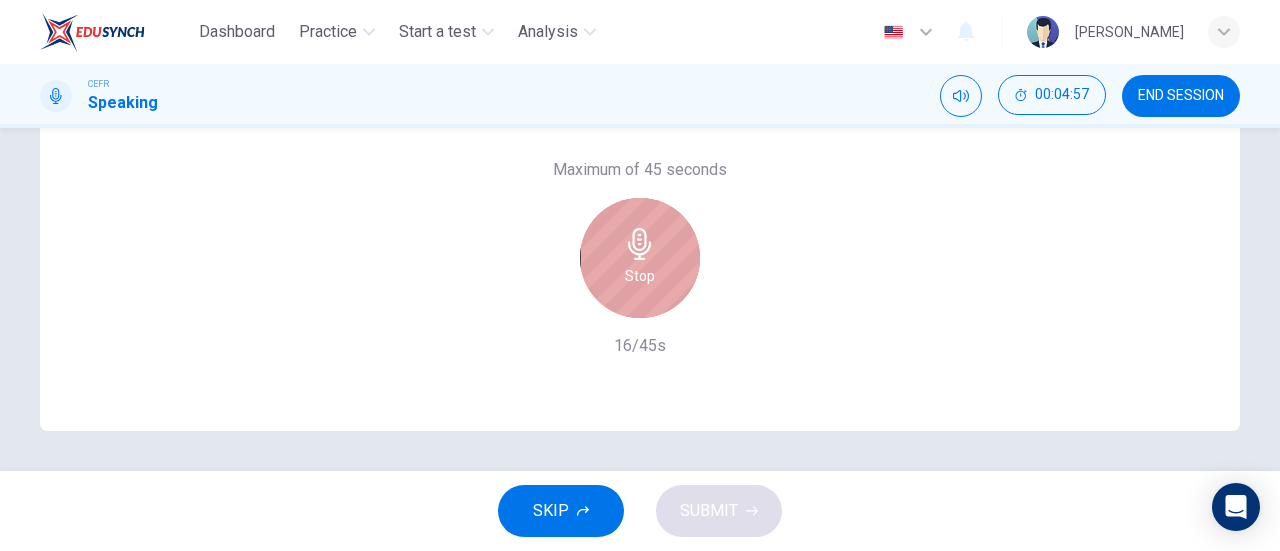 click 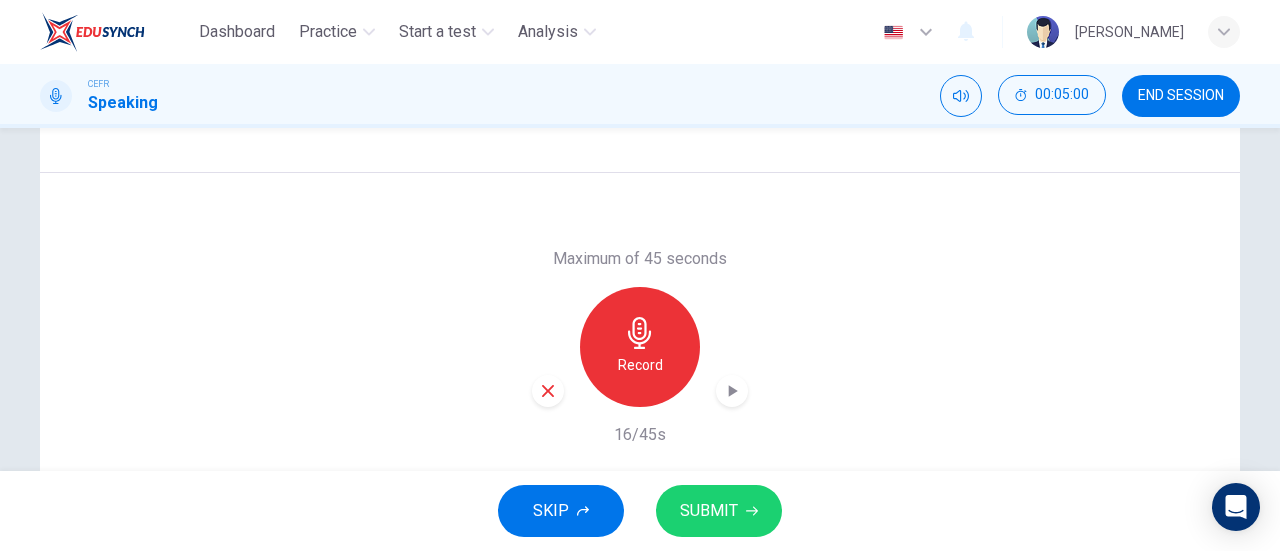 scroll, scrollTop: 342, scrollLeft: 0, axis: vertical 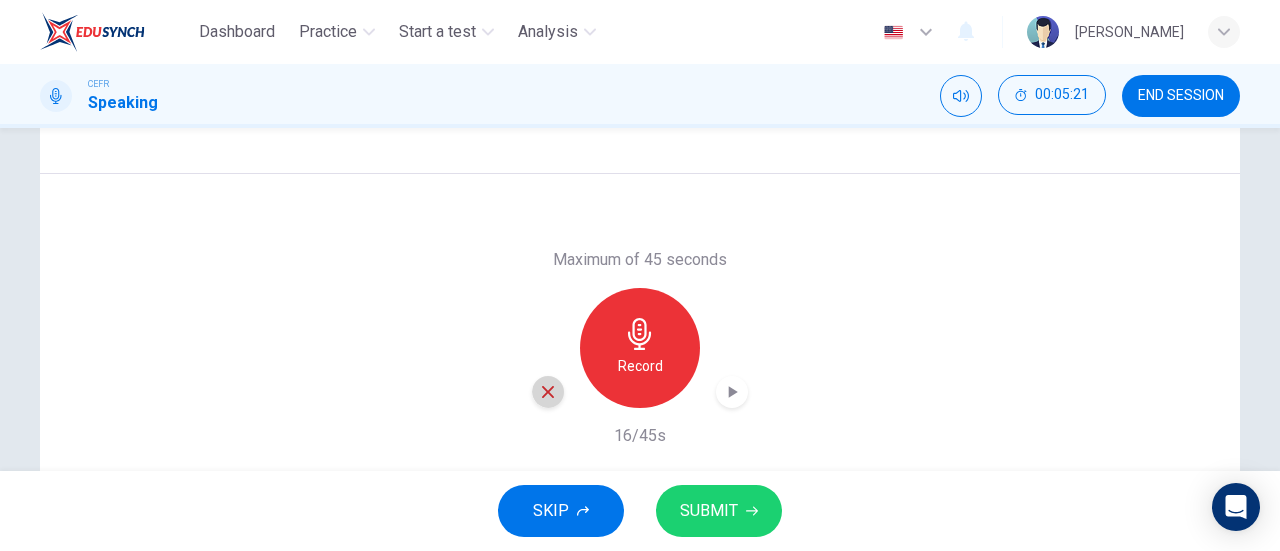 click 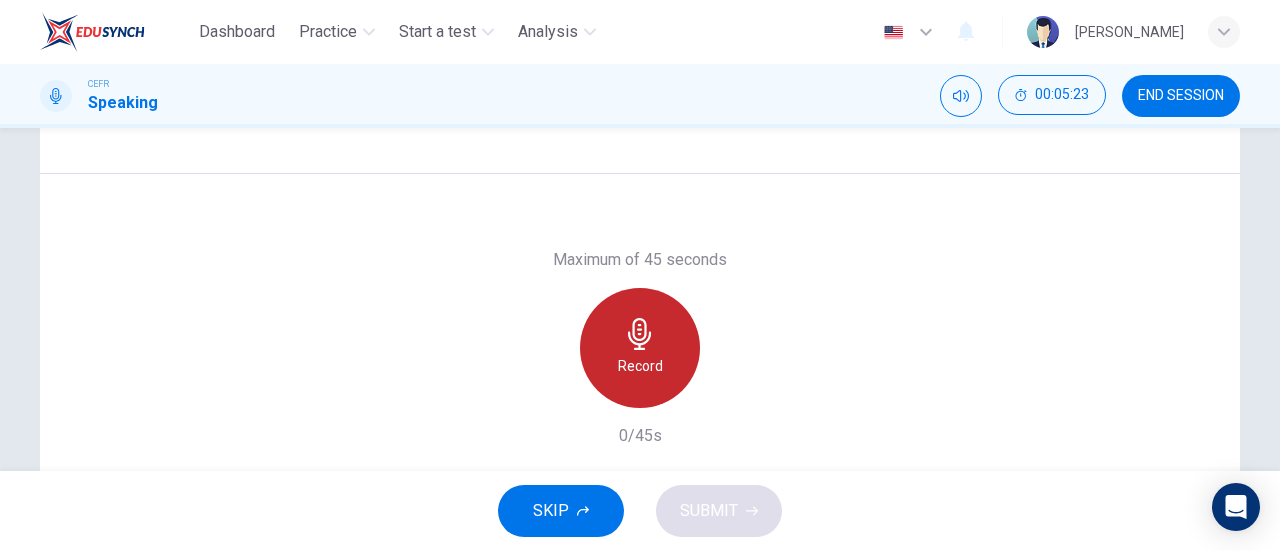 click on "Record" at bounding box center (640, 366) 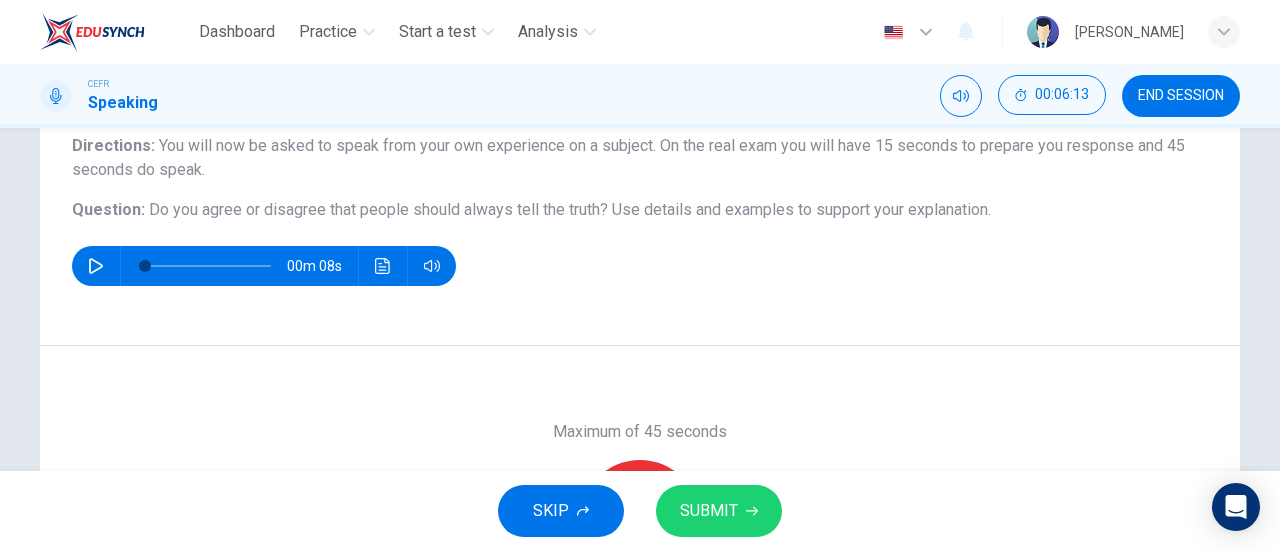 scroll, scrollTop: 432, scrollLeft: 0, axis: vertical 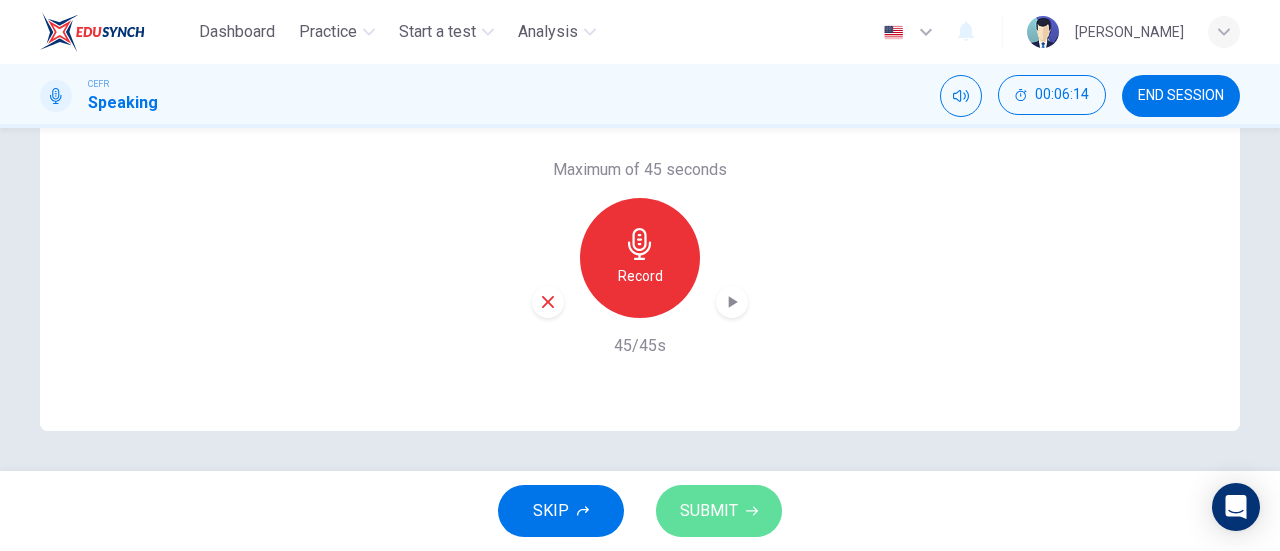 click on "SUBMIT" at bounding box center [709, 511] 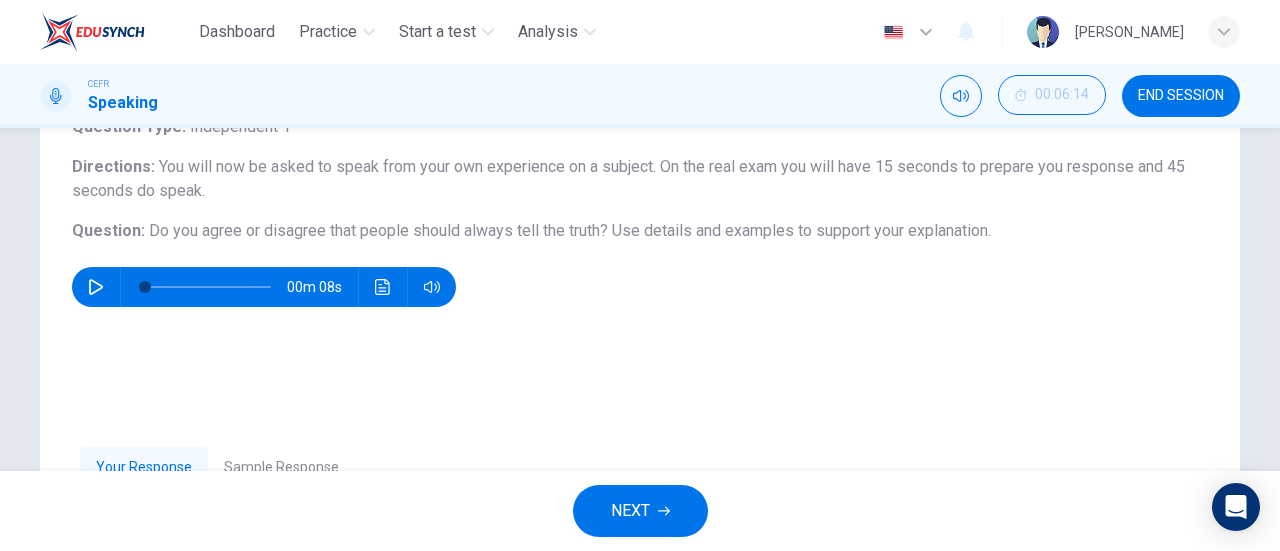 scroll, scrollTop: 432, scrollLeft: 0, axis: vertical 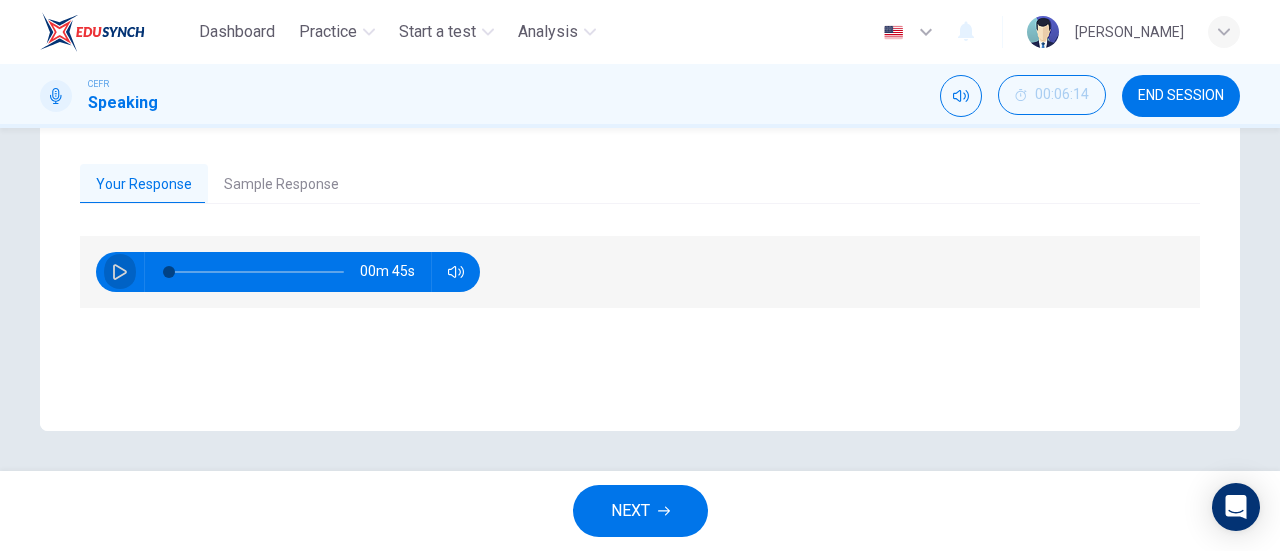 click 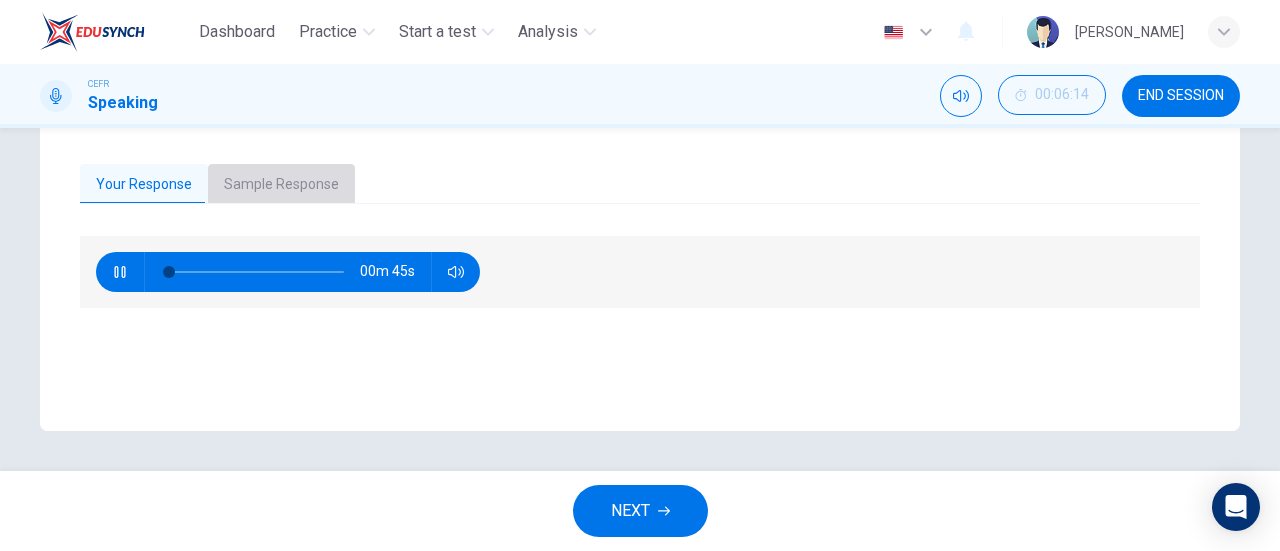 click on "Sample Response" at bounding box center [281, 185] 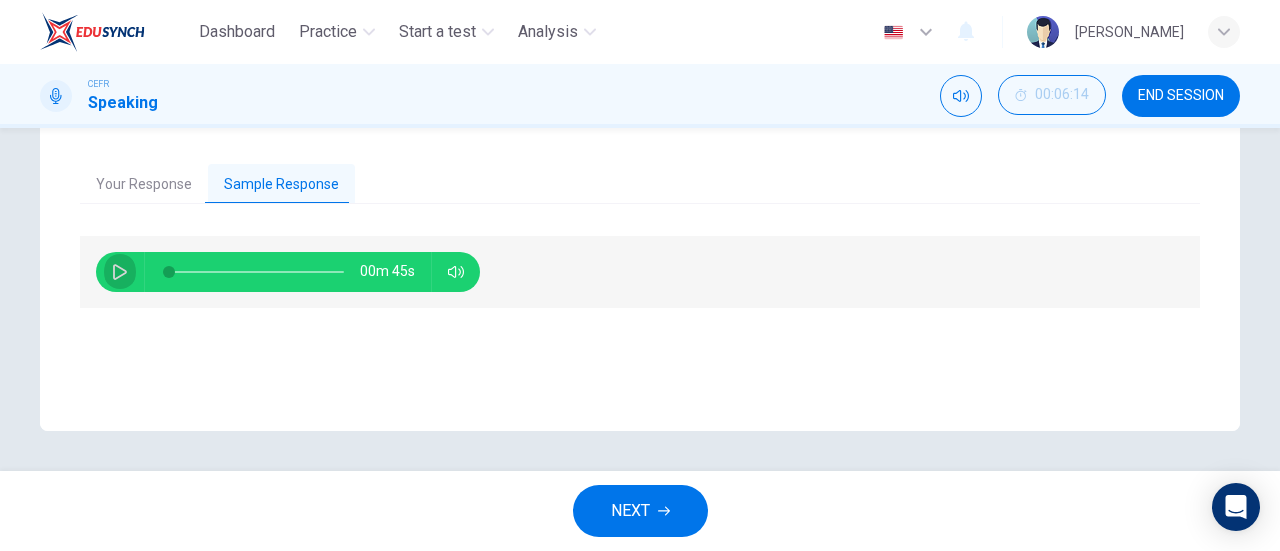click 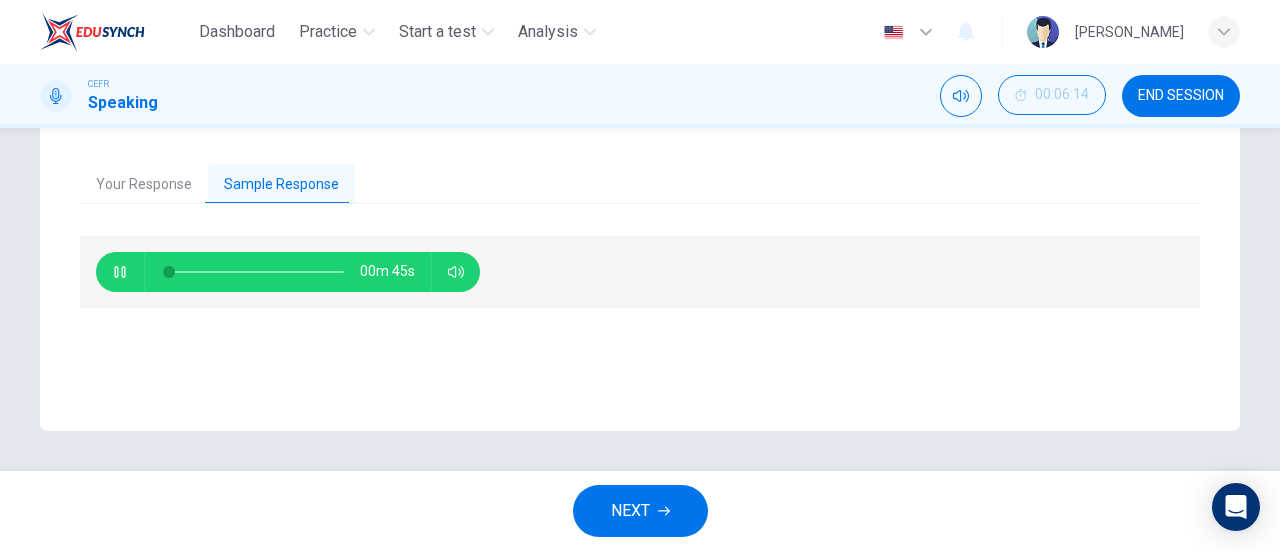 type on "2" 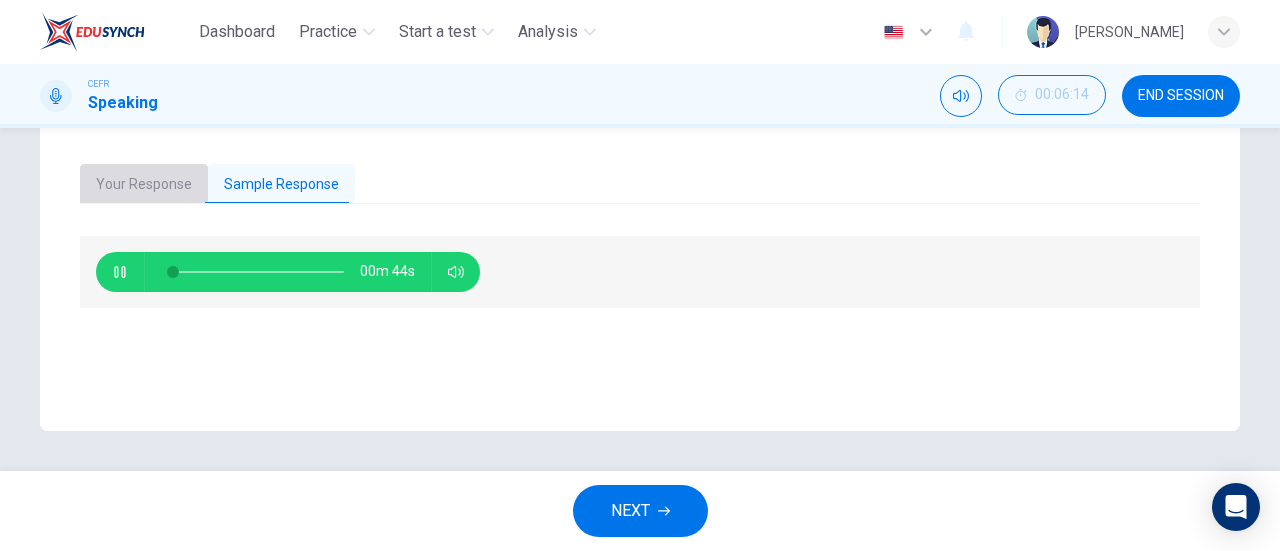 click on "Your Response" at bounding box center [144, 185] 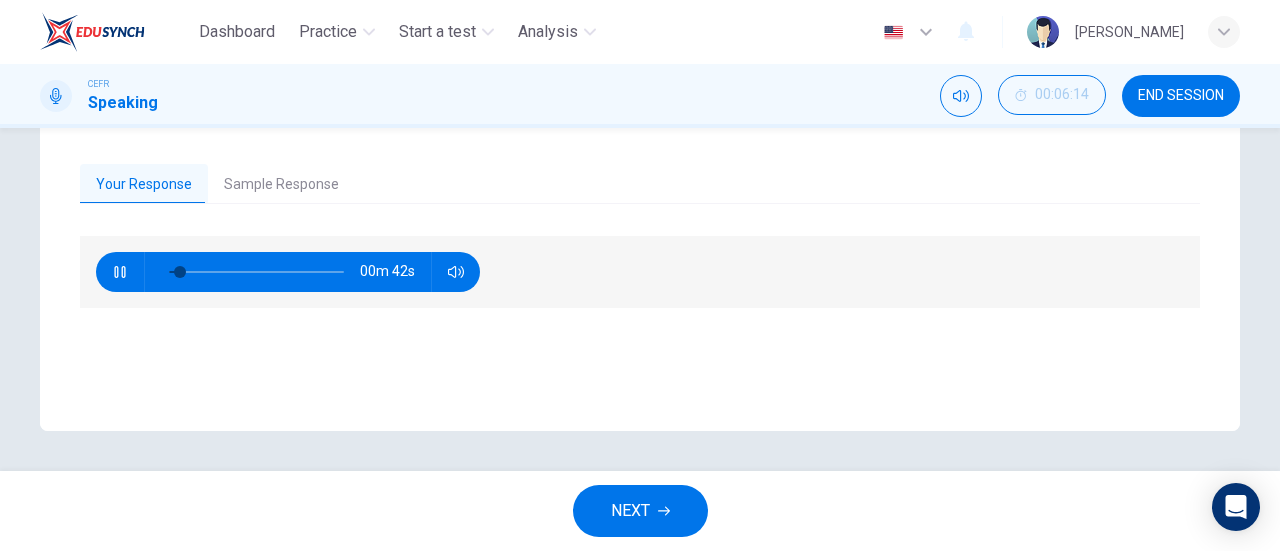 type on "4" 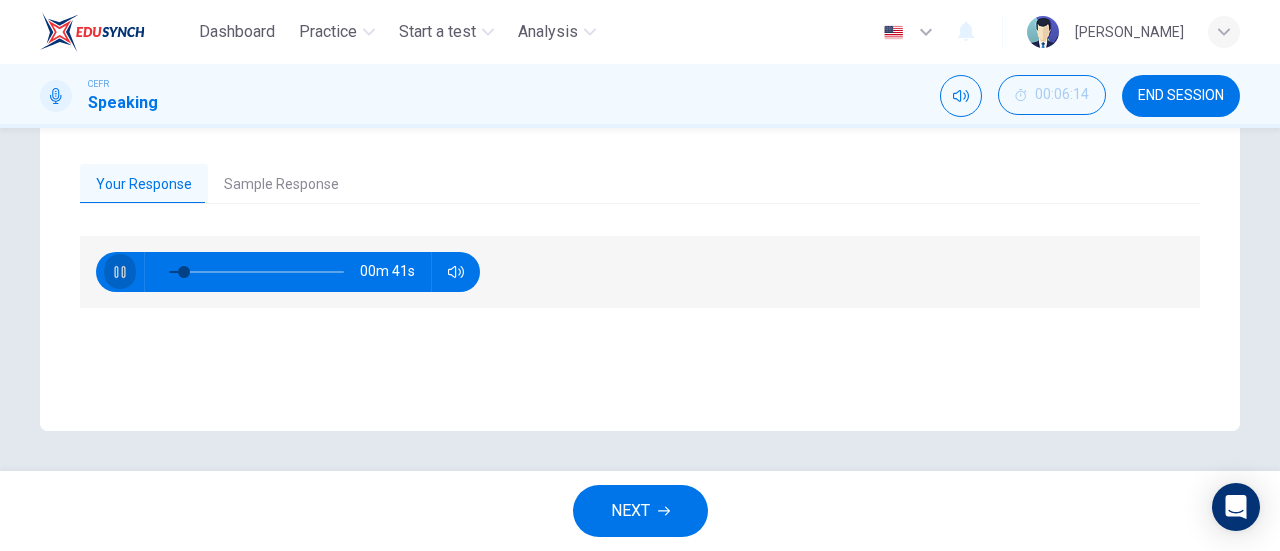 click 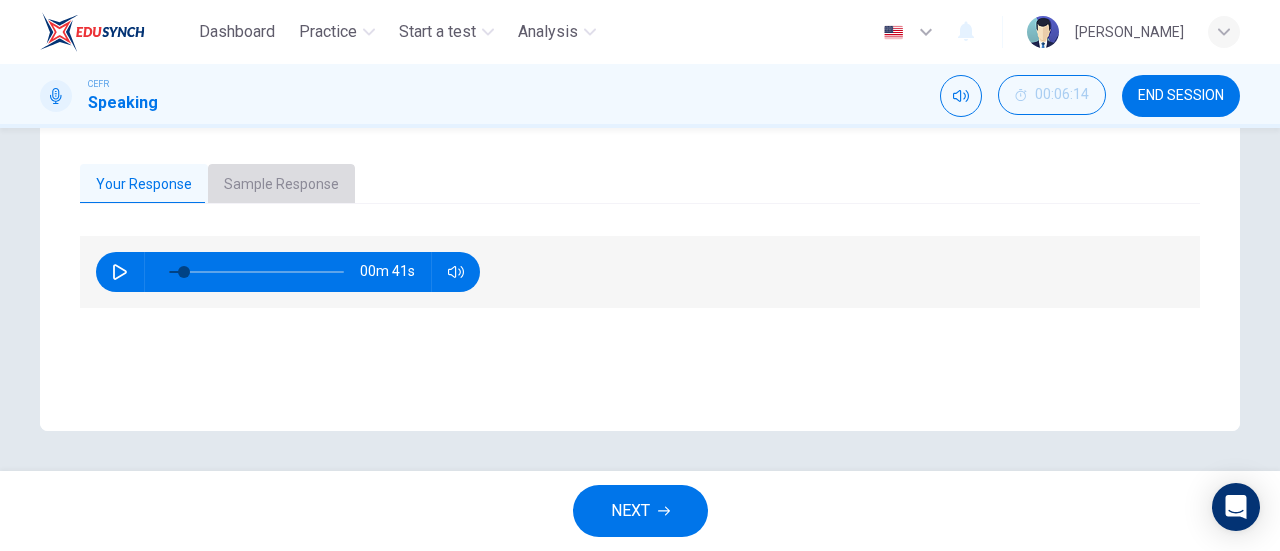click on "Sample Response" at bounding box center [281, 185] 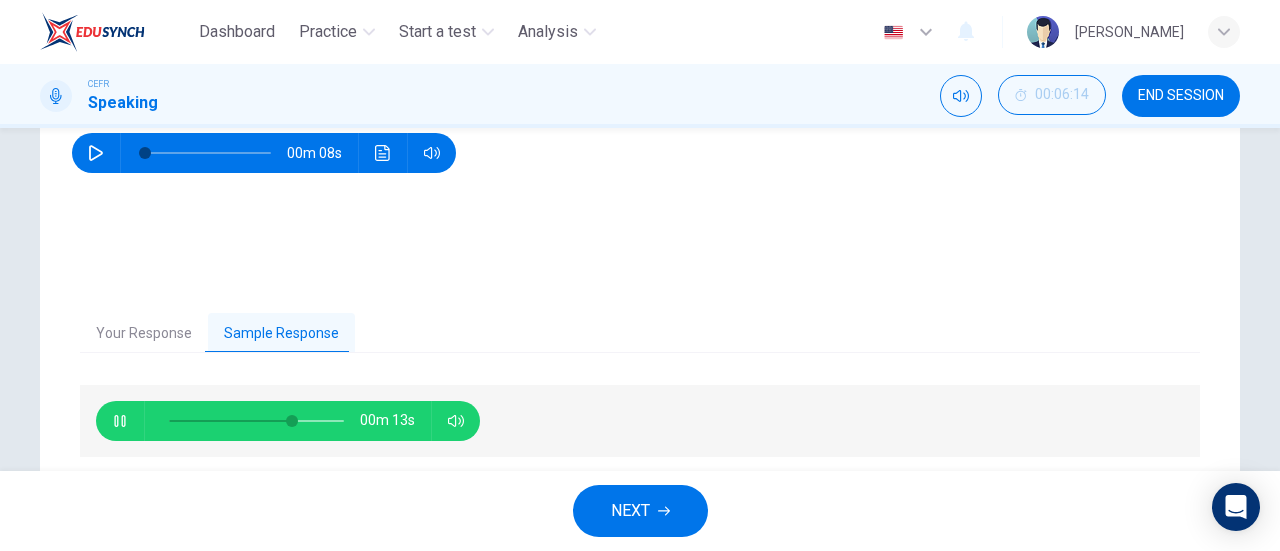 scroll, scrollTop: 432, scrollLeft: 0, axis: vertical 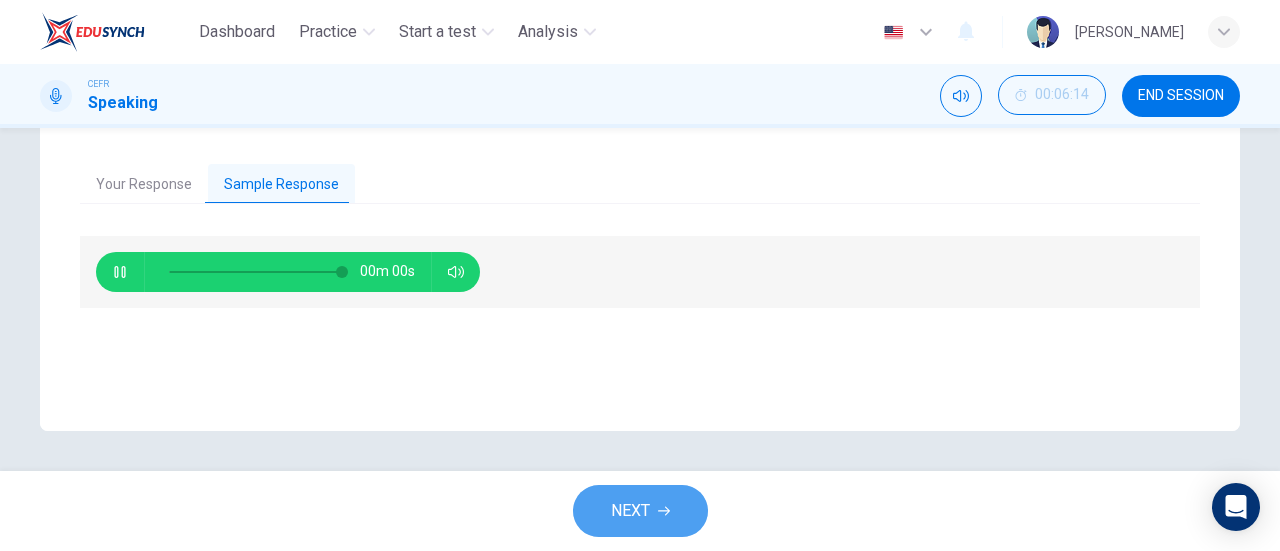 type on "0" 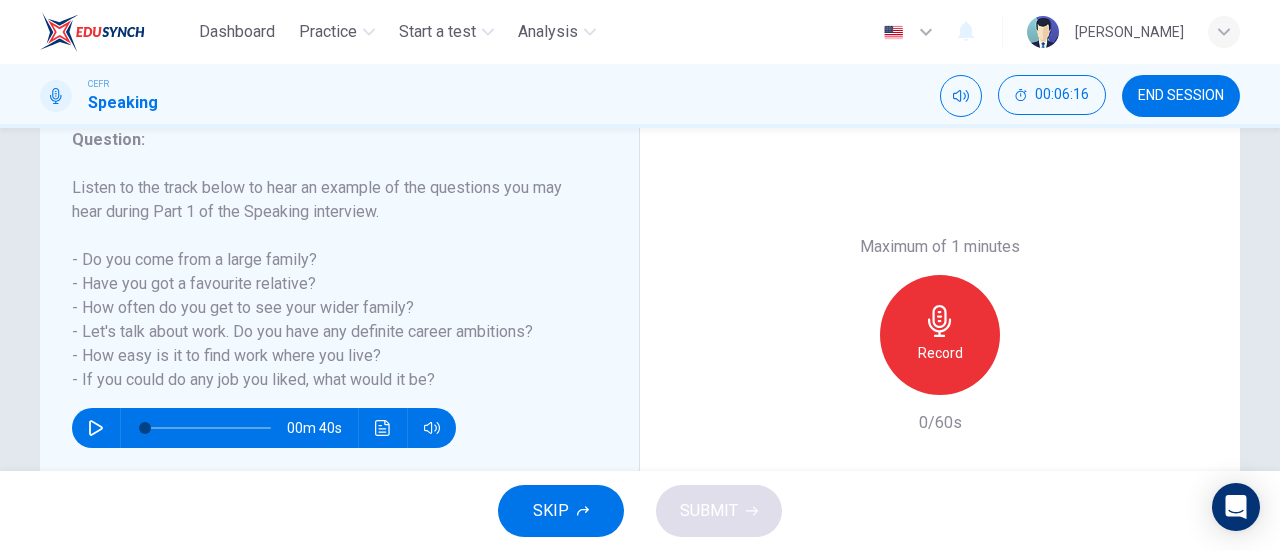scroll, scrollTop: 272, scrollLeft: 0, axis: vertical 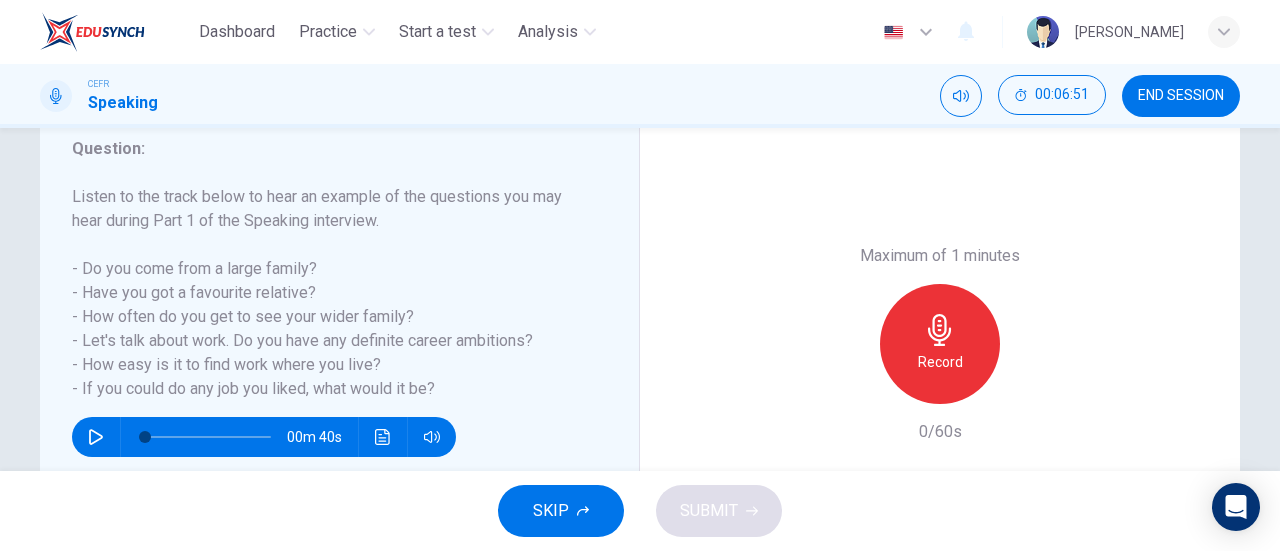 click on "Record" at bounding box center (940, 344) 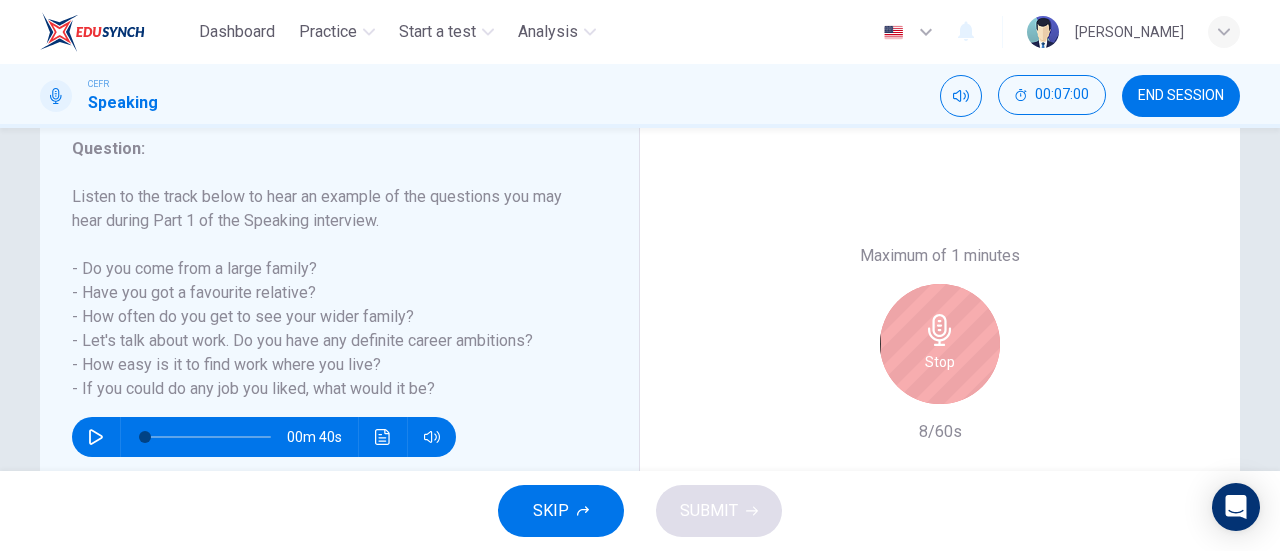 click on "Stop" at bounding box center (940, 344) 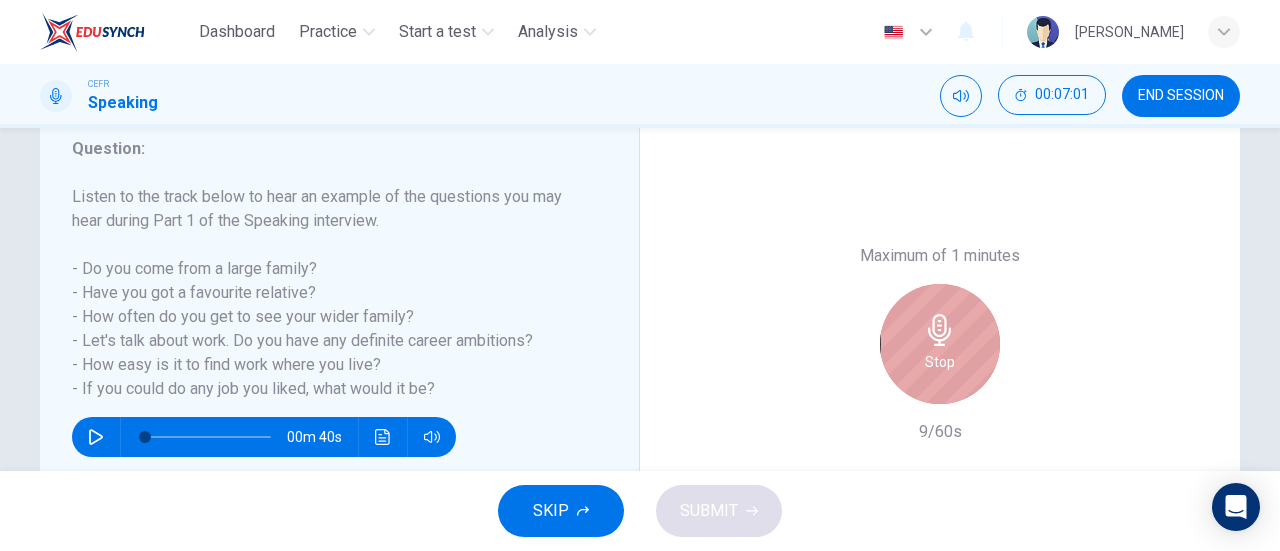 click on "Stop" at bounding box center (940, 344) 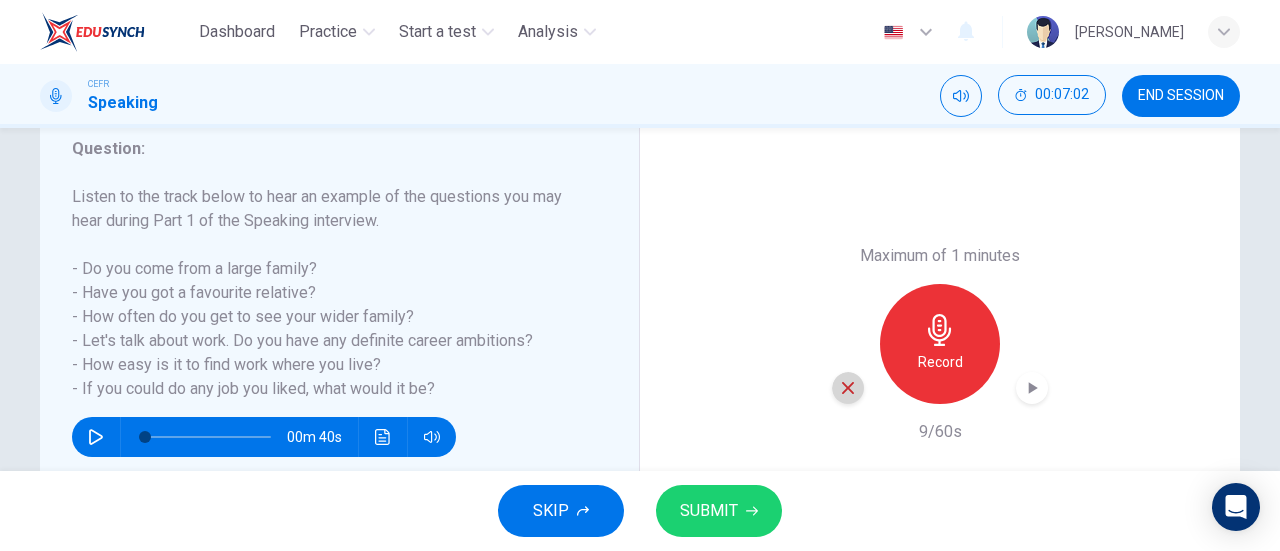 click 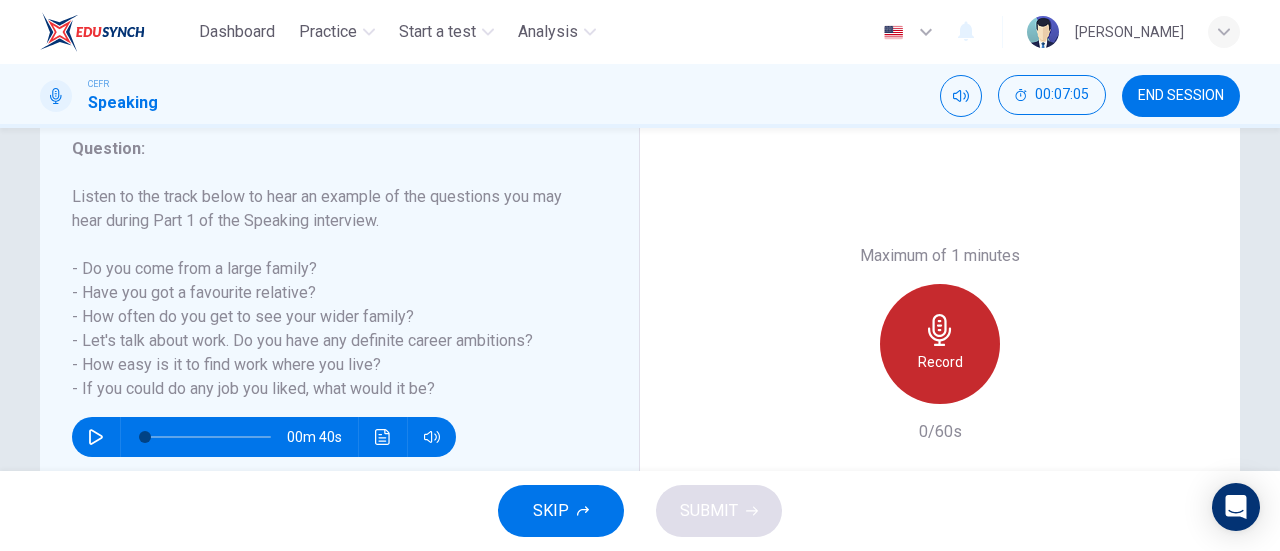 click on "Record" at bounding box center [940, 362] 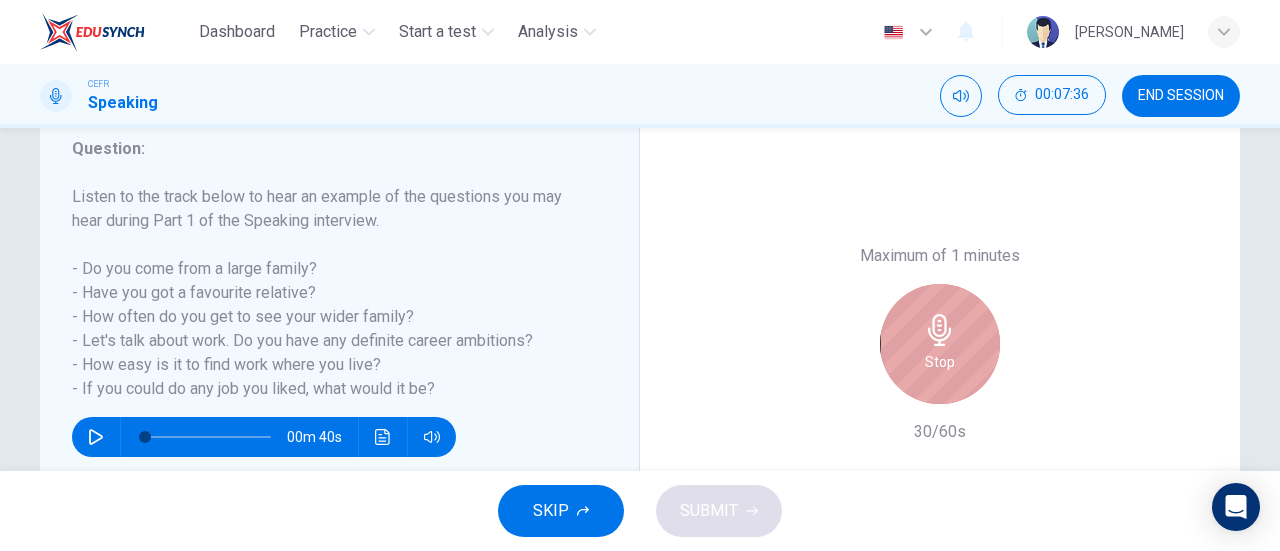 click on "Stop" at bounding box center [940, 344] 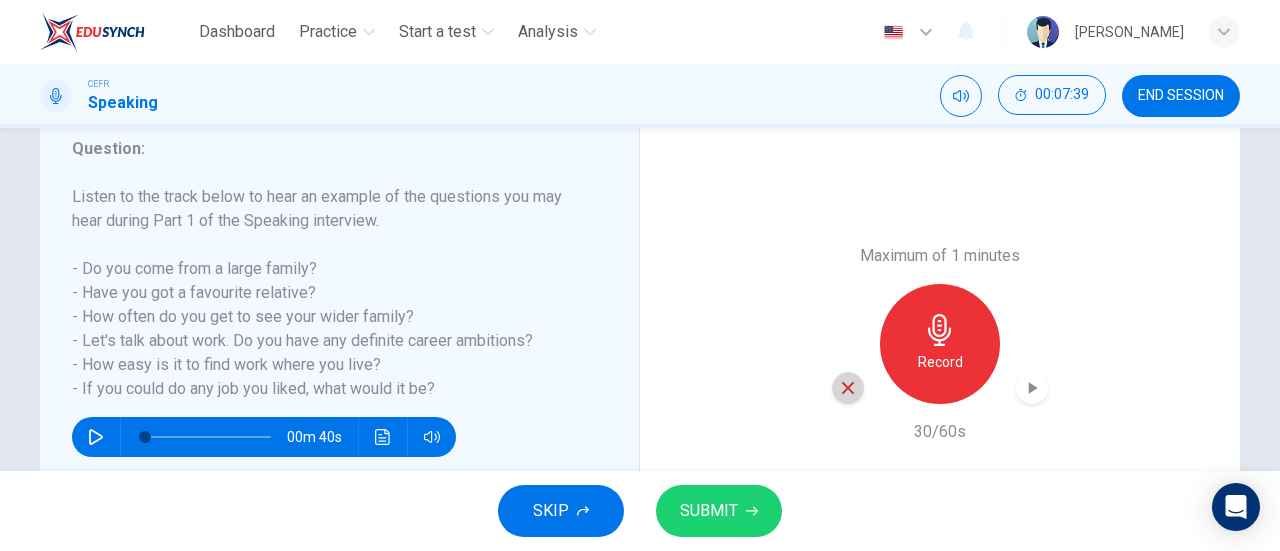 click 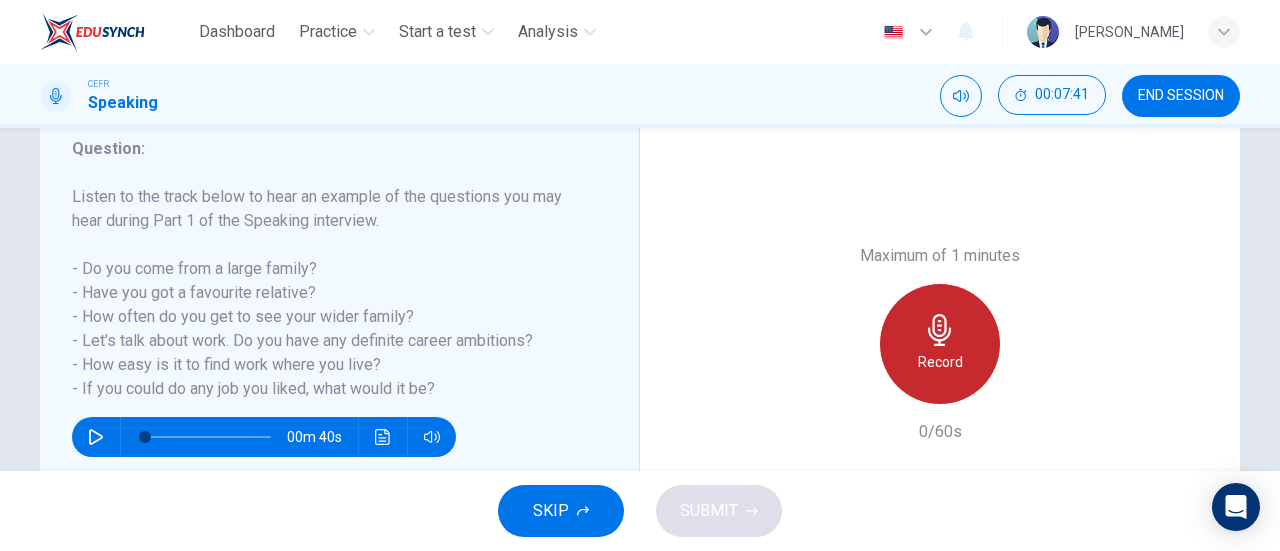 click on "Record" at bounding box center (940, 362) 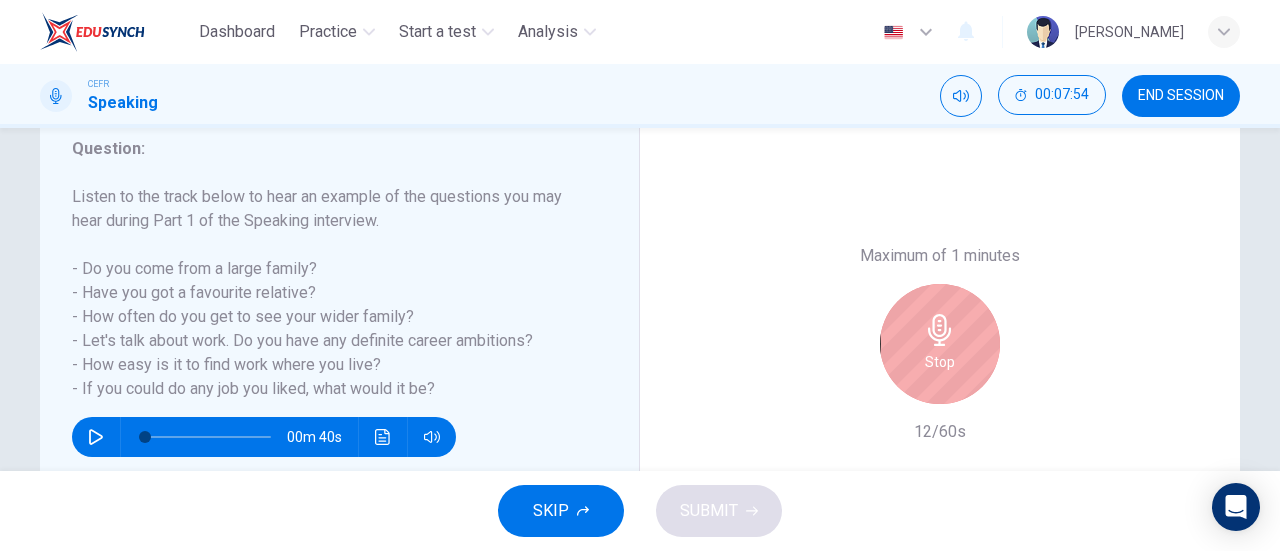 drag, startPoint x: 983, startPoint y: 380, endPoint x: 974, endPoint y: 374, distance: 10.816654 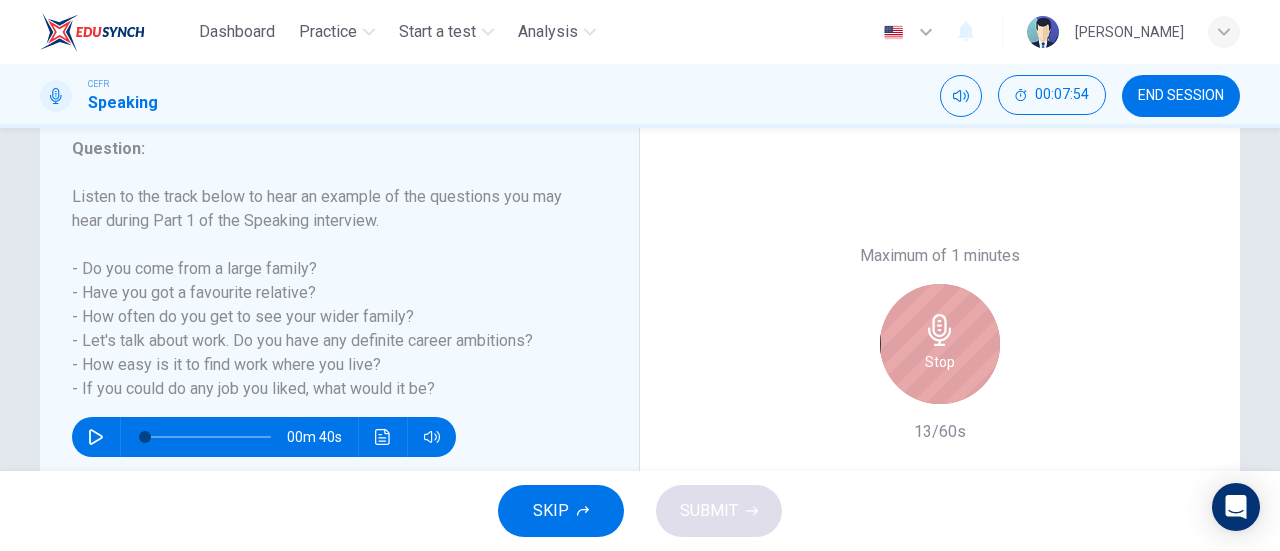 click on "Stop" at bounding box center (940, 344) 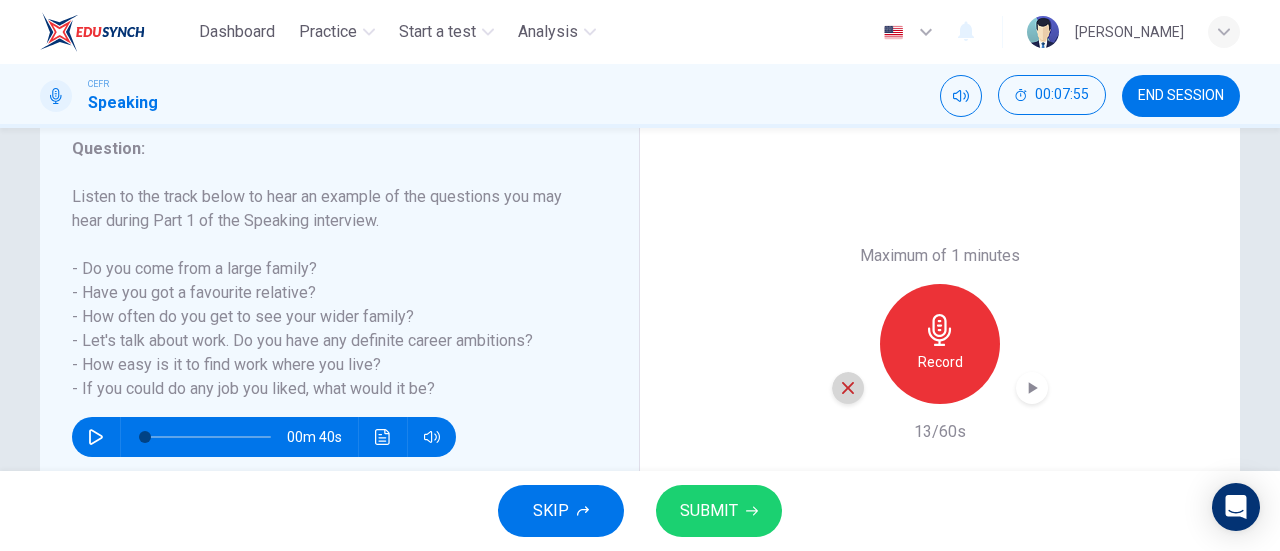 click 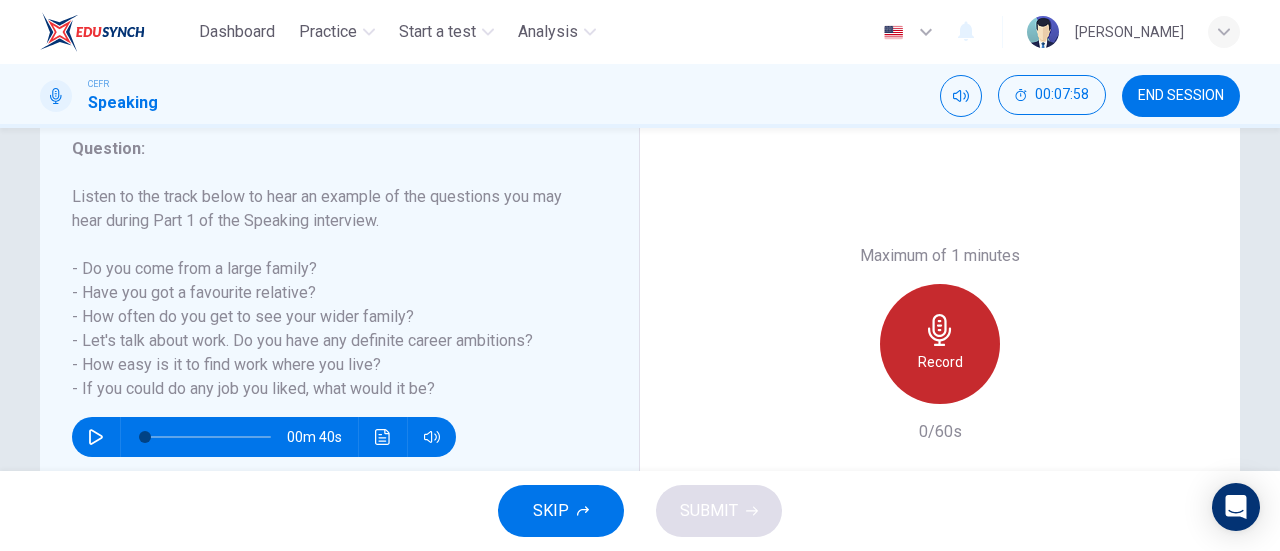 click on "Record" at bounding box center (940, 362) 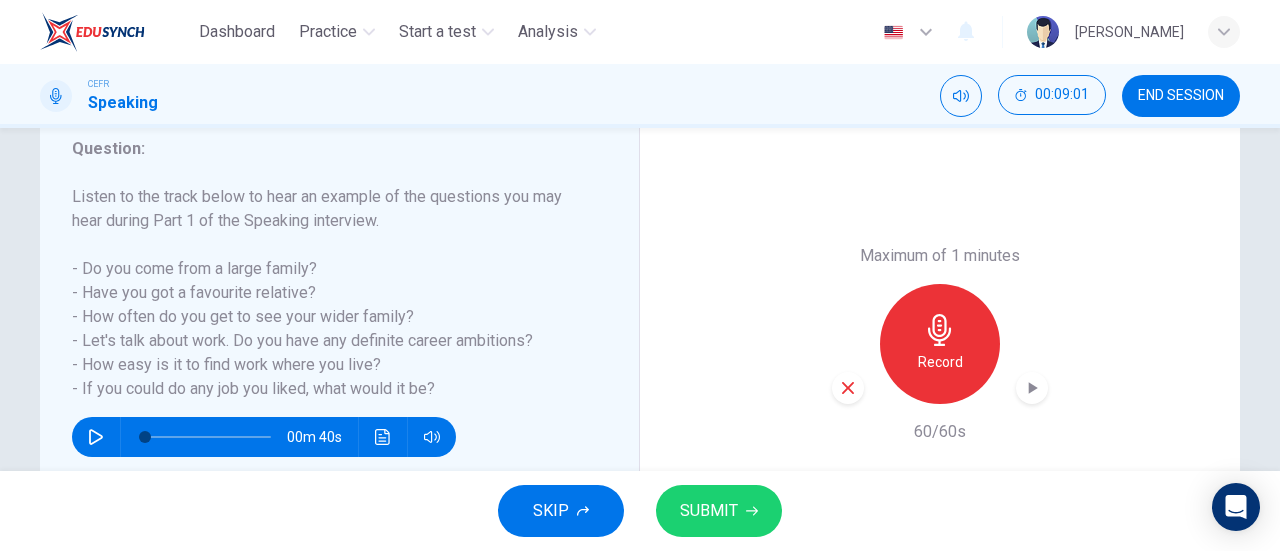 scroll, scrollTop: 432, scrollLeft: 0, axis: vertical 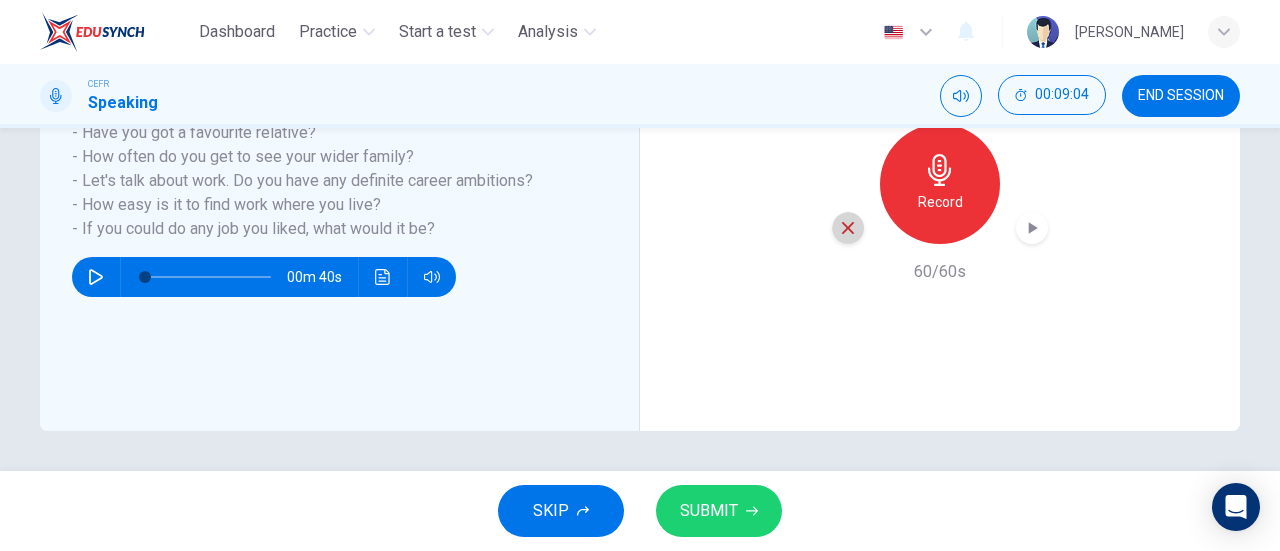 click 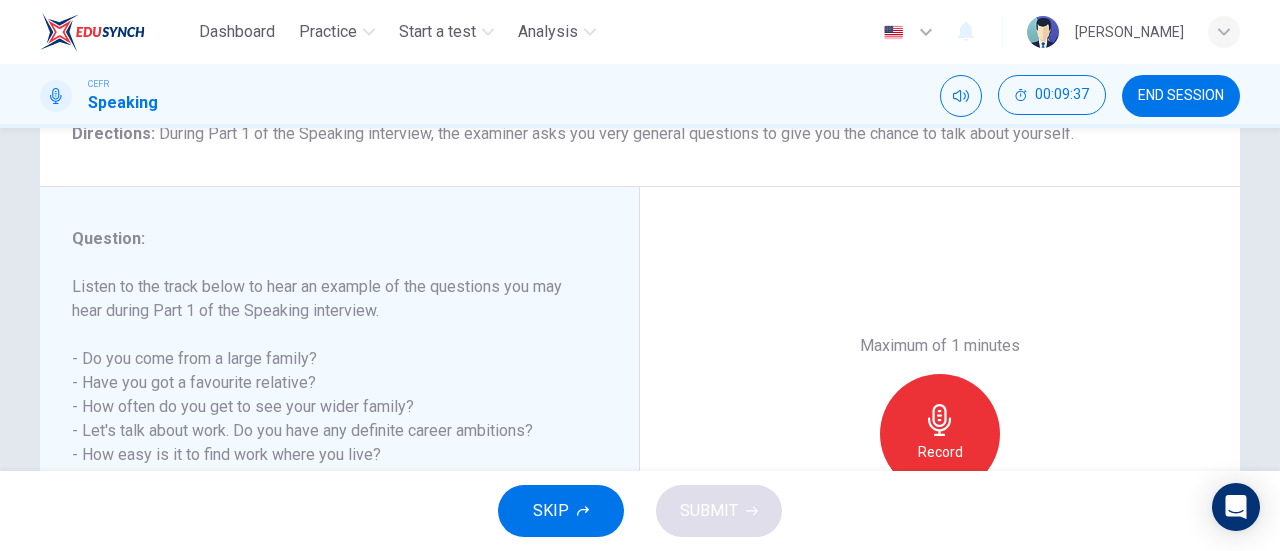 scroll, scrollTop: 175, scrollLeft: 0, axis: vertical 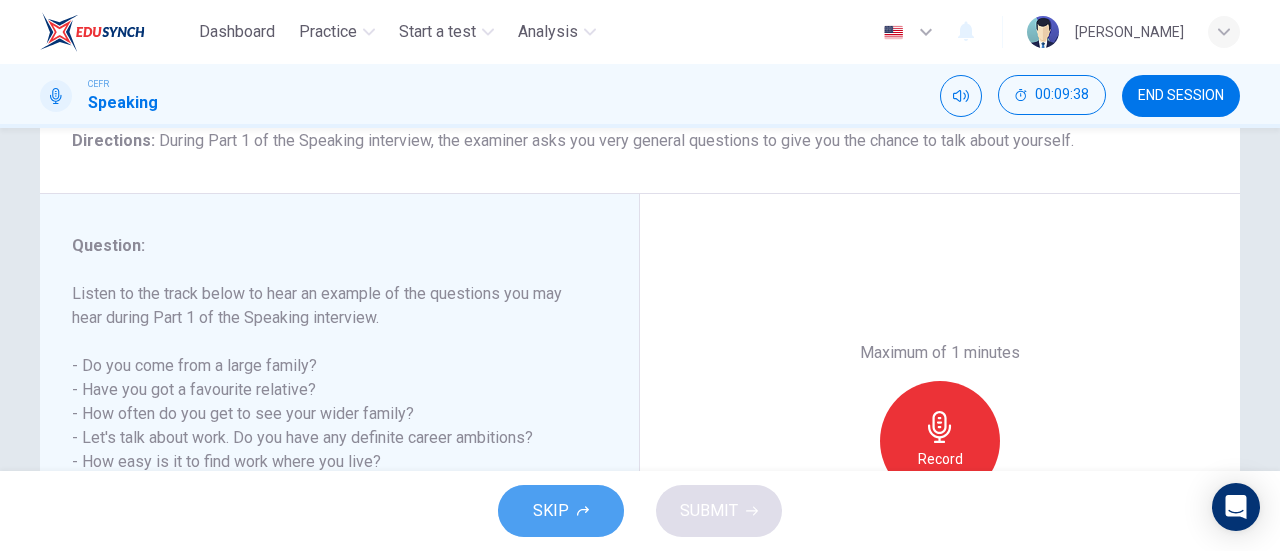 click on "SKIP" at bounding box center [561, 511] 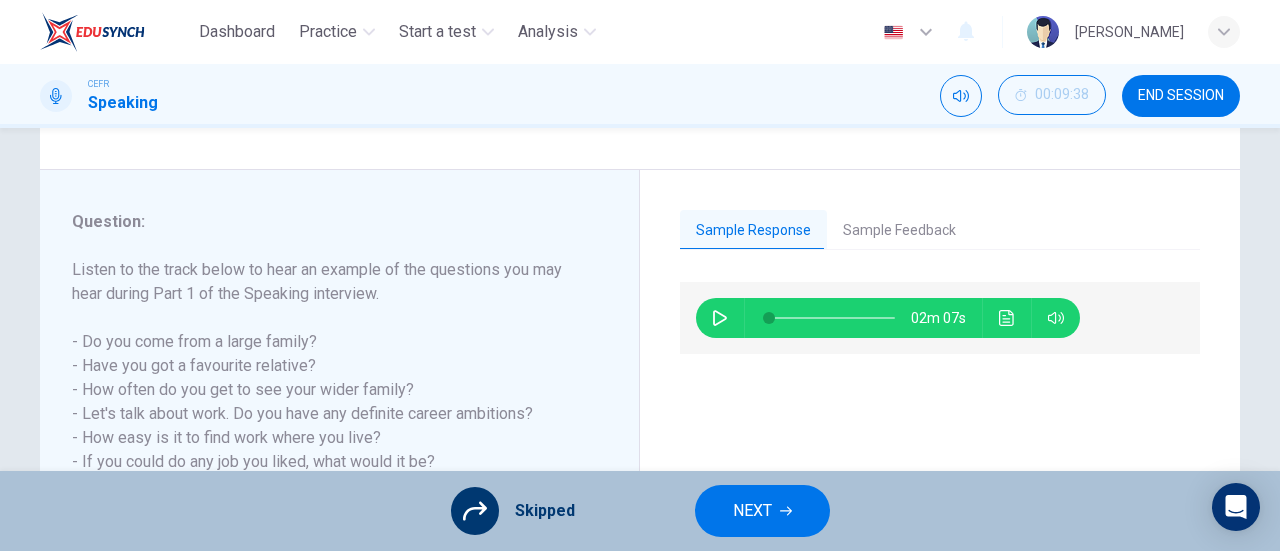 scroll, scrollTop: 119, scrollLeft: 0, axis: vertical 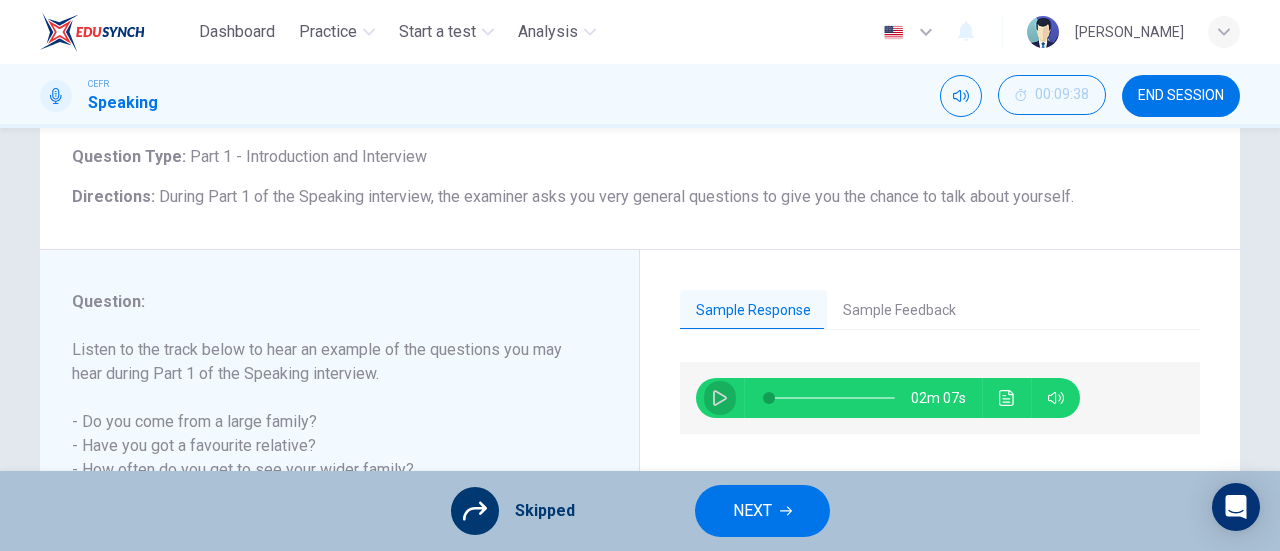 click at bounding box center [720, 398] 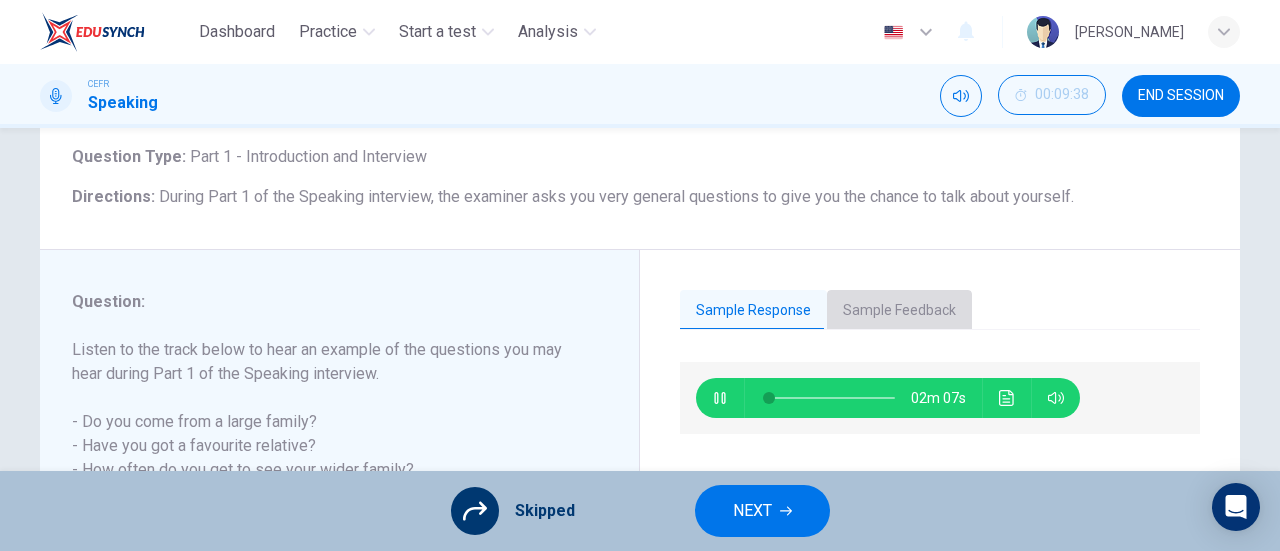 click on "Sample Feedback" at bounding box center [899, 311] 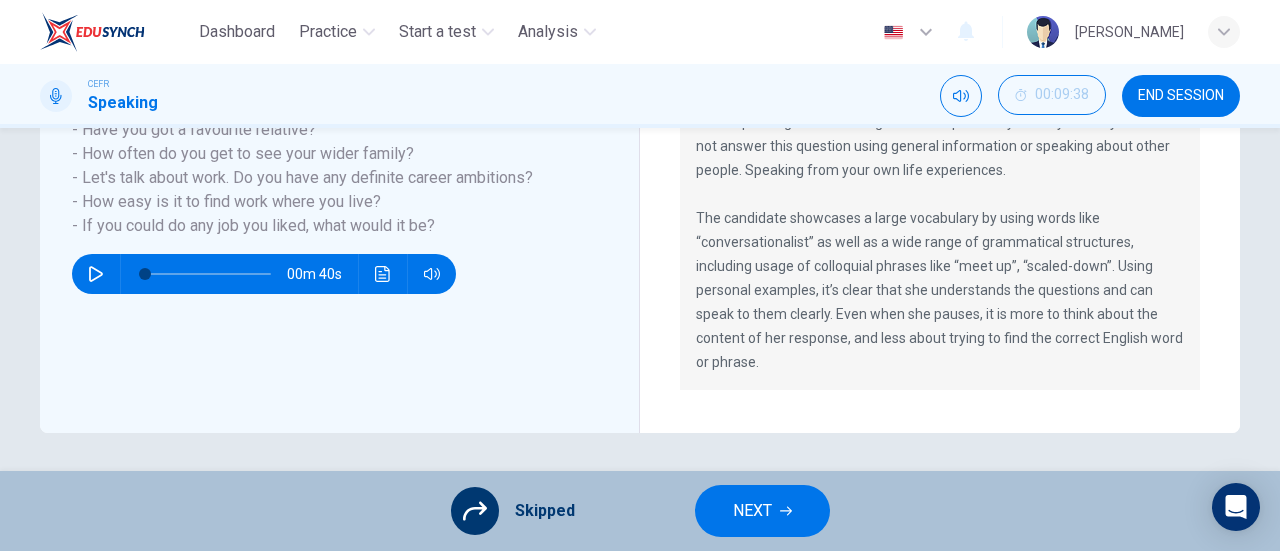 scroll, scrollTop: 173, scrollLeft: 0, axis: vertical 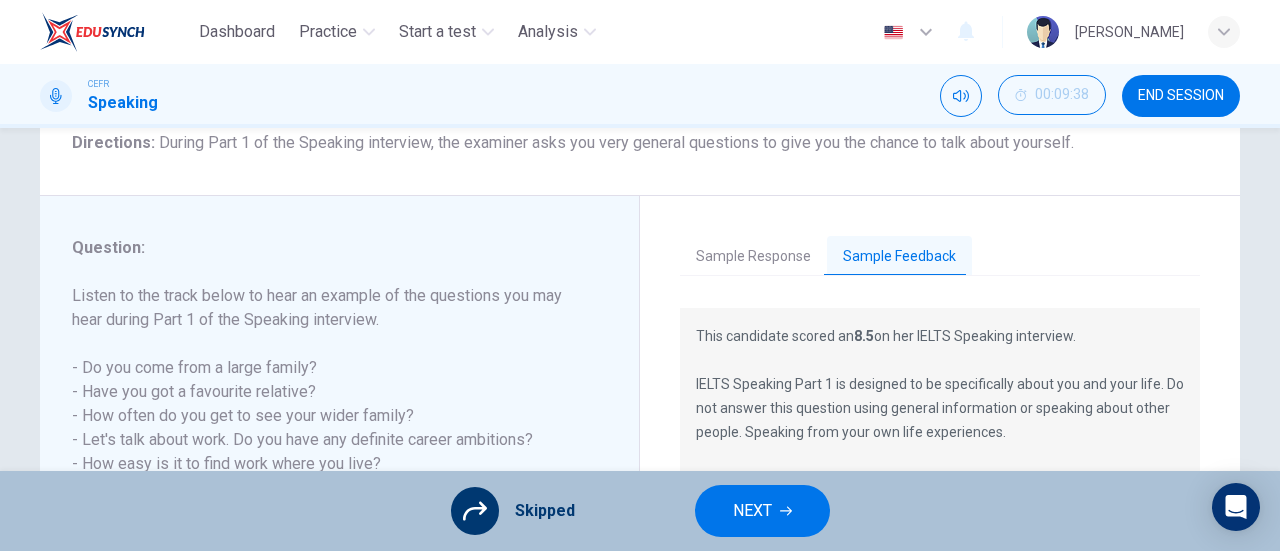 click on "Sample Response" at bounding box center [753, 257] 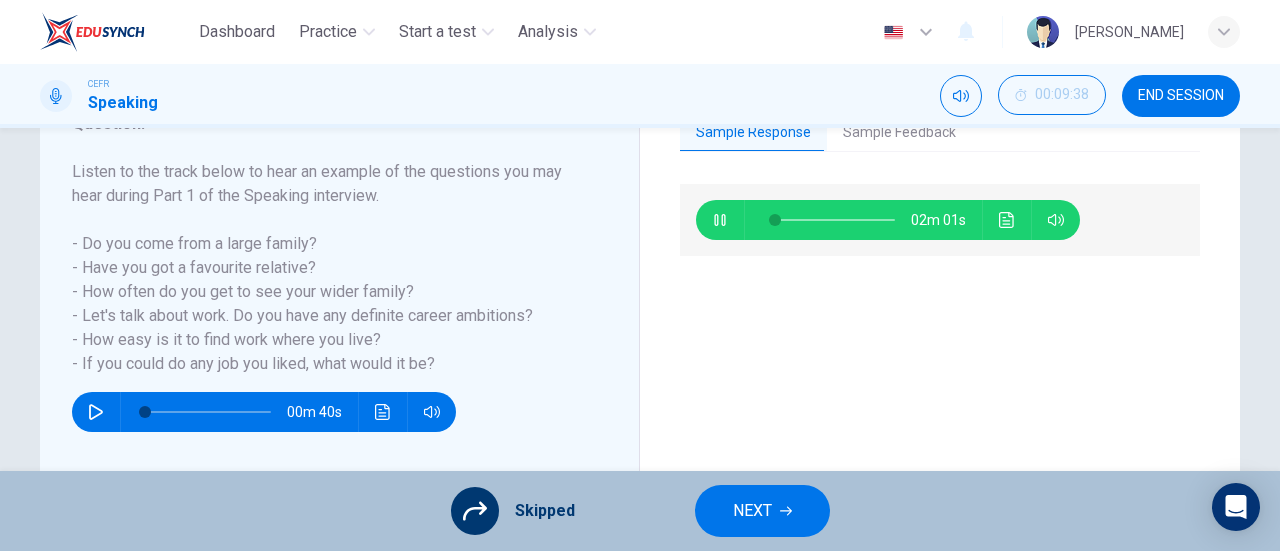 scroll, scrollTop: 298, scrollLeft: 0, axis: vertical 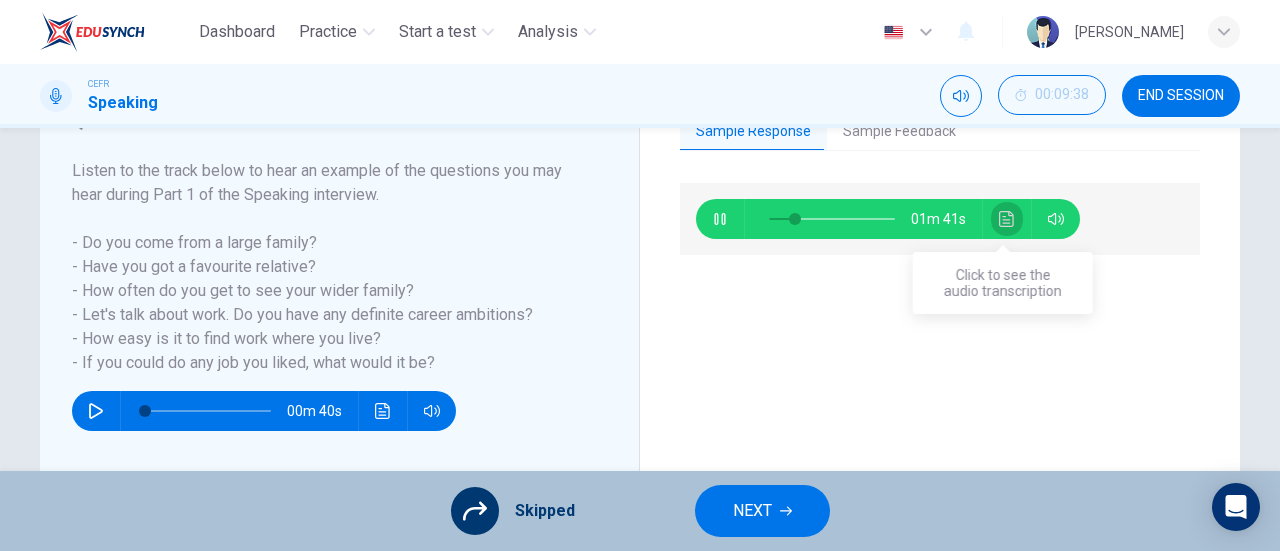 click 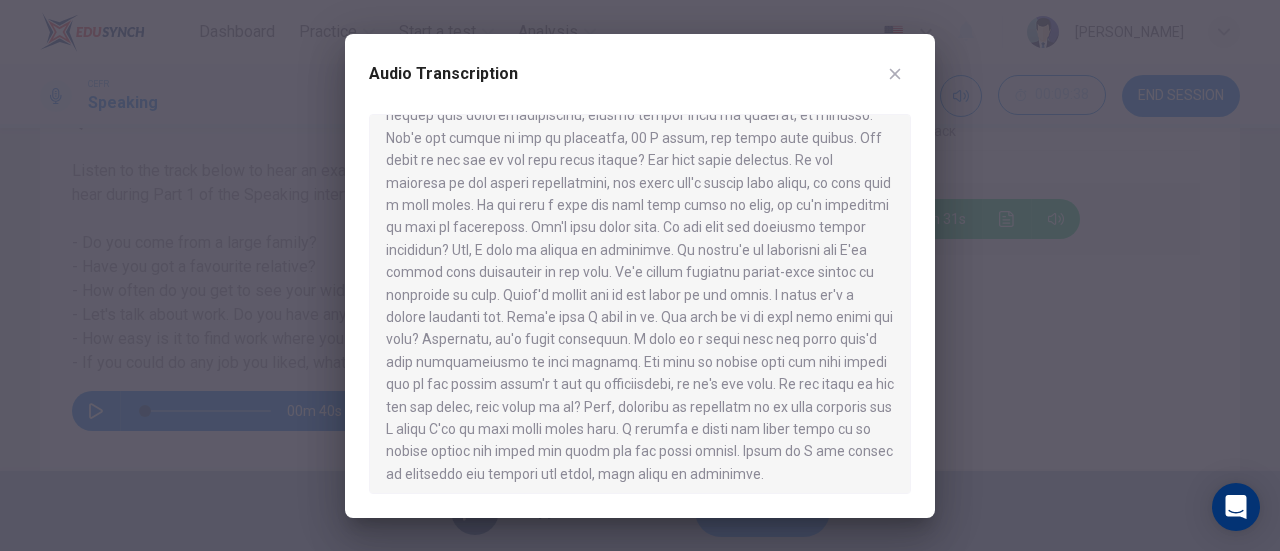 scroll, scrollTop: 146, scrollLeft: 0, axis: vertical 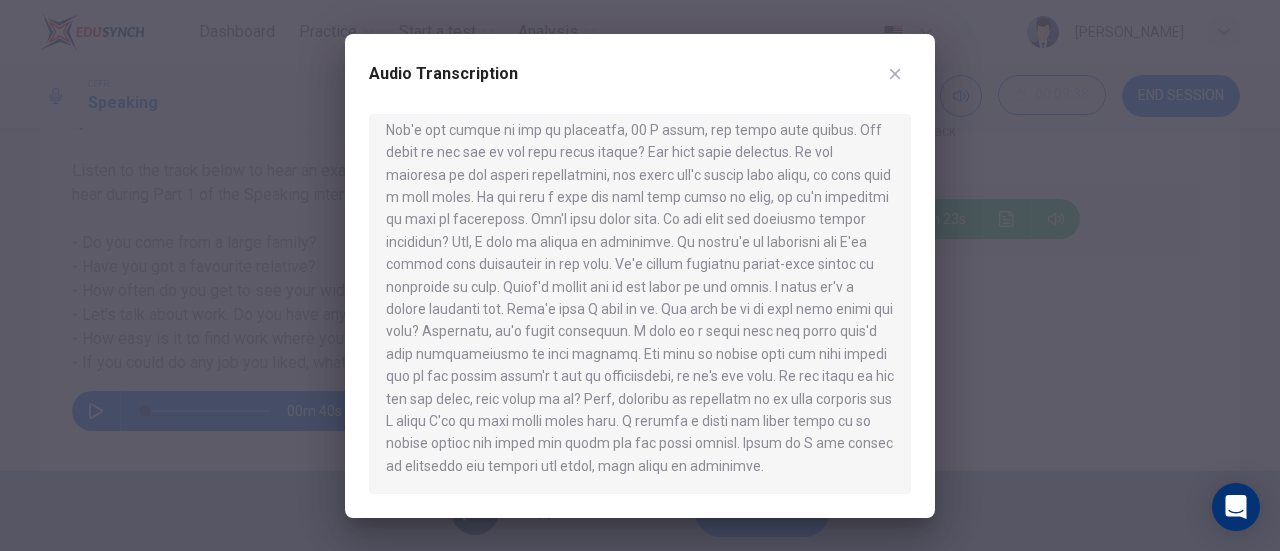 click at bounding box center [640, 304] 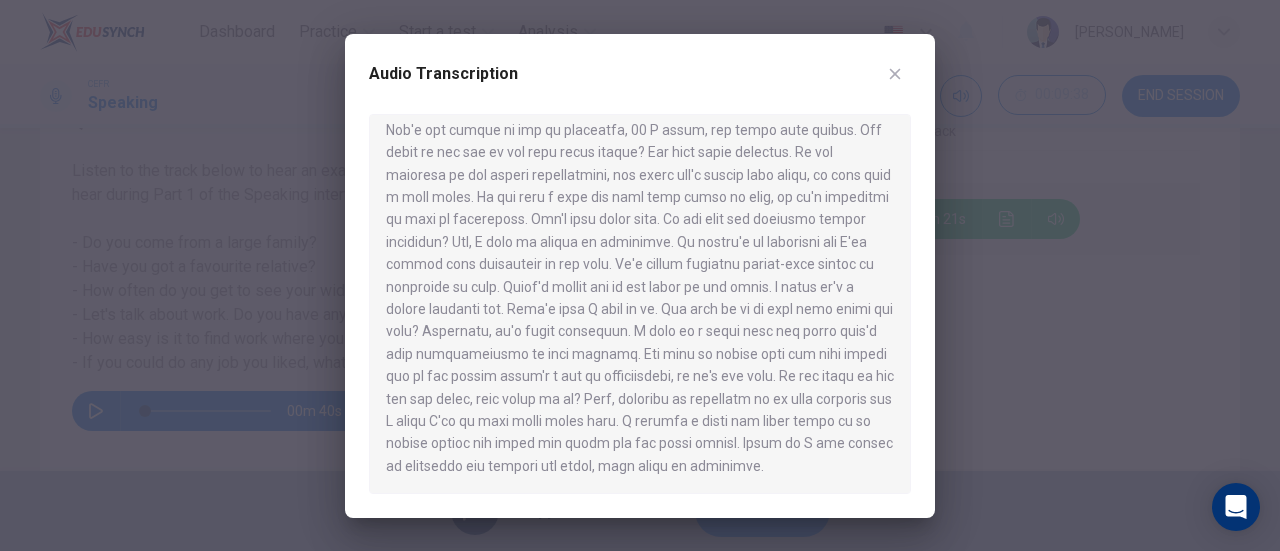 drag, startPoint x: 691, startPoint y: 207, endPoint x: 721, endPoint y: 449, distance: 243.85242 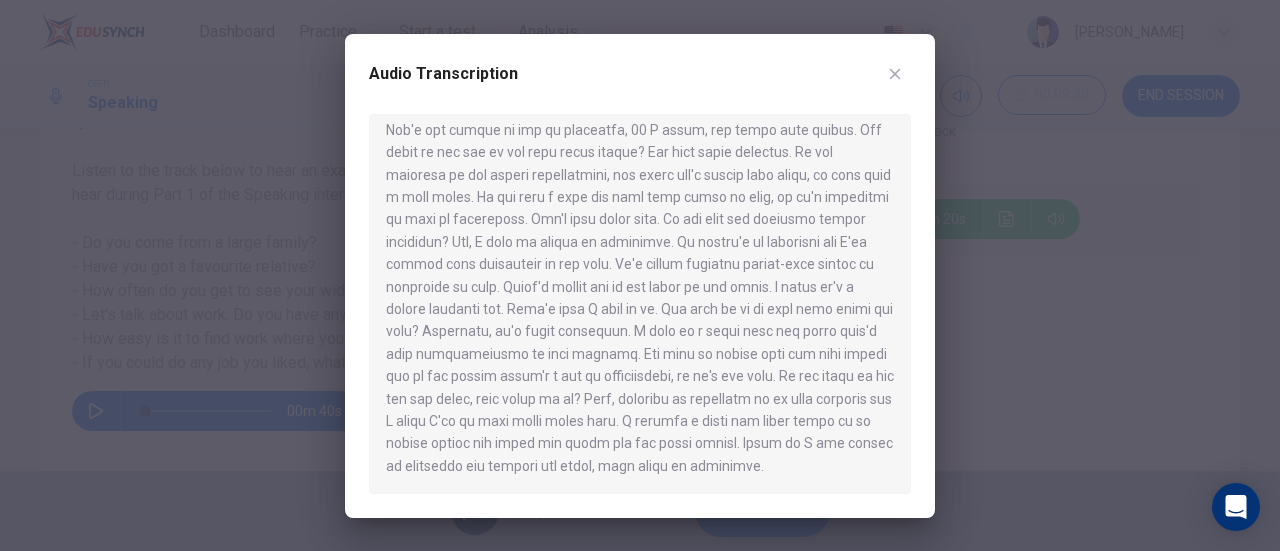 drag, startPoint x: 721, startPoint y: 449, endPoint x: 762, endPoint y: 203, distance: 249.39326 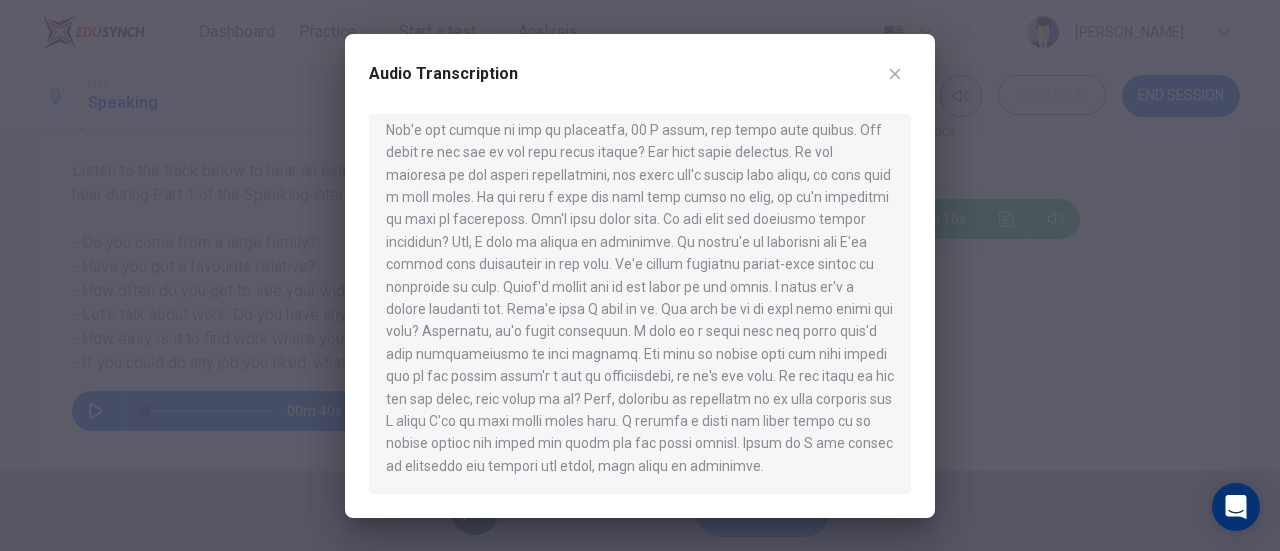 drag, startPoint x: 684, startPoint y: 239, endPoint x: 736, endPoint y: 453, distance: 220.22716 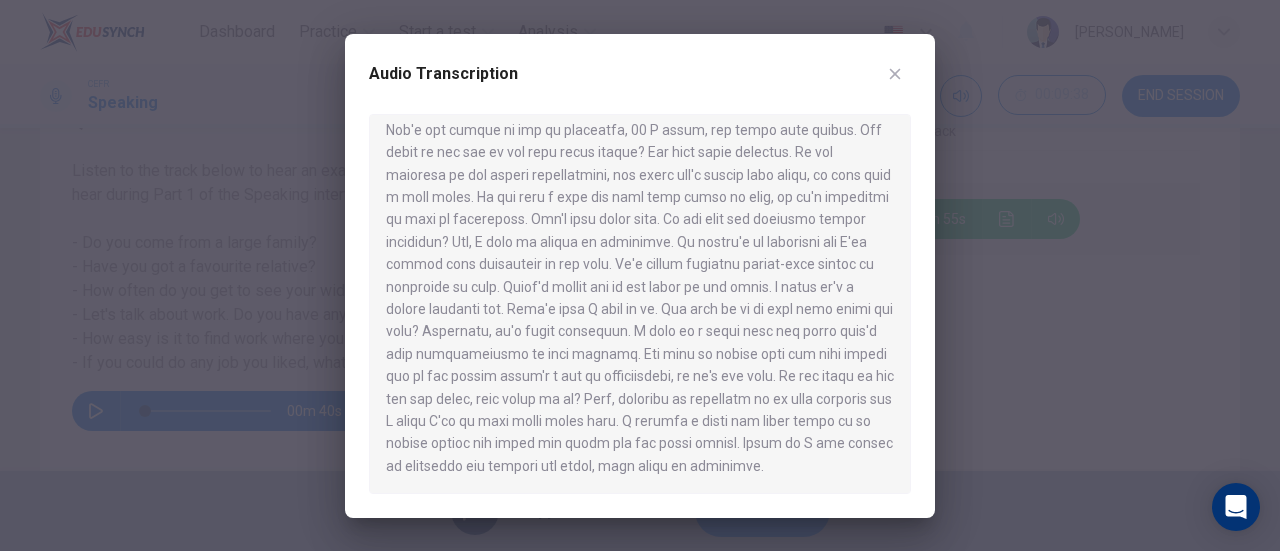 click at bounding box center [640, 304] 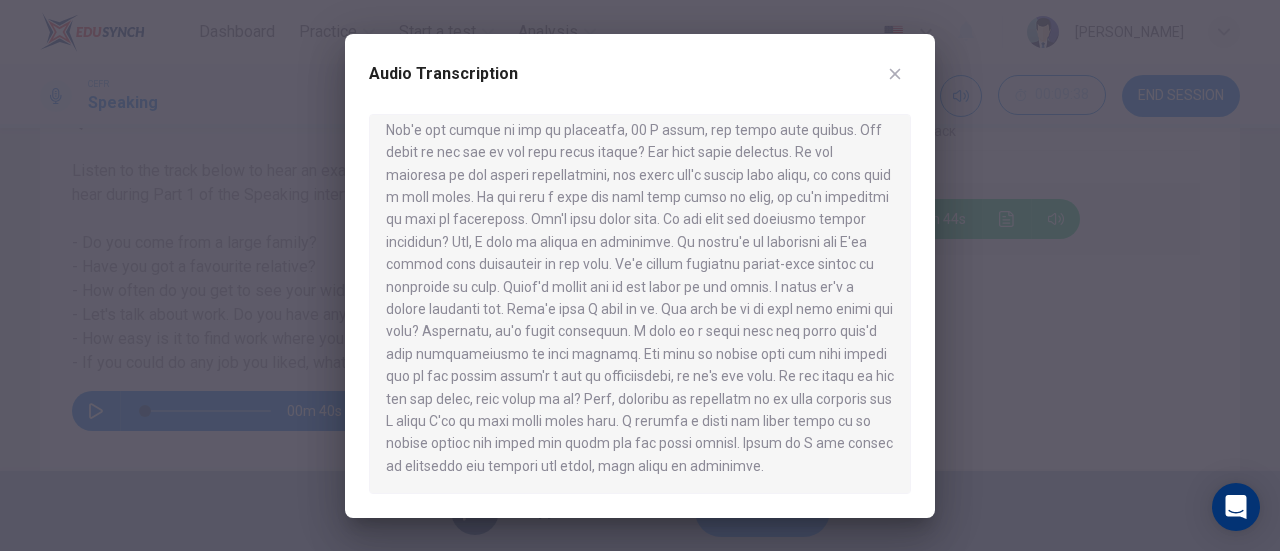 drag, startPoint x: 567, startPoint y: 313, endPoint x: 660, endPoint y: 409, distance: 133.66002 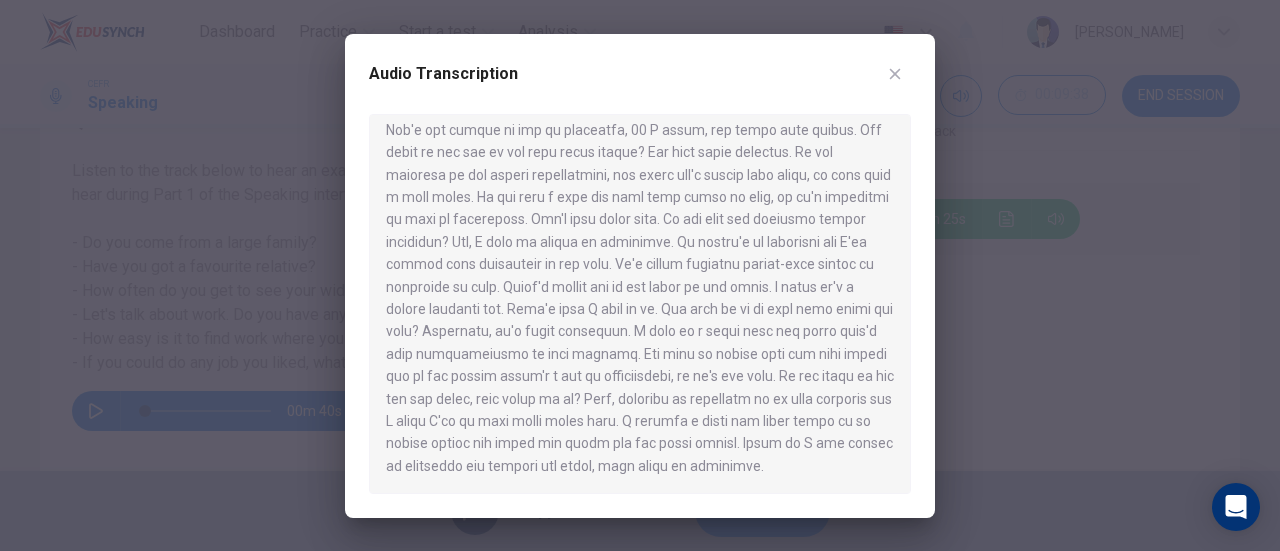 click at bounding box center (640, 275) 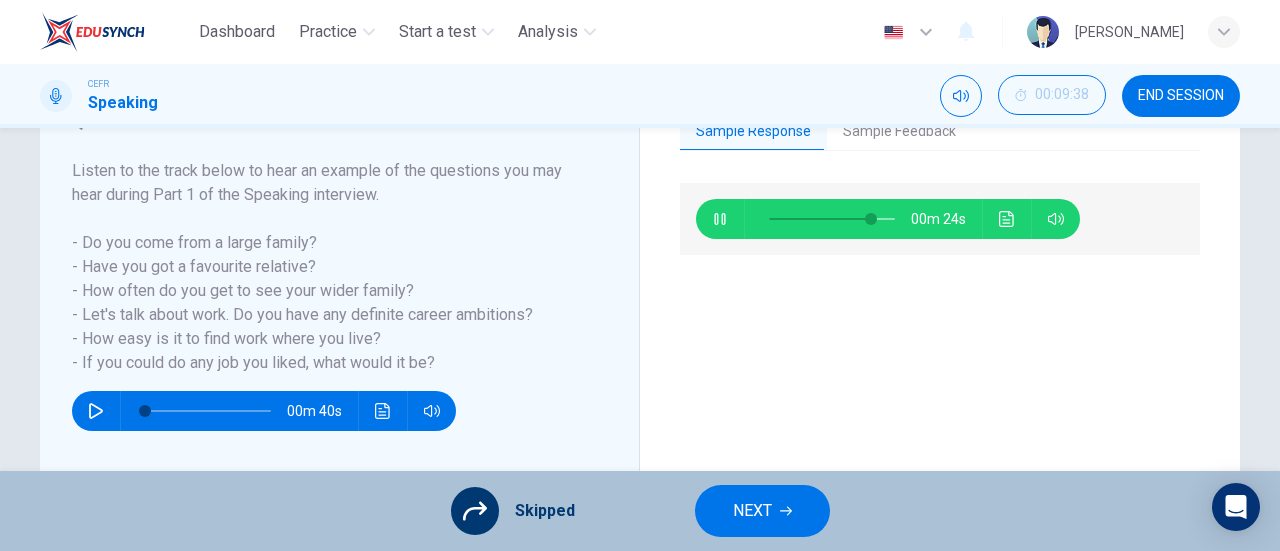 type on "82" 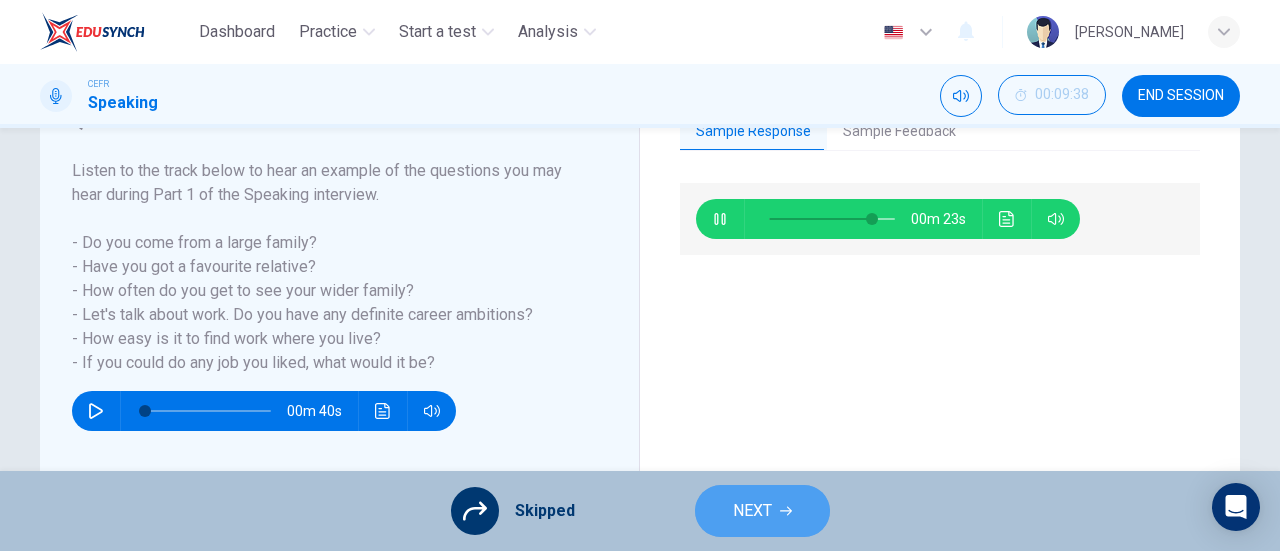 click on "NEXT" at bounding box center (762, 511) 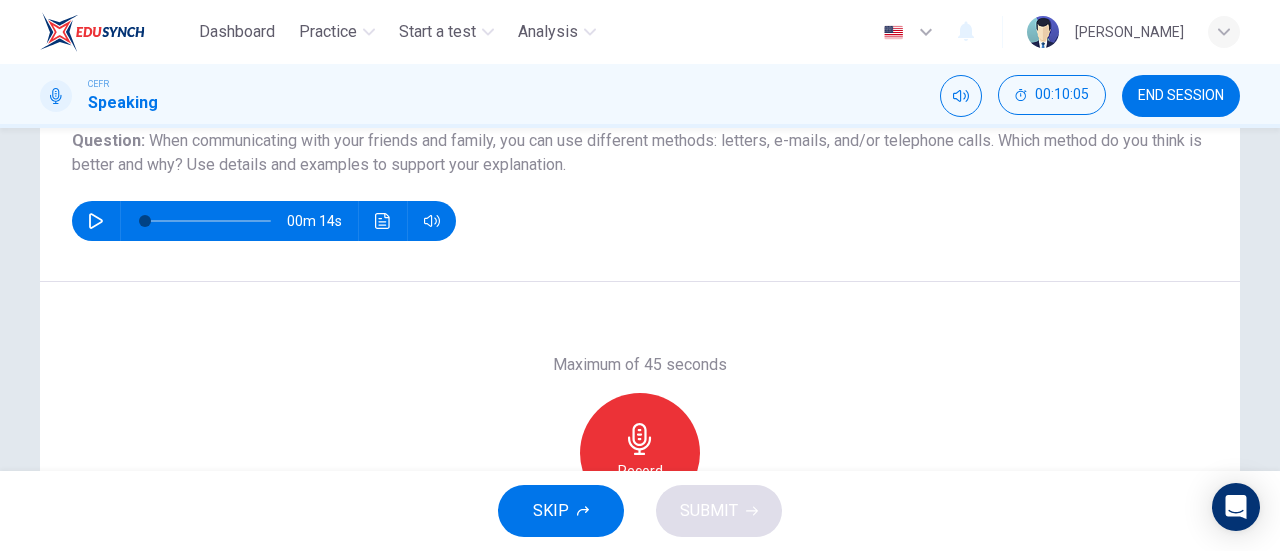 scroll, scrollTop: 238, scrollLeft: 0, axis: vertical 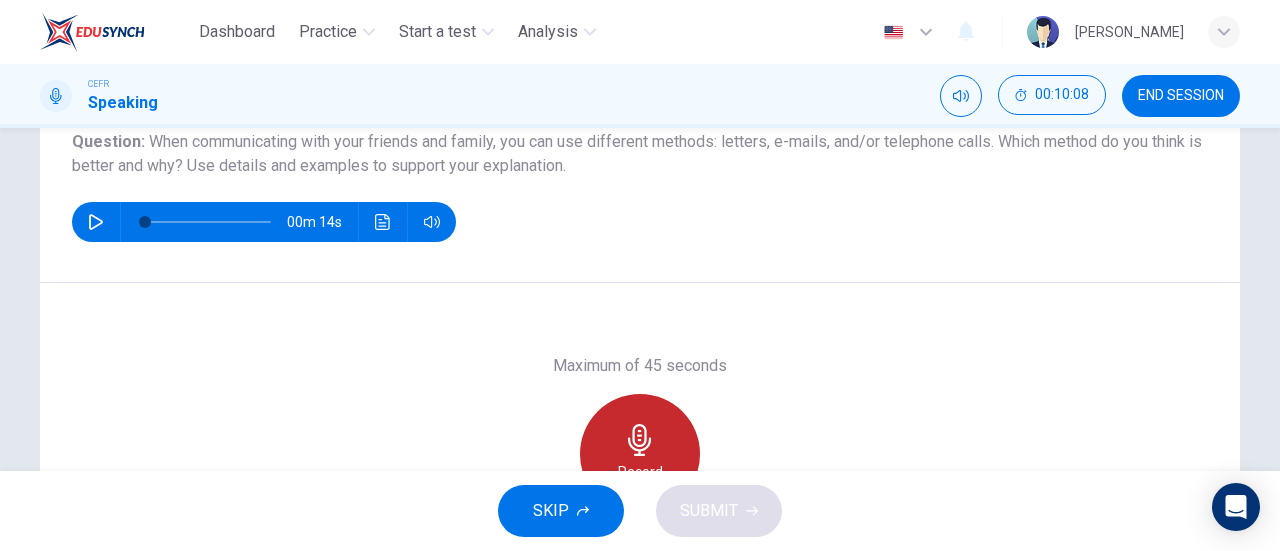 click 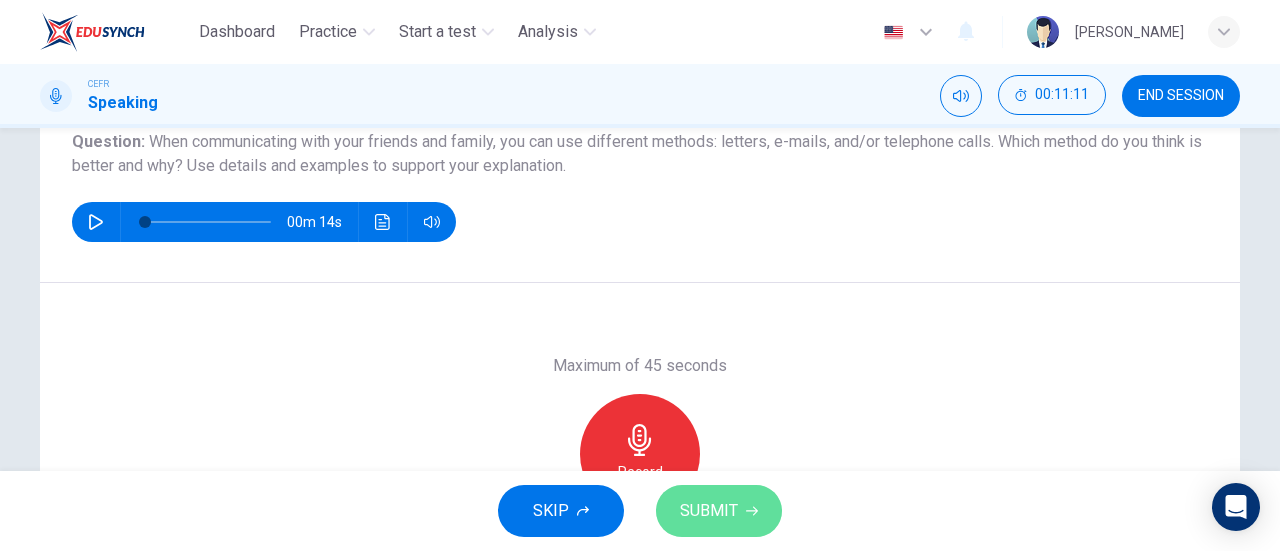 click on "SUBMIT" at bounding box center (719, 511) 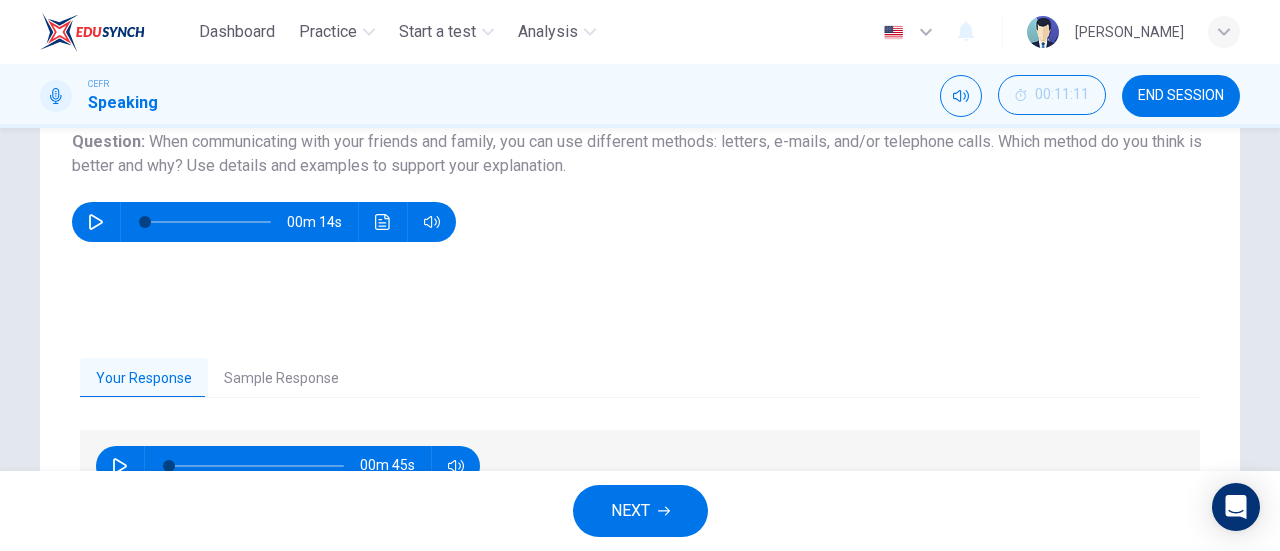 scroll, scrollTop: 432, scrollLeft: 0, axis: vertical 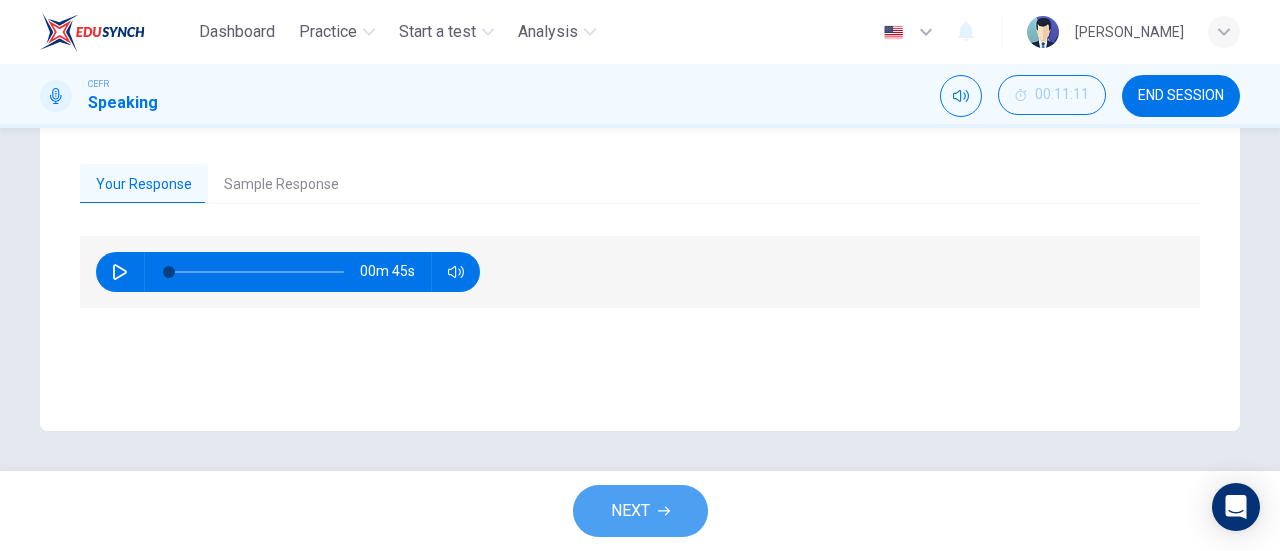 click on "NEXT" at bounding box center [630, 511] 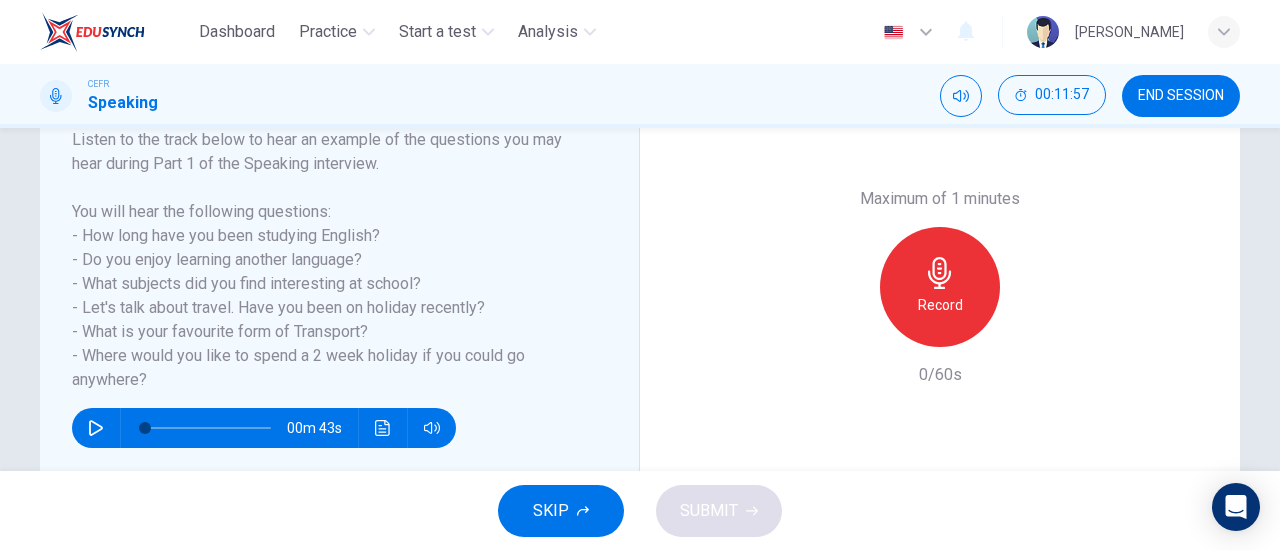 scroll, scrollTop: 331, scrollLeft: 0, axis: vertical 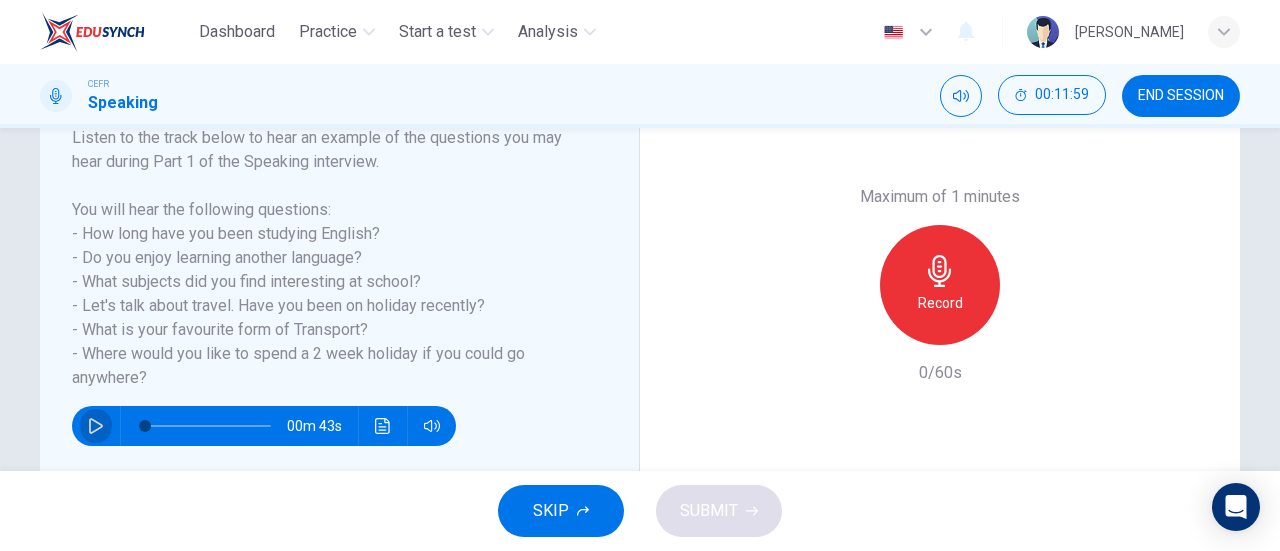 click 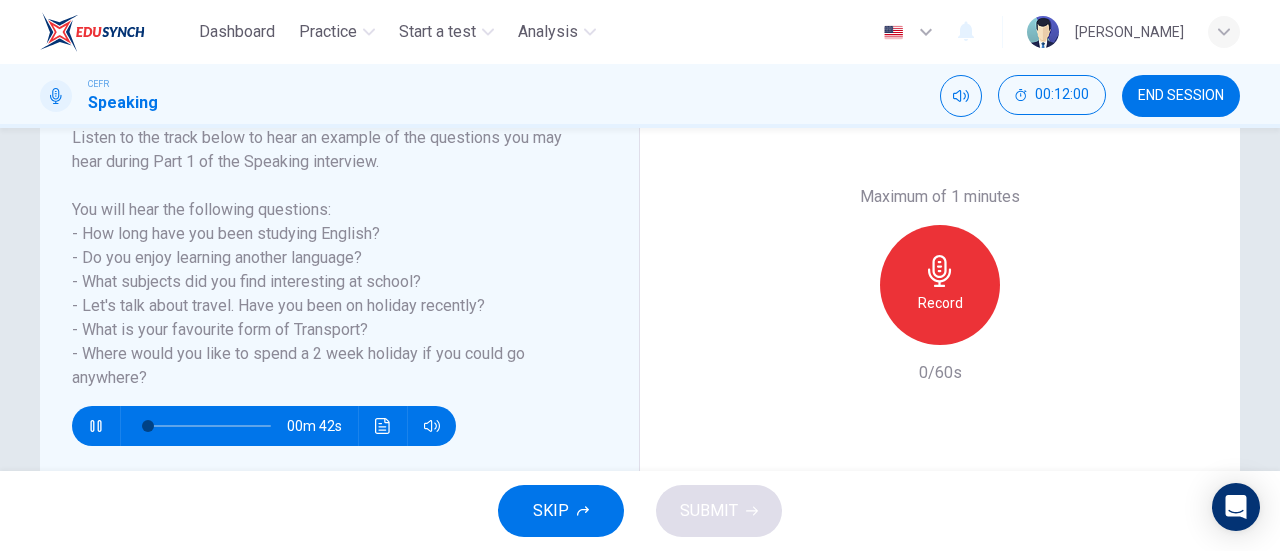 click on "Listen to the track below to hear an example of the questions you may hear during Part 1 of the Speaking interview.  You will hear the following questions:
- How long have you been studying English?
- Do you enjoy learning another language?
- What subjects did you find interesting at school?
- Let's talk about travel. Have you been on holiday recently?
- What is your favourite form of Transport?
- Where would you like to spend a 2 week holiday if you could go anywhere?" at bounding box center [327, 258] 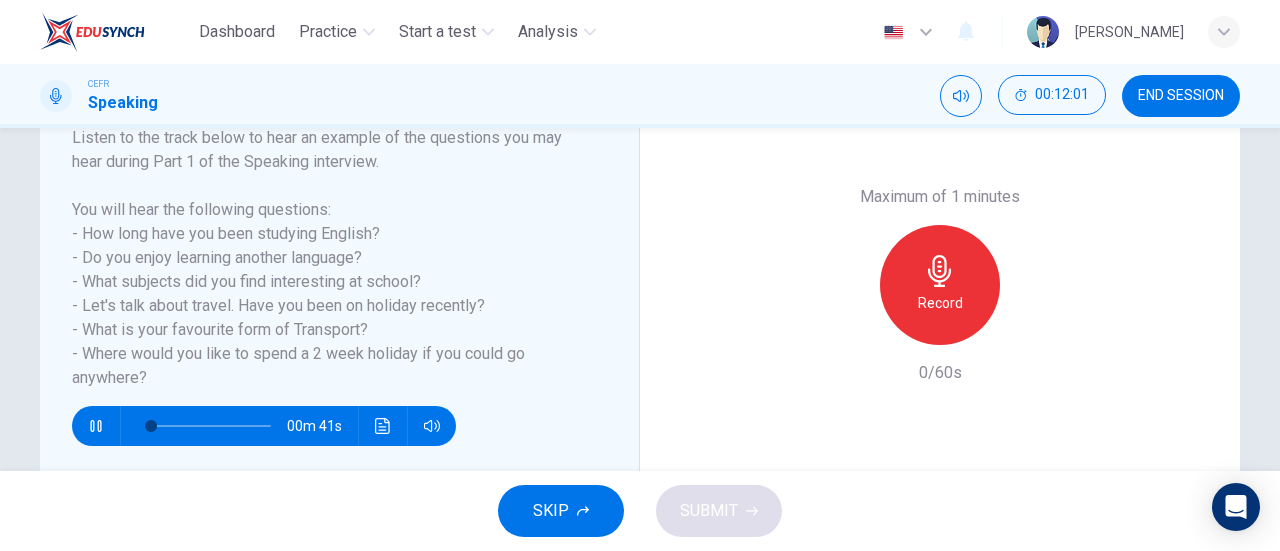 drag, startPoint x: 326, startPoint y: 301, endPoint x: 469, endPoint y: 391, distance: 168.9645 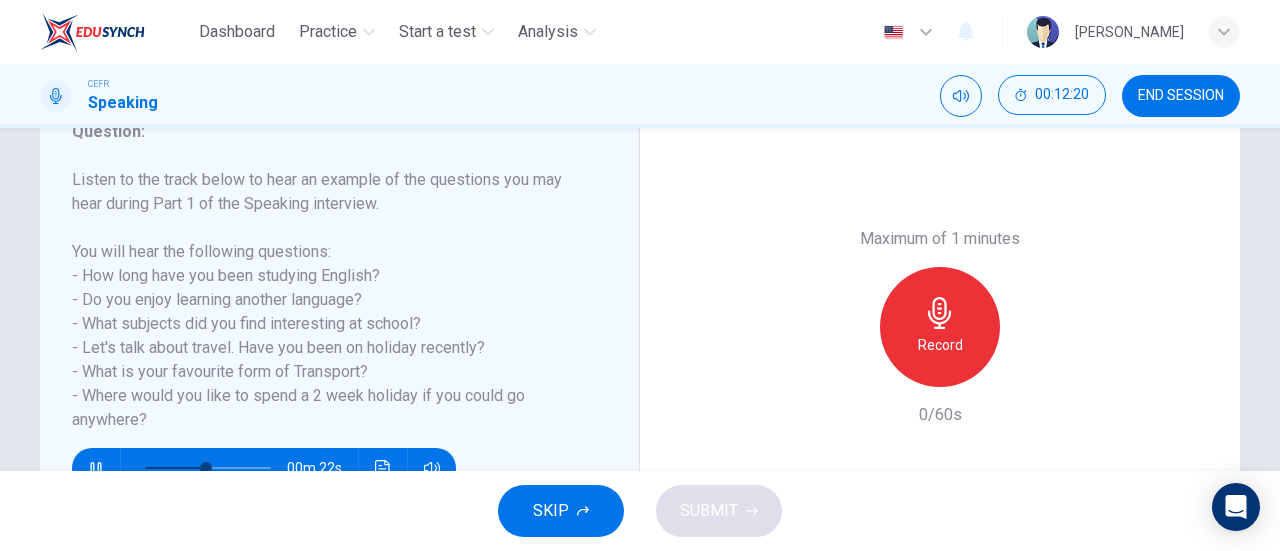 scroll, scrollTop: 432, scrollLeft: 0, axis: vertical 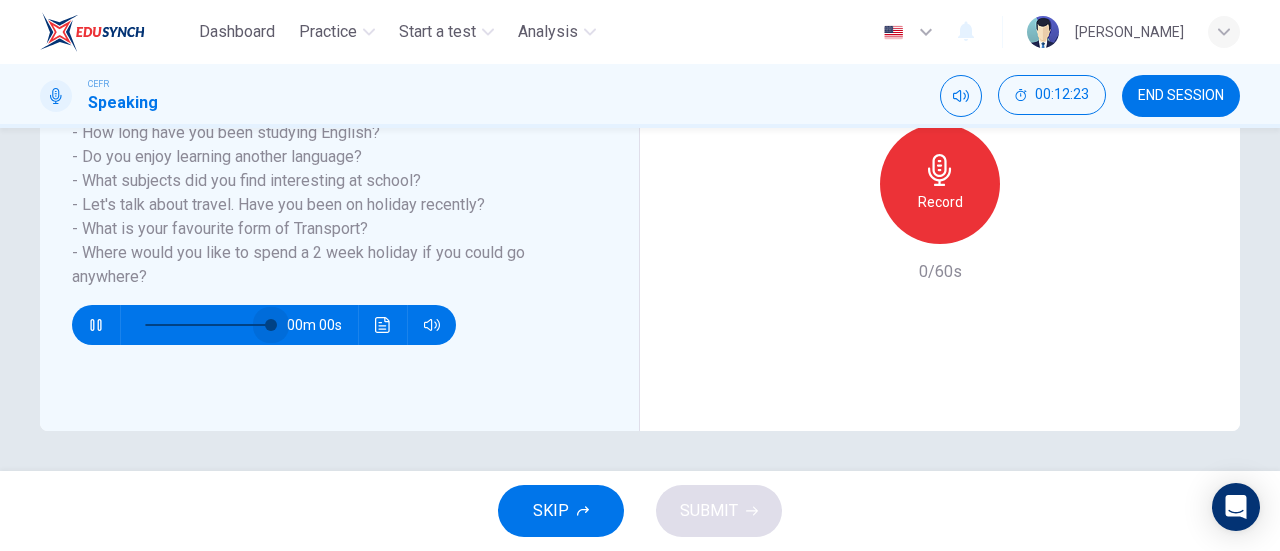 drag, startPoint x: 211, startPoint y: 317, endPoint x: 393, endPoint y: 324, distance: 182.13457 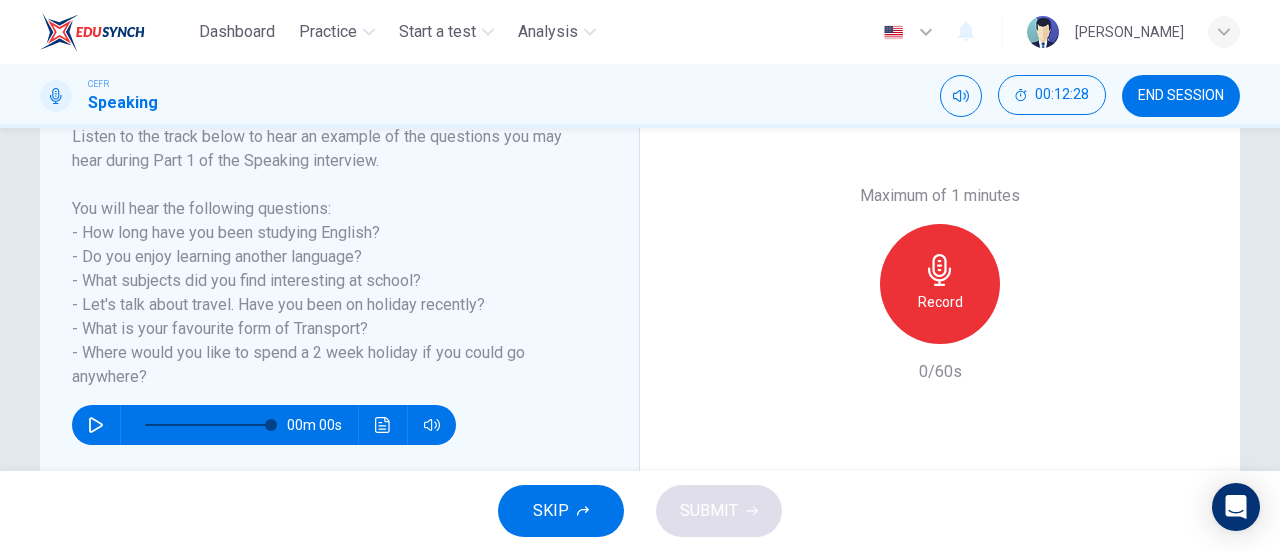 scroll, scrollTop: 344, scrollLeft: 0, axis: vertical 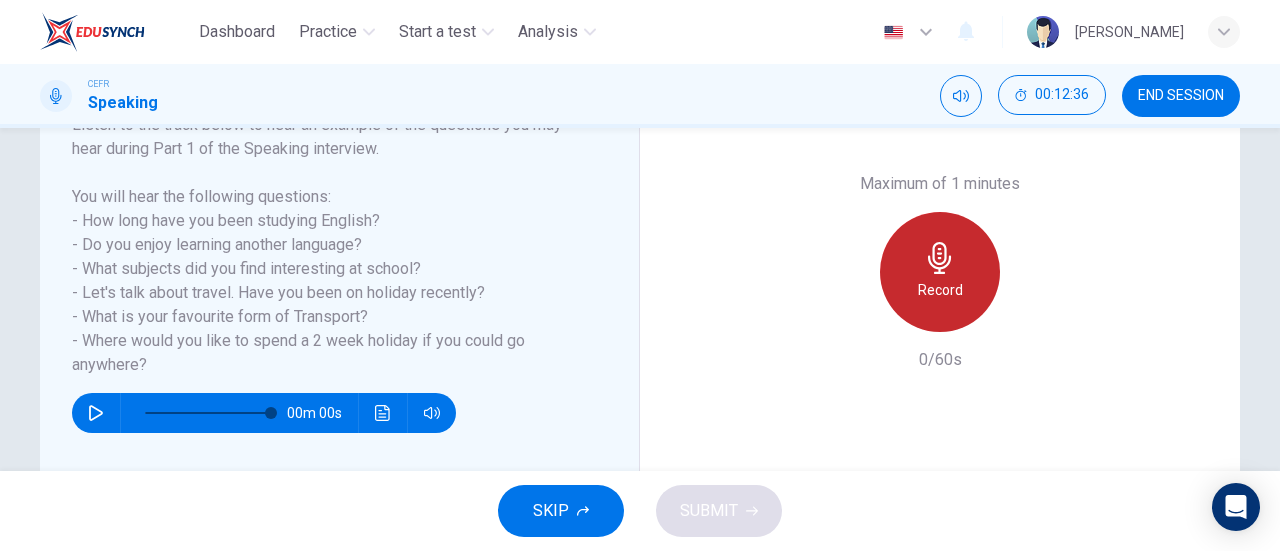 click on "Record" at bounding box center (940, 290) 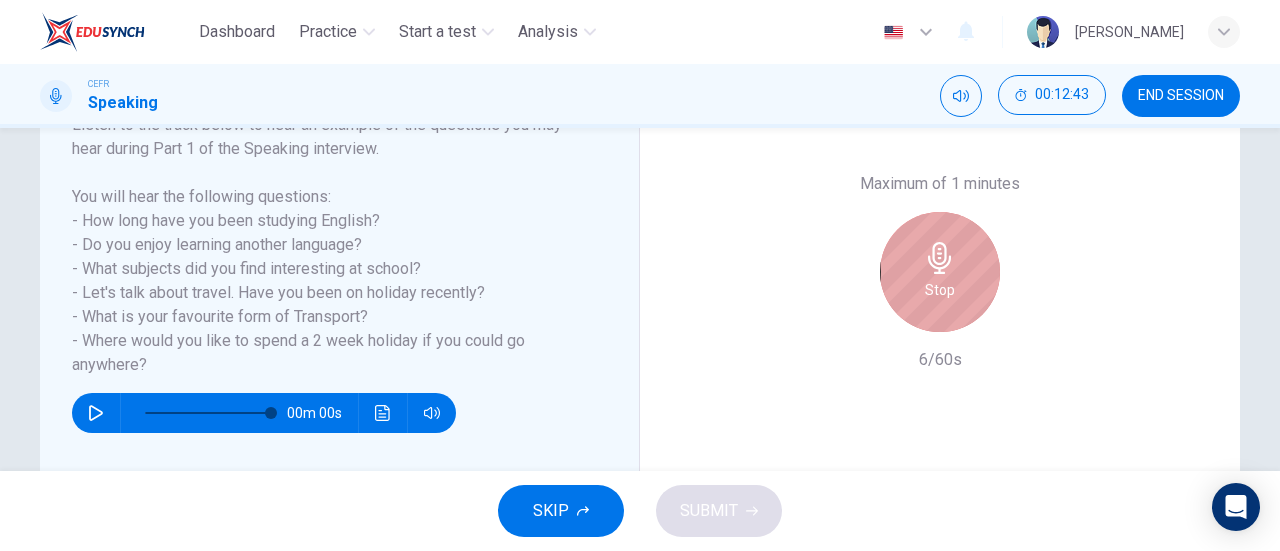 click on "Stop" at bounding box center (940, 290) 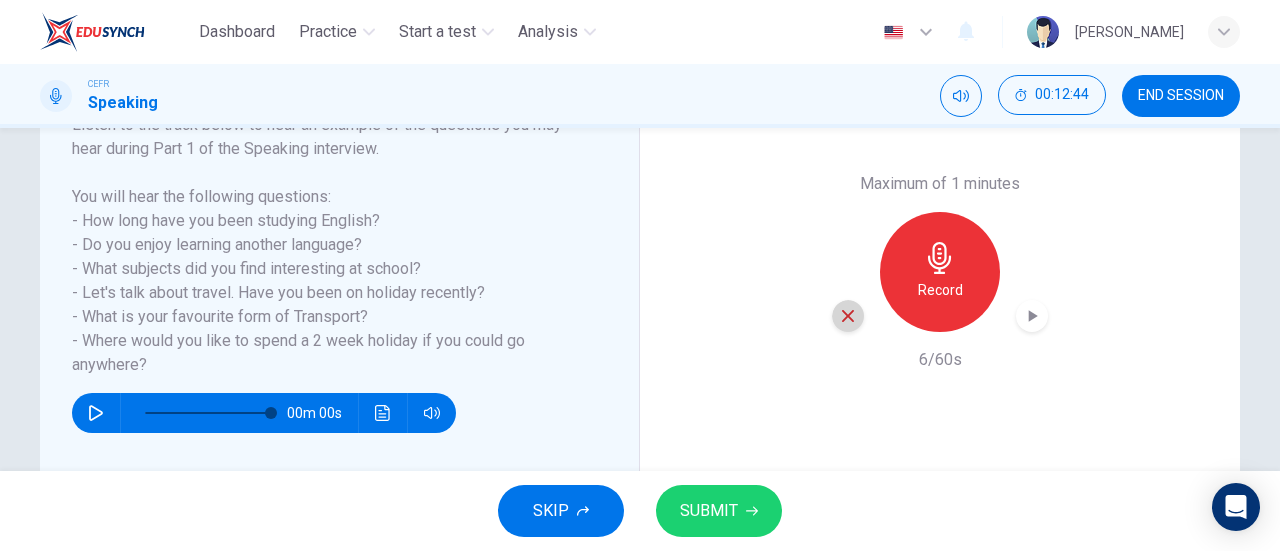 click 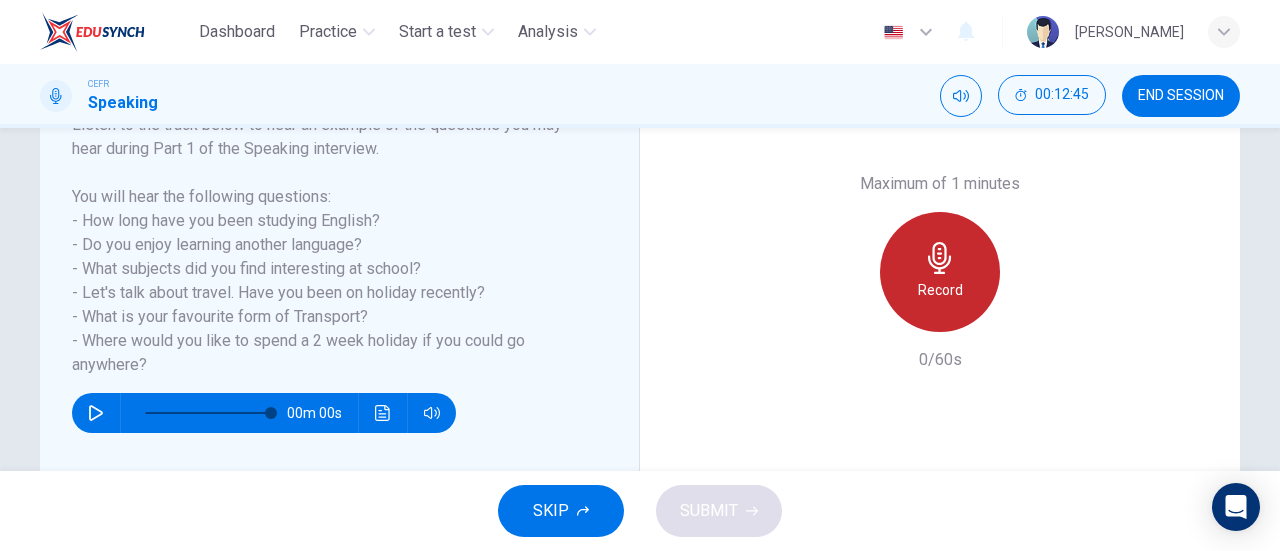 click on "Record" at bounding box center (940, 272) 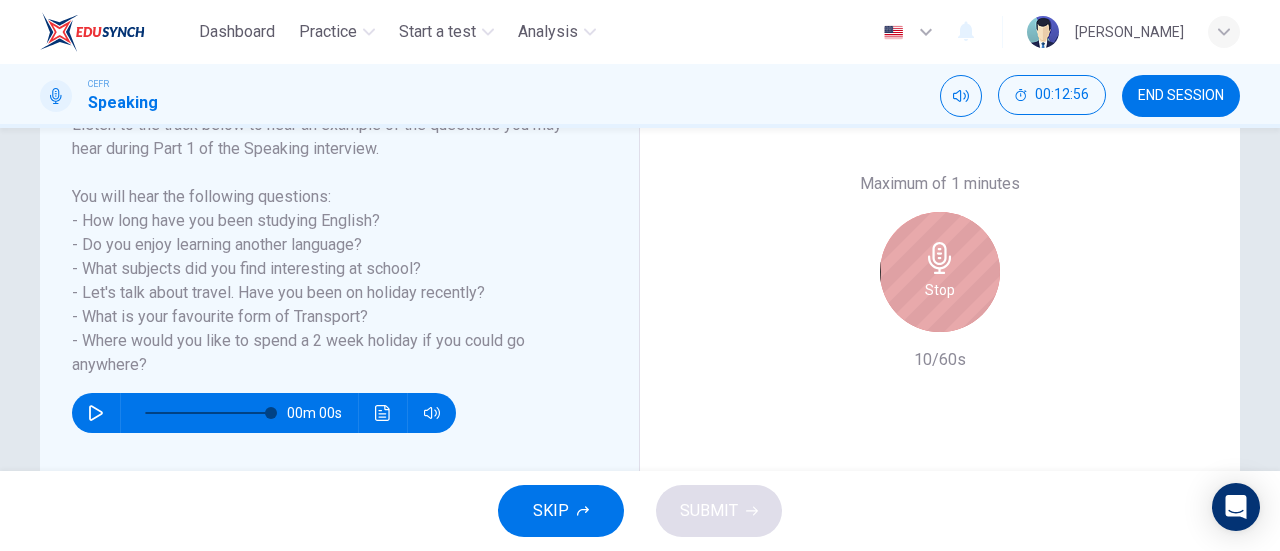click on "Stop" at bounding box center (940, 272) 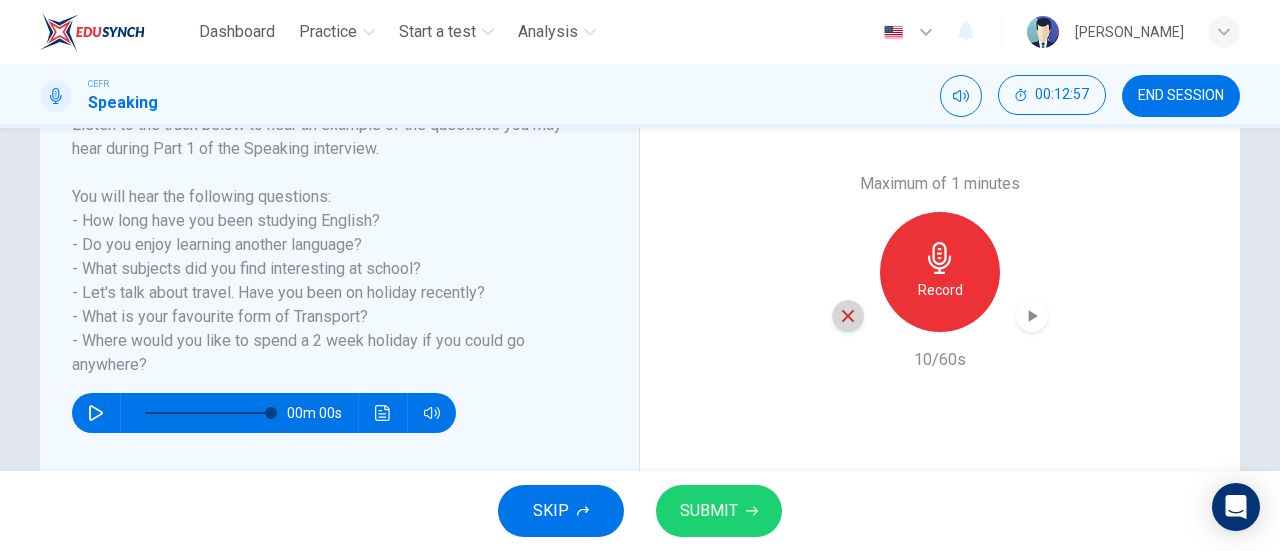 click 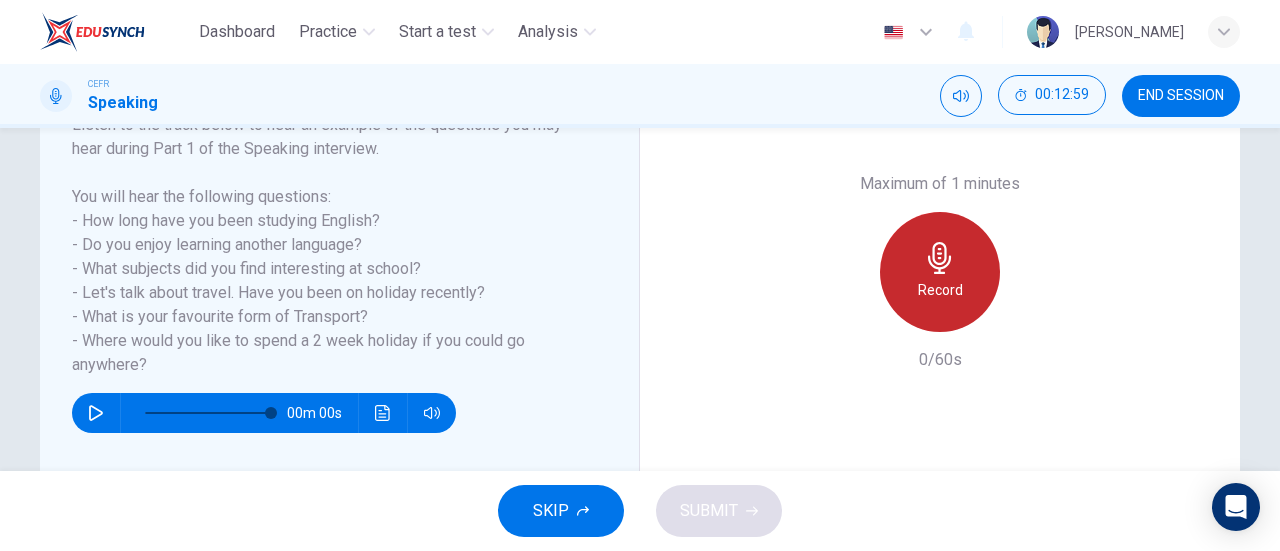 click on "Record" at bounding box center (940, 290) 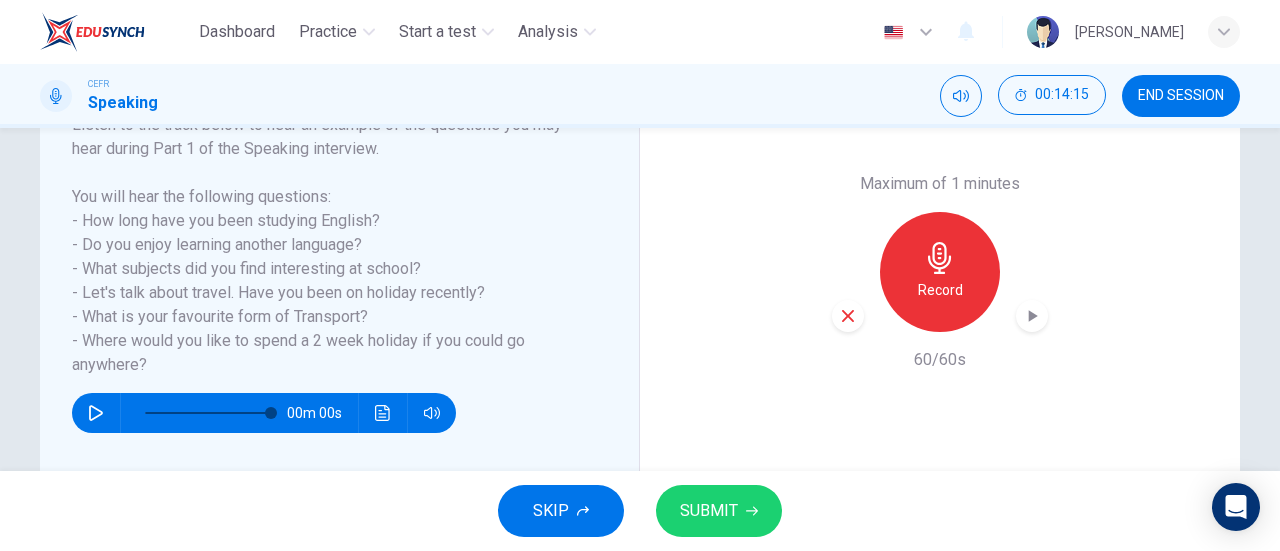 click on "SUBMIT" at bounding box center [709, 511] 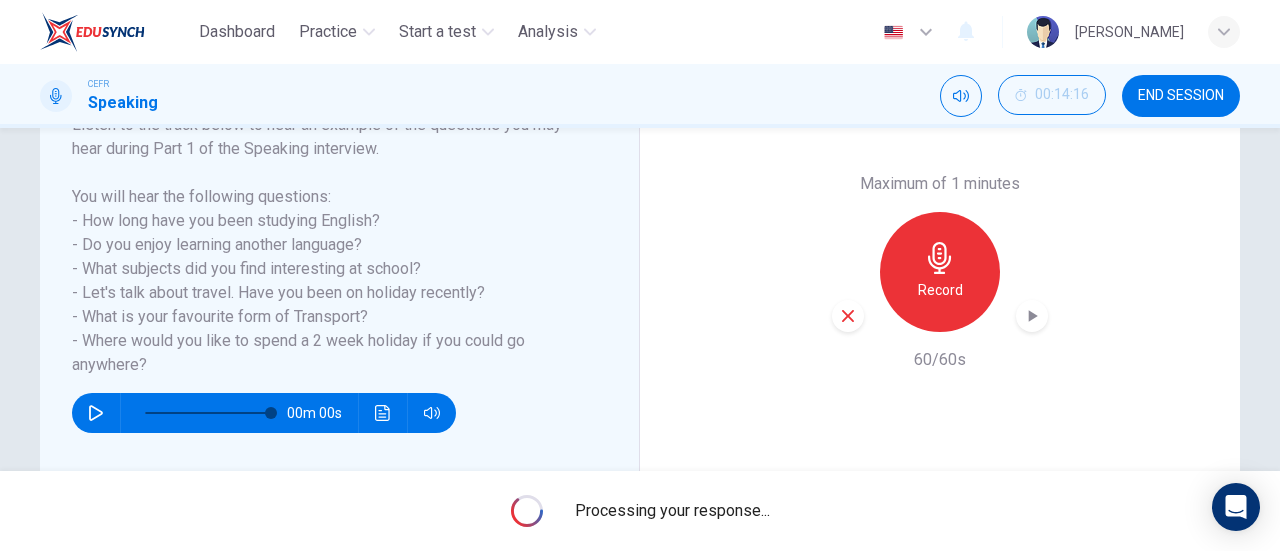 type on "0" 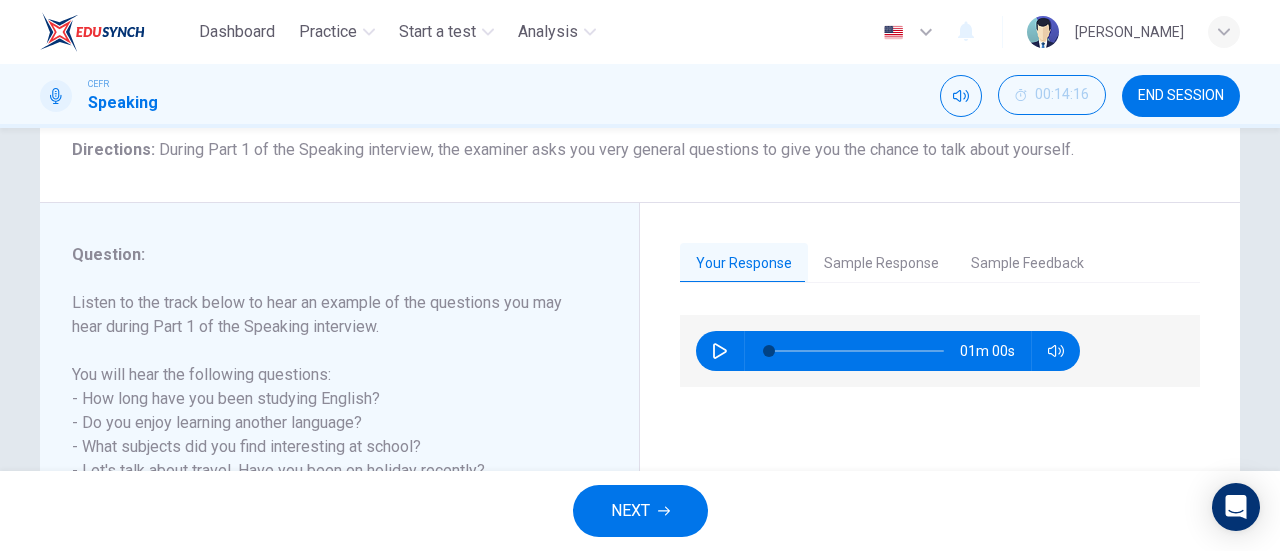 scroll, scrollTop: 160, scrollLeft: 0, axis: vertical 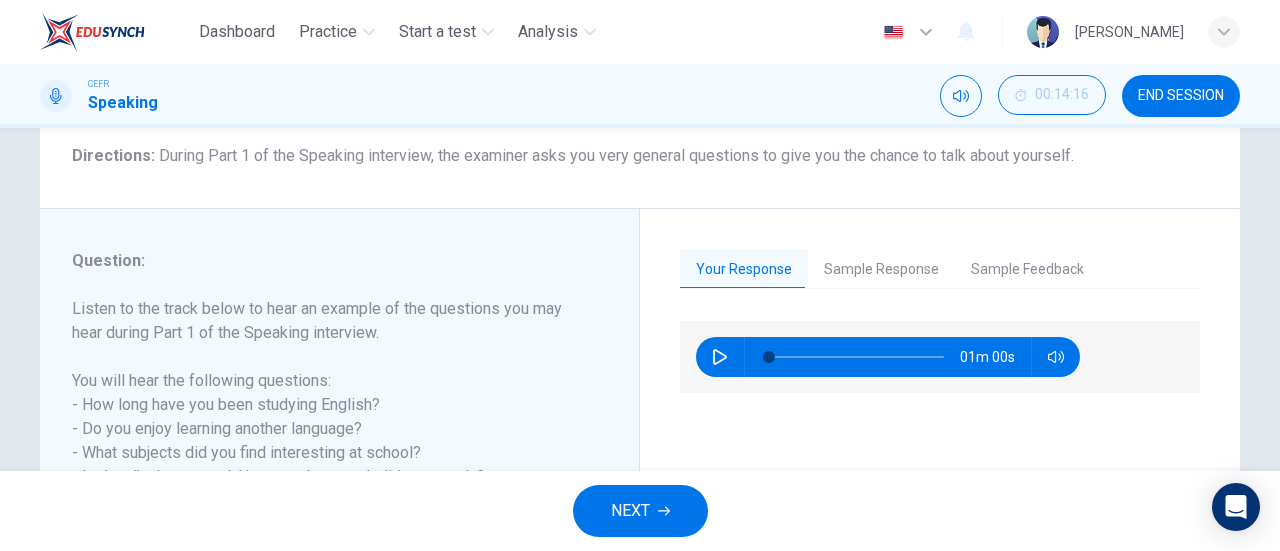 click on "Sample Response" at bounding box center [881, 270] 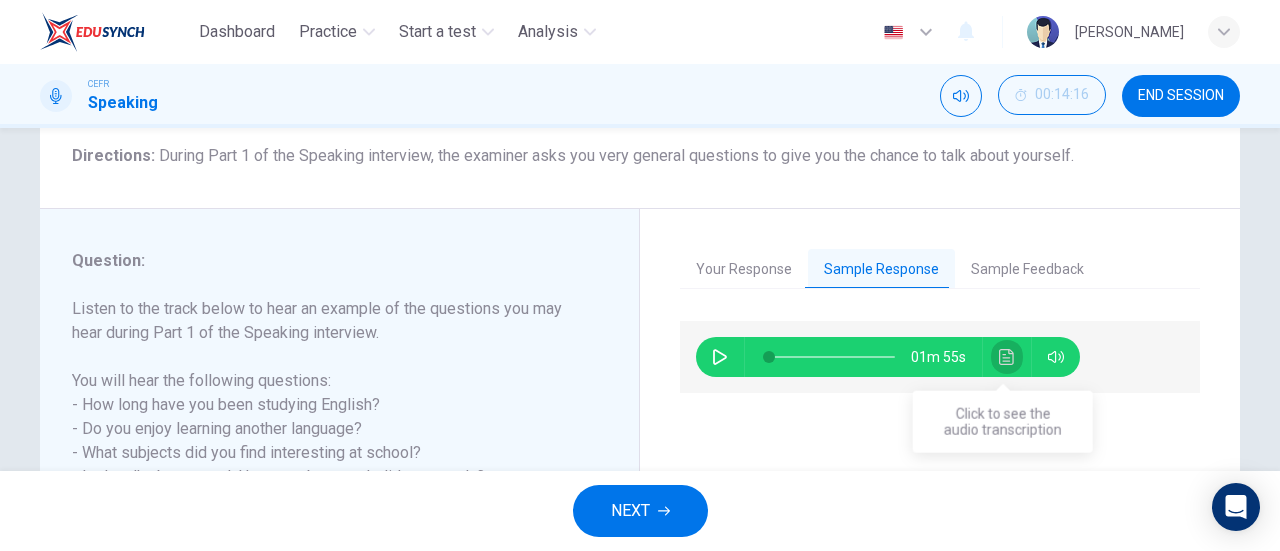 click 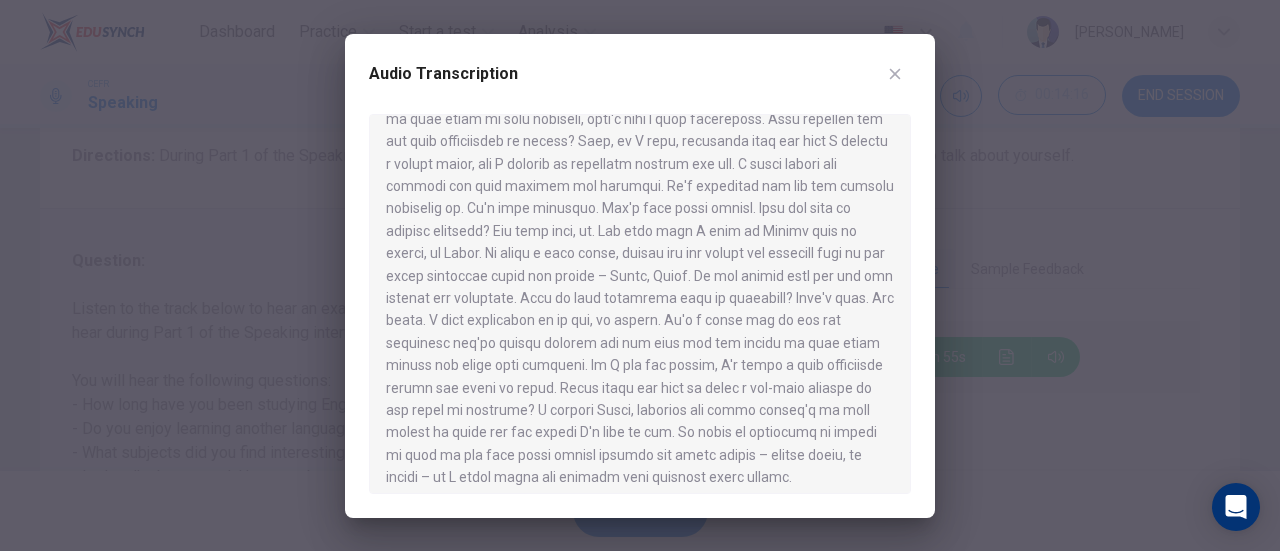 scroll, scrollTop: 168, scrollLeft: 0, axis: vertical 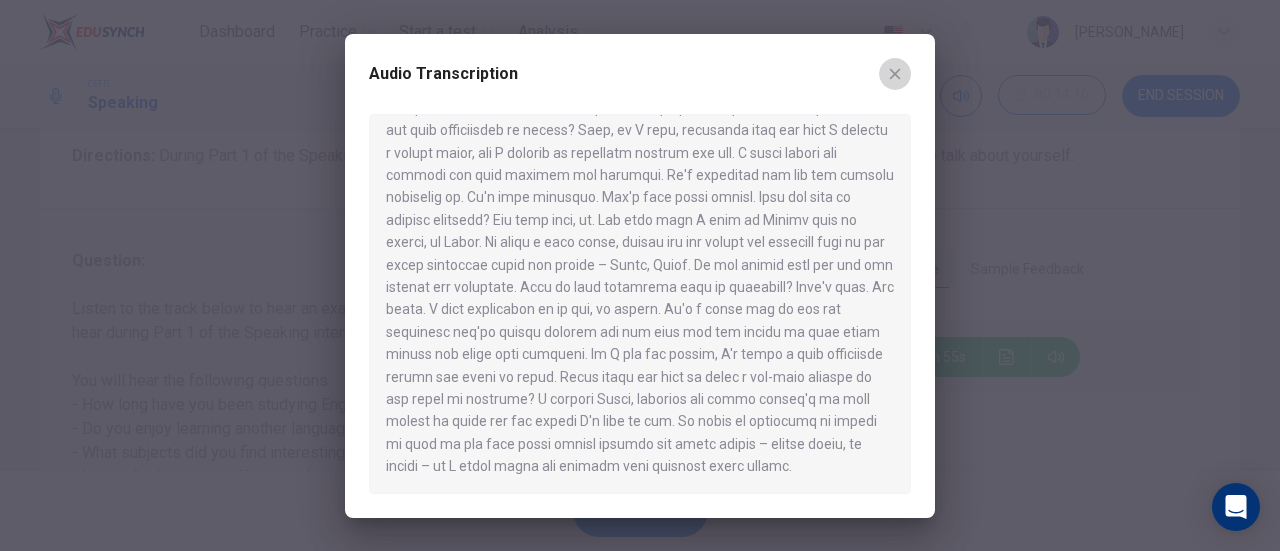 click 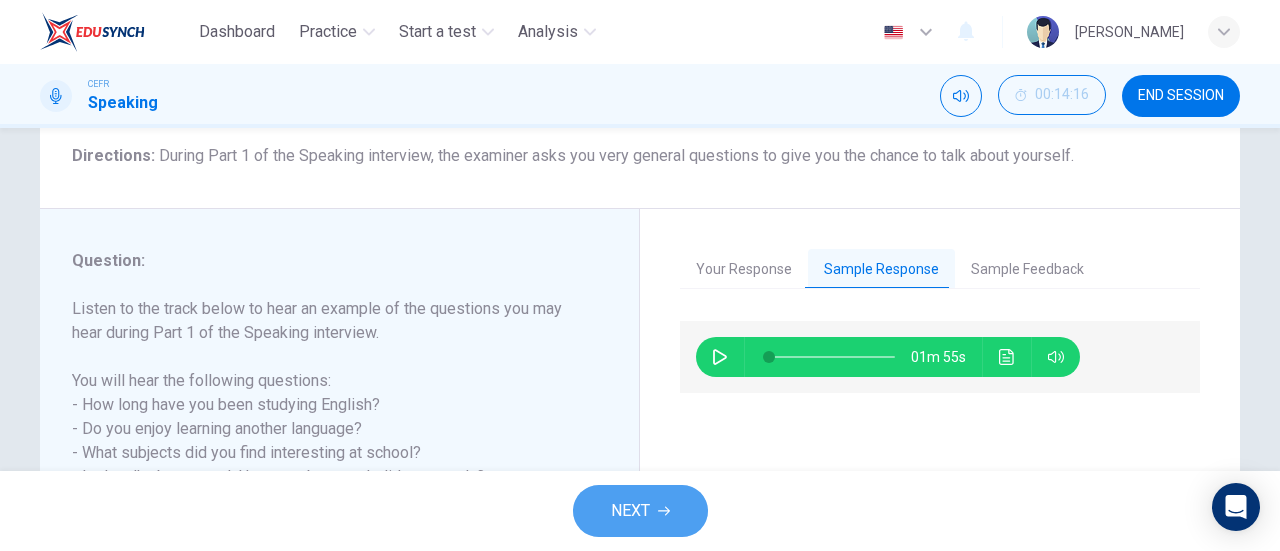 click on "NEXT" at bounding box center [630, 511] 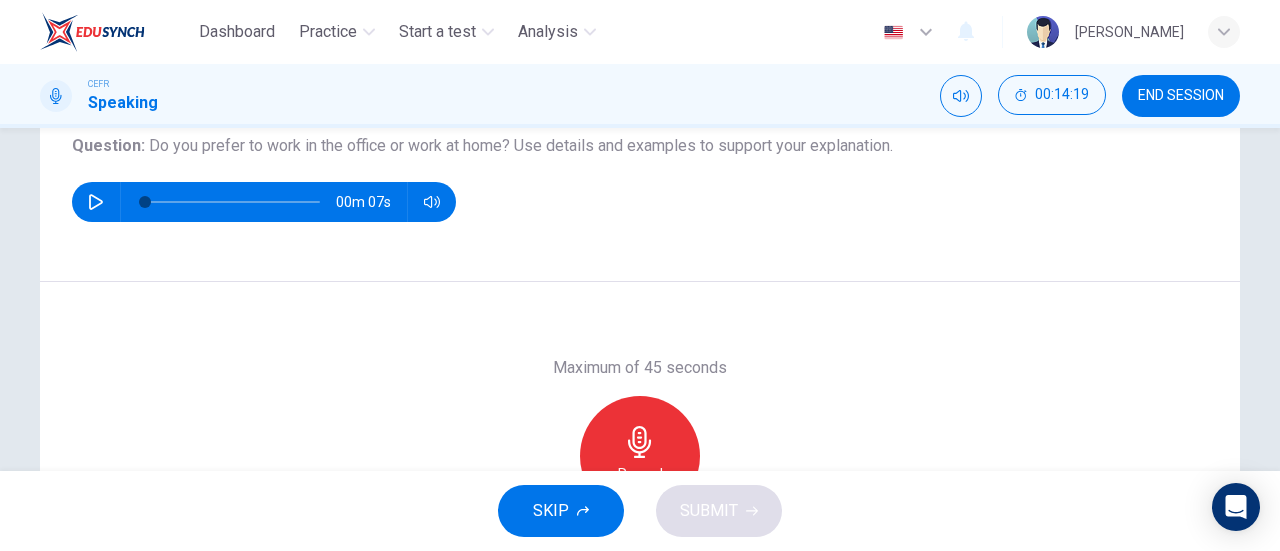 scroll, scrollTop: 238, scrollLeft: 0, axis: vertical 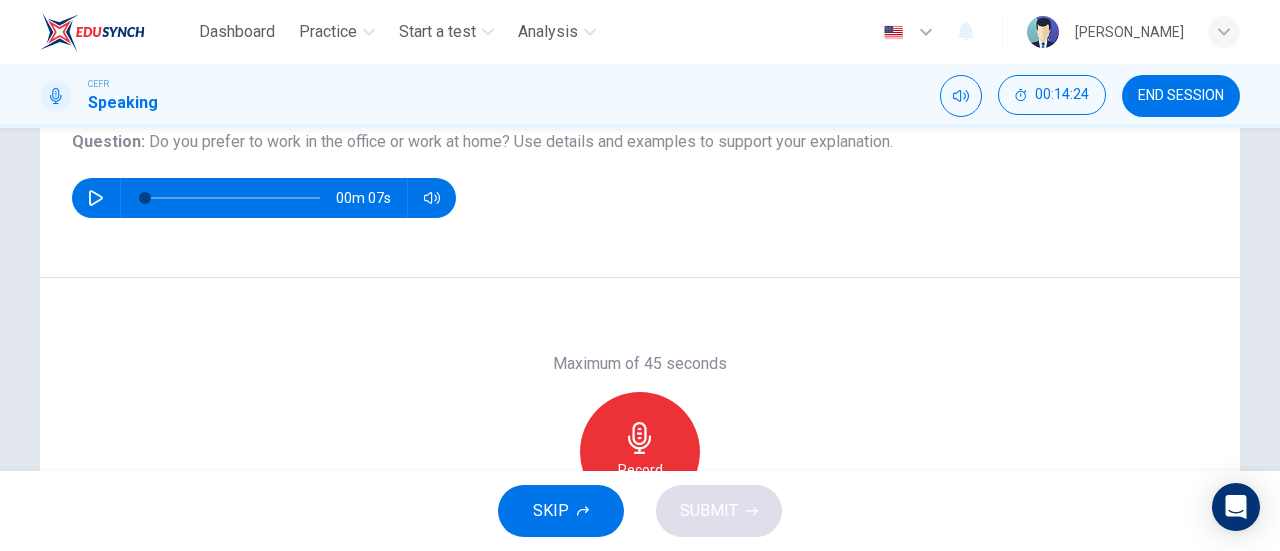 click 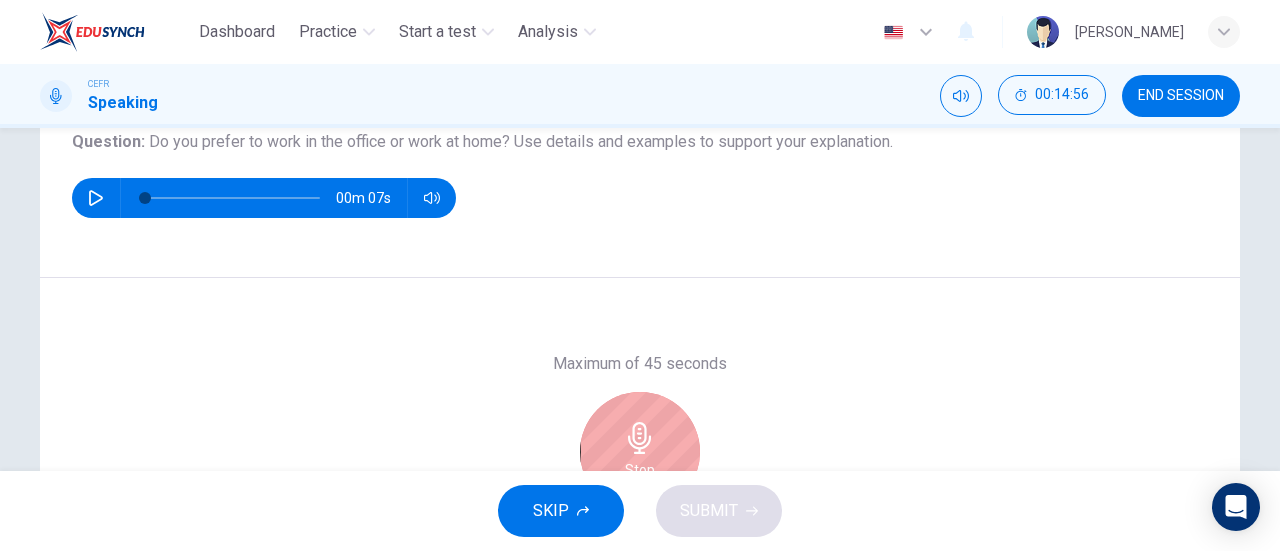 scroll, scrollTop: 378, scrollLeft: 0, axis: vertical 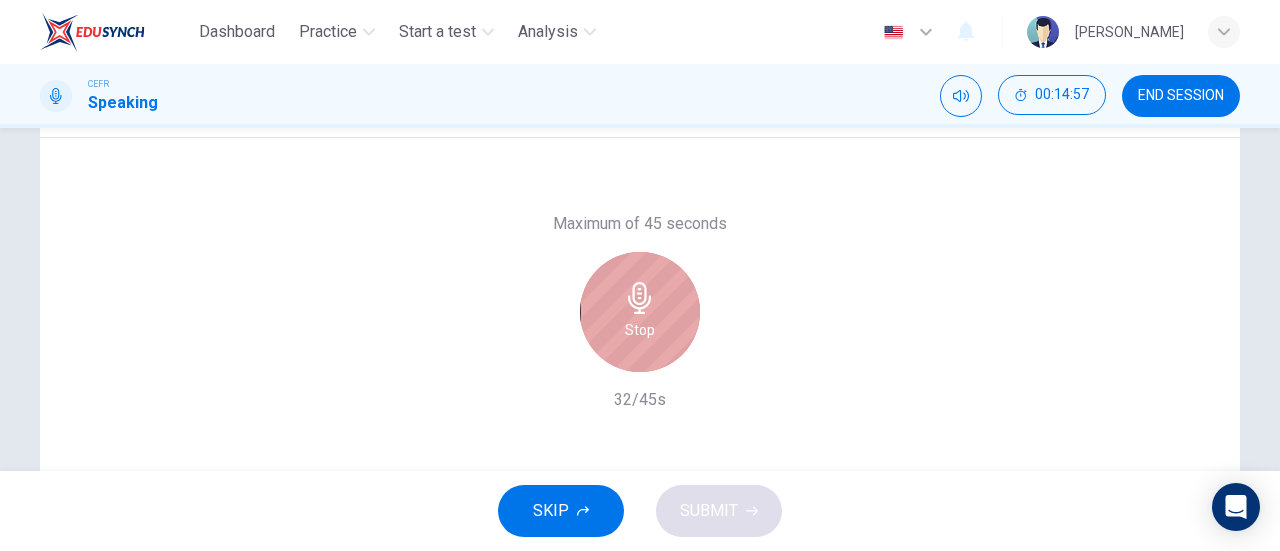 click on "Stop" at bounding box center [640, 312] 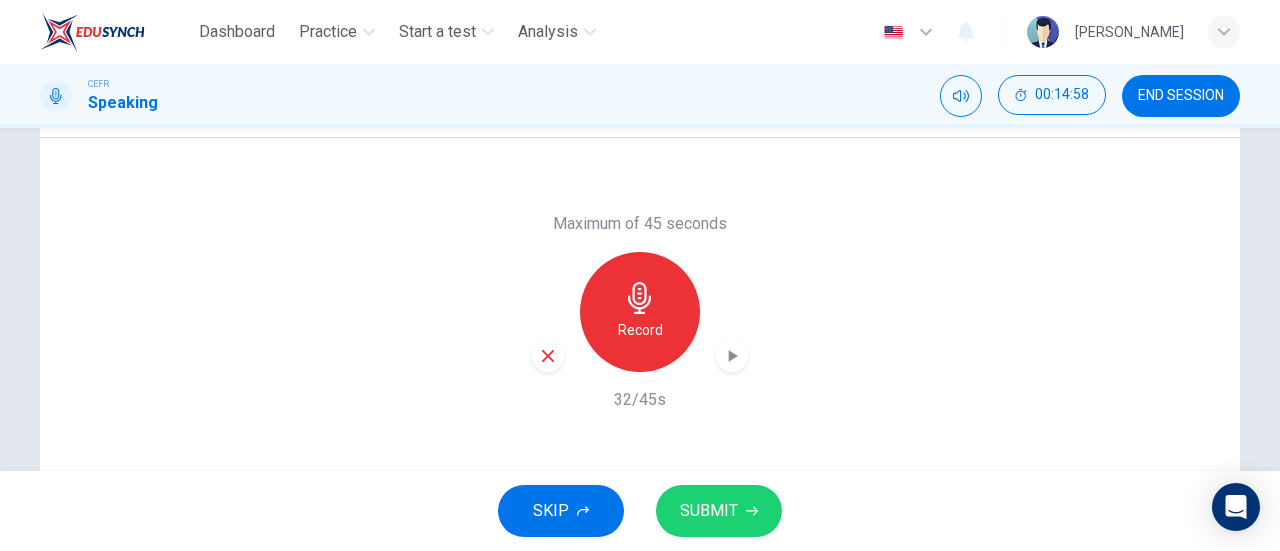 click at bounding box center (548, 356) 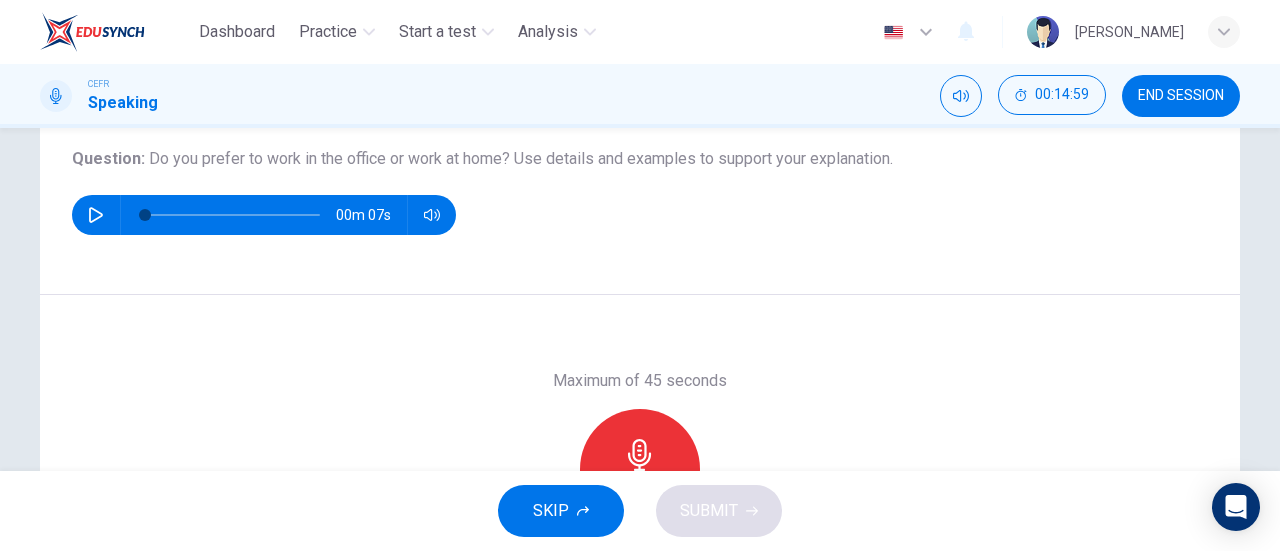 scroll, scrollTop: 220, scrollLeft: 0, axis: vertical 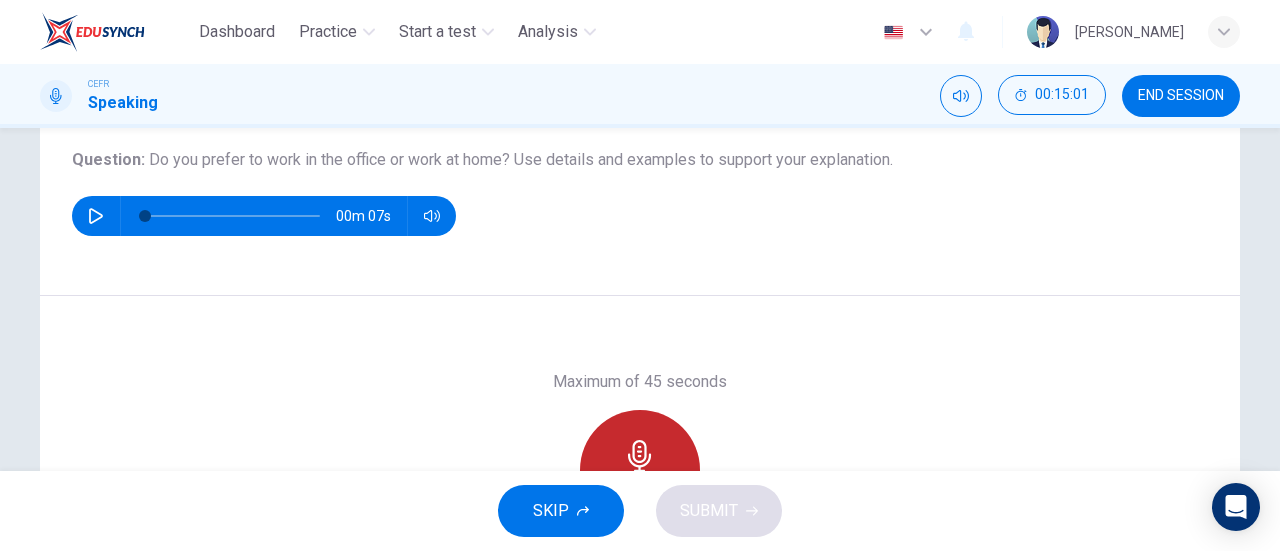 click 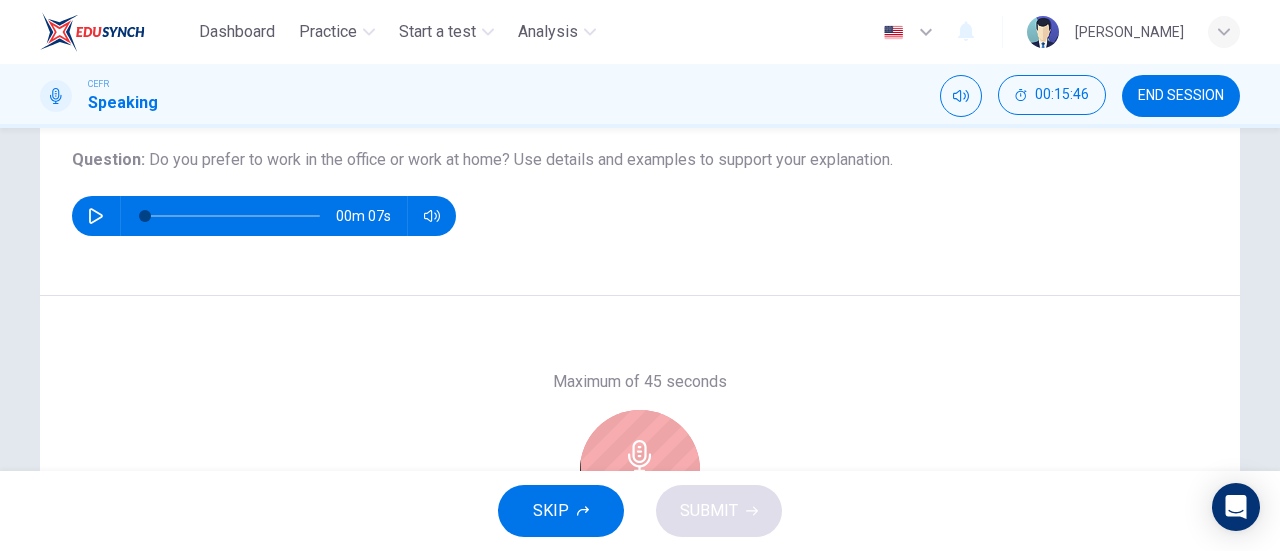 click on "Stop" at bounding box center [640, 470] 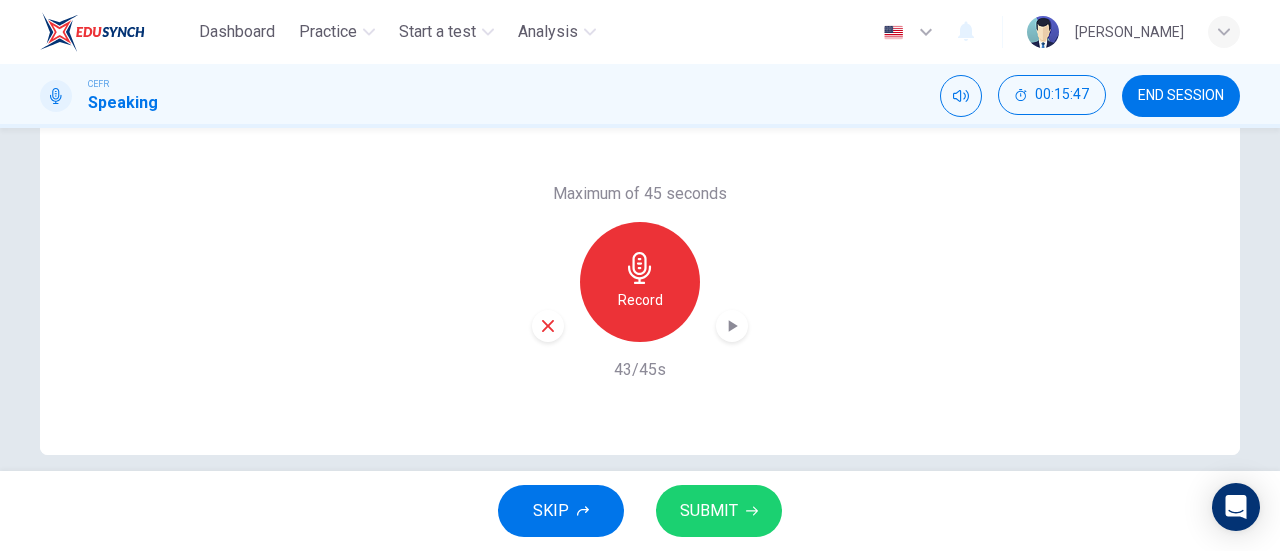 scroll, scrollTop: 411, scrollLeft: 0, axis: vertical 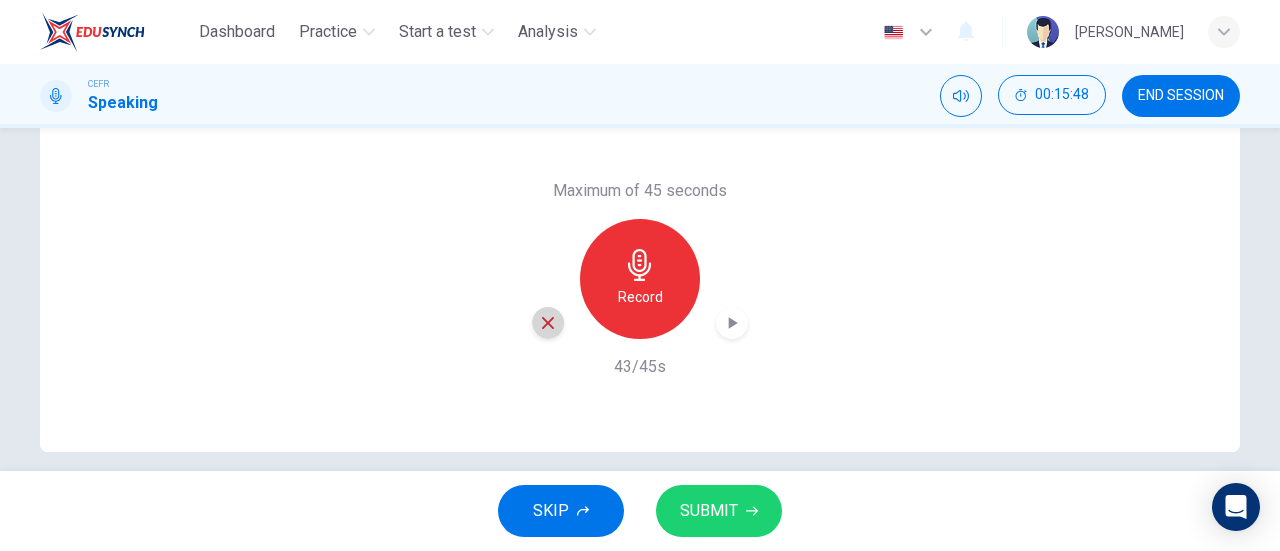 click 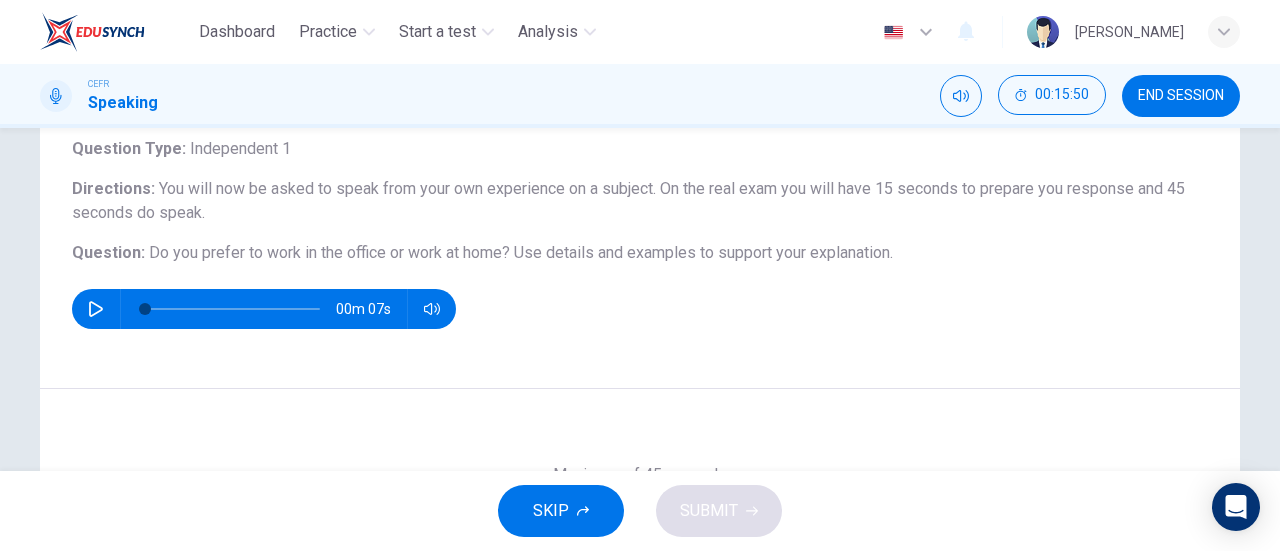 scroll, scrollTop: 255, scrollLeft: 0, axis: vertical 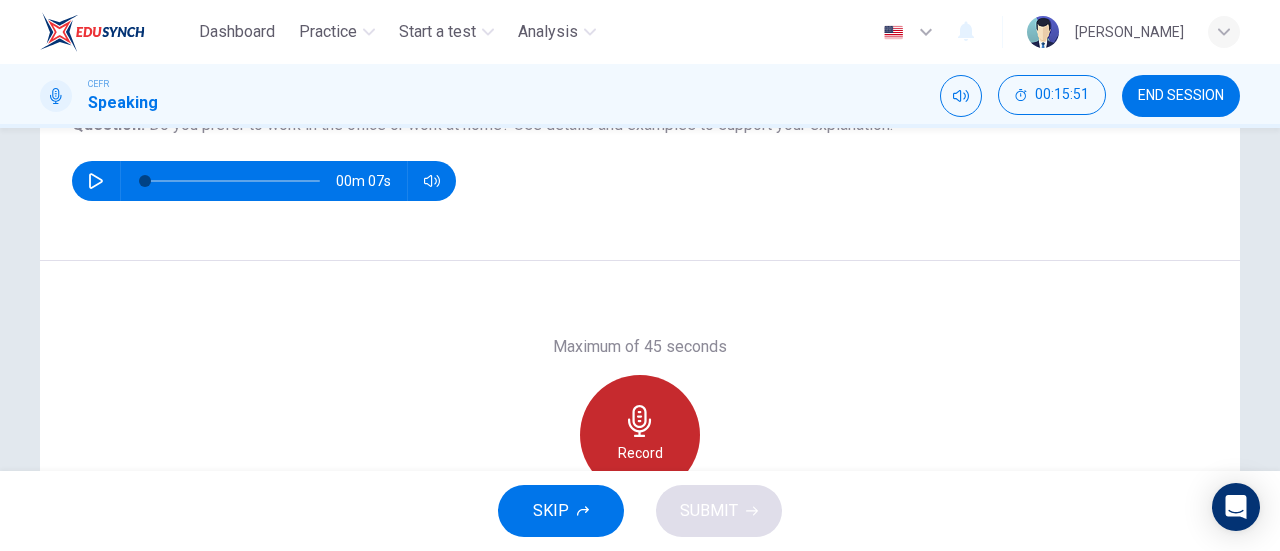 click 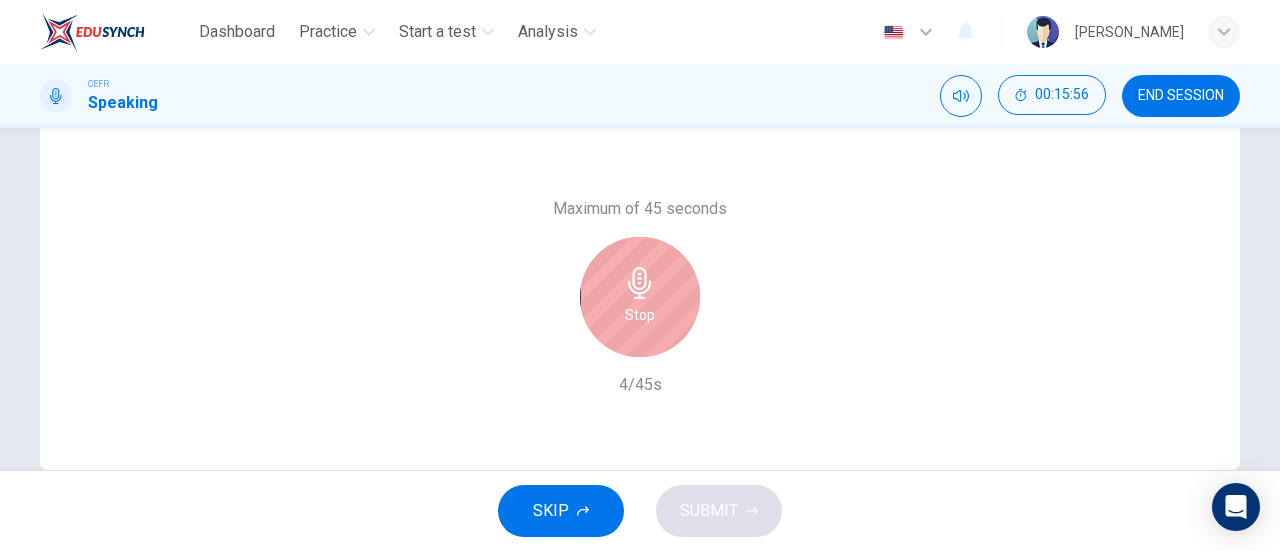 scroll, scrollTop: 398, scrollLeft: 0, axis: vertical 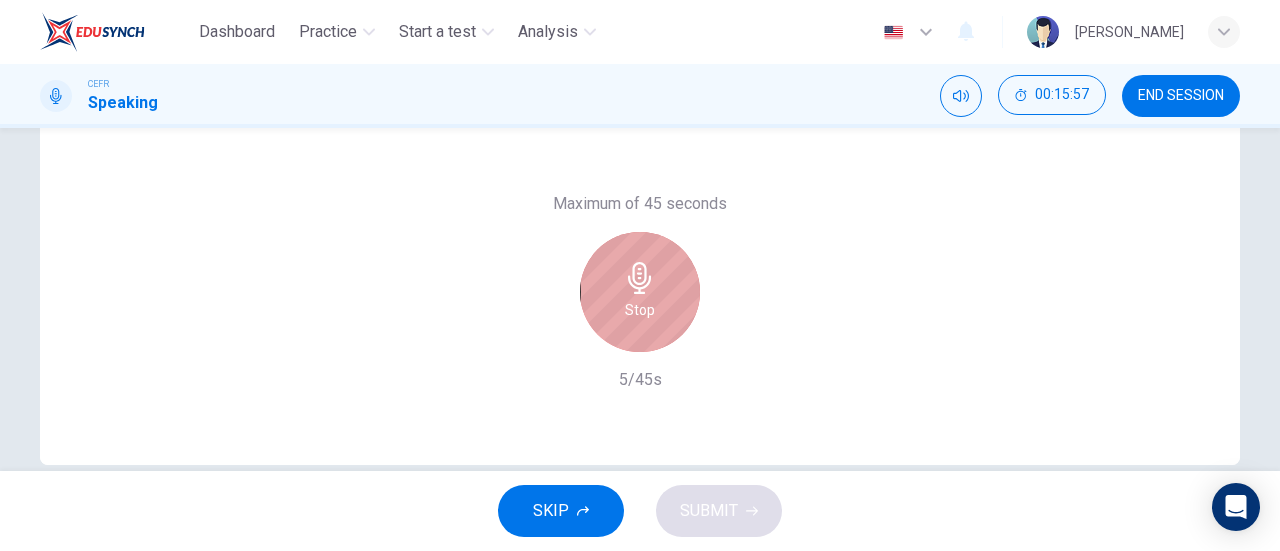 click on "Stop" at bounding box center (640, 292) 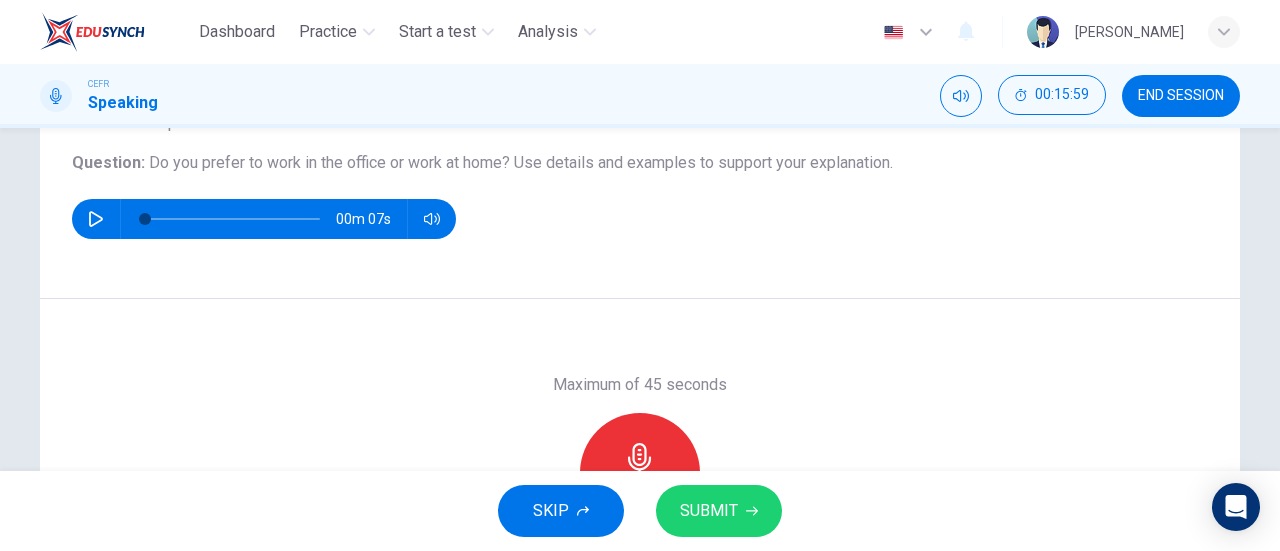 scroll, scrollTop: 213, scrollLeft: 0, axis: vertical 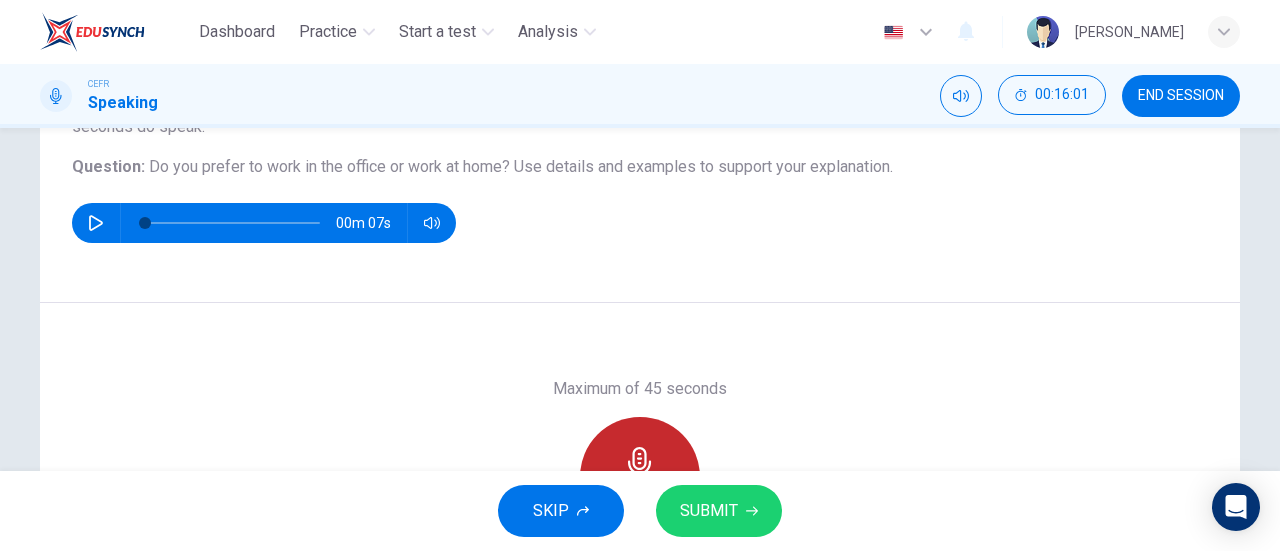 click on "Record" at bounding box center (640, 477) 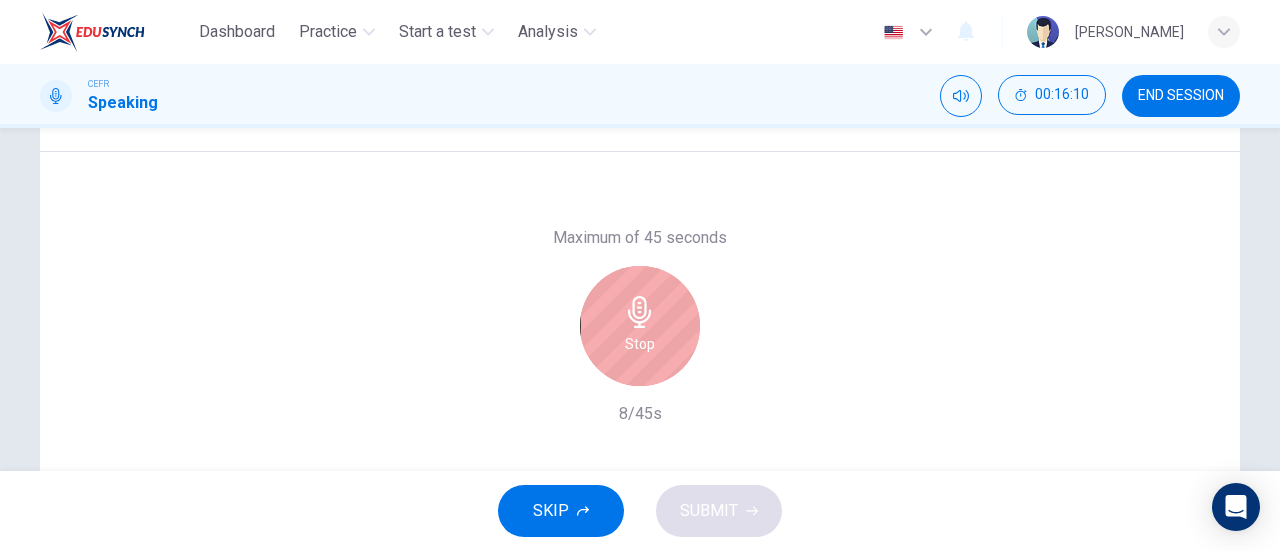 scroll, scrollTop: 365, scrollLeft: 0, axis: vertical 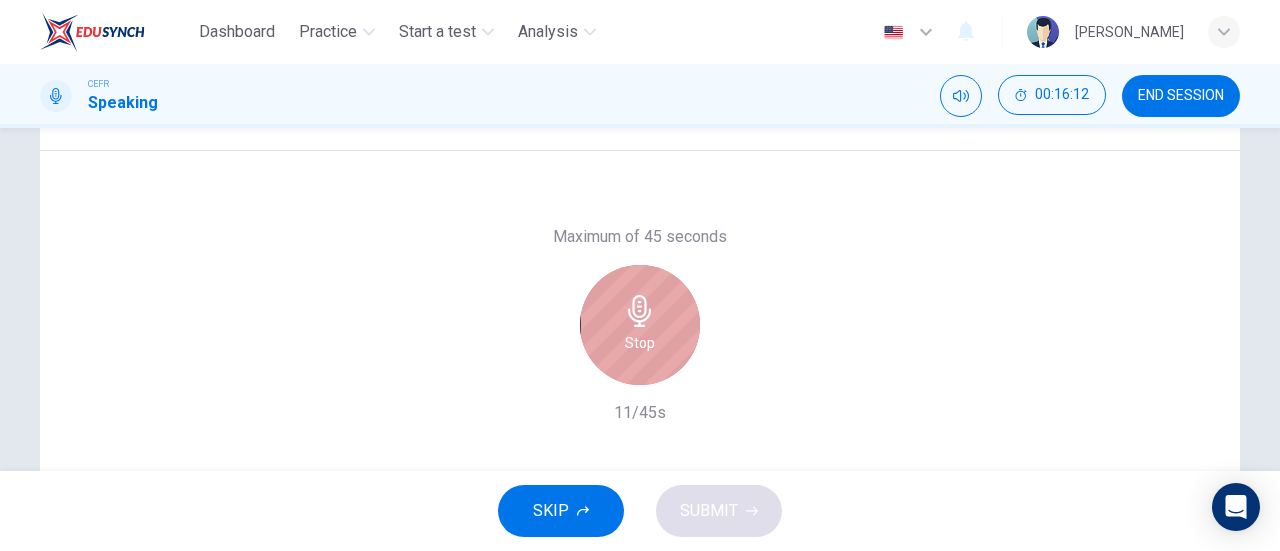 click on "Stop" at bounding box center [640, 343] 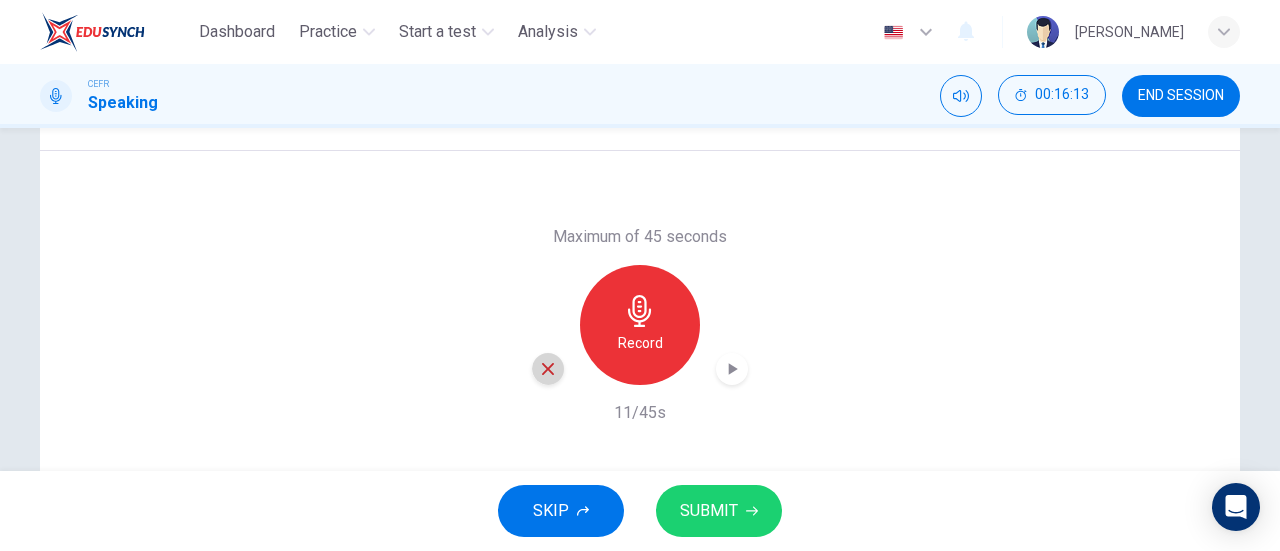 click 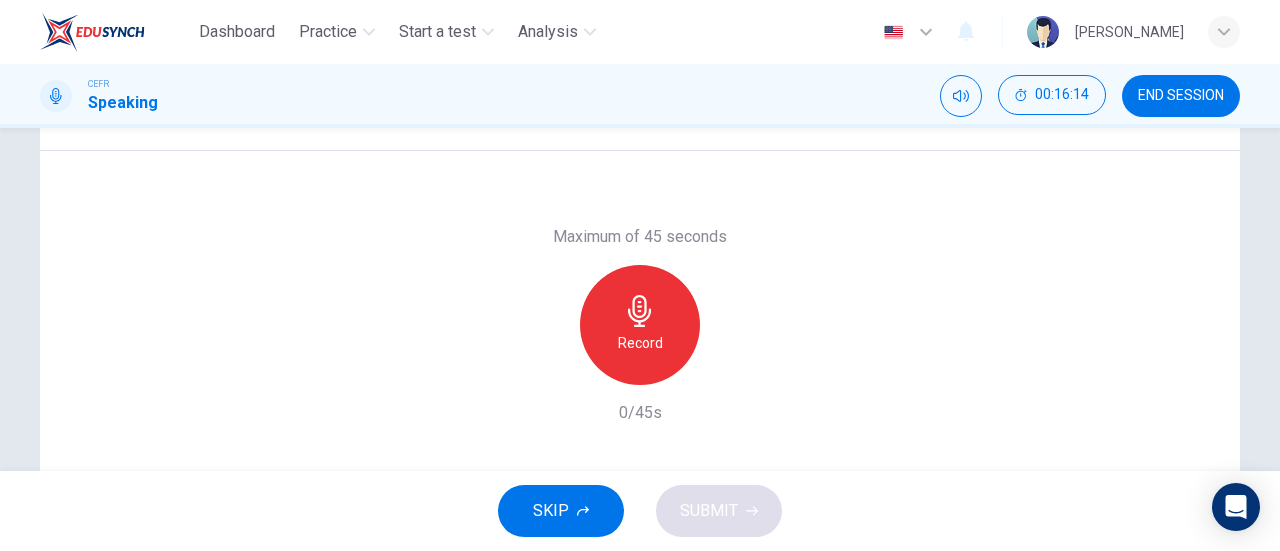 scroll, scrollTop: 241, scrollLeft: 0, axis: vertical 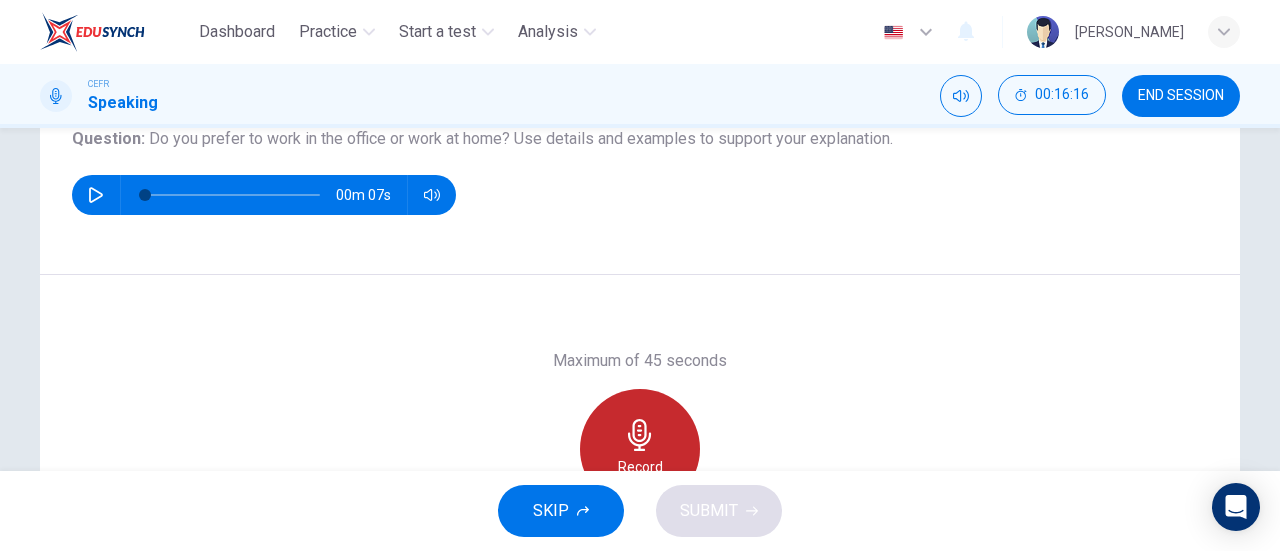 click on "Record" at bounding box center [640, 449] 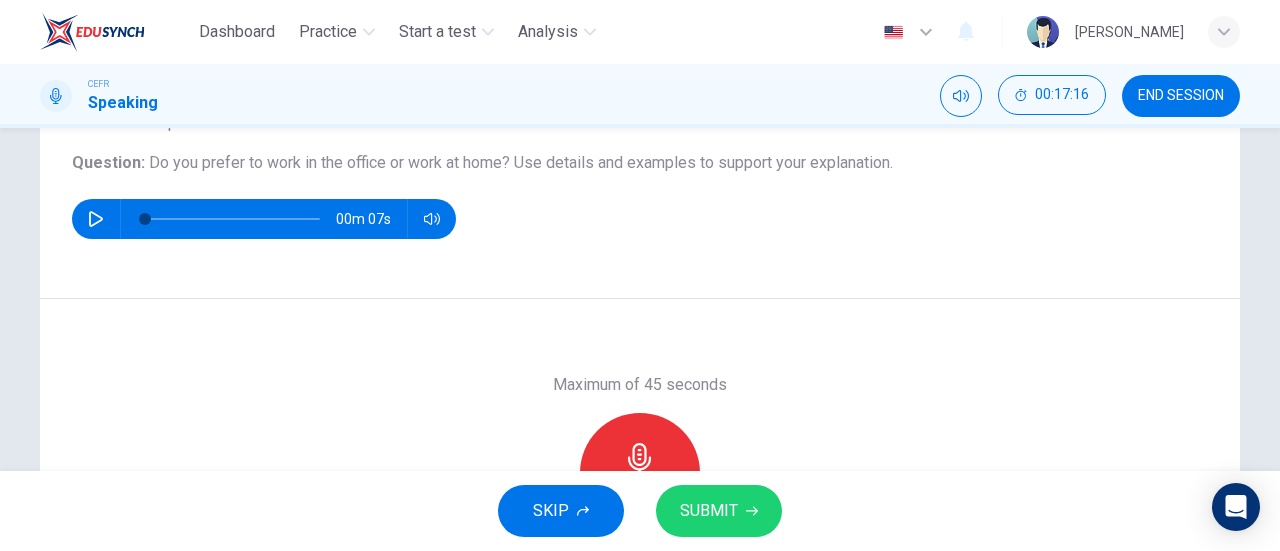 scroll, scrollTop: 432, scrollLeft: 0, axis: vertical 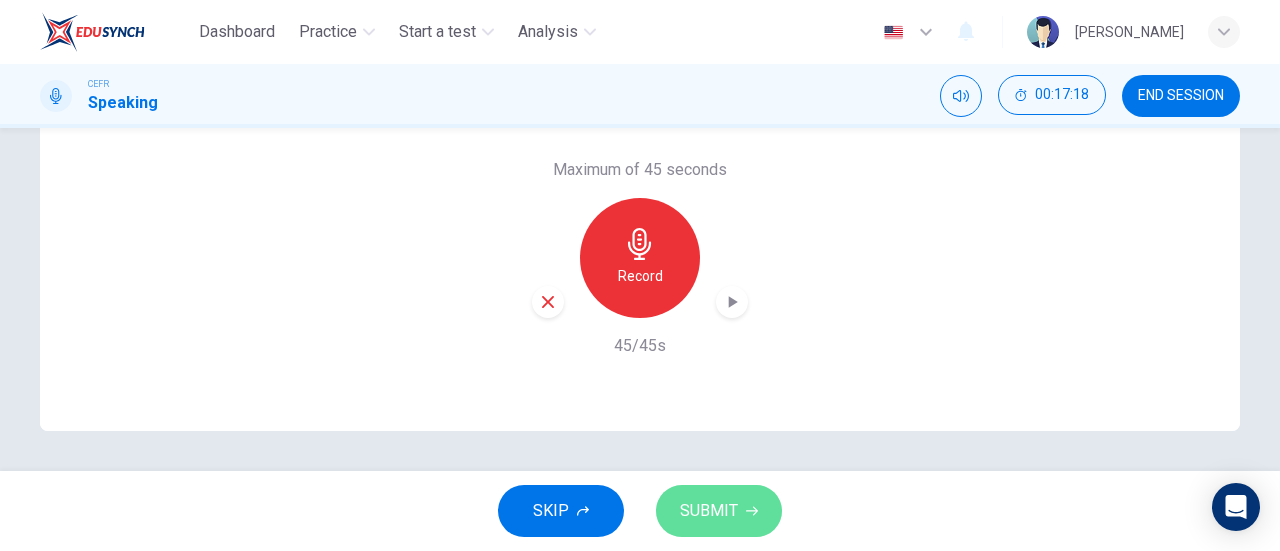 click on "SUBMIT" at bounding box center (709, 511) 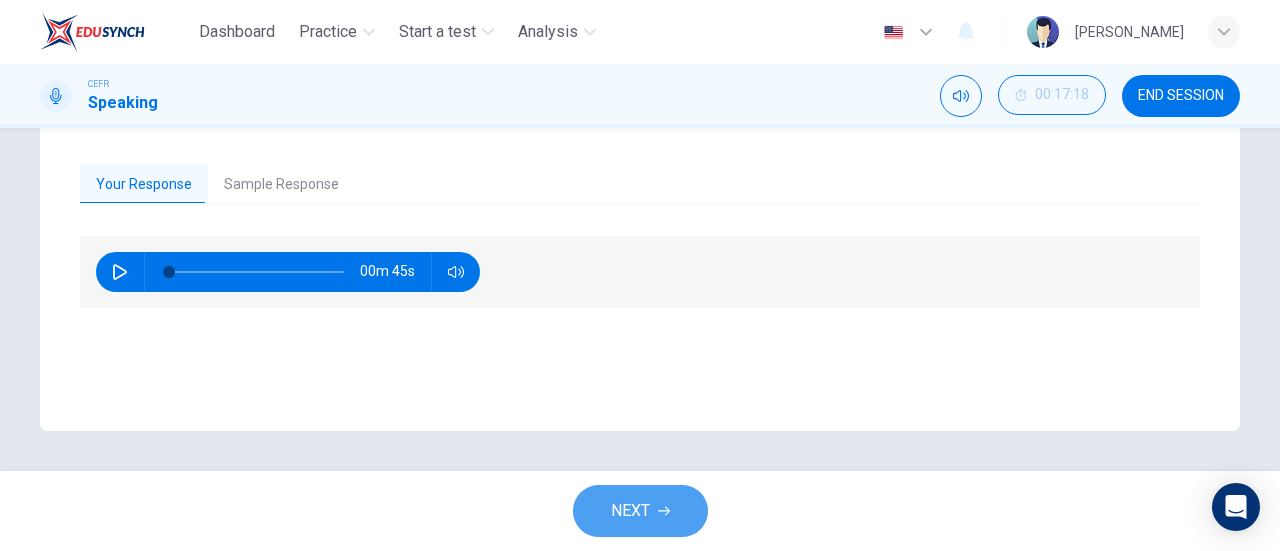click on "NEXT" at bounding box center (630, 511) 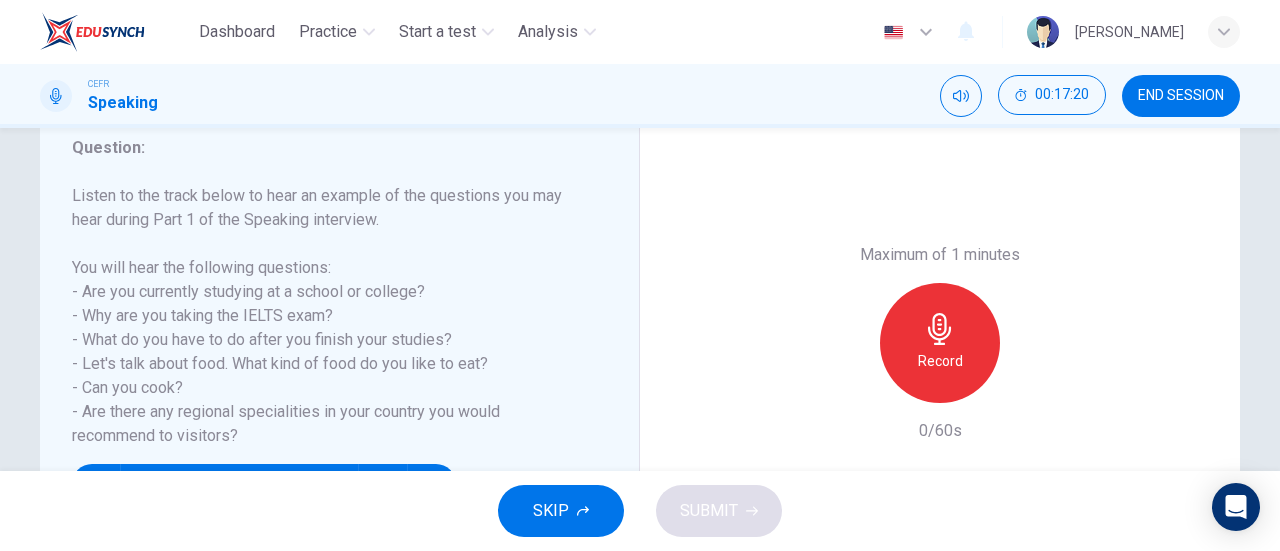 scroll, scrollTop: 295, scrollLeft: 0, axis: vertical 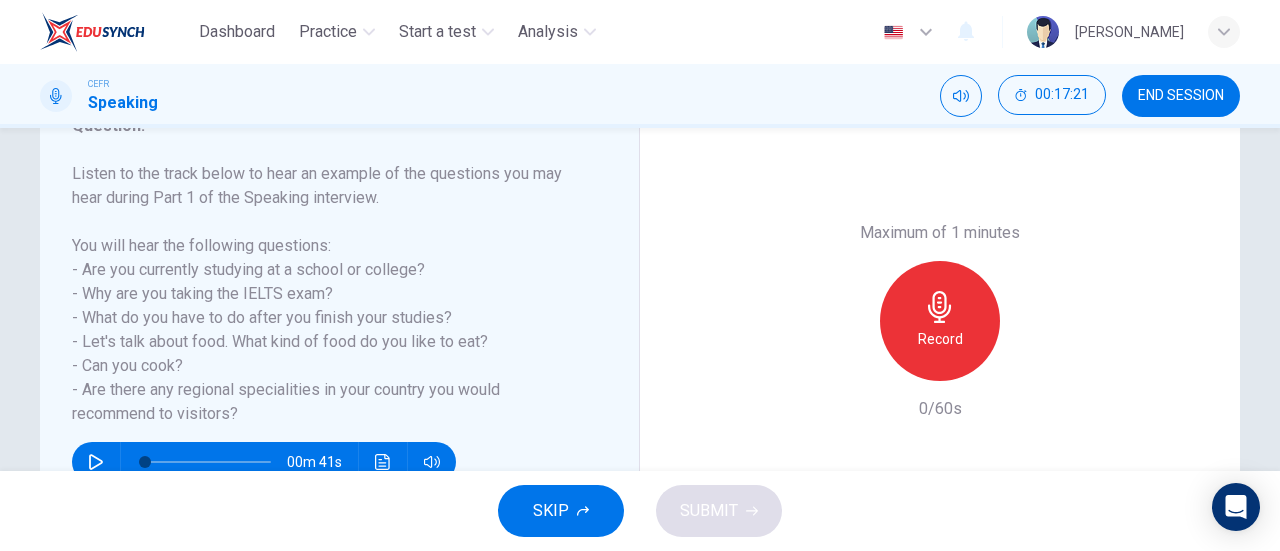 drag, startPoint x: 297, startPoint y: 377, endPoint x: 588, endPoint y: 334, distance: 294.15982 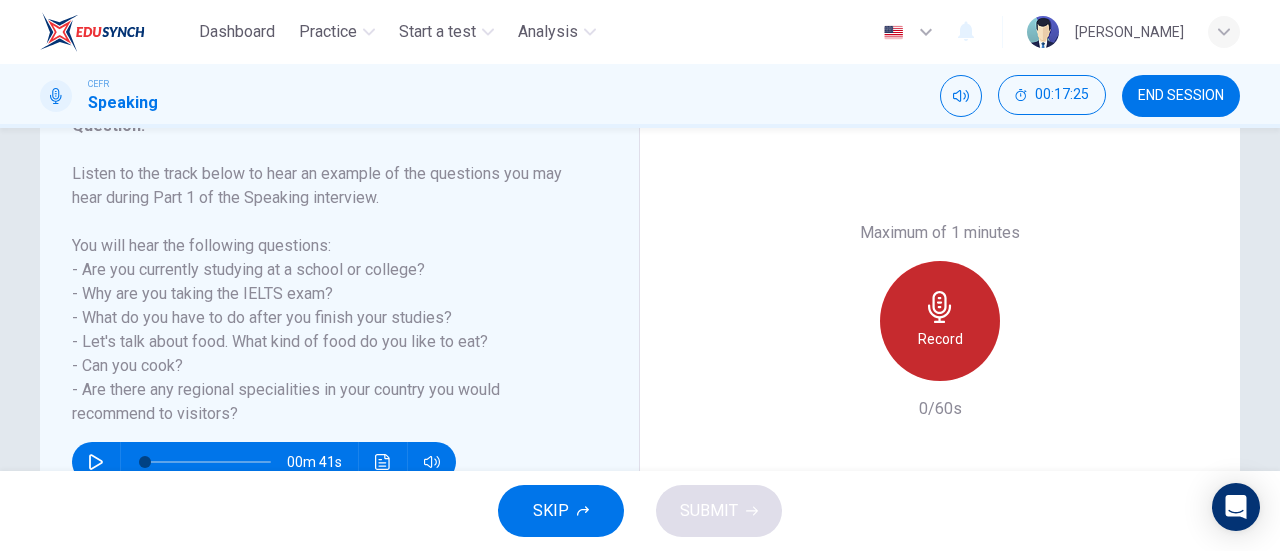 click on "Record" at bounding box center [940, 339] 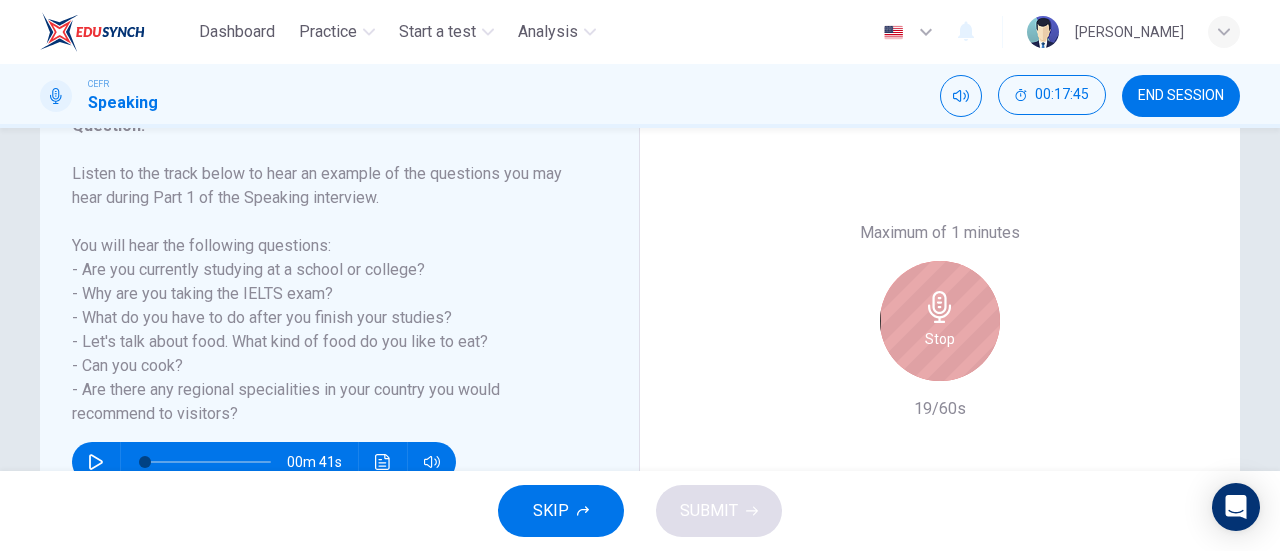 click on "Stop" at bounding box center (940, 321) 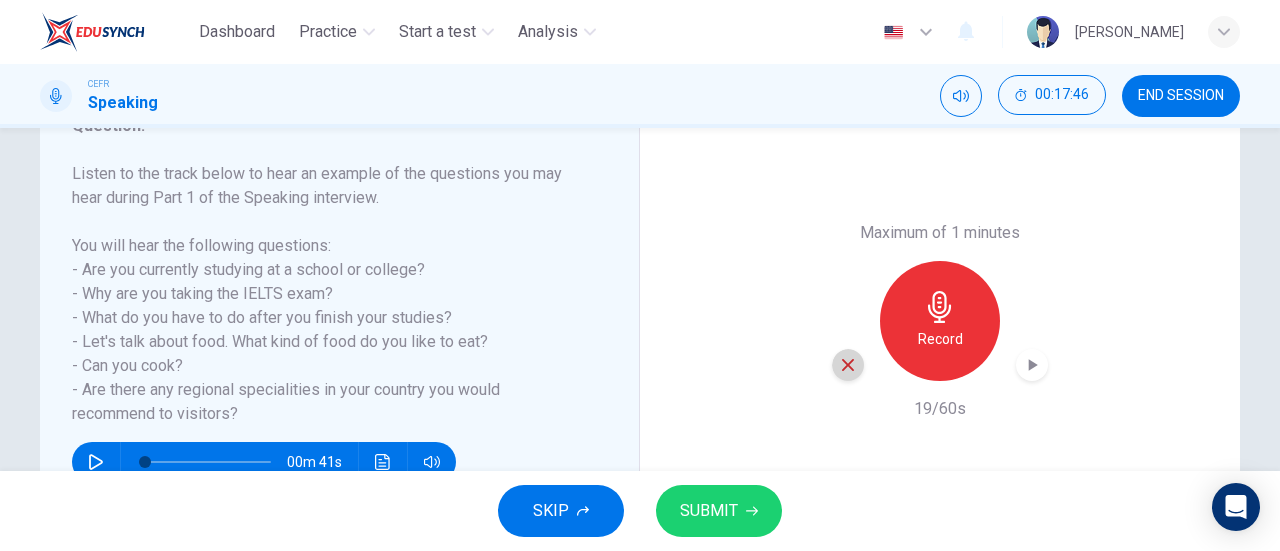 click at bounding box center [848, 365] 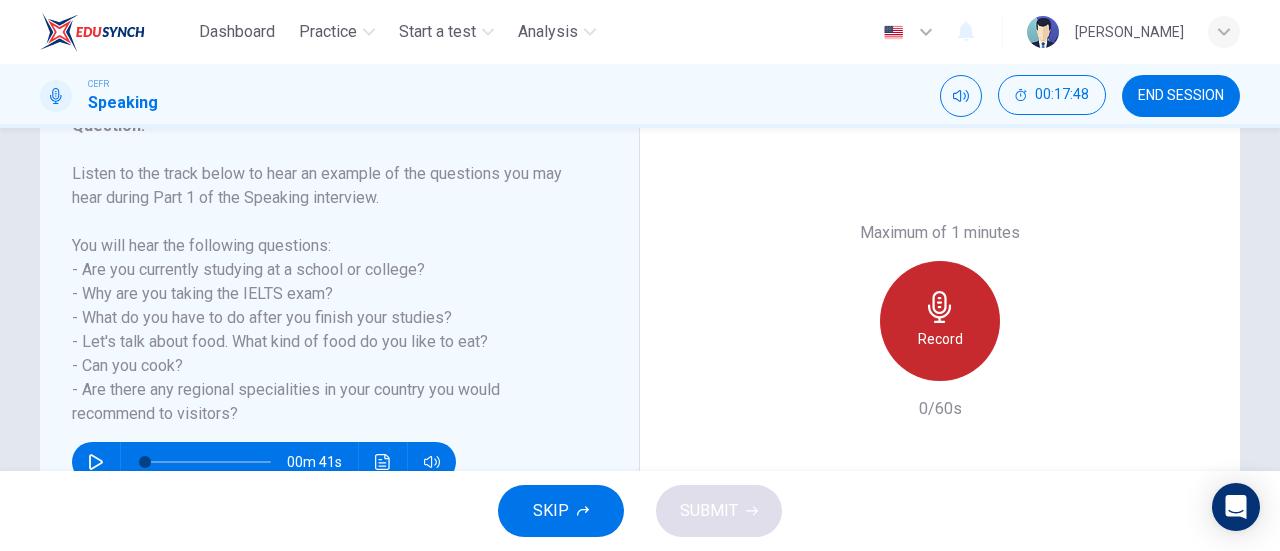 click on "Record" at bounding box center (940, 339) 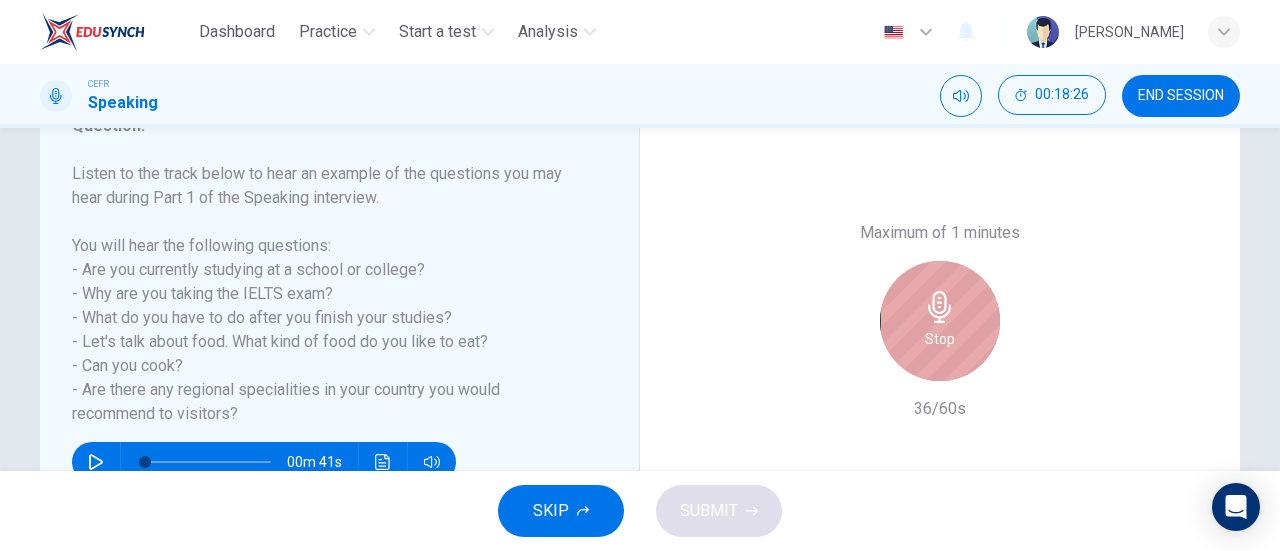 click on "Stop" at bounding box center [940, 321] 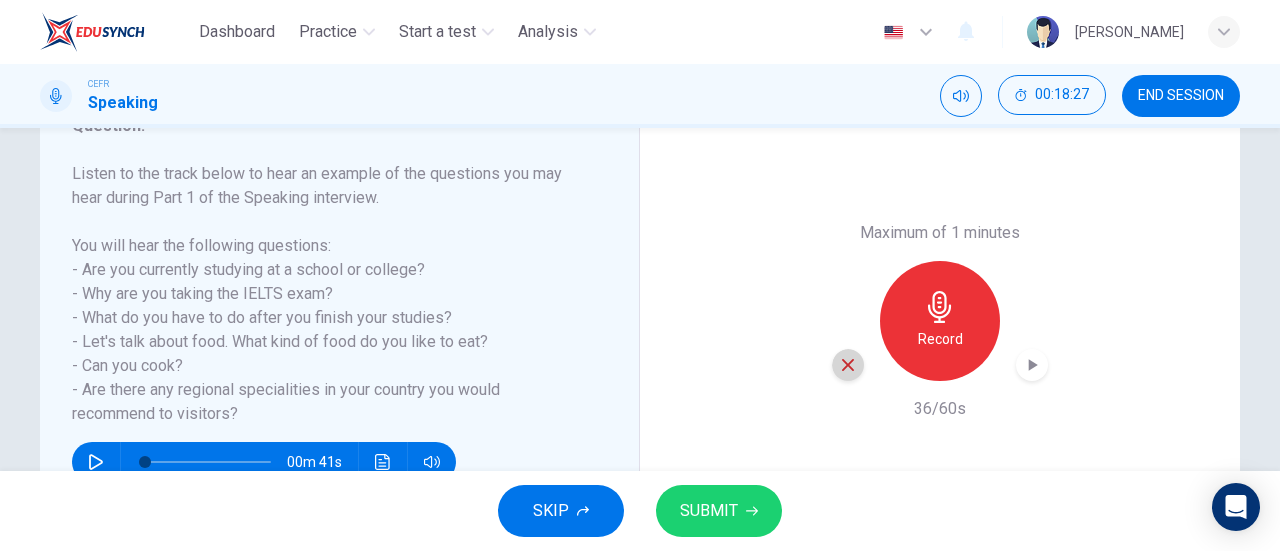 click 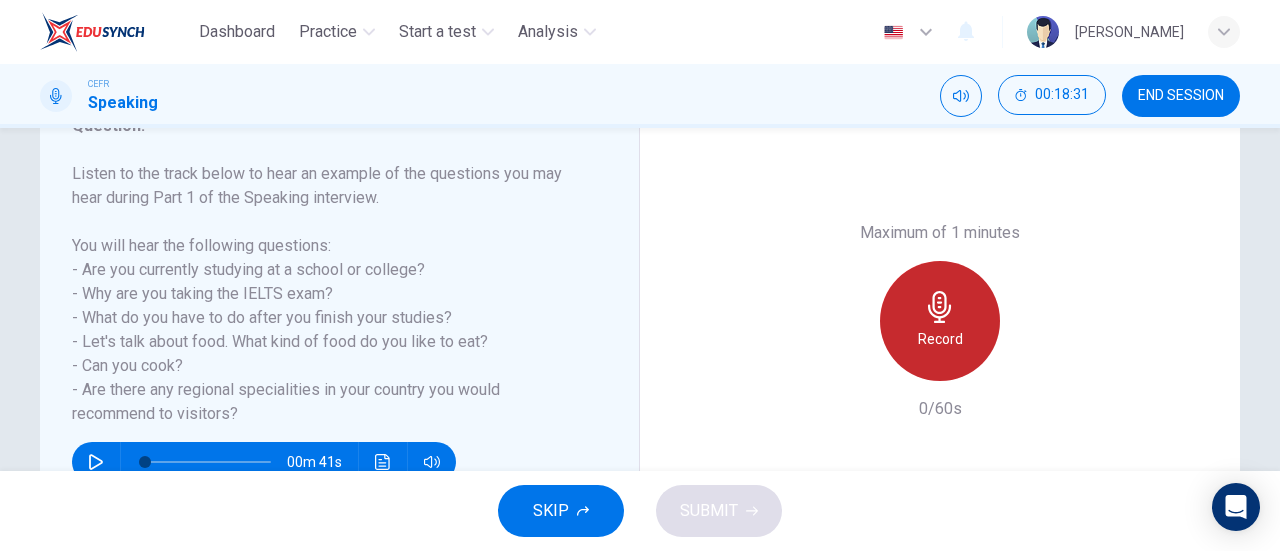 click on "Record" at bounding box center (940, 339) 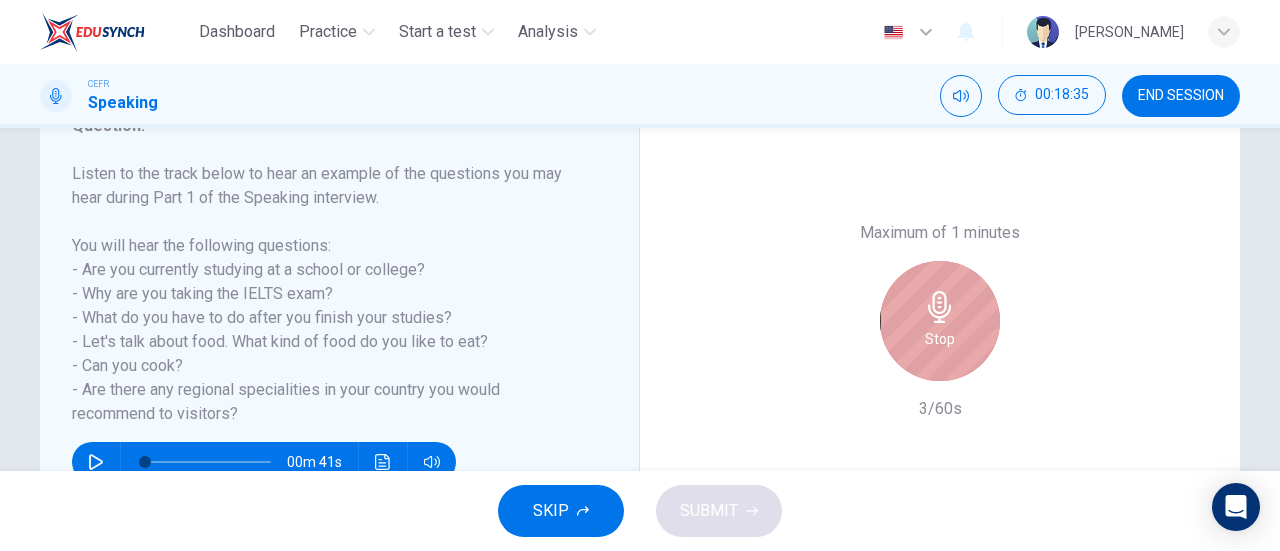 click on "Stop" at bounding box center [940, 321] 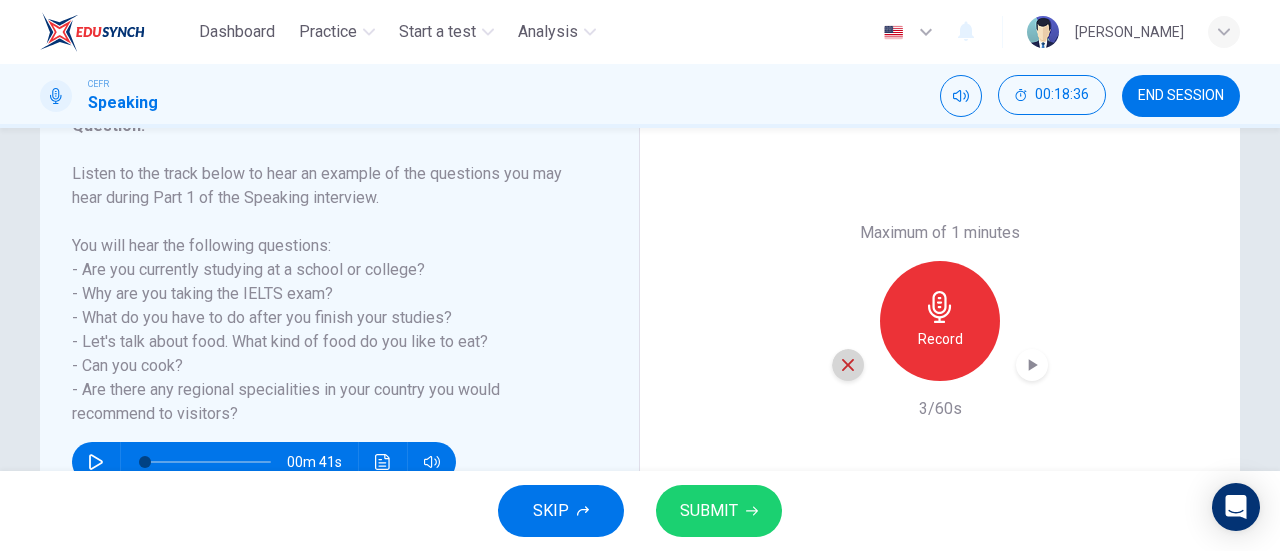 click 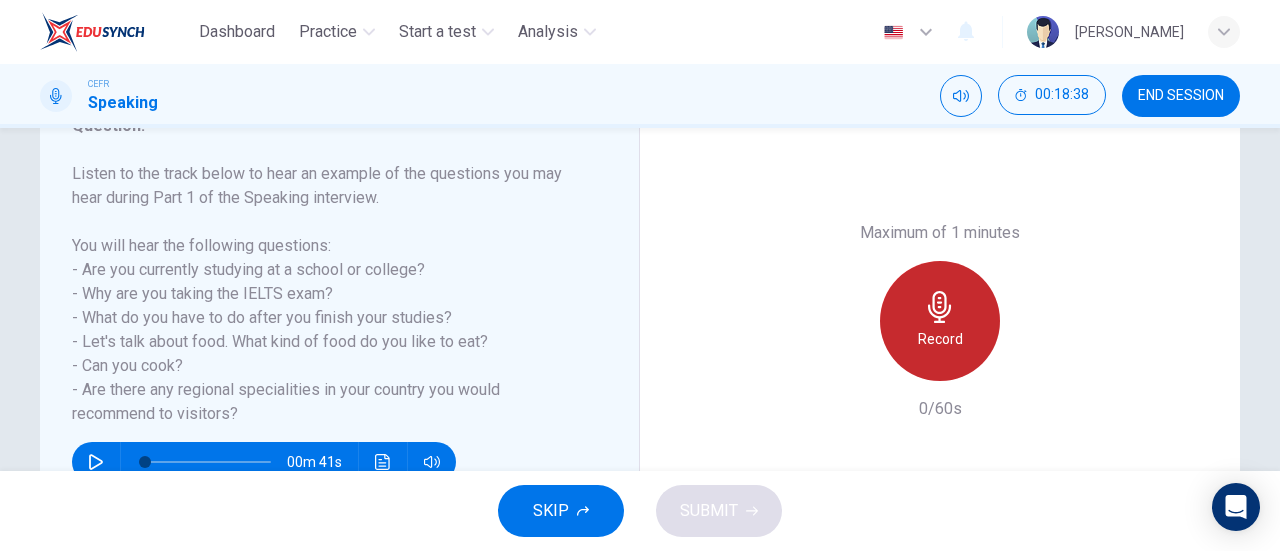 click 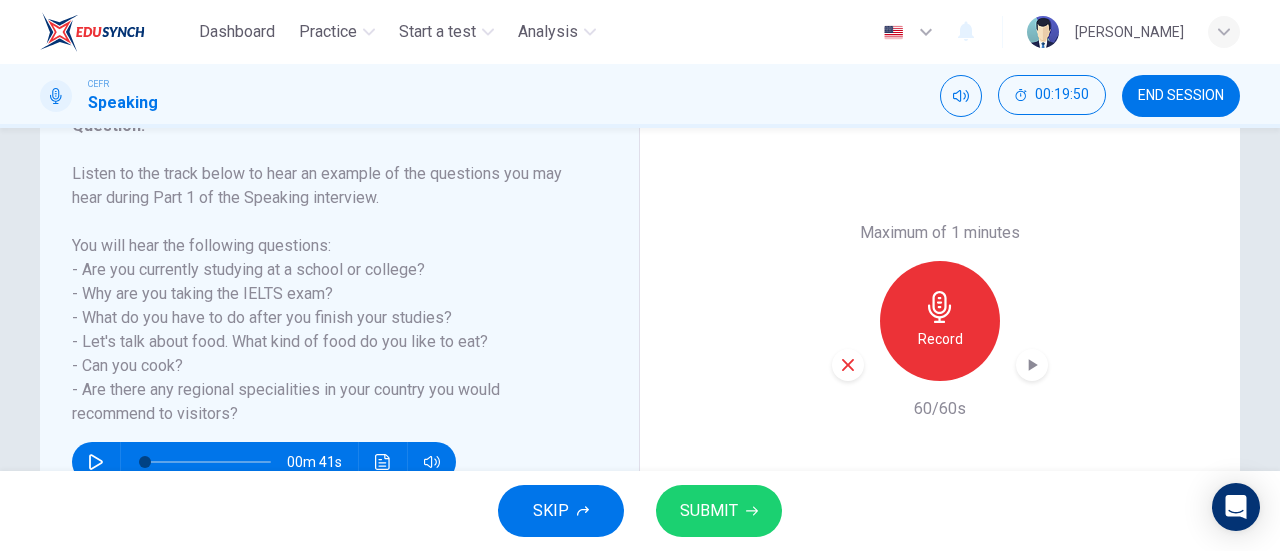 click on "SUBMIT" at bounding box center (709, 511) 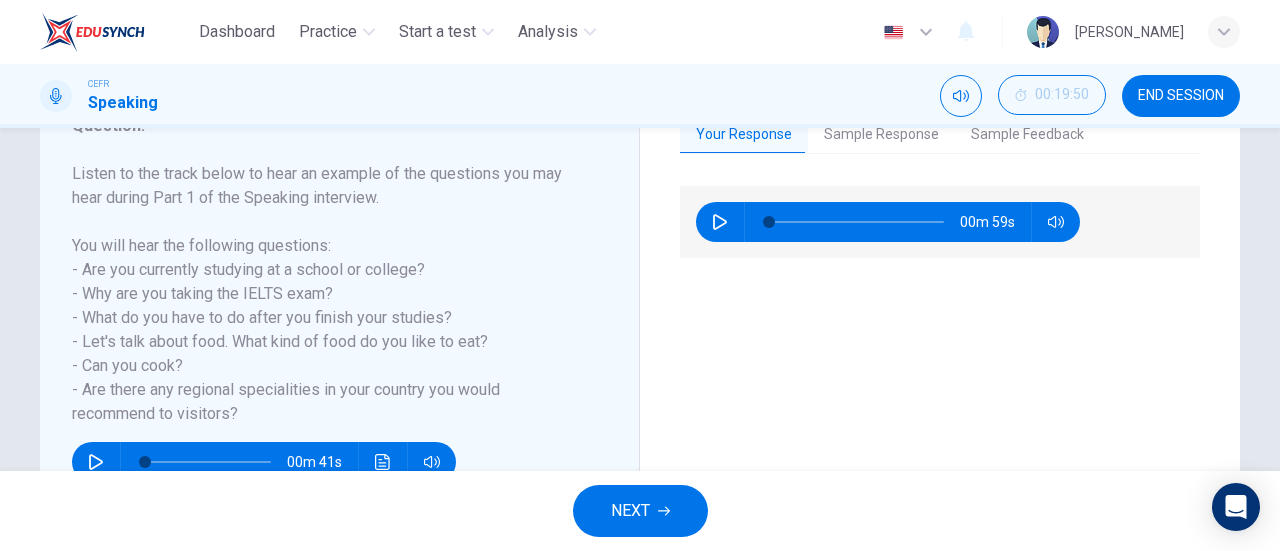 click on "CEFR Speaking 00:19:50 END SESSION" at bounding box center [640, 96] 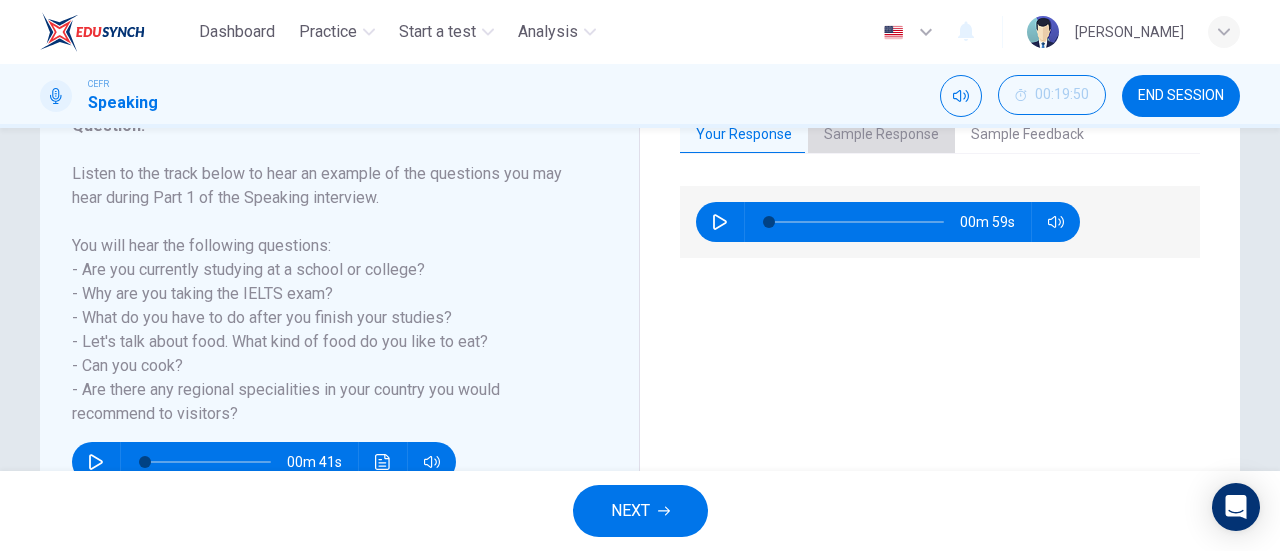 click on "Sample Response" at bounding box center [881, 135] 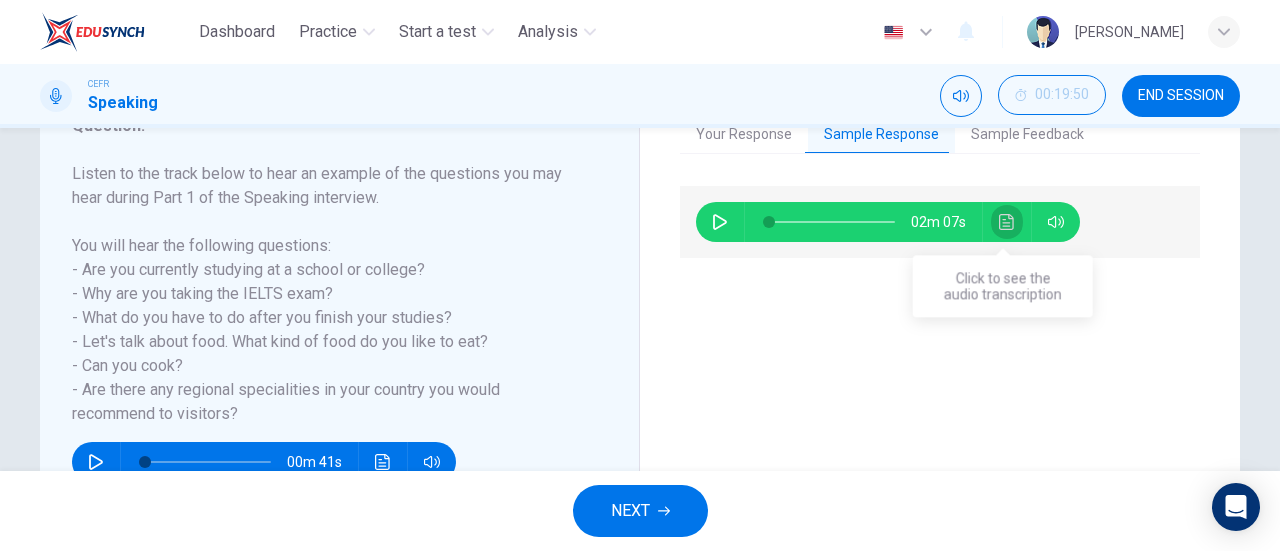 click at bounding box center [1007, 222] 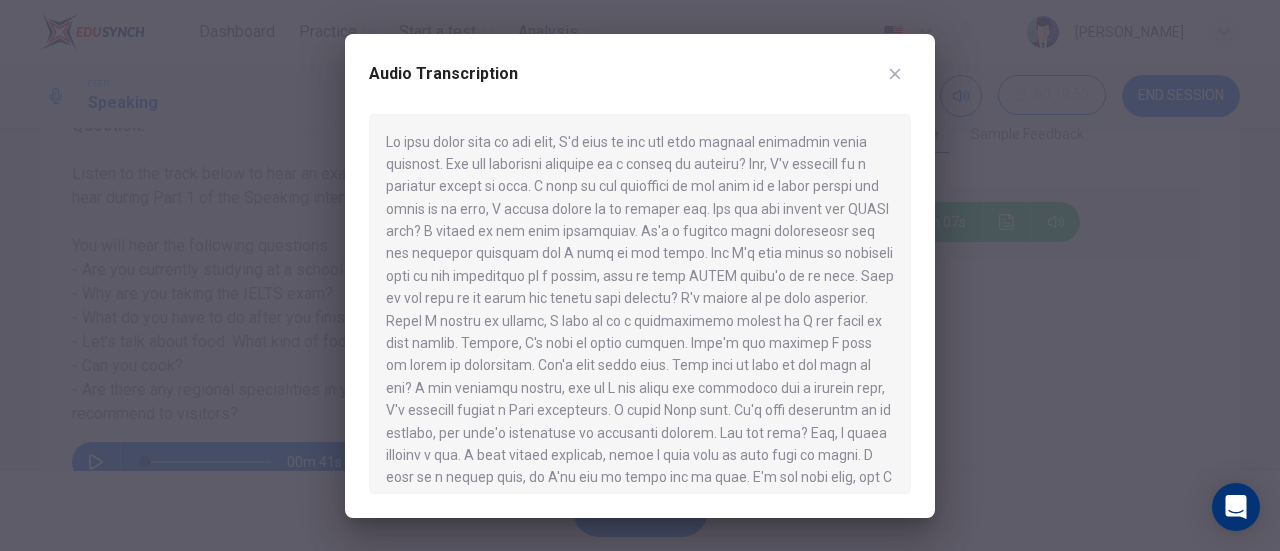 scroll, scrollTop: 123, scrollLeft: 0, axis: vertical 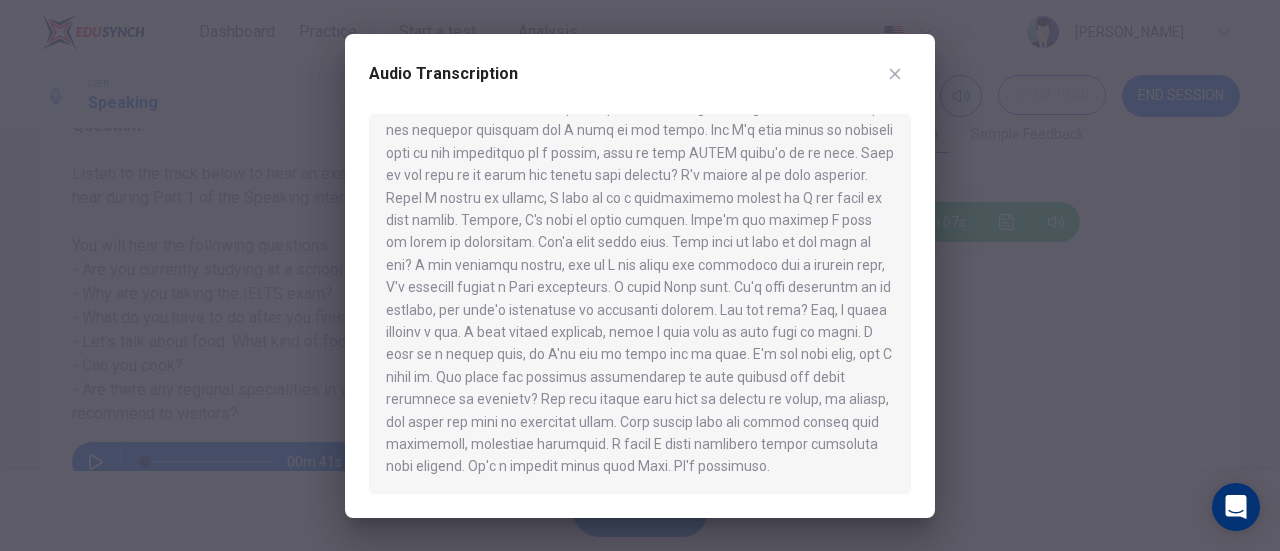drag, startPoint x: 581, startPoint y: 155, endPoint x: 676, endPoint y: 359, distance: 225.03555 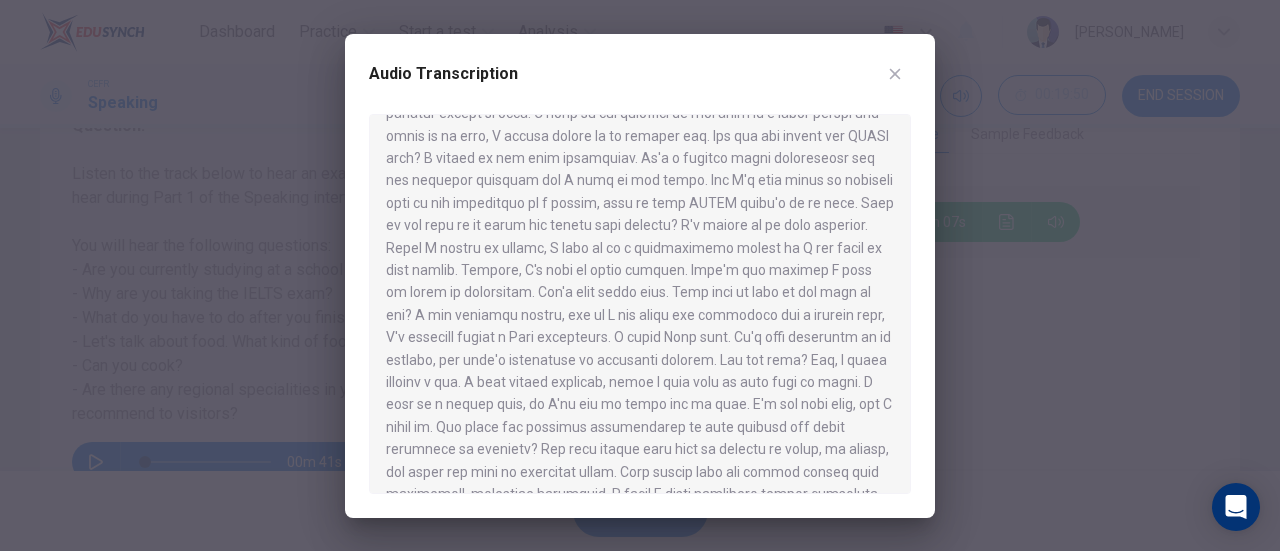 scroll, scrollTop: 123, scrollLeft: 0, axis: vertical 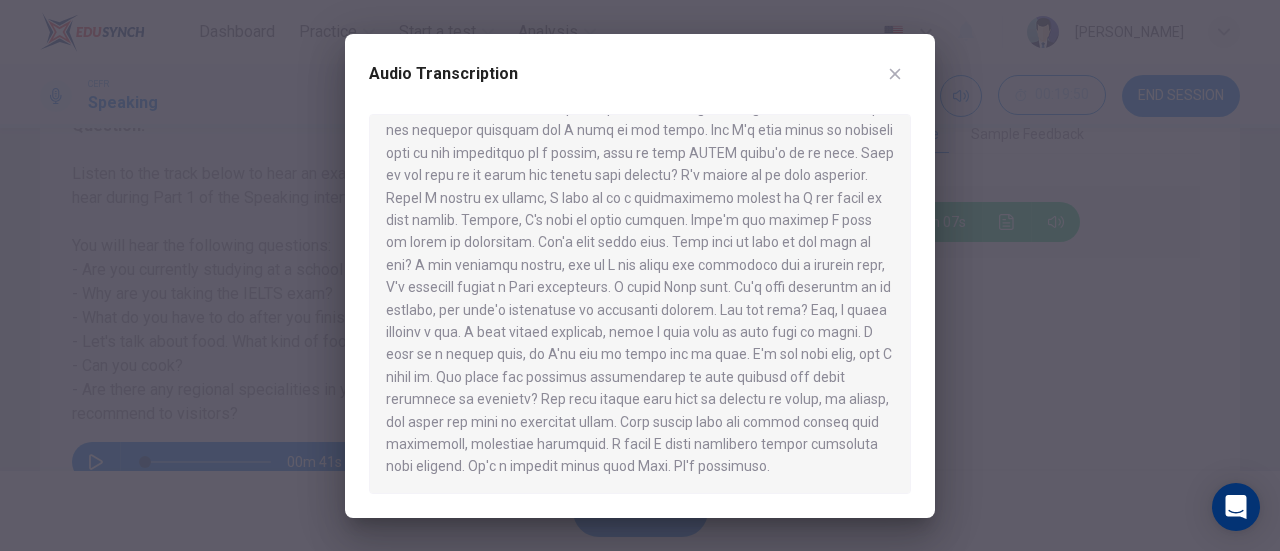 drag, startPoint x: 772, startPoint y: 333, endPoint x: 847, endPoint y: 469, distance: 155.30937 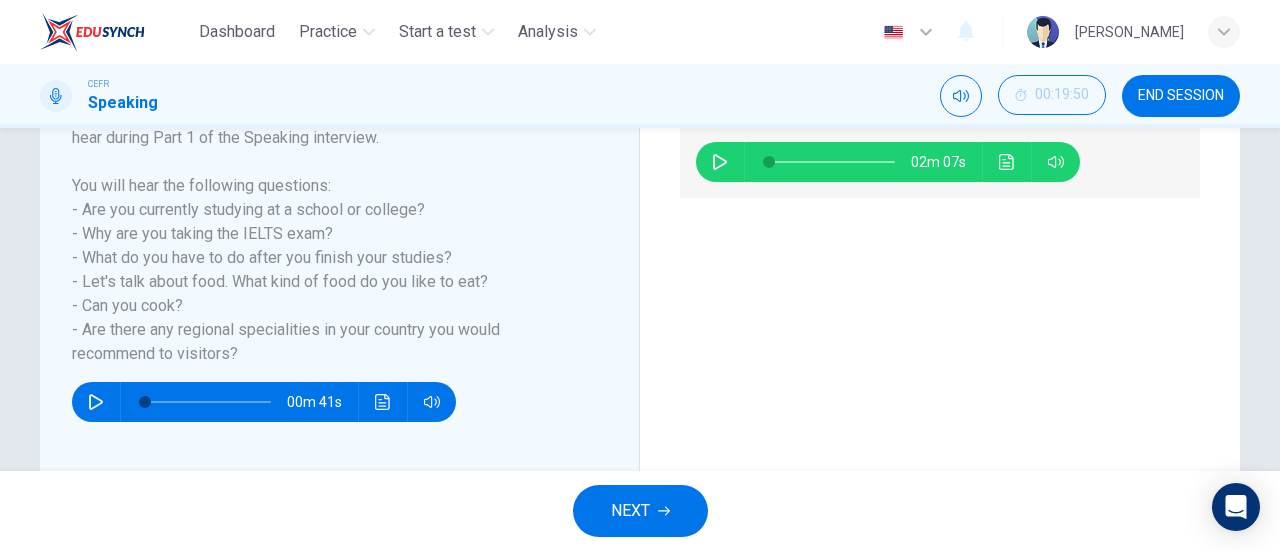 scroll, scrollTop: 357, scrollLeft: 0, axis: vertical 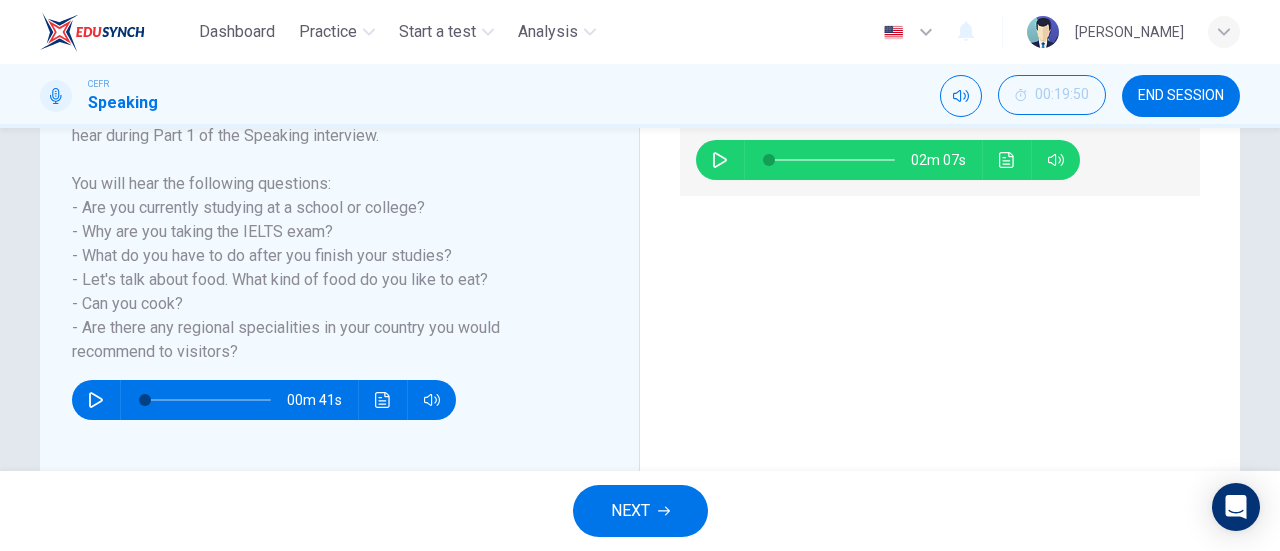 click on "Listen to the track below to hear an example of the questions you may hear during Part 1 of the Speaking interview.  You will hear the following questions:
- Are you currently studying at a school or college?
- Why are you taking the IELTS exam?
- What do you have to do after you finish your studies?
- Let's talk about food. What kind of food do you like to eat?
- Can you cook?
- Are there any regional specialities in your country you would recommend to visitors?" at bounding box center [327, 232] 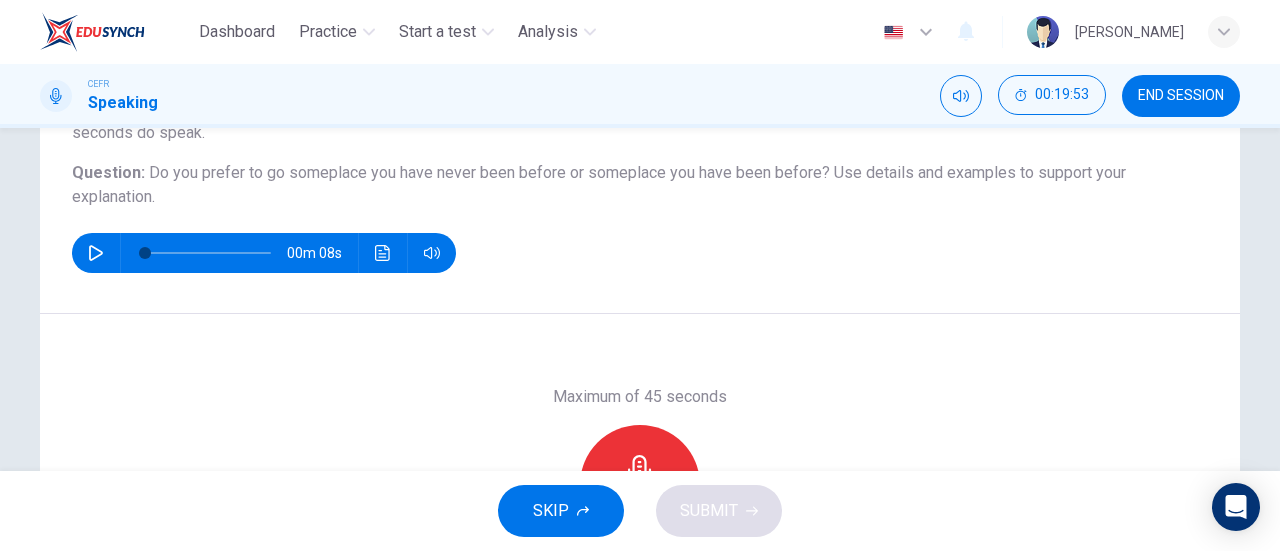 scroll, scrollTop: 205, scrollLeft: 0, axis: vertical 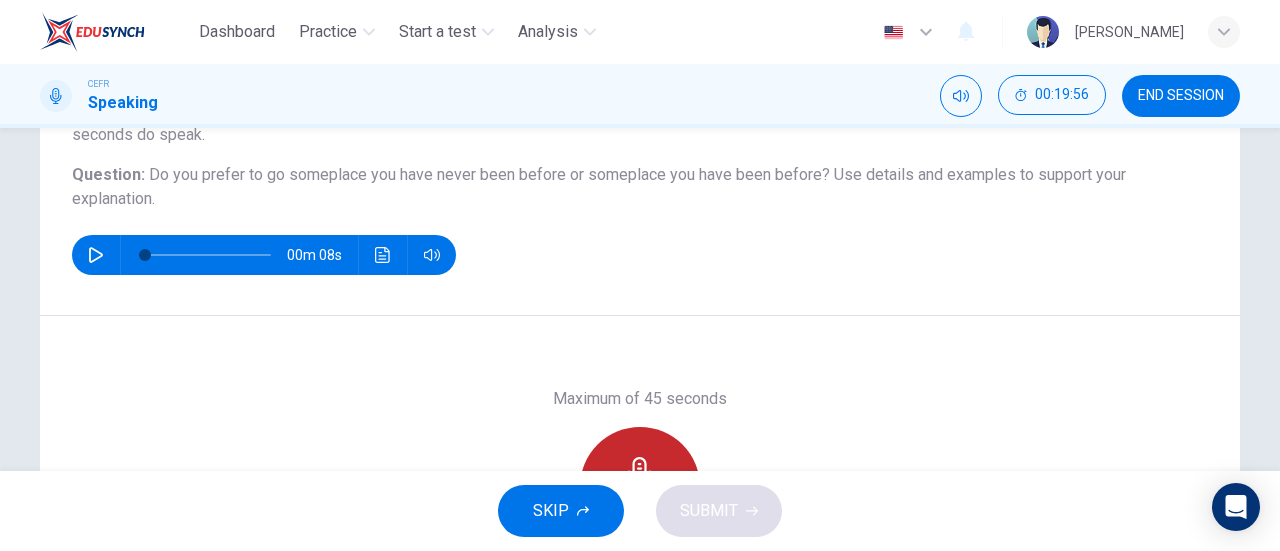 click on "Record" at bounding box center [640, 487] 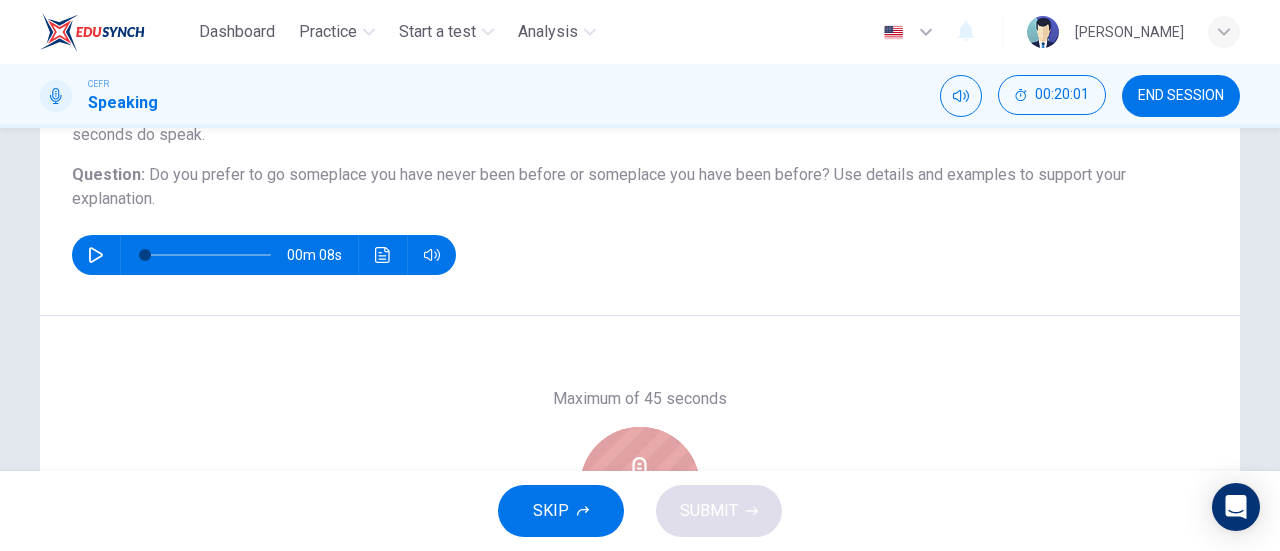 click on "Stop" at bounding box center (640, 487) 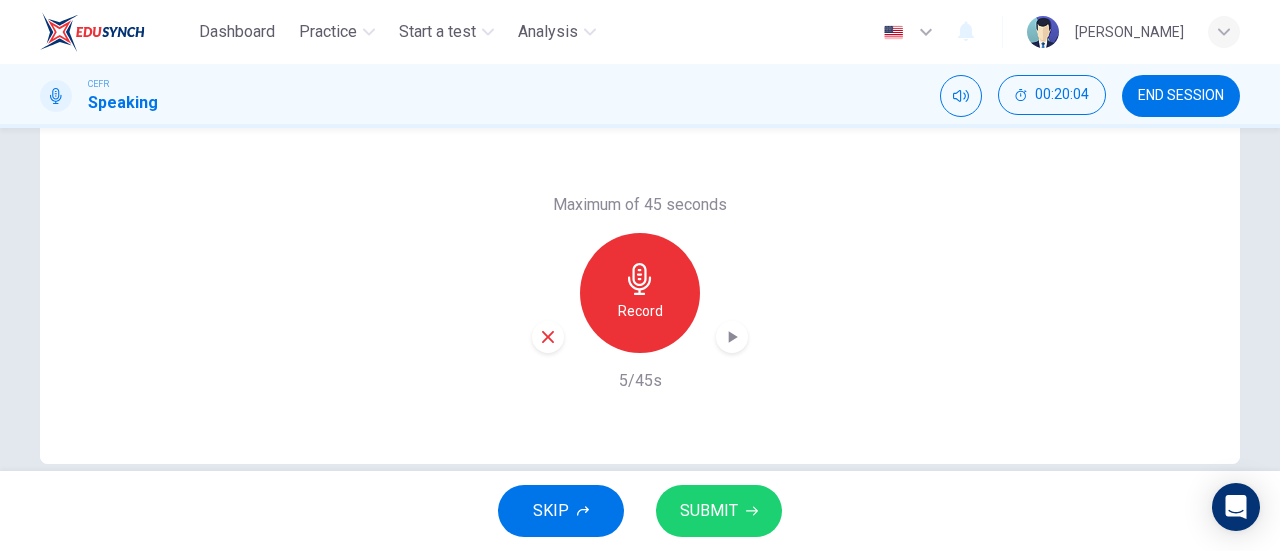 scroll, scrollTop: 411, scrollLeft: 0, axis: vertical 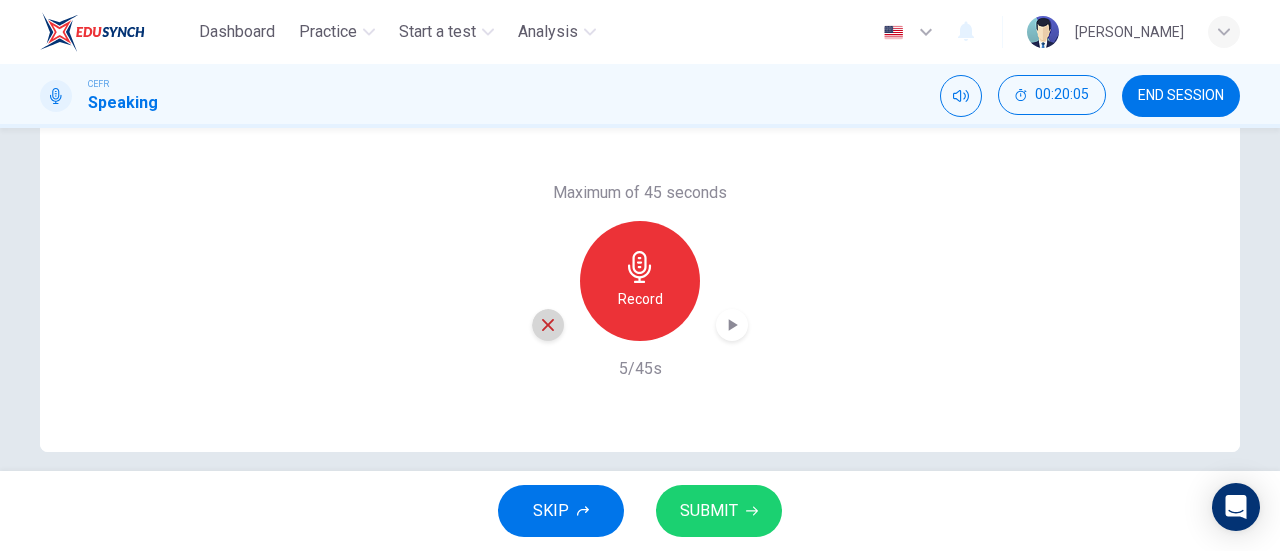 click 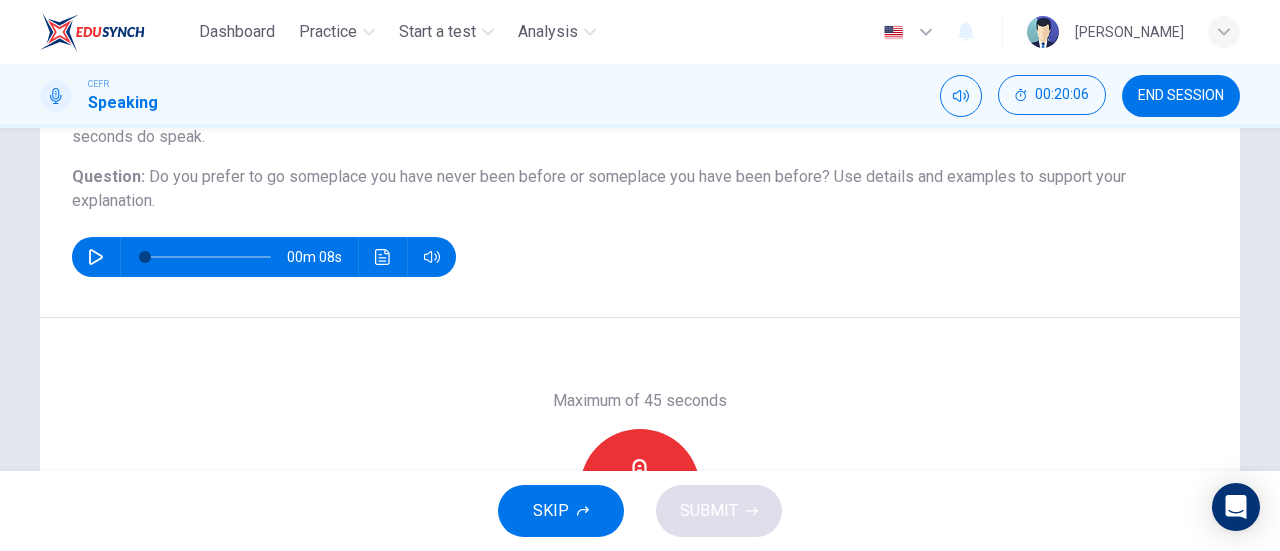 scroll, scrollTop: 202, scrollLeft: 0, axis: vertical 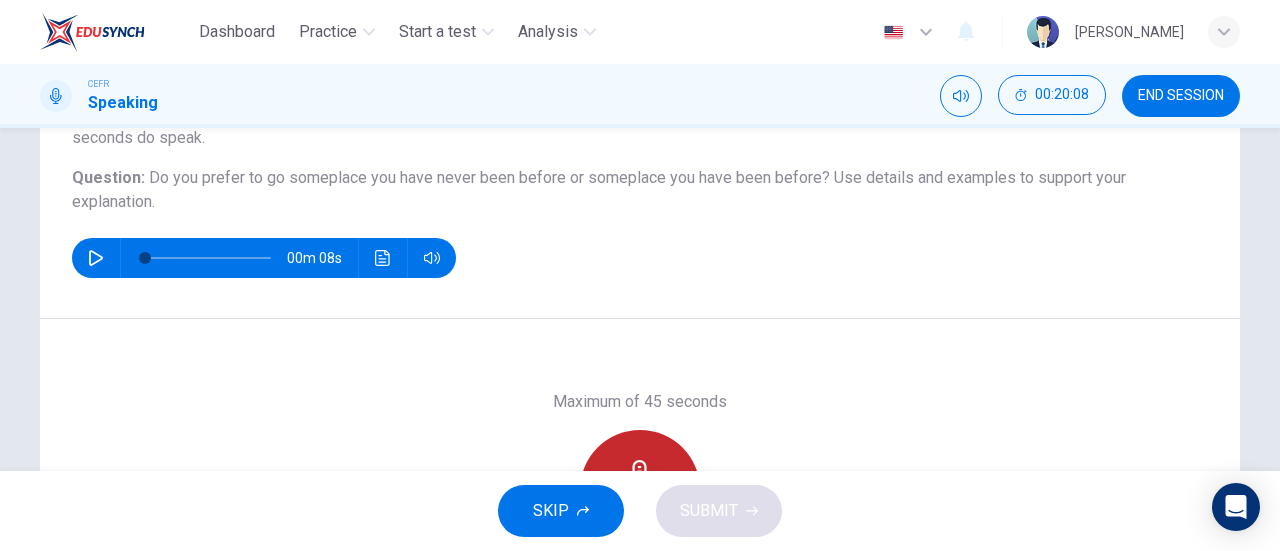 click on "Record" at bounding box center (640, 490) 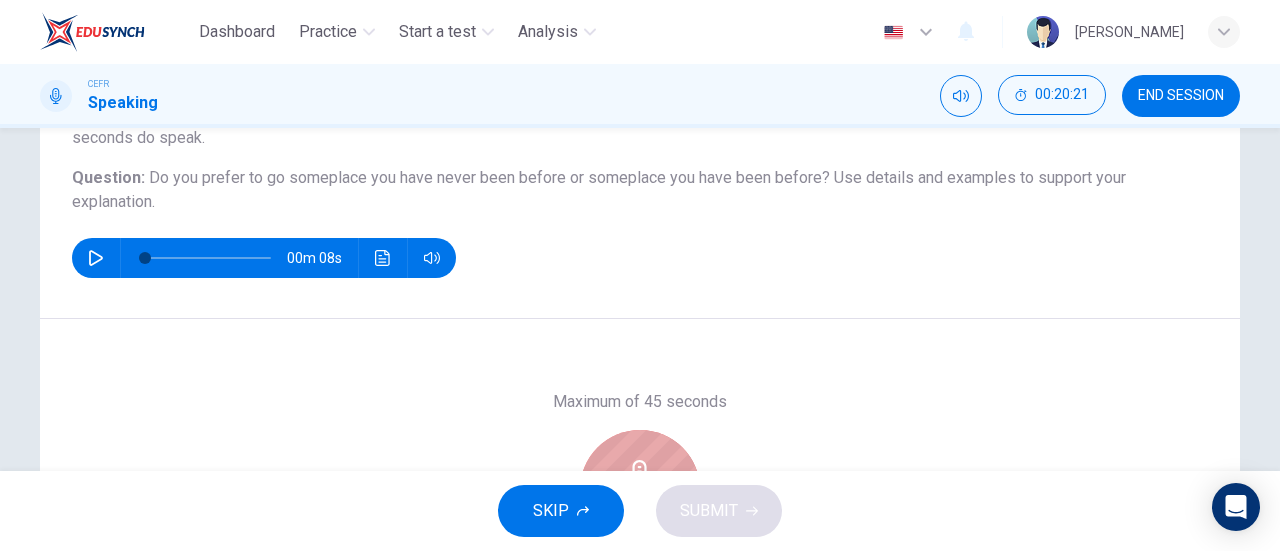 click on "Stop" at bounding box center [640, 490] 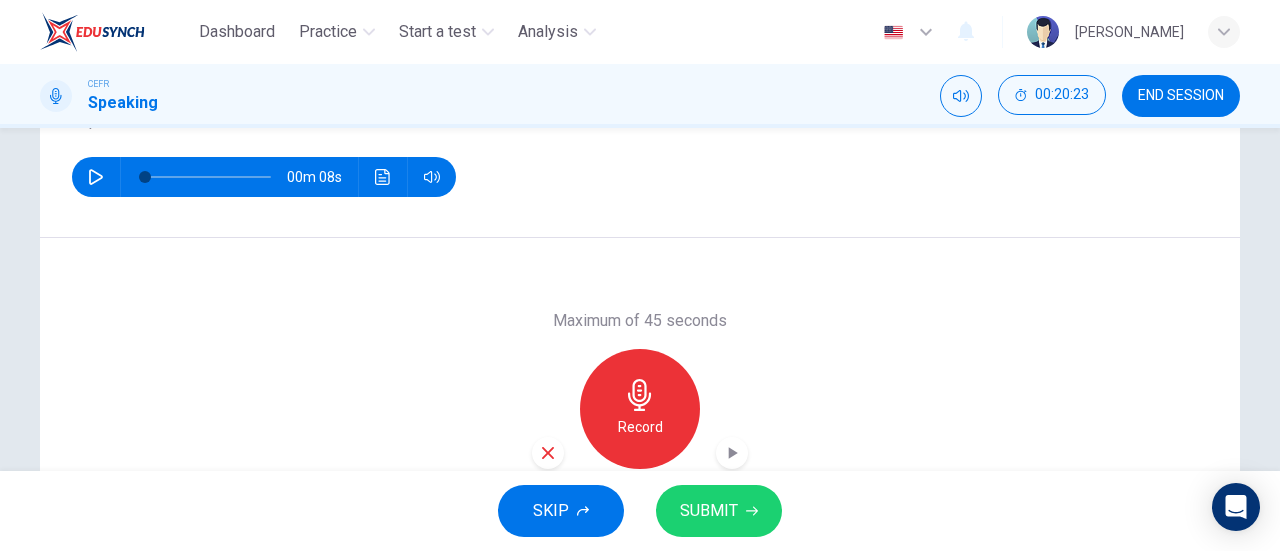 scroll, scrollTop: 289, scrollLeft: 0, axis: vertical 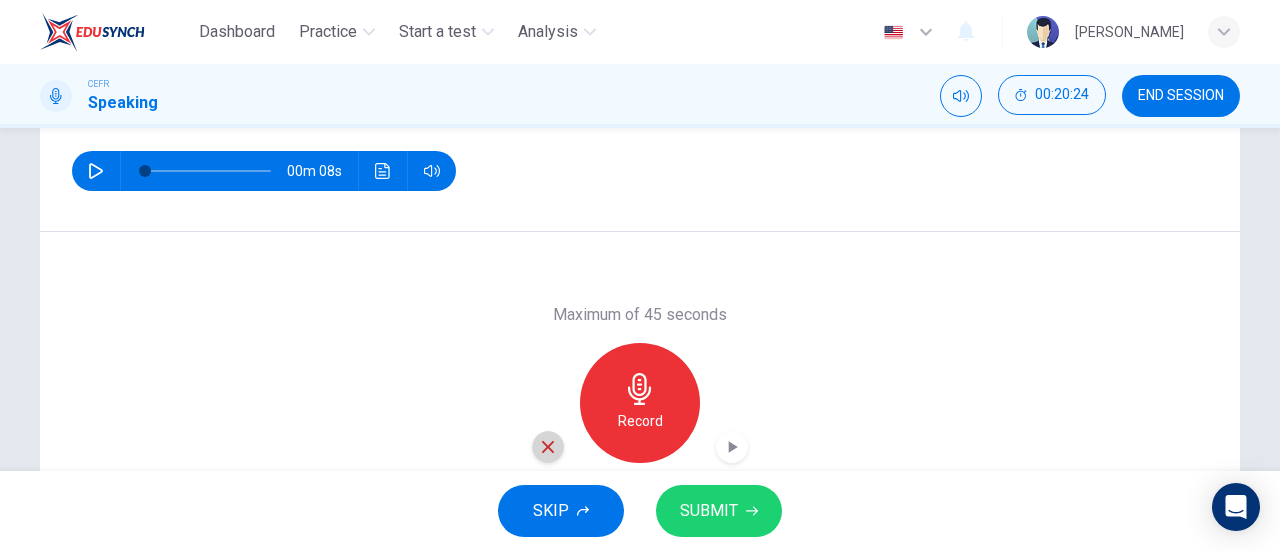 click 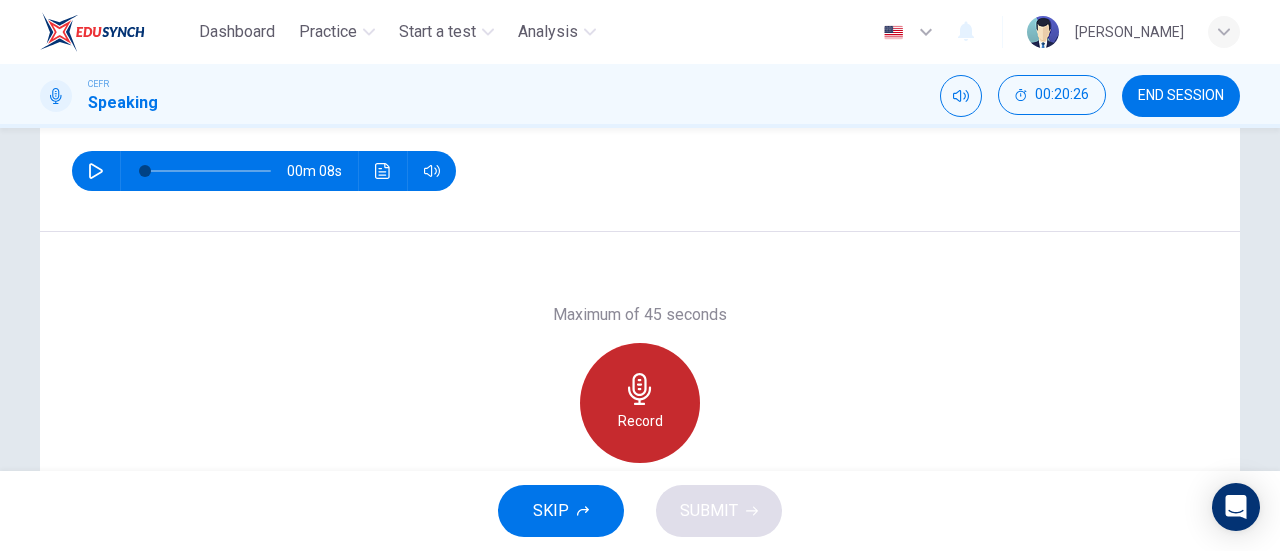 click on "Record" at bounding box center [640, 421] 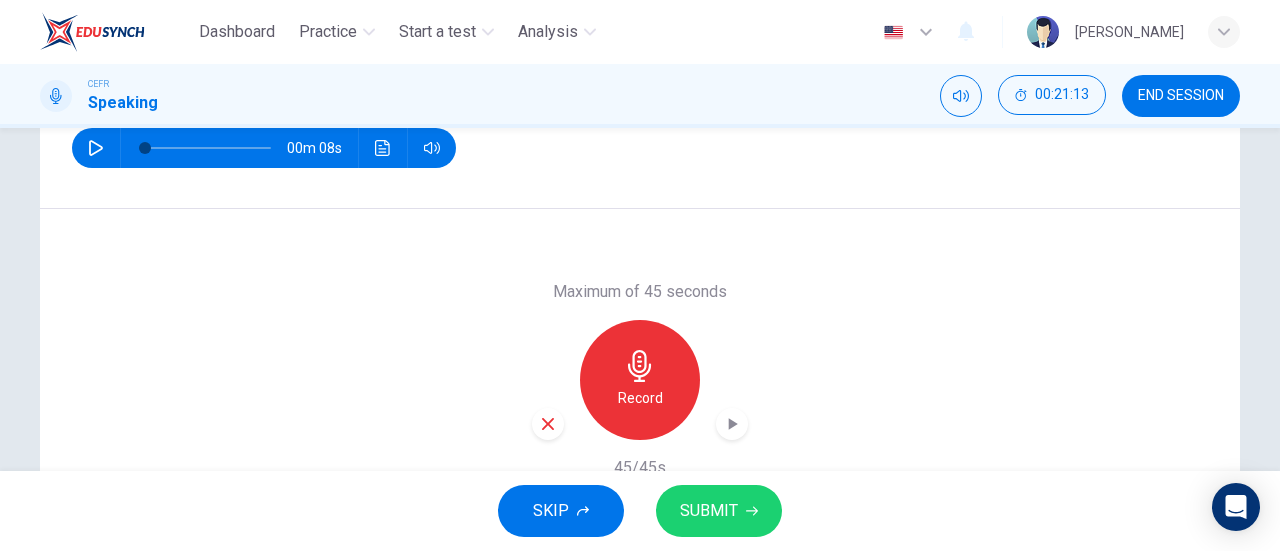 scroll, scrollTop: 391, scrollLeft: 0, axis: vertical 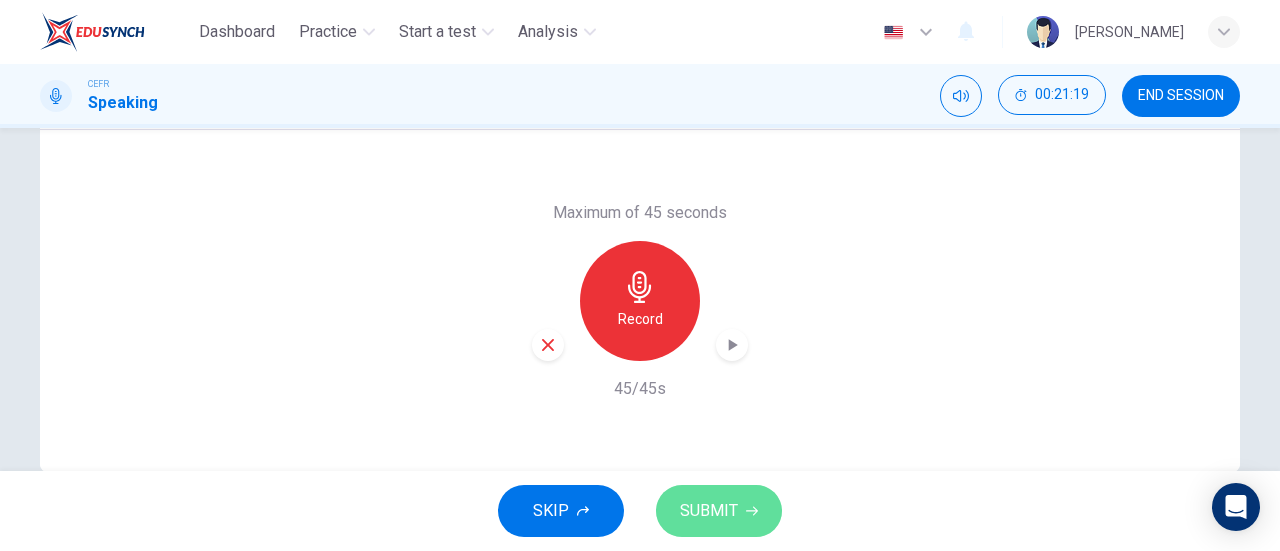 click on "SUBMIT" at bounding box center (709, 511) 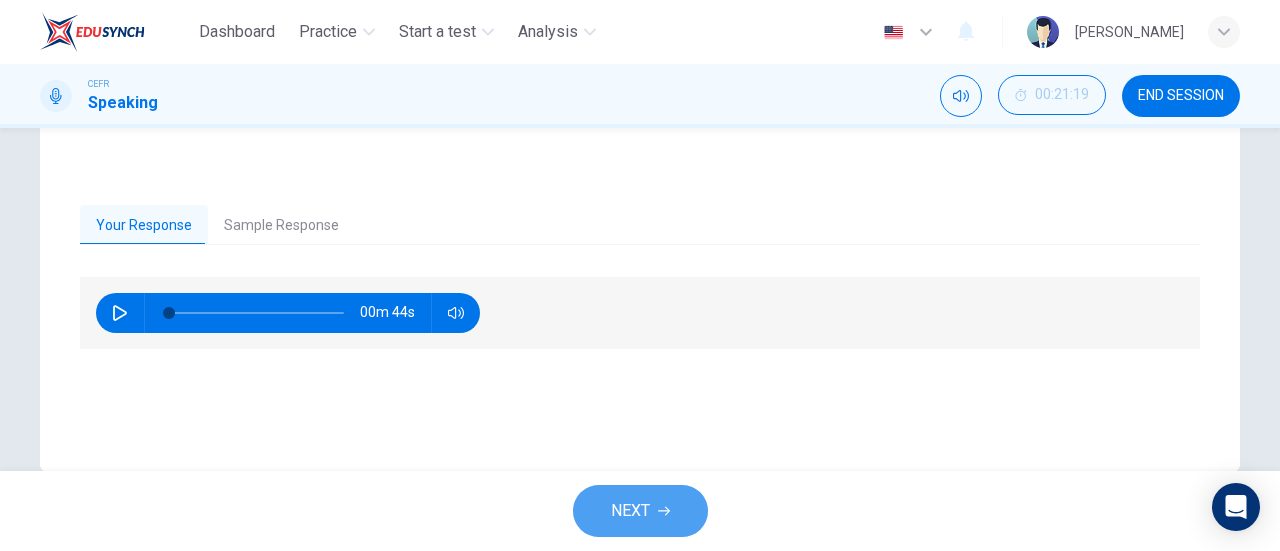 click on "NEXT" at bounding box center [640, 511] 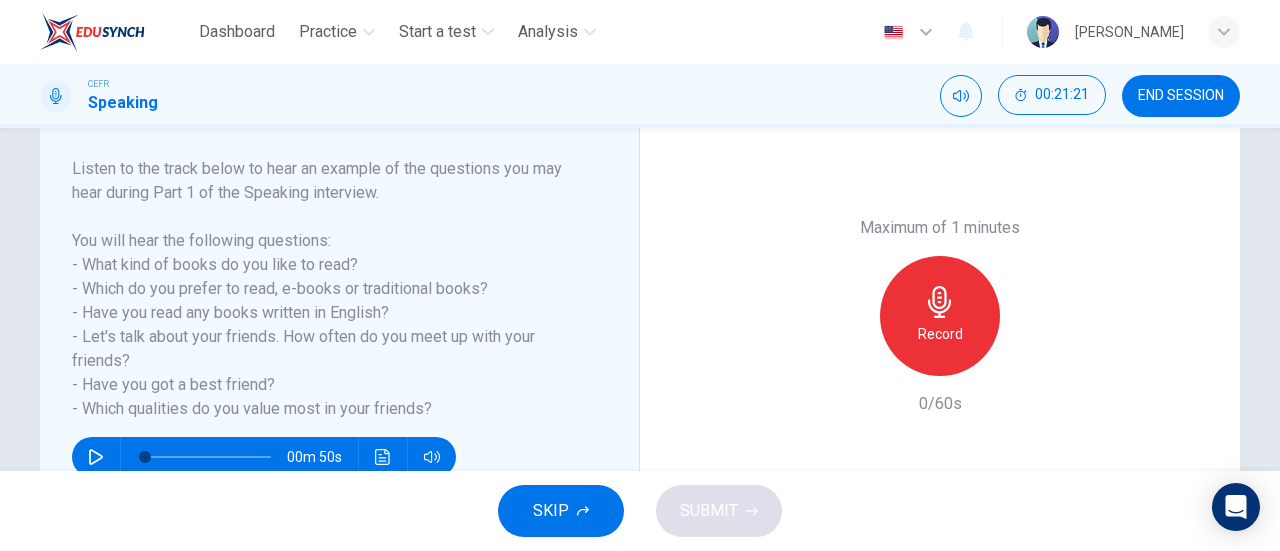scroll, scrollTop: 304, scrollLeft: 0, axis: vertical 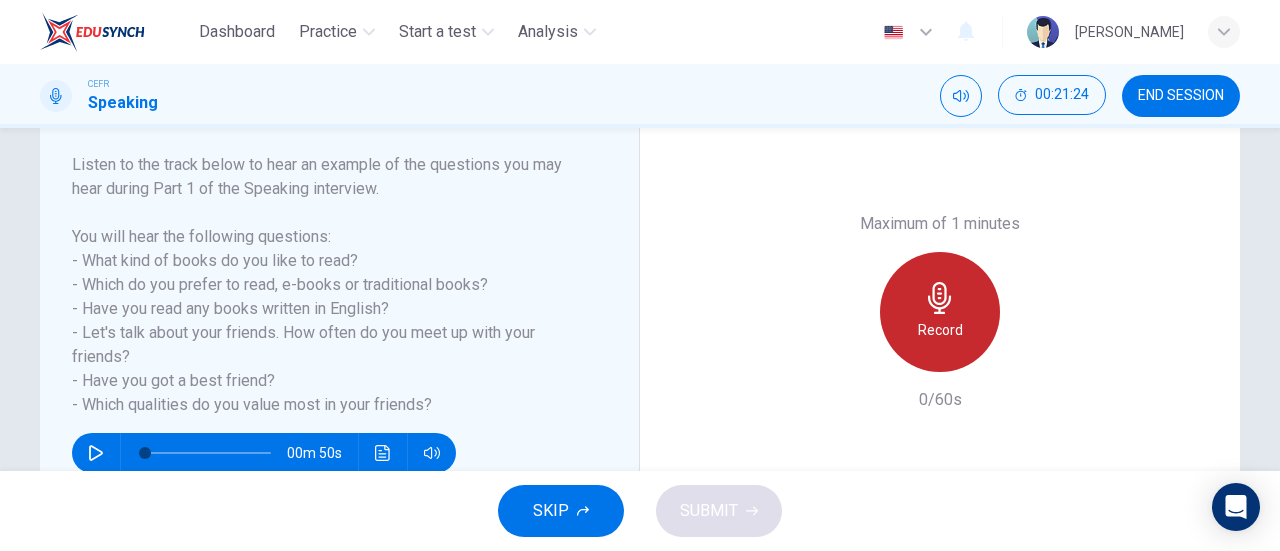 click on "Record" at bounding box center (940, 312) 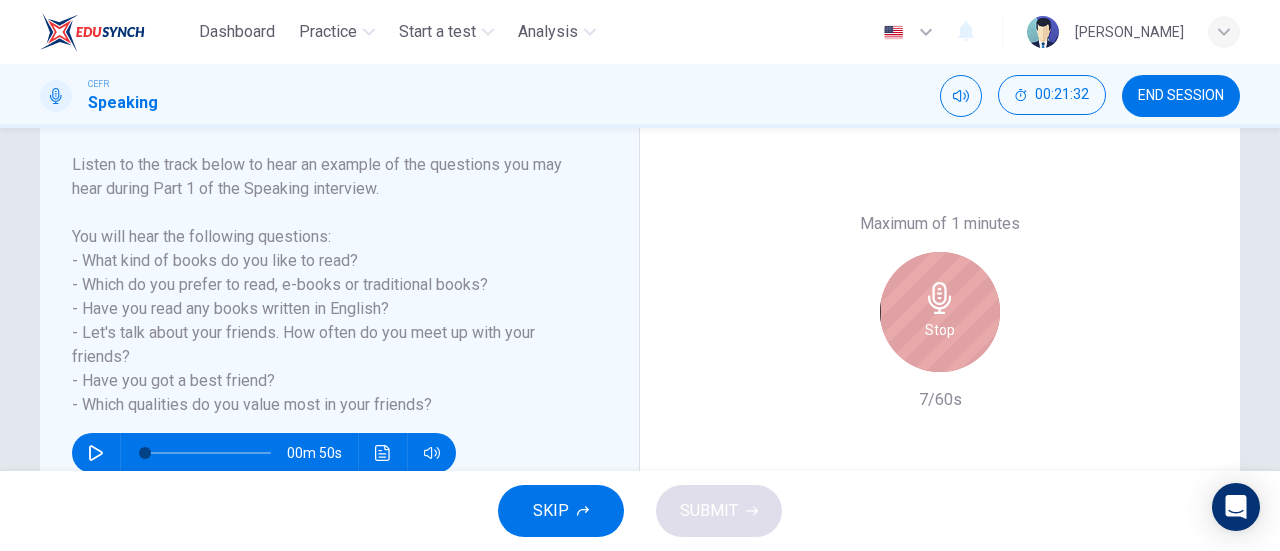 click 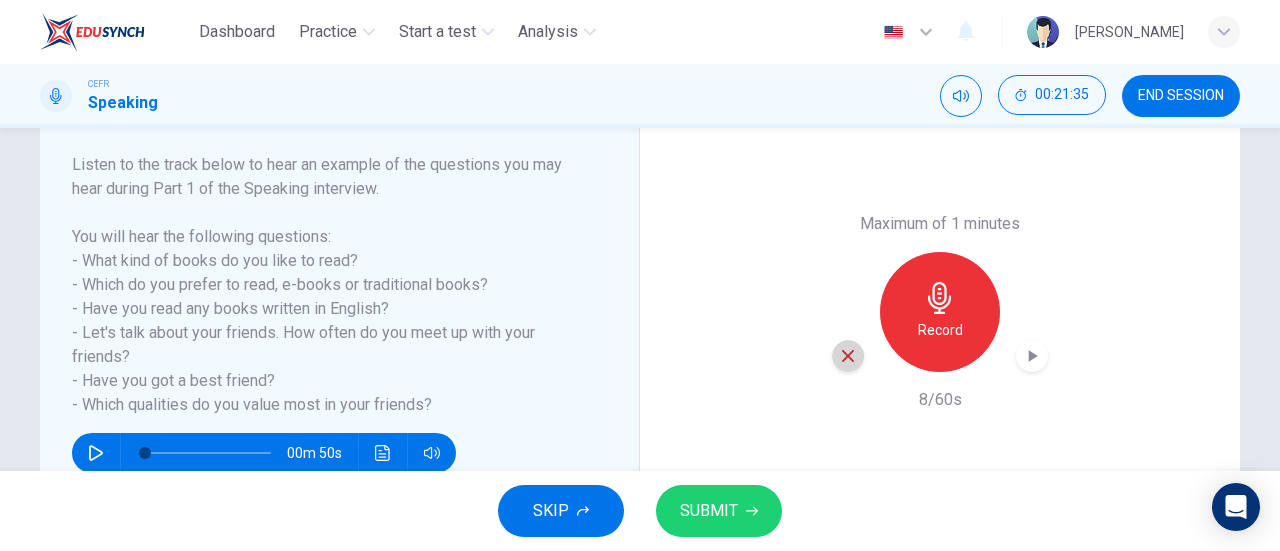 click at bounding box center (848, 356) 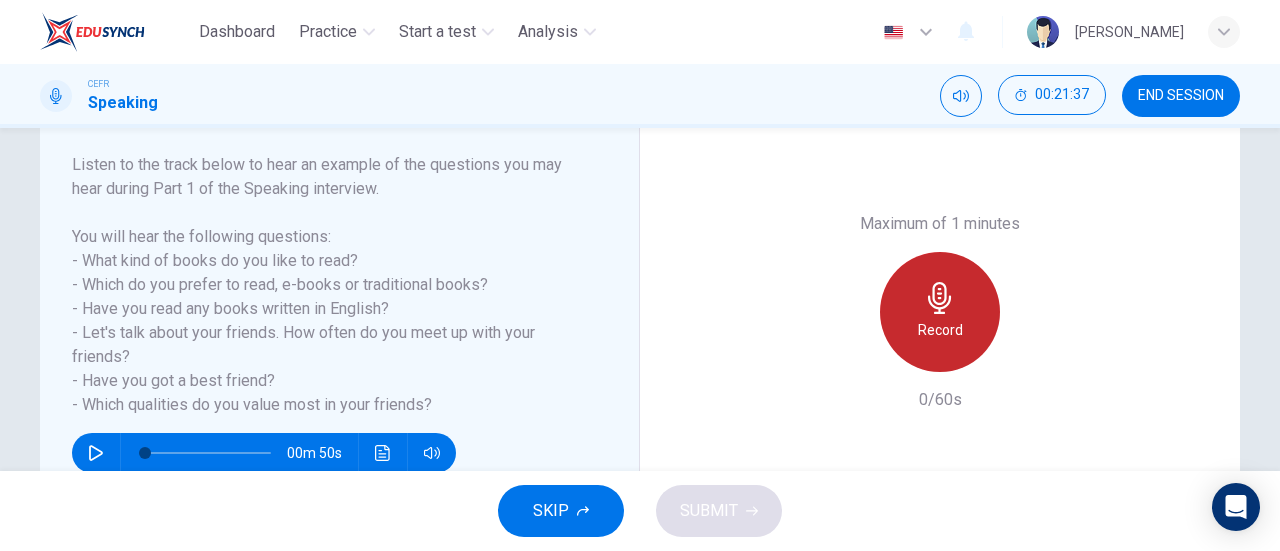 click on "Record" at bounding box center [940, 330] 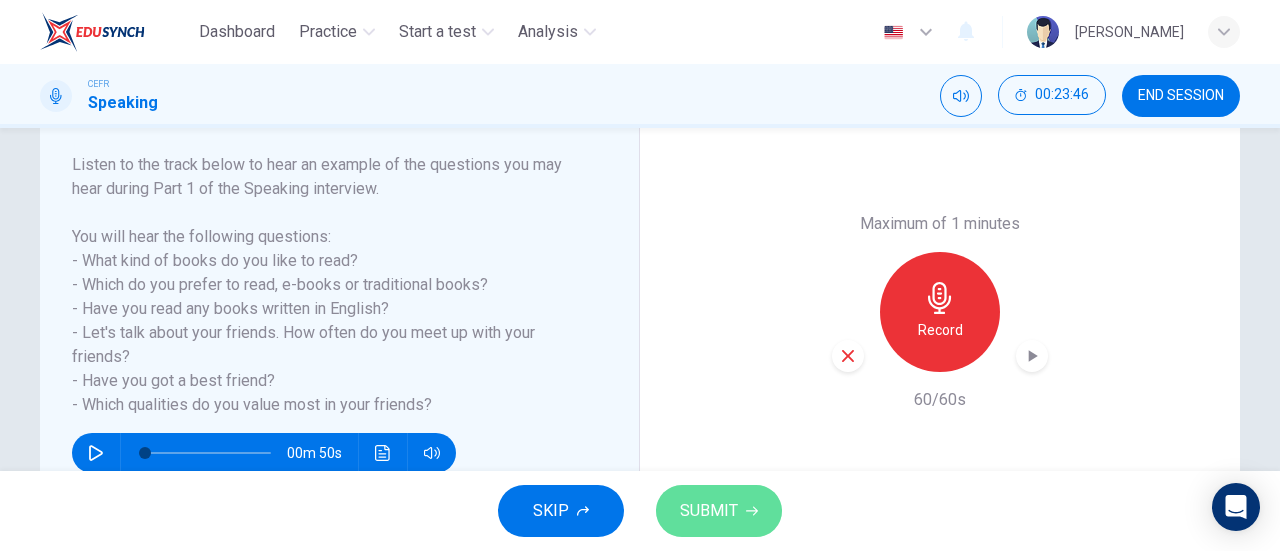 click on "SUBMIT" at bounding box center [719, 511] 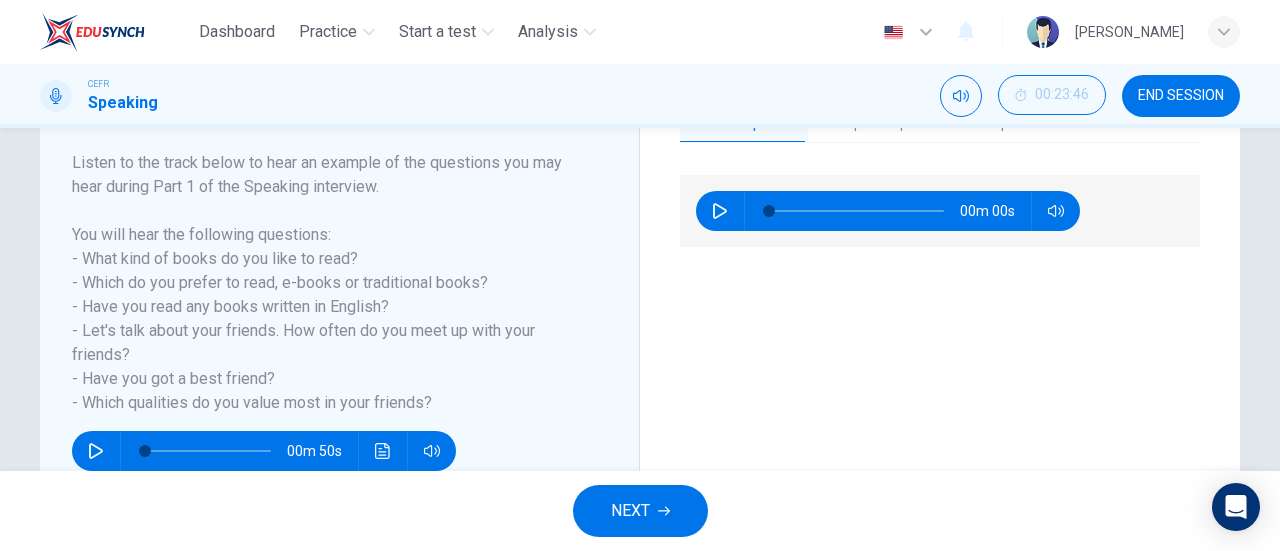 scroll, scrollTop: 264, scrollLeft: 0, axis: vertical 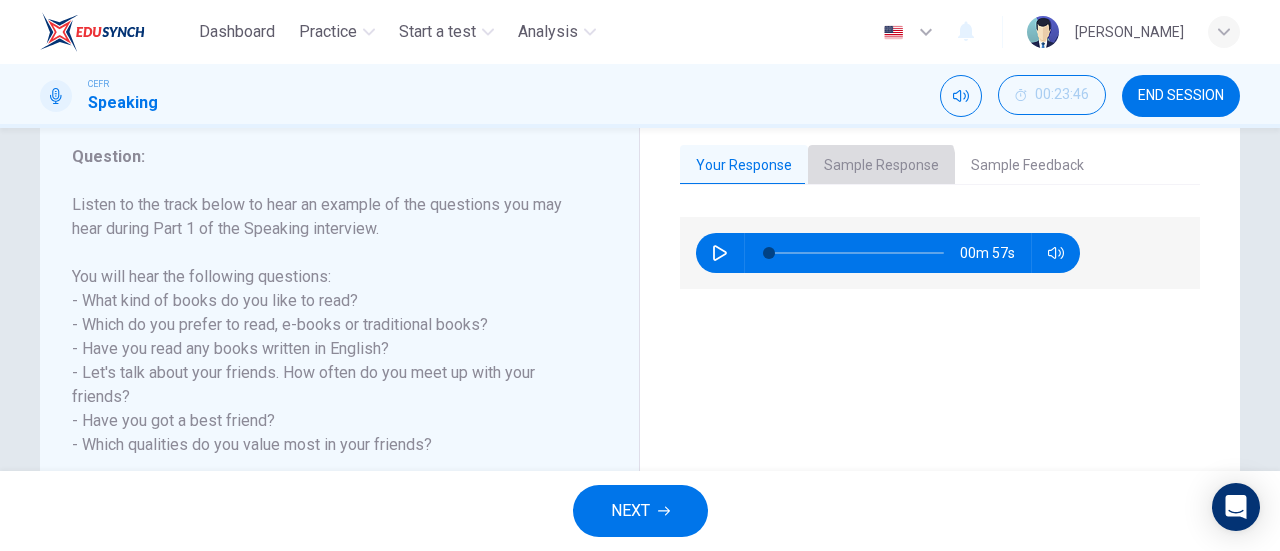 click on "Sample Response" at bounding box center (881, 166) 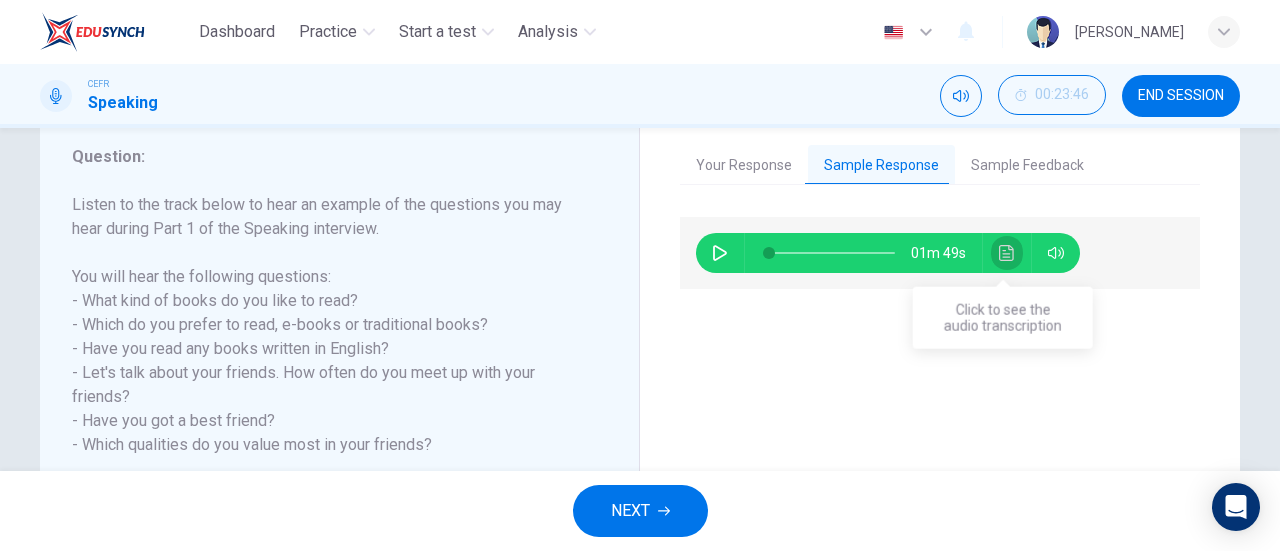 click 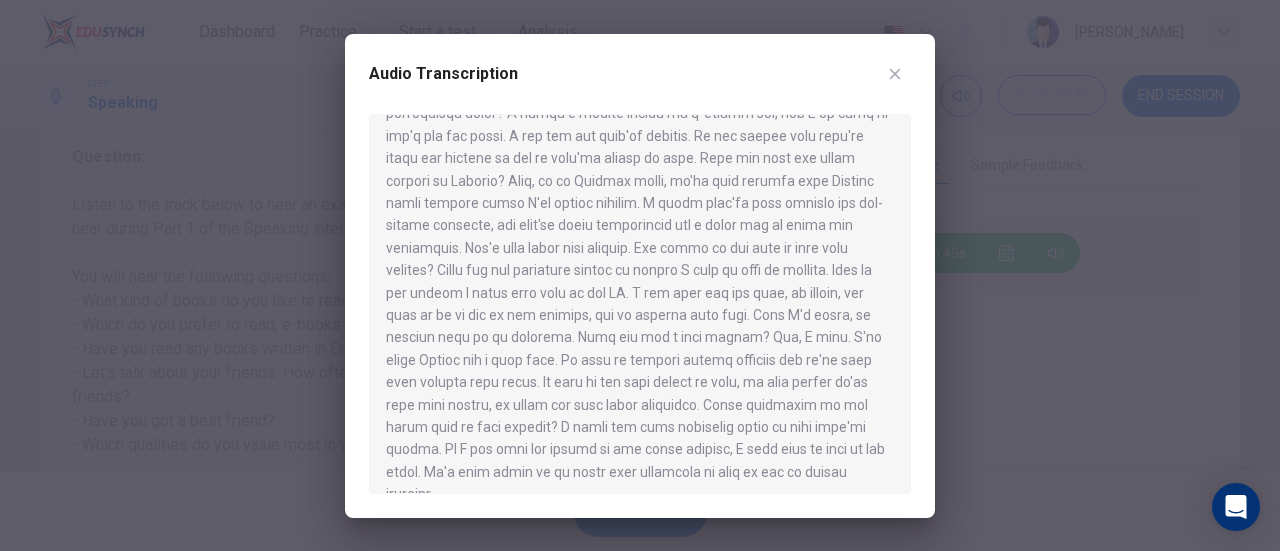 scroll, scrollTop: 146, scrollLeft: 0, axis: vertical 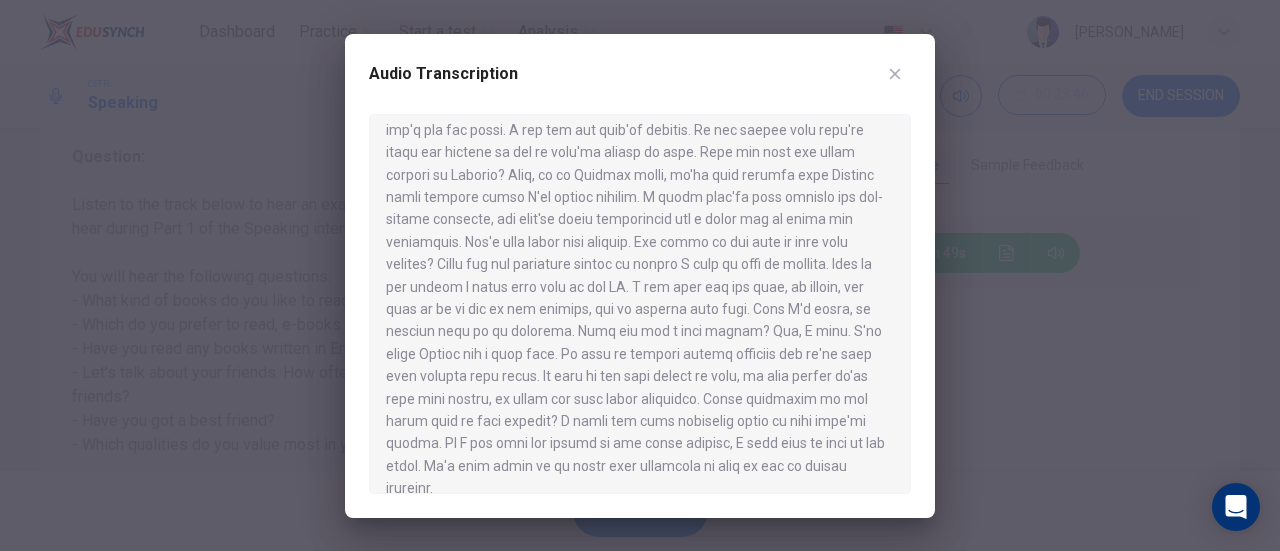 click 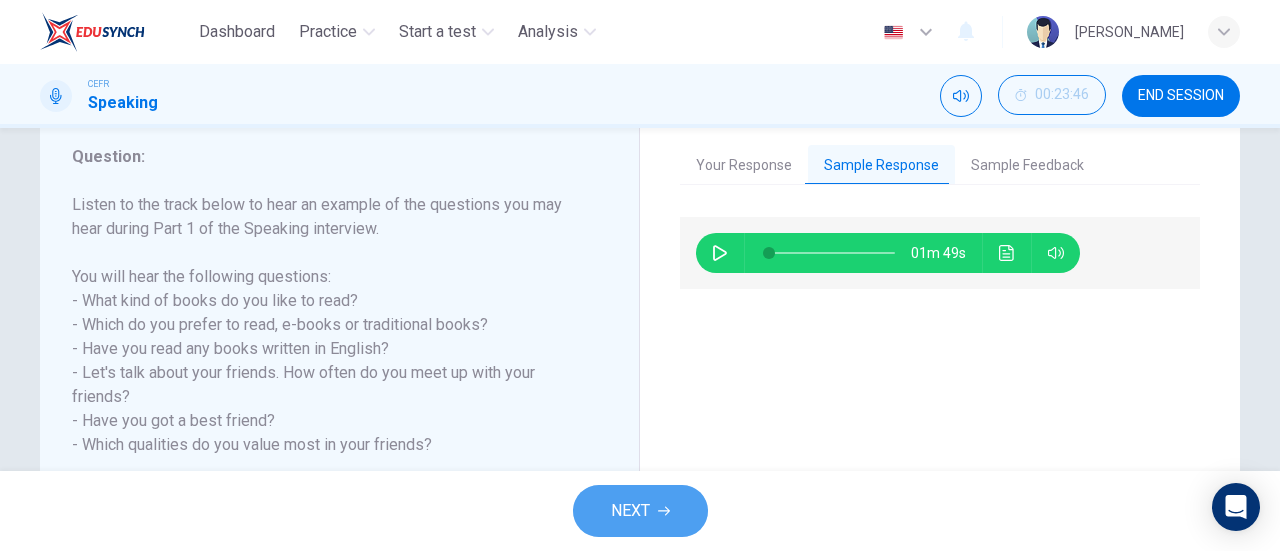 click on "NEXT" at bounding box center (640, 511) 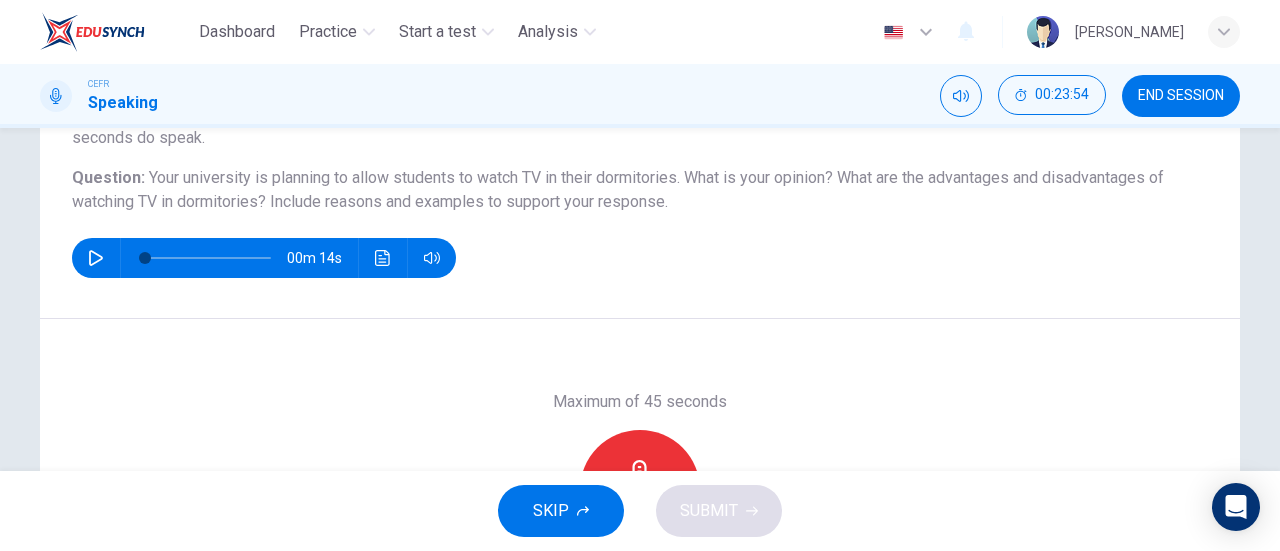 scroll, scrollTop: 212, scrollLeft: 0, axis: vertical 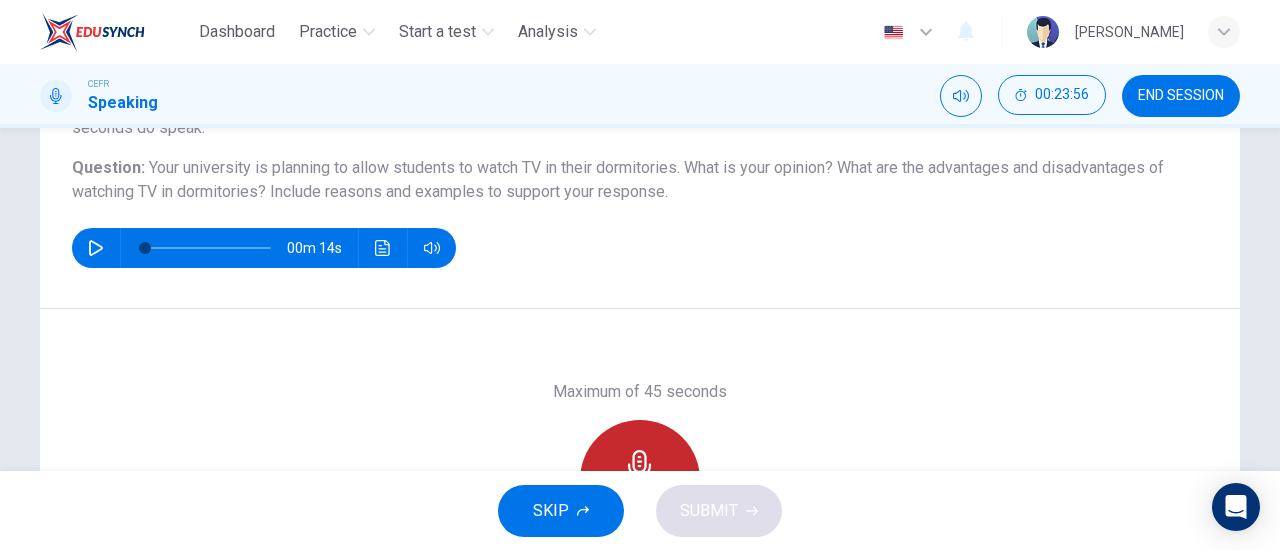 click 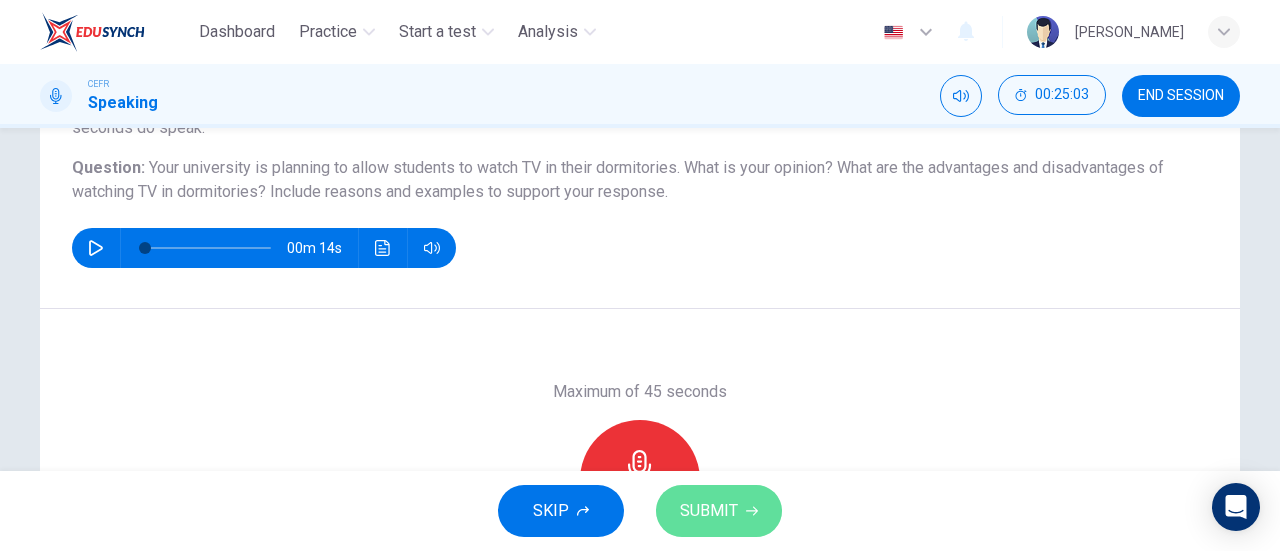 click on "SUBMIT" at bounding box center (709, 511) 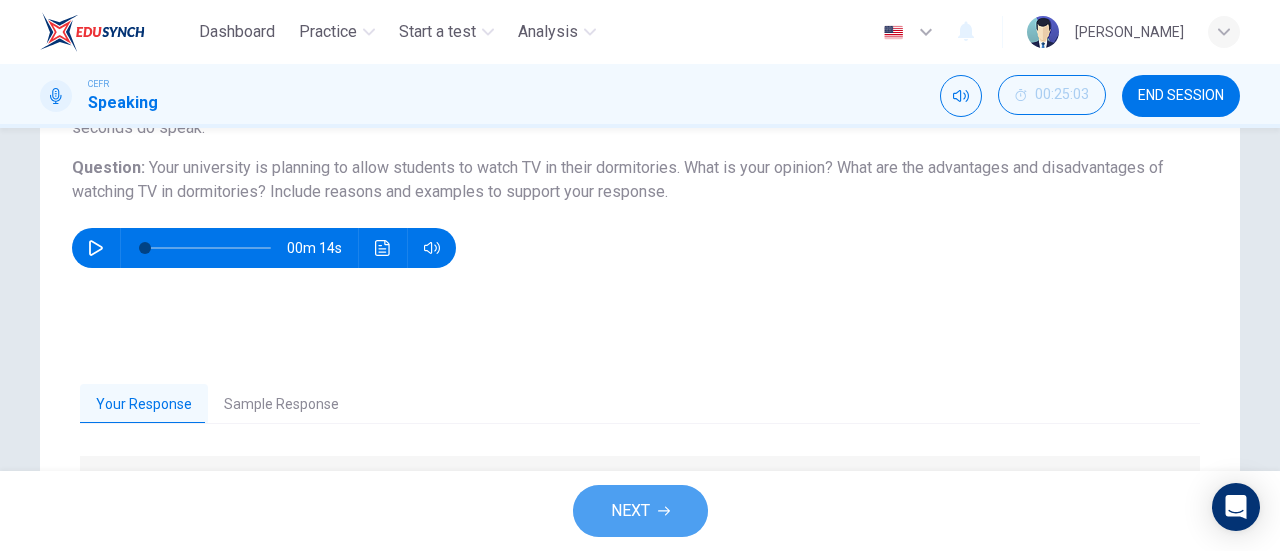 click on "NEXT" at bounding box center [640, 511] 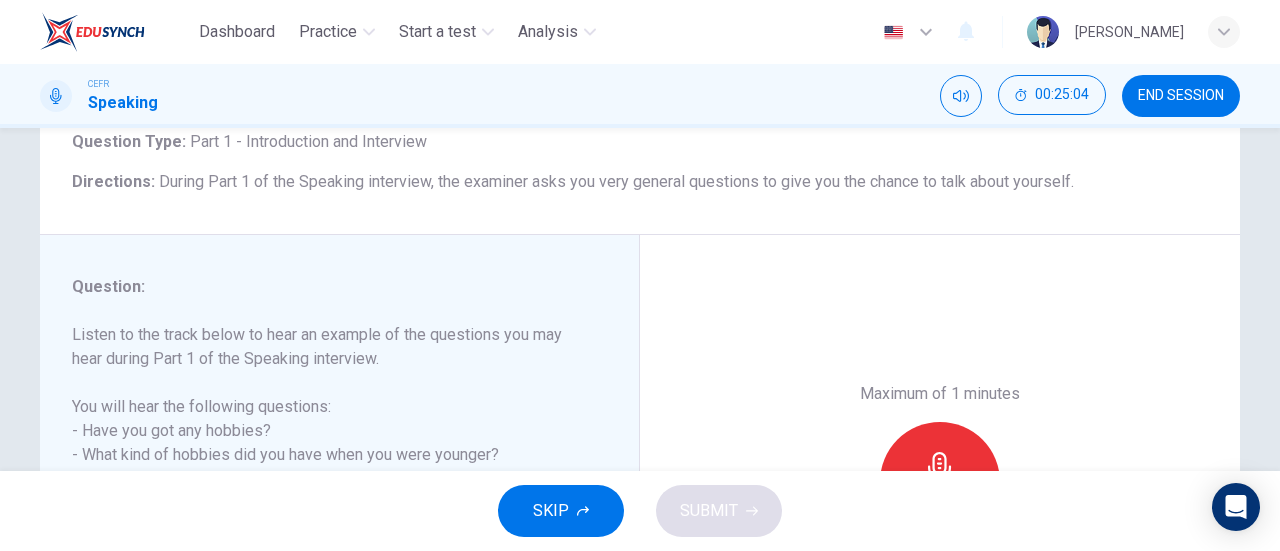 scroll, scrollTop: 330, scrollLeft: 0, axis: vertical 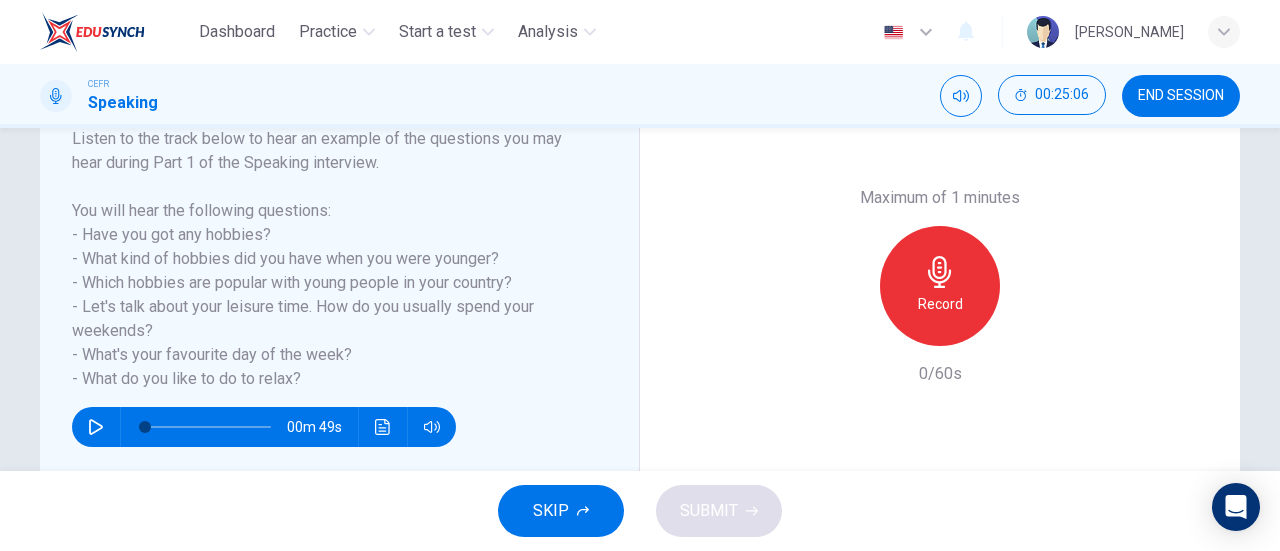 click on "Record" at bounding box center [940, 304] 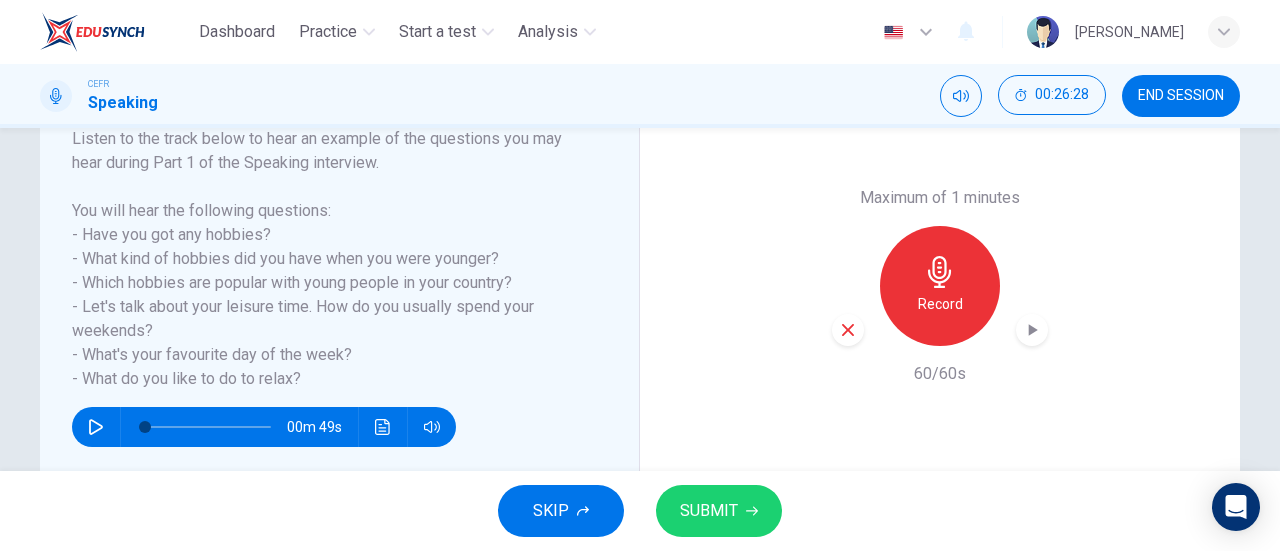 click on "SUBMIT" at bounding box center (719, 511) 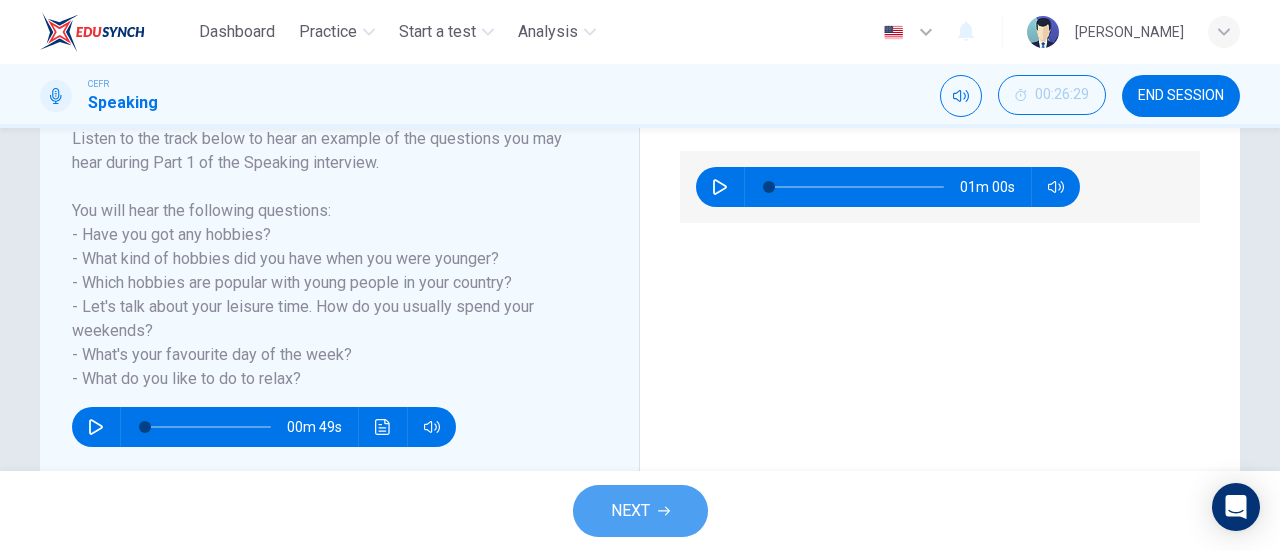 click on "NEXT" at bounding box center (640, 511) 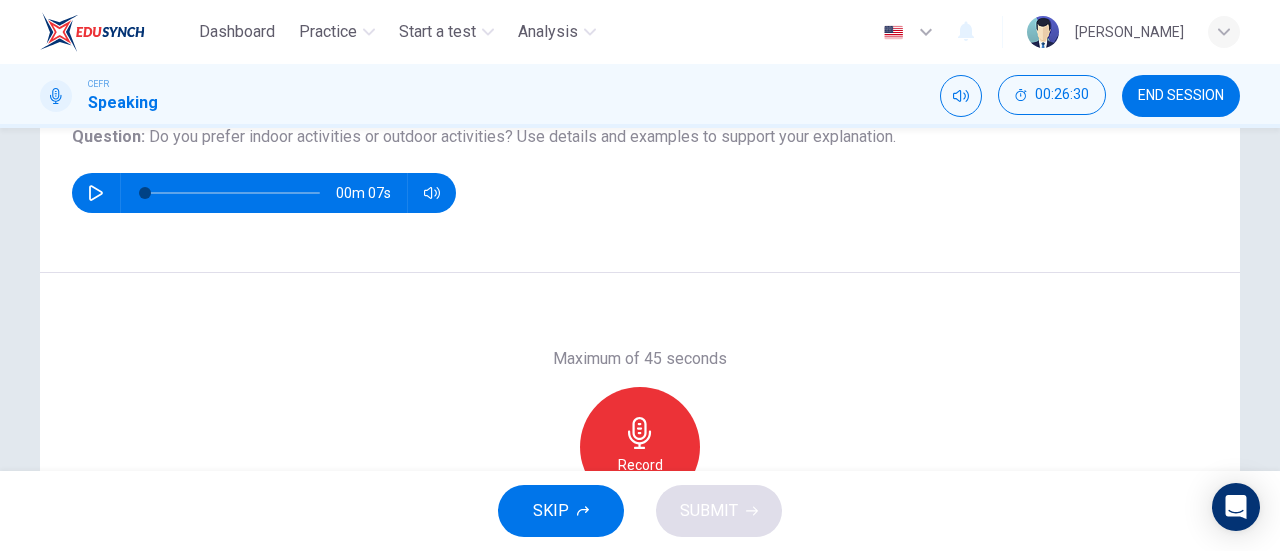 scroll, scrollTop: 195, scrollLeft: 0, axis: vertical 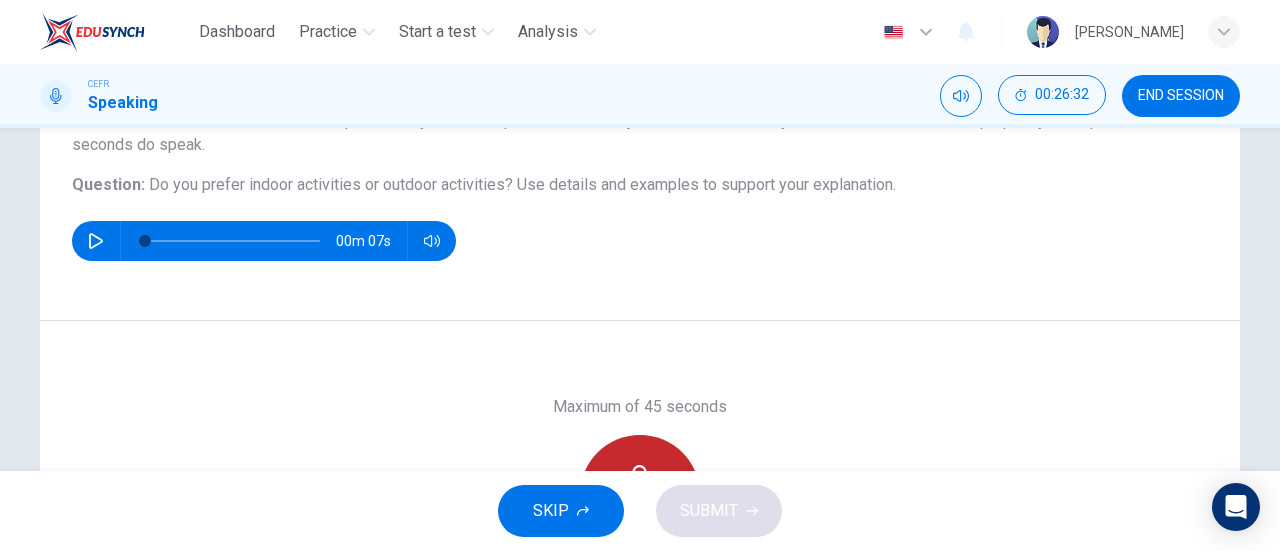 click on "Record" at bounding box center (640, 495) 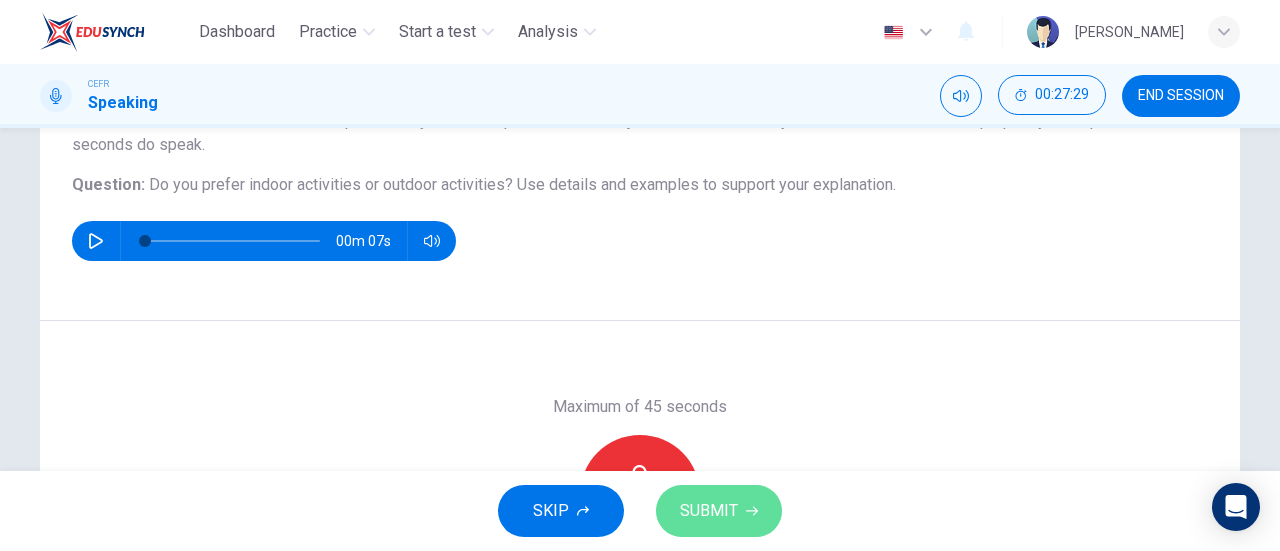 click on "SUBMIT" at bounding box center (709, 511) 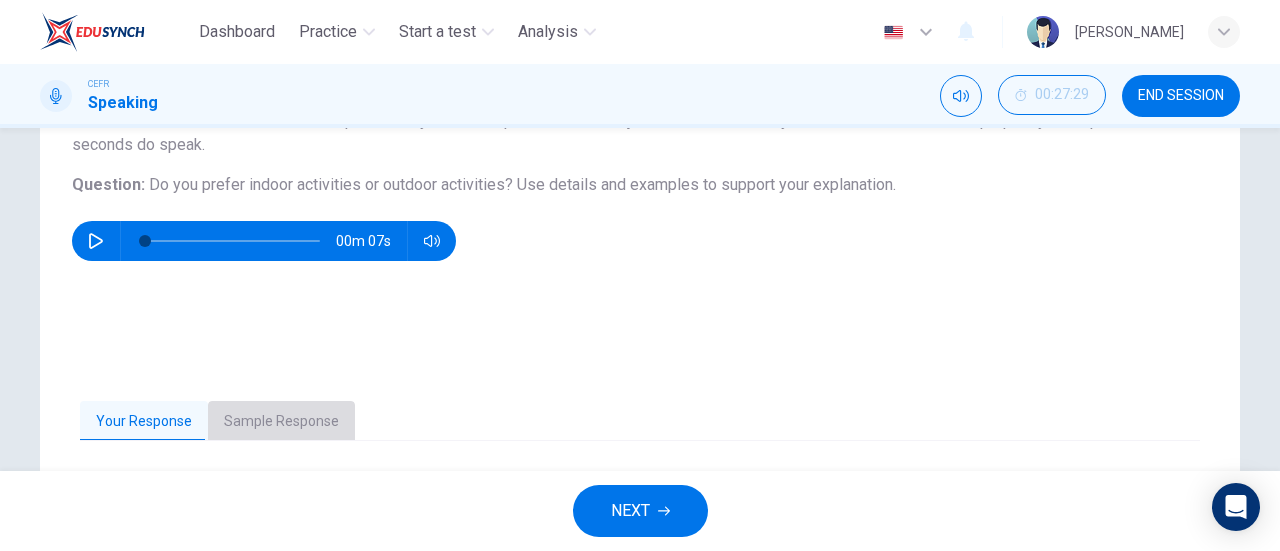 click on "Sample Response" at bounding box center (281, 422) 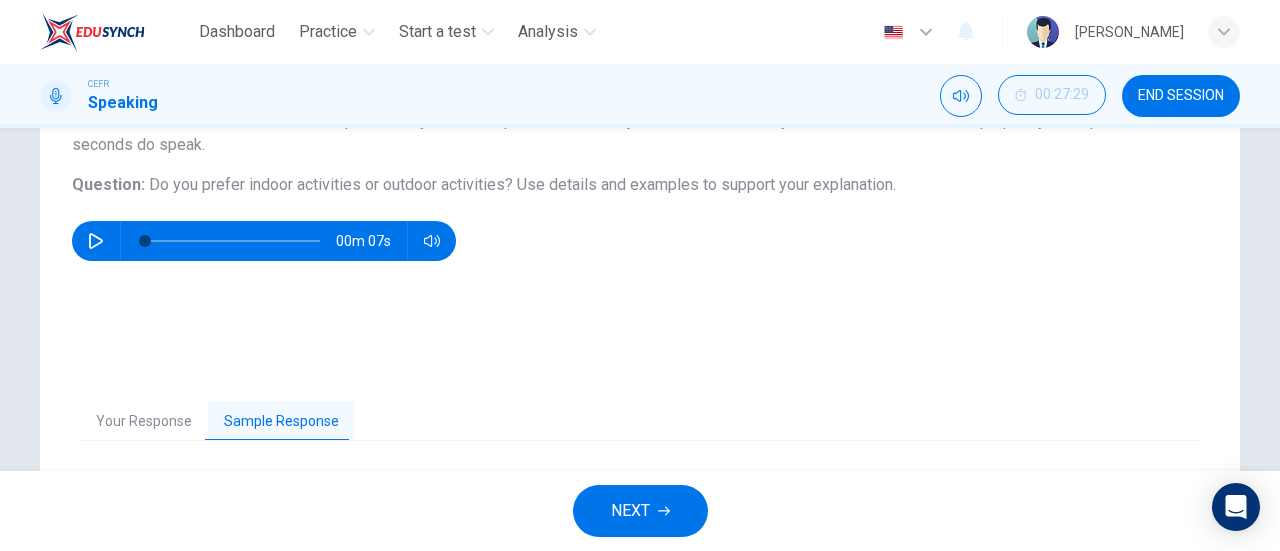 scroll, scrollTop: 432, scrollLeft: 0, axis: vertical 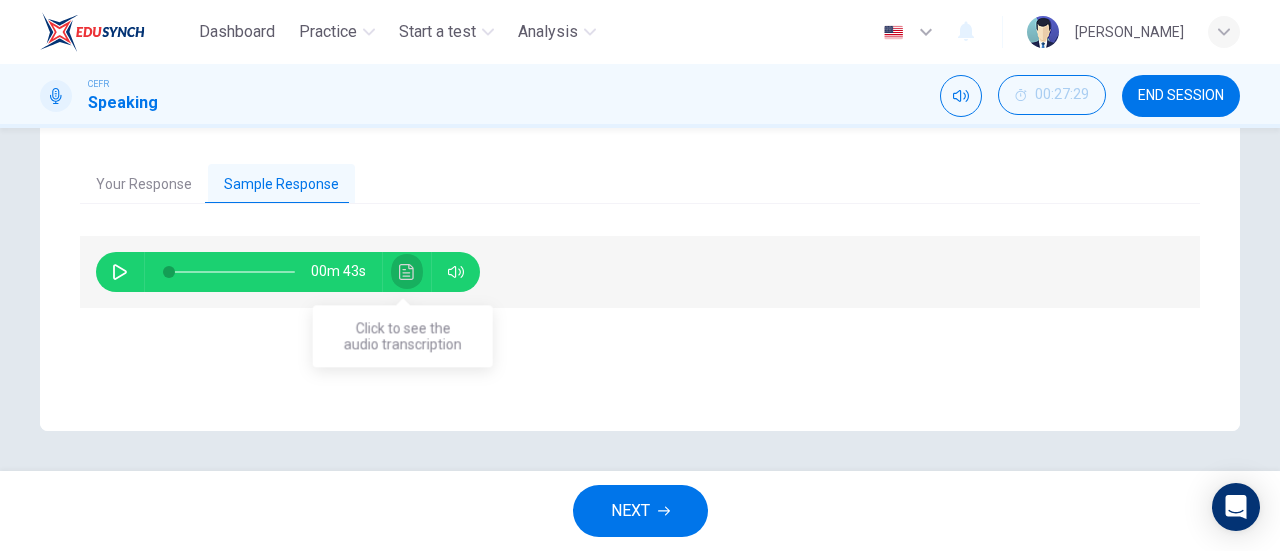 click at bounding box center (407, 272) 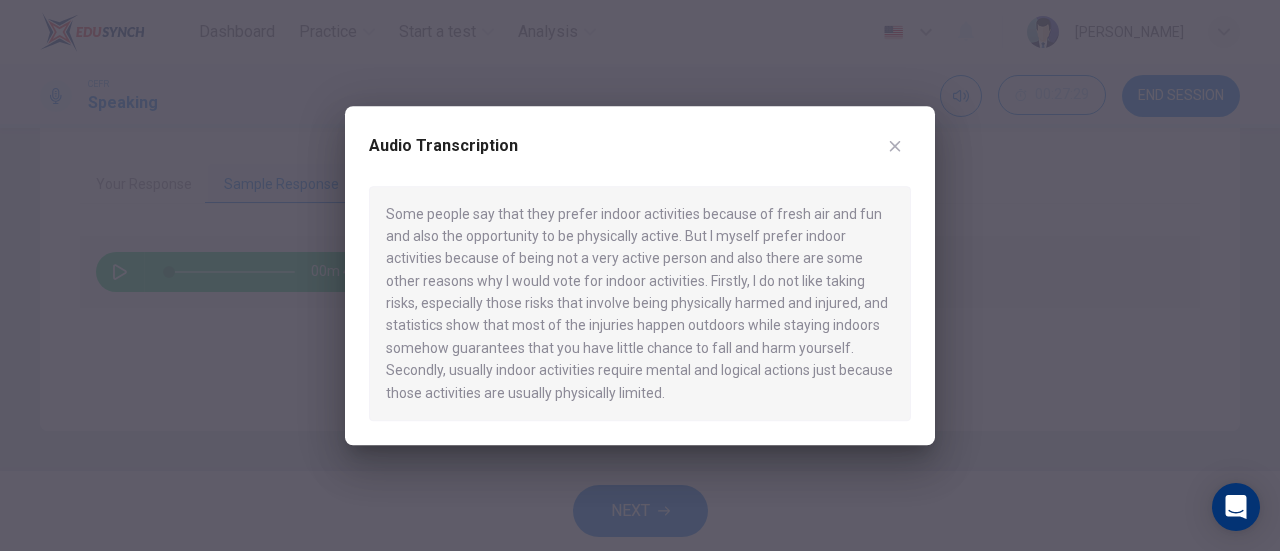 click at bounding box center (640, 275) 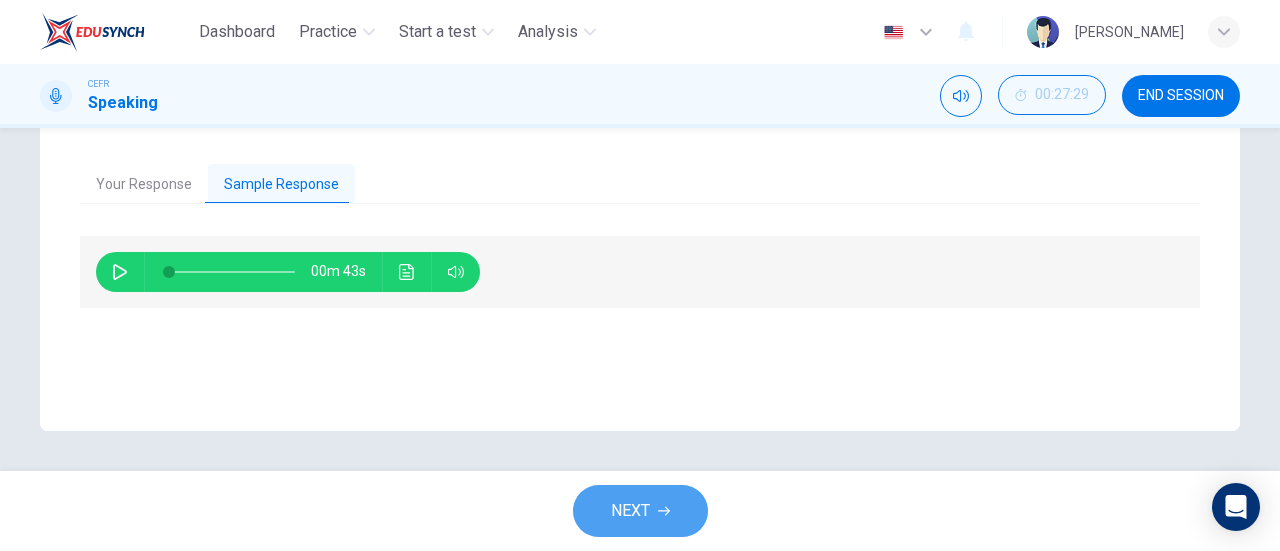 click on "NEXT" at bounding box center (640, 511) 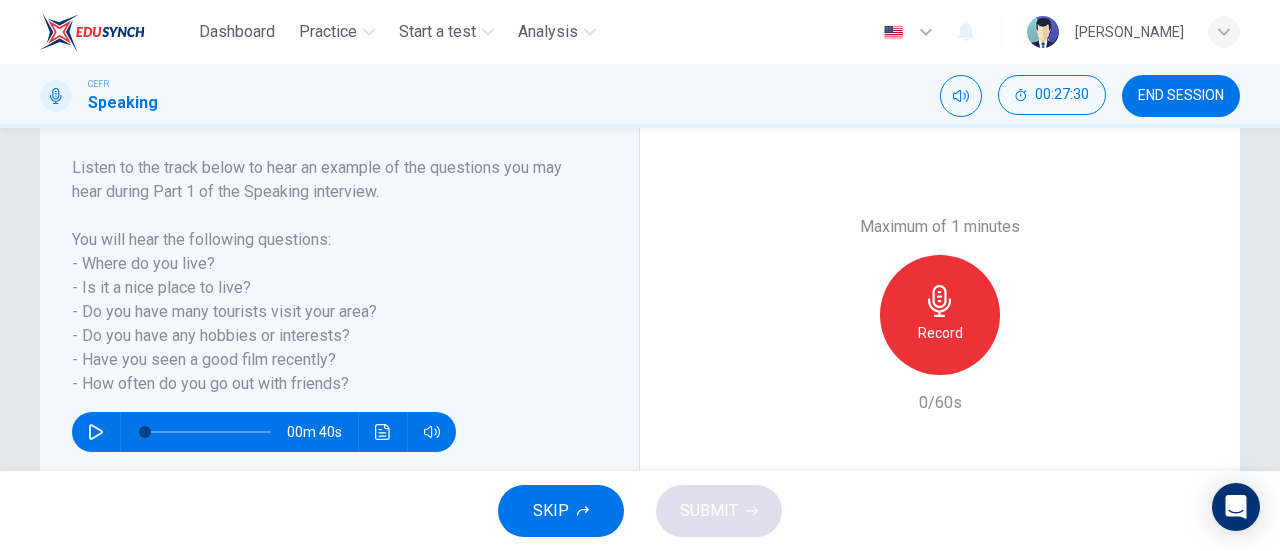 scroll, scrollTop: 302, scrollLeft: 0, axis: vertical 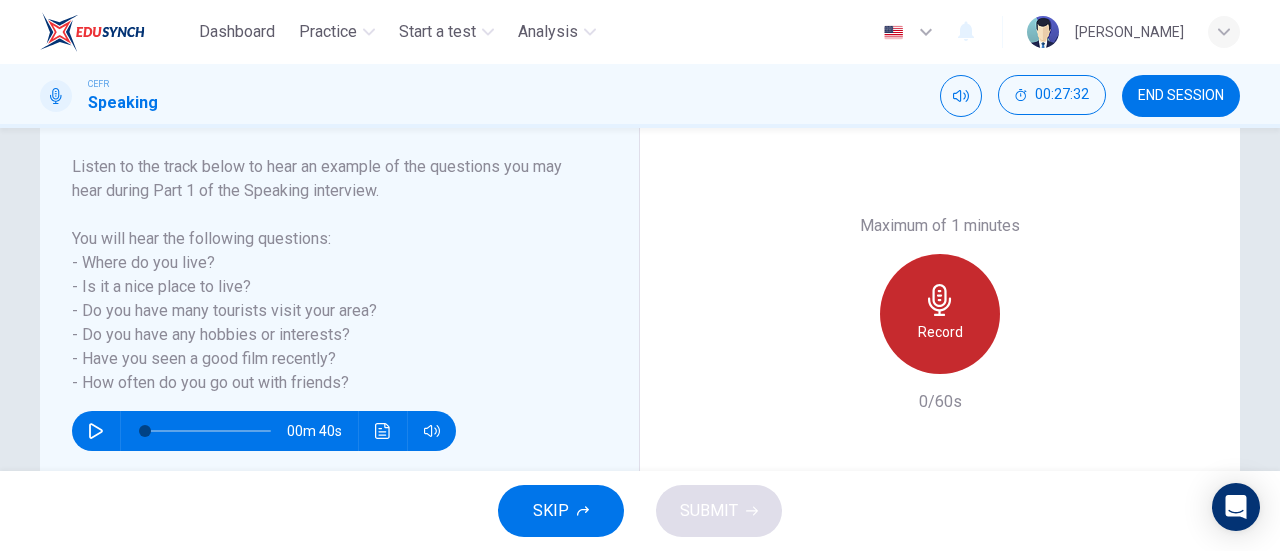 click on "Record" at bounding box center (940, 314) 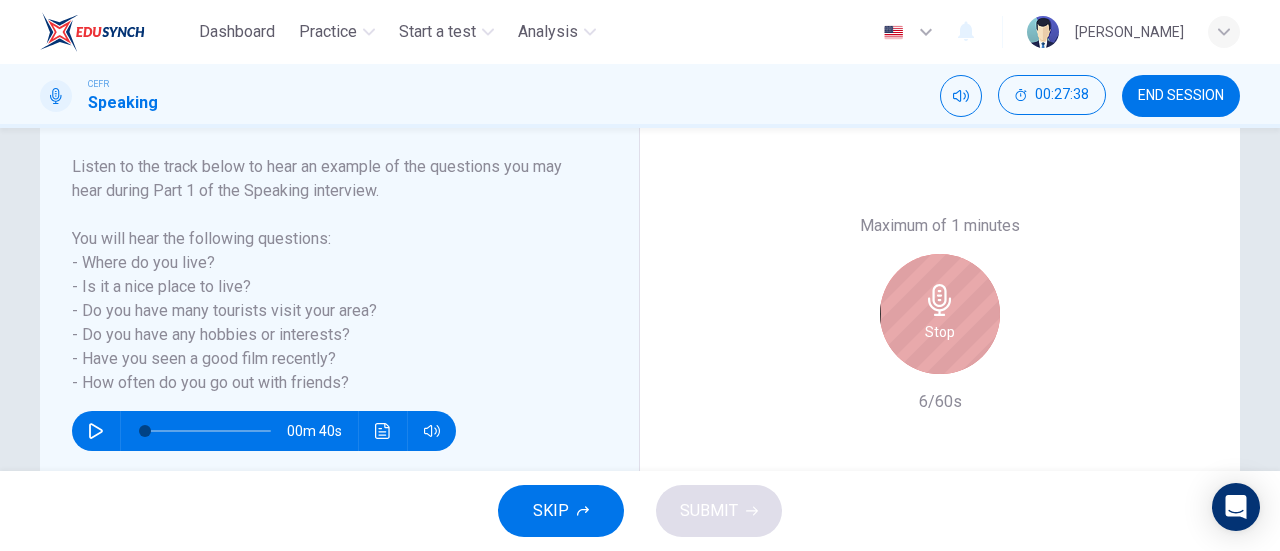 click on "Stop" at bounding box center [940, 314] 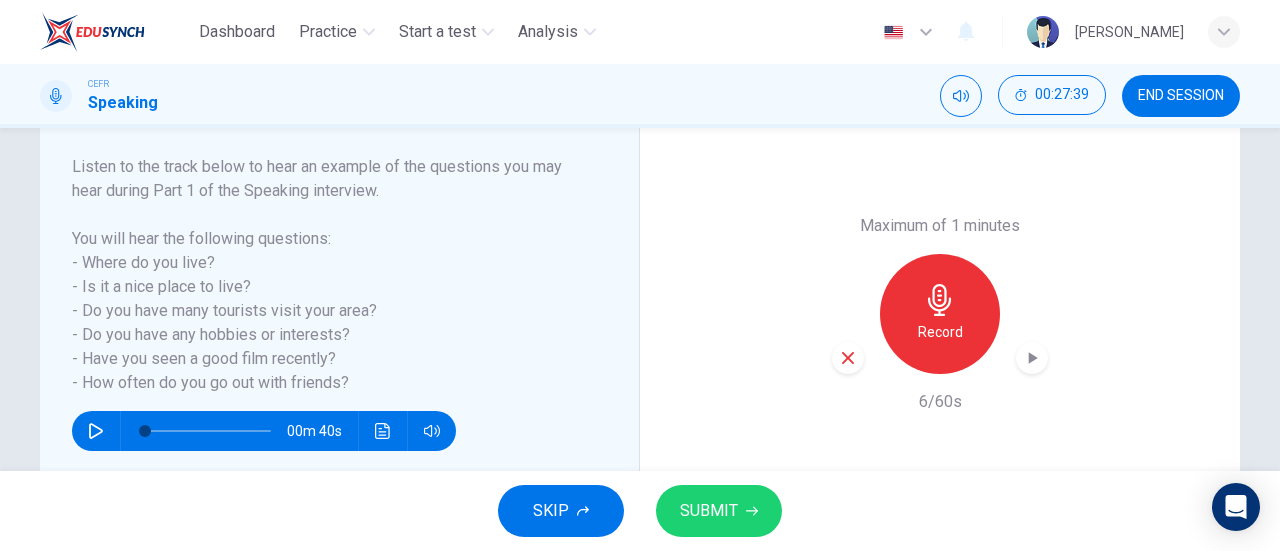 click 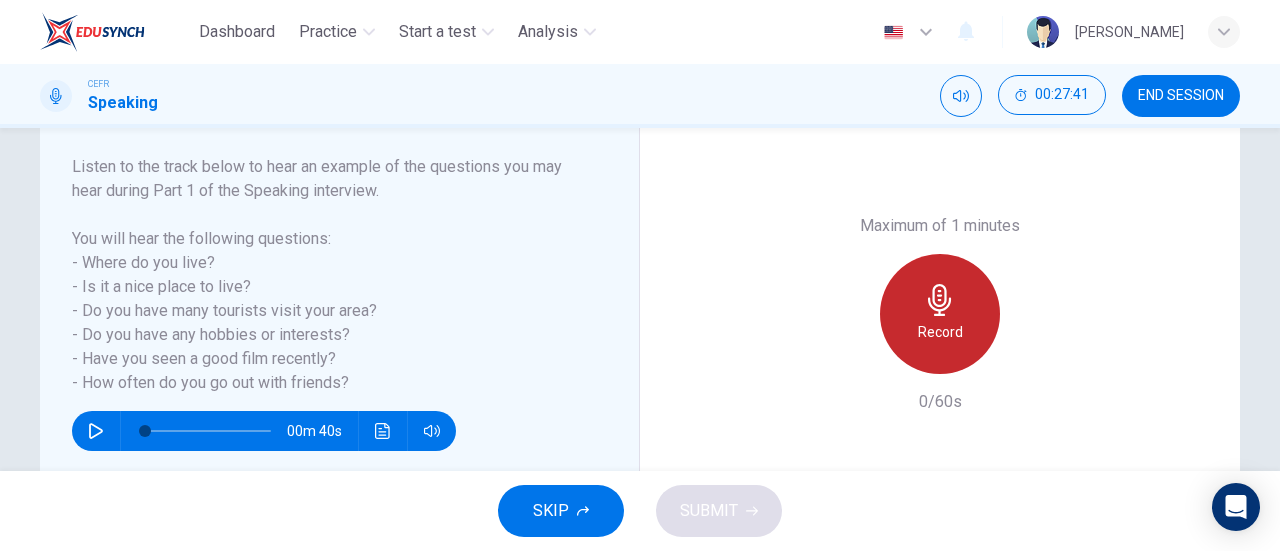 click 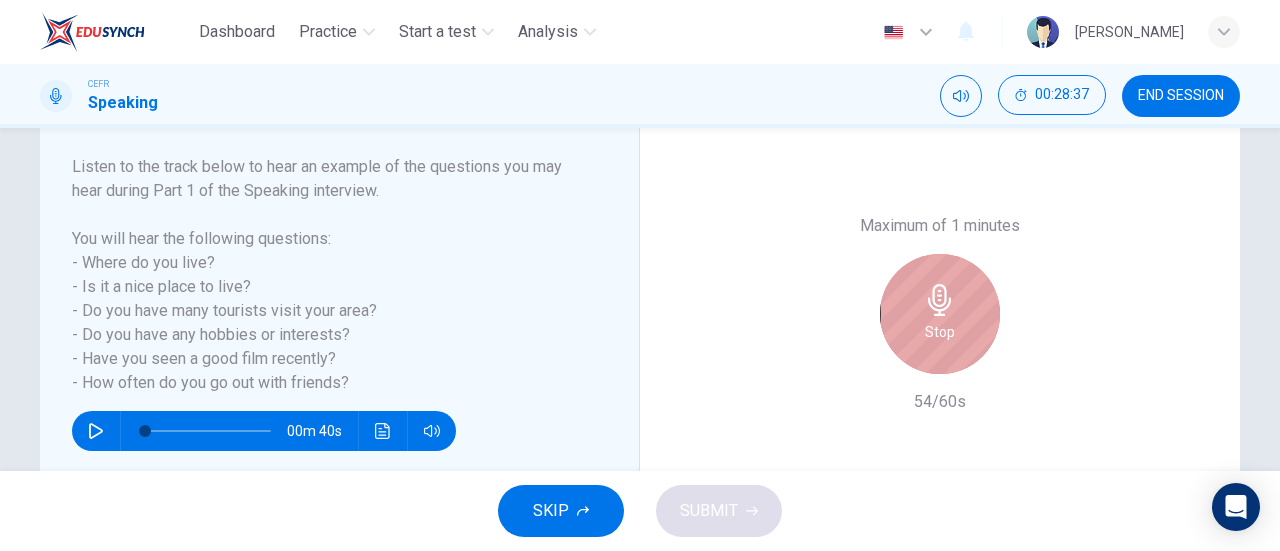 click on "Stop" at bounding box center (940, 332) 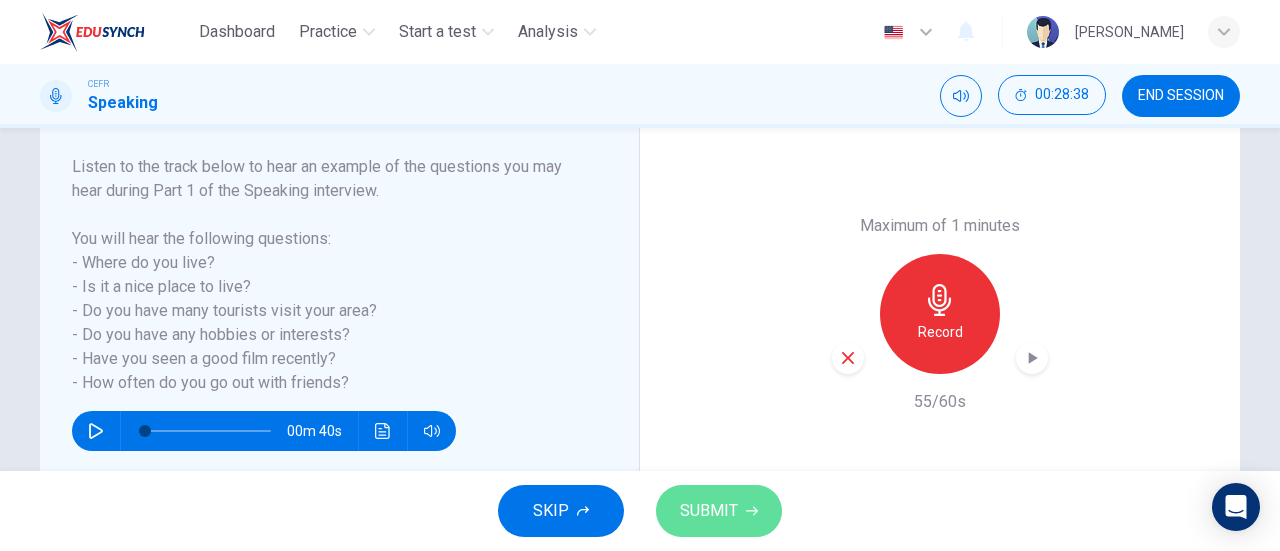 click on "SUBMIT" at bounding box center (709, 511) 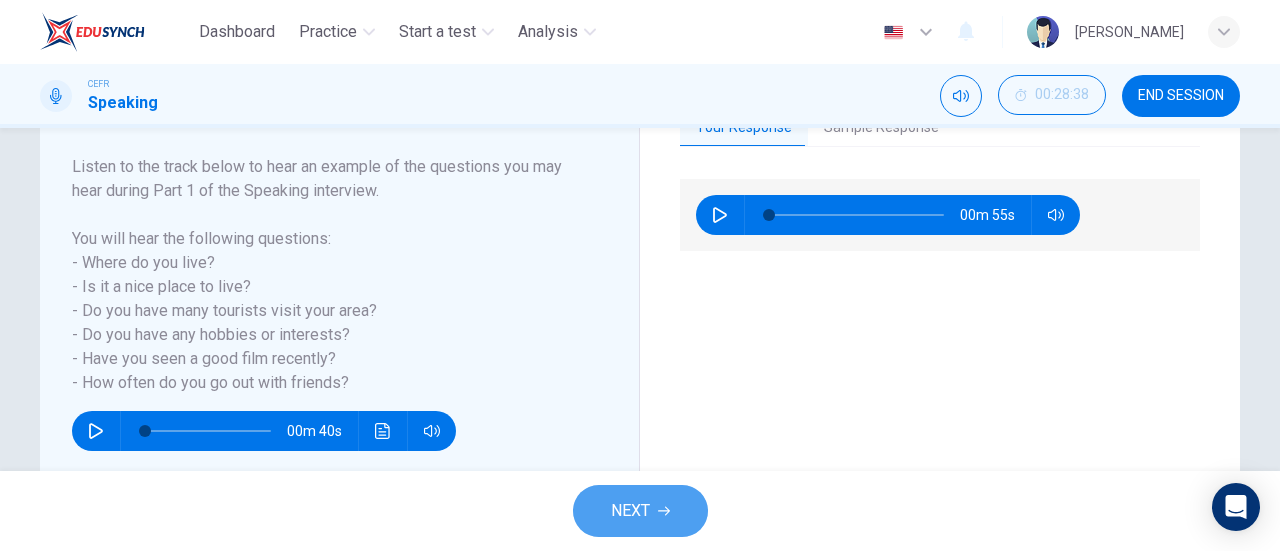 click on "NEXT" at bounding box center (630, 511) 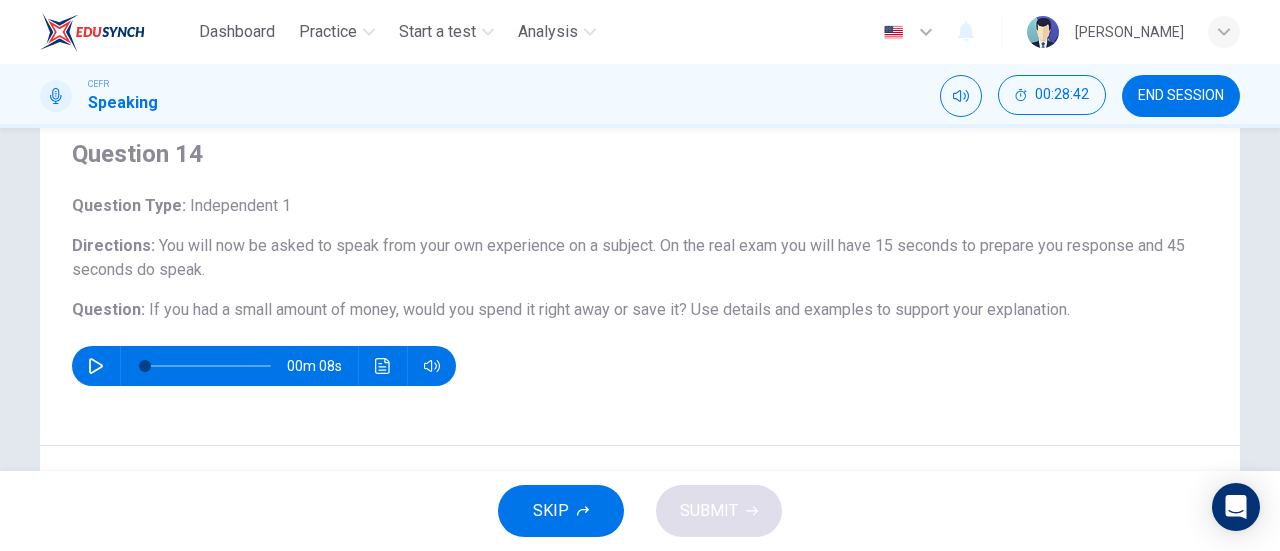 scroll, scrollTop: 162, scrollLeft: 0, axis: vertical 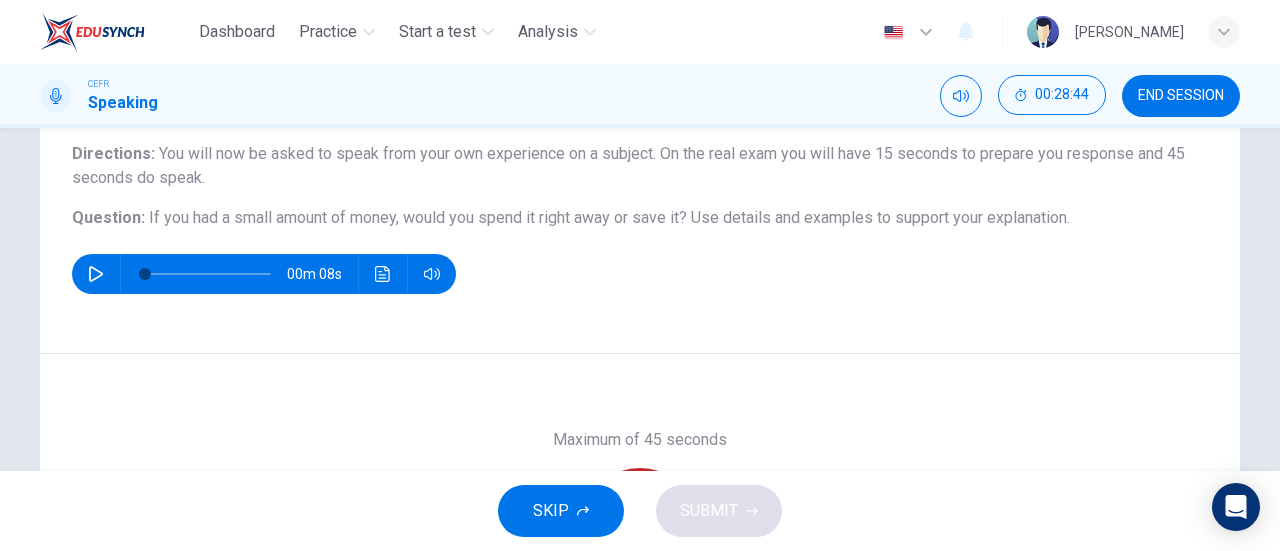 click on "Record" at bounding box center (640, 528) 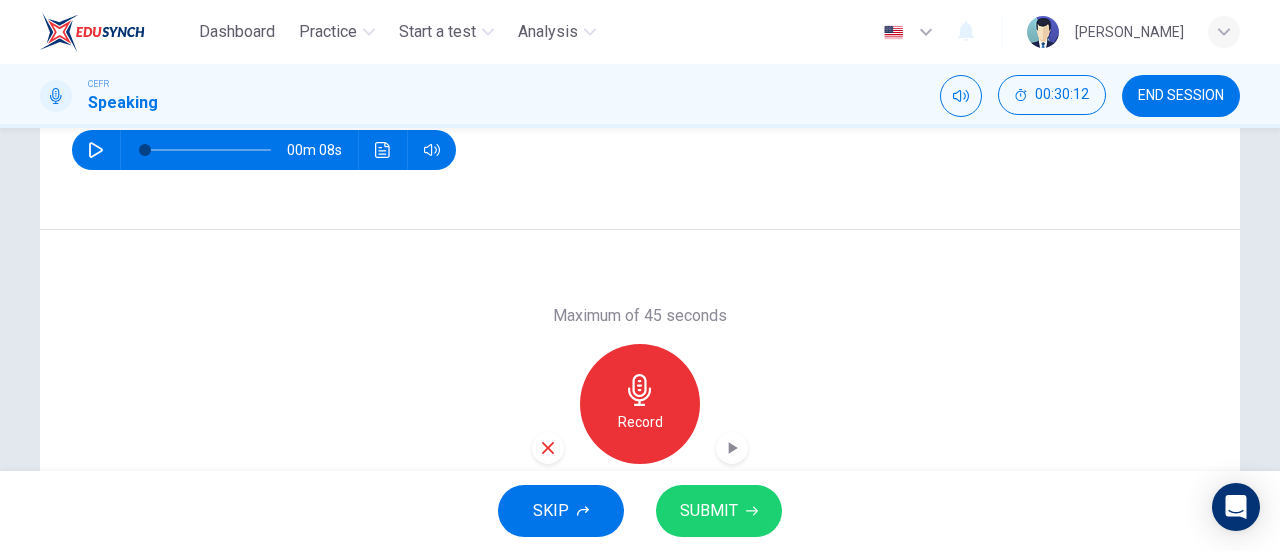 scroll, scrollTop: 285, scrollLeft: 0, axis: vertical 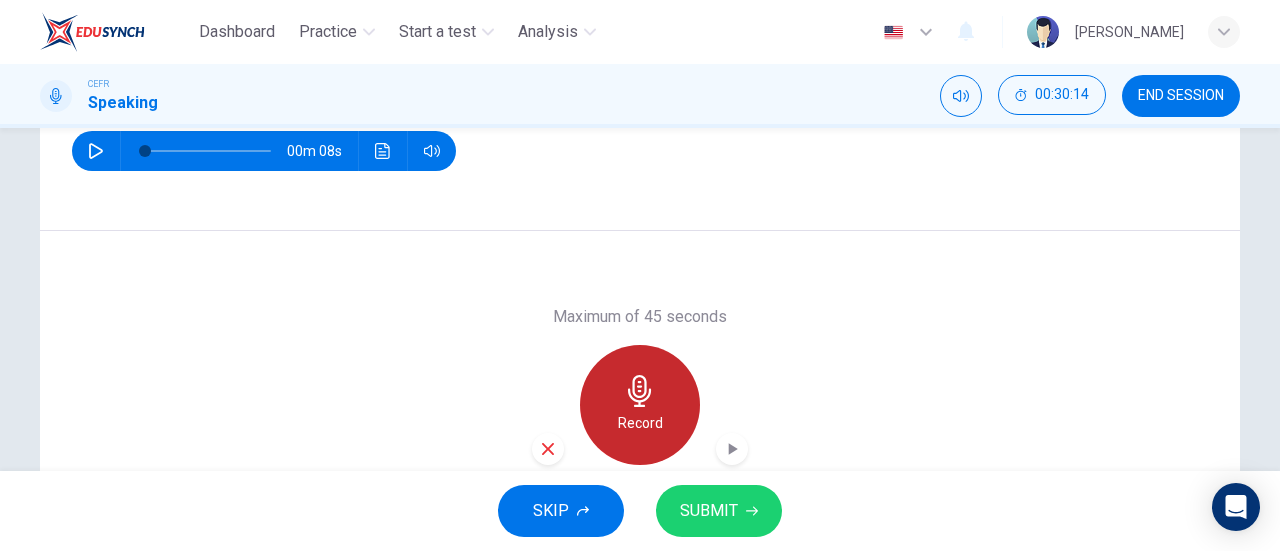 click on "Record" at bounding box center [640, 405] 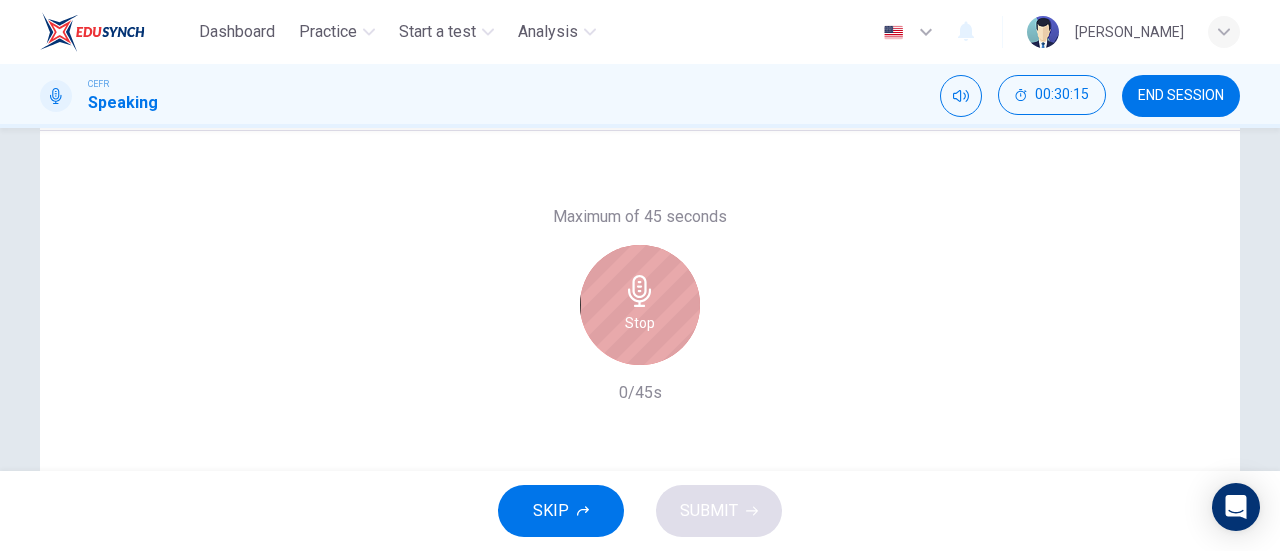 click on "Stop" at bounding box center [640, 323] 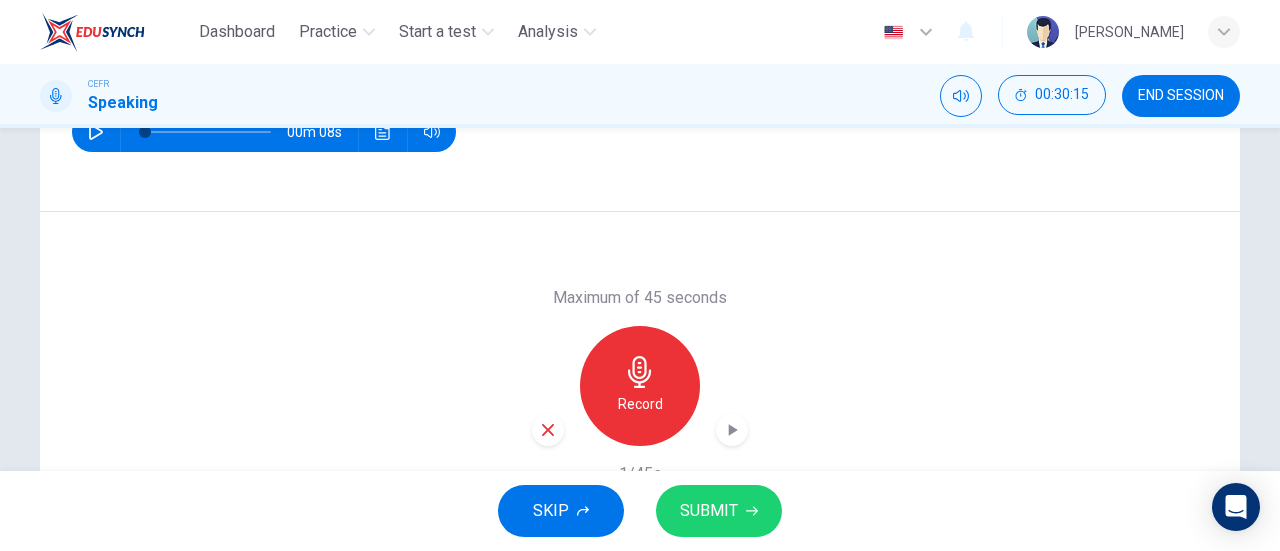 scroll, scrollTop: 293, scrollLeft: 0, axis: vertical 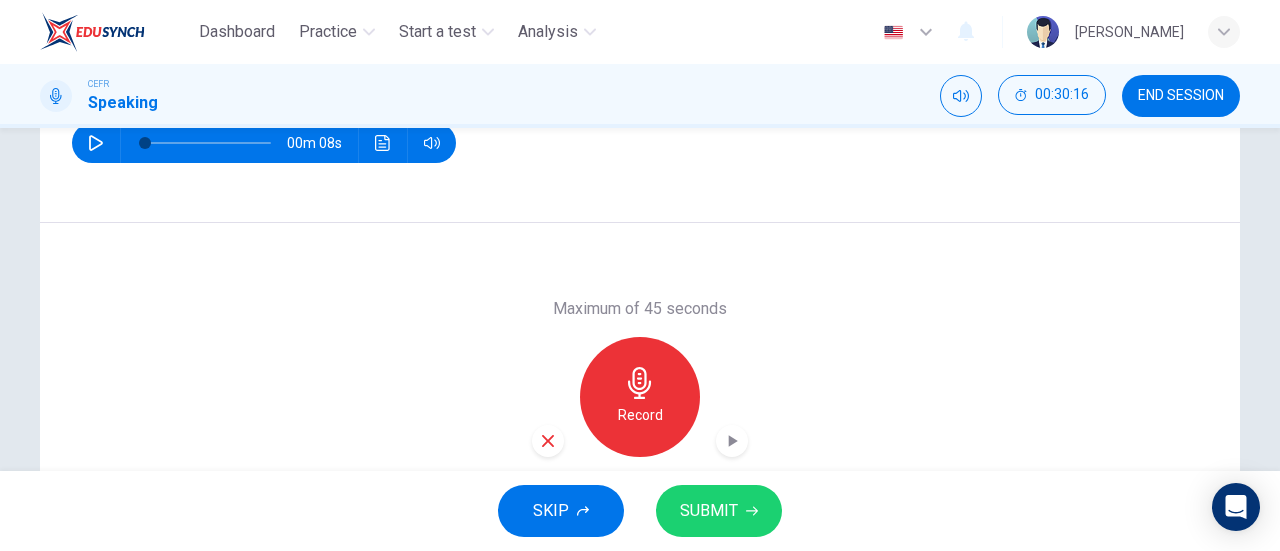 click 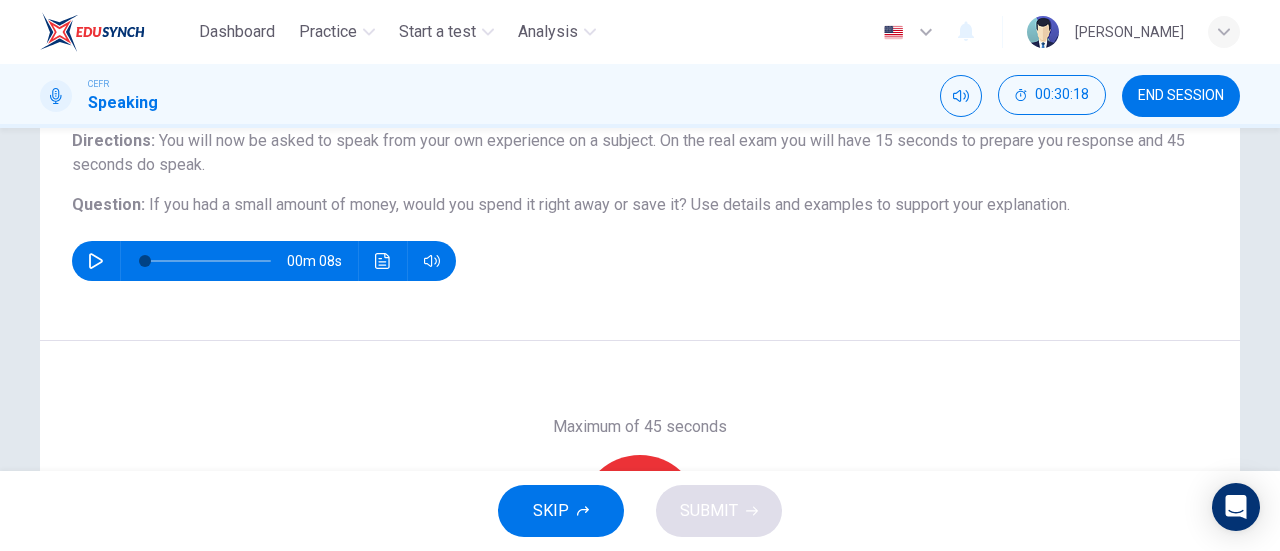scroll, scrollTop: 283, scrollLeft: 0, axis: vertical 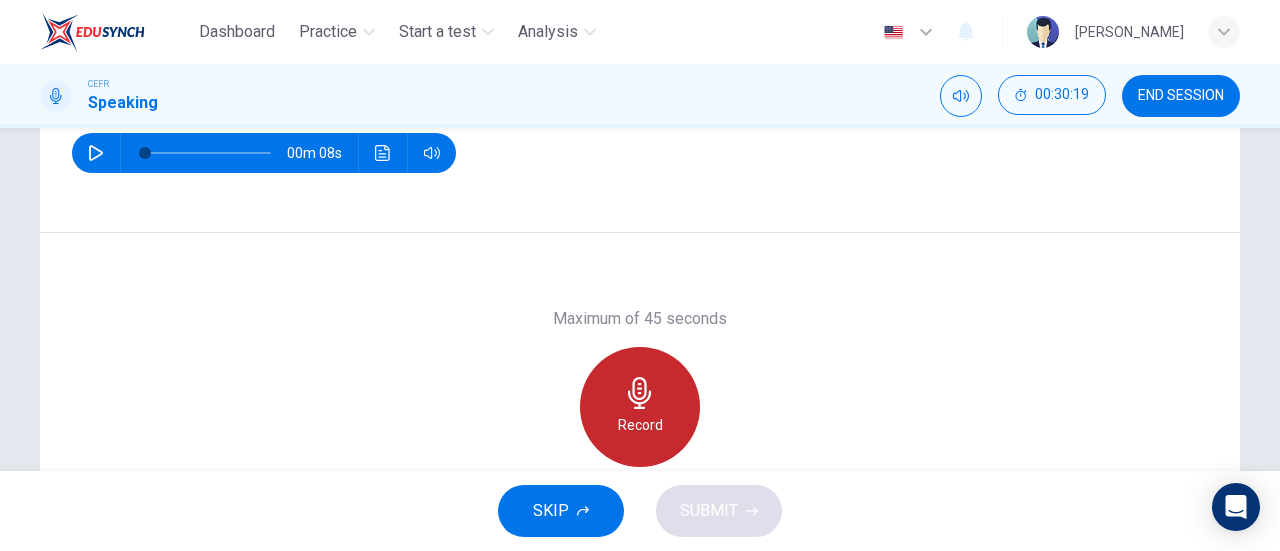 click 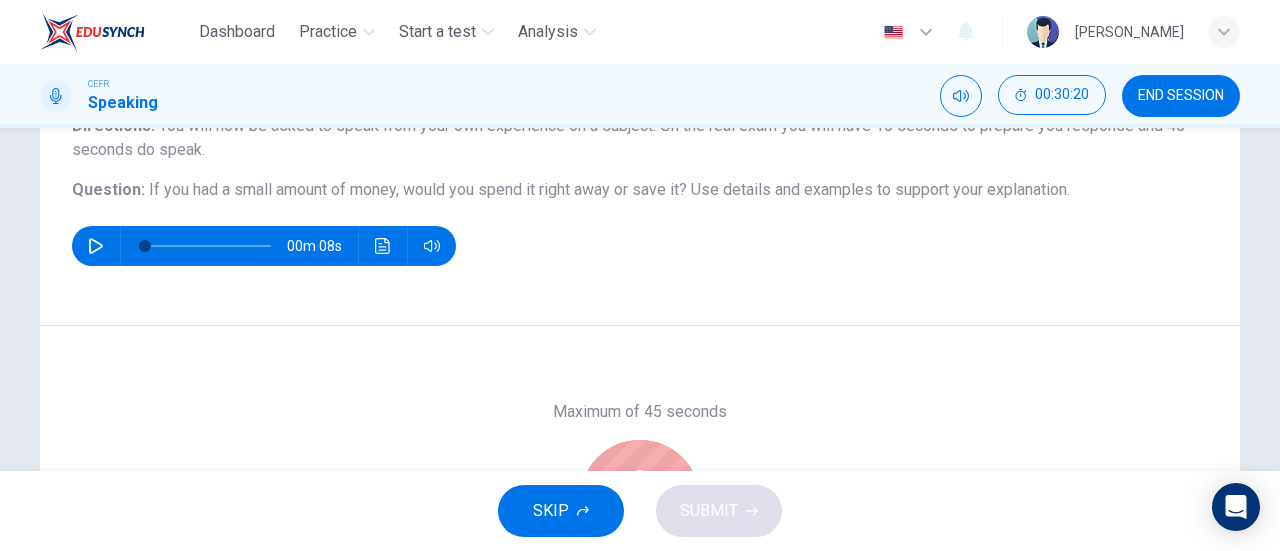 scroll, scrollTop: 189, scrollLeft: 0, axis: vertical 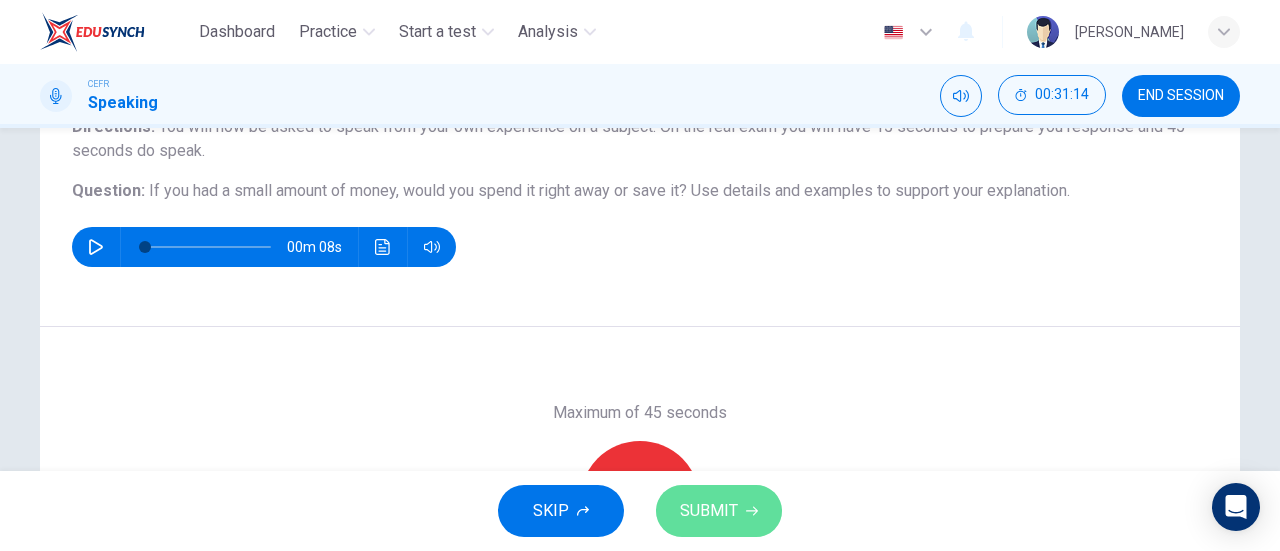 click on "SUBMIT" at bounding box center [719, 511] 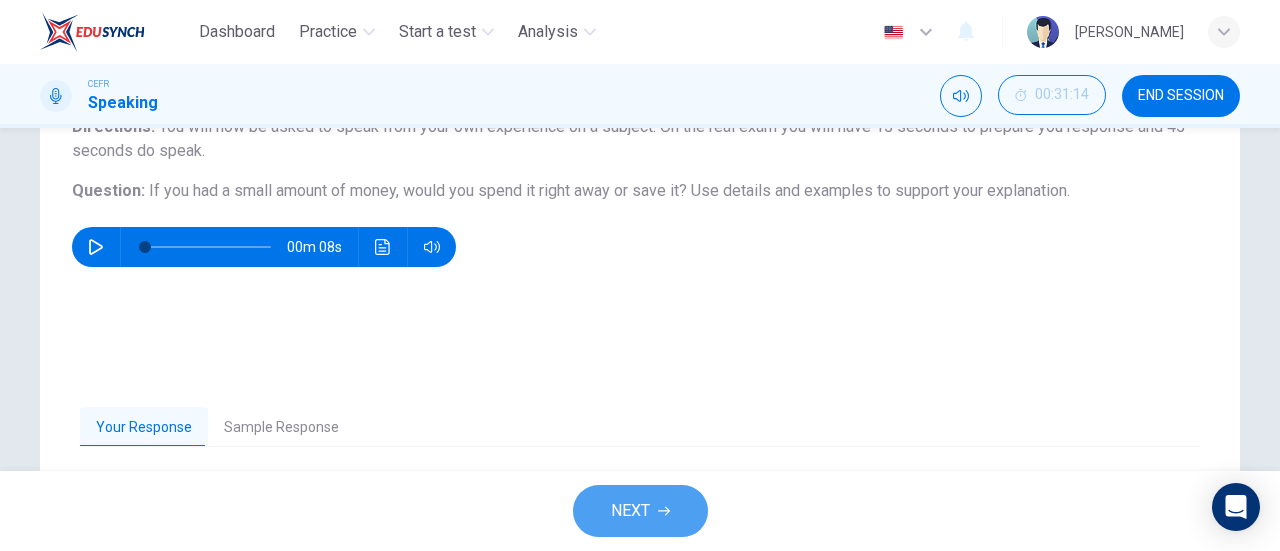 click on "NEXT" at bounding box center [640, 511] 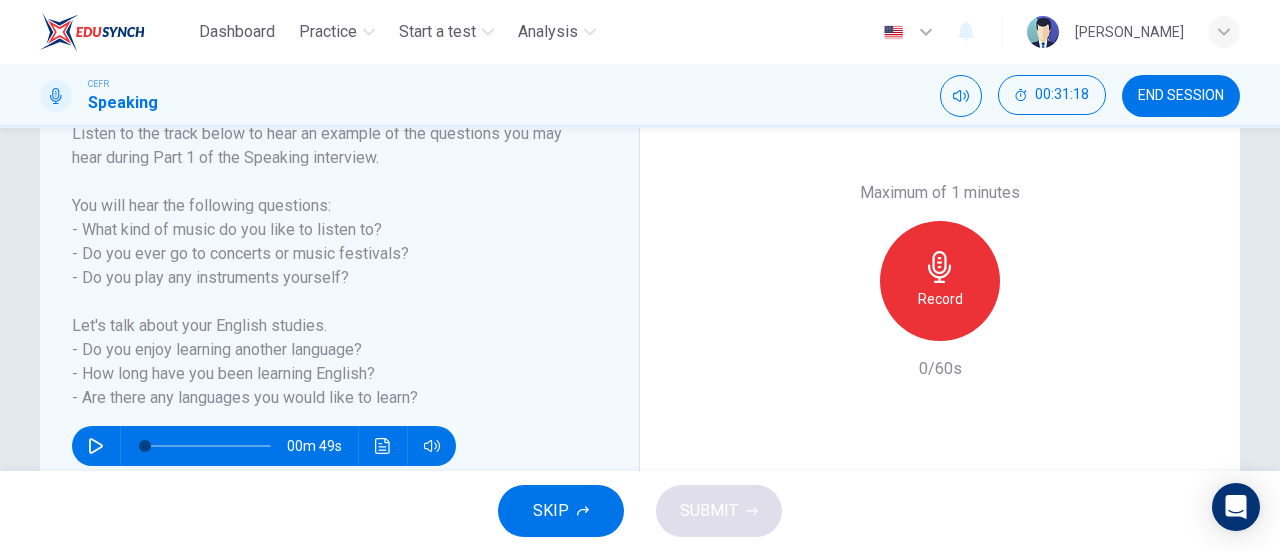 scroll, scrollTop: 343, scrollLeft: 0, axis: vertical 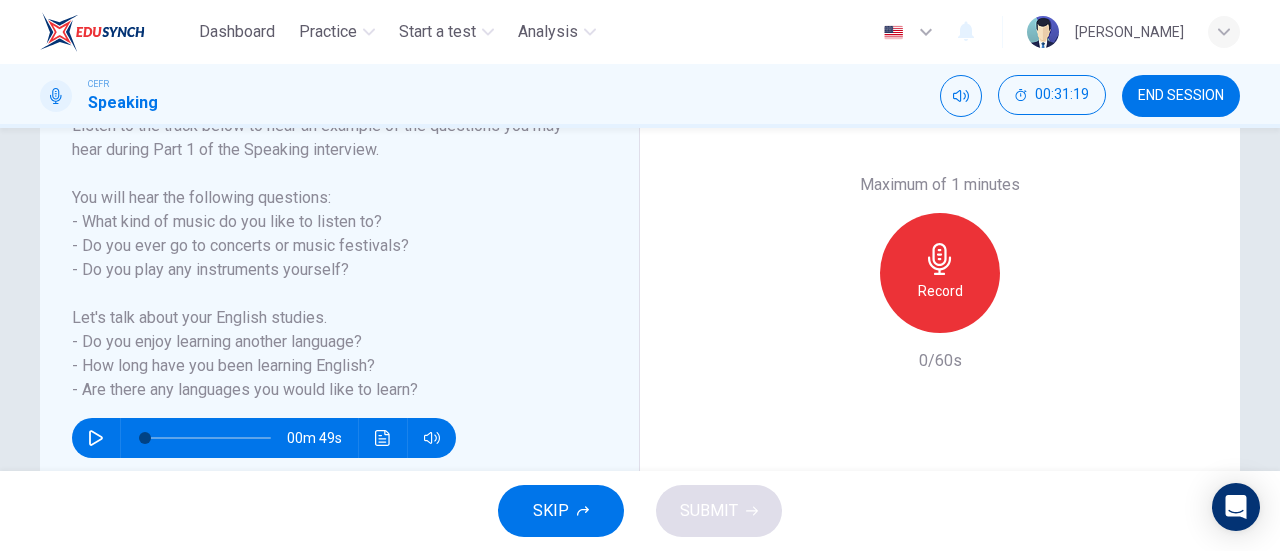 click on "Record" at bounding box center (940, 273) 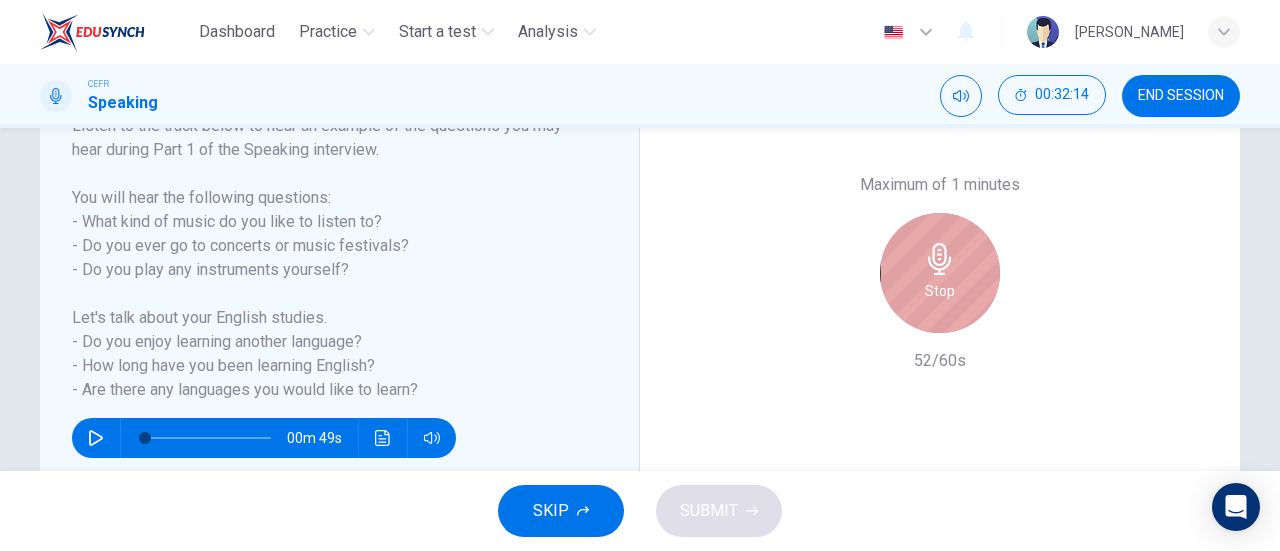 click on "Stop" at bounding box center [940, 273] 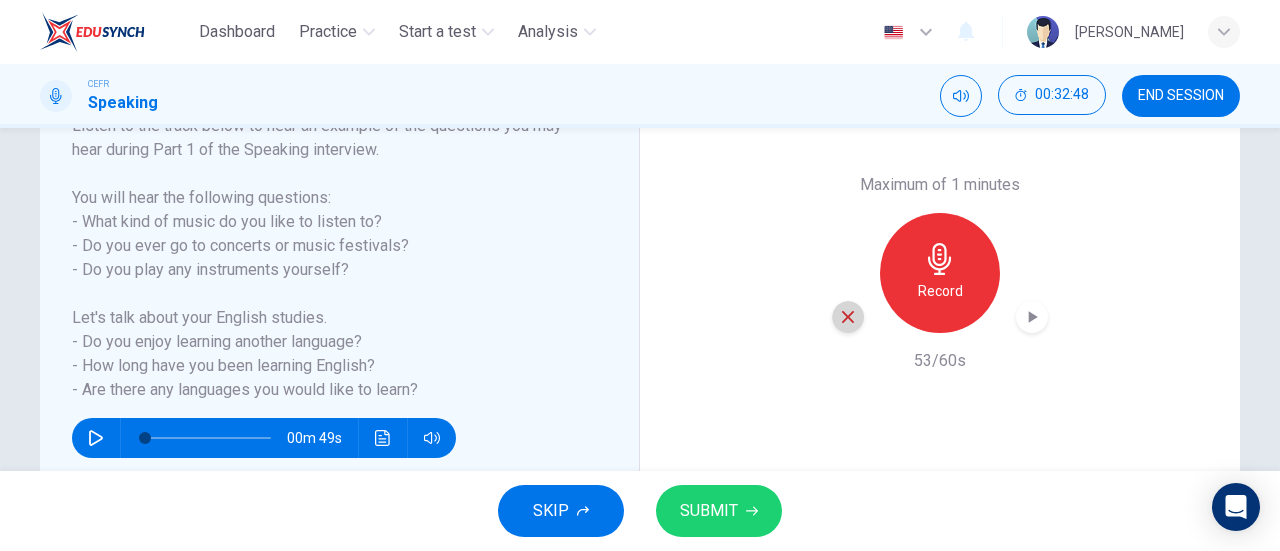 click at bounding box center [848, 317] 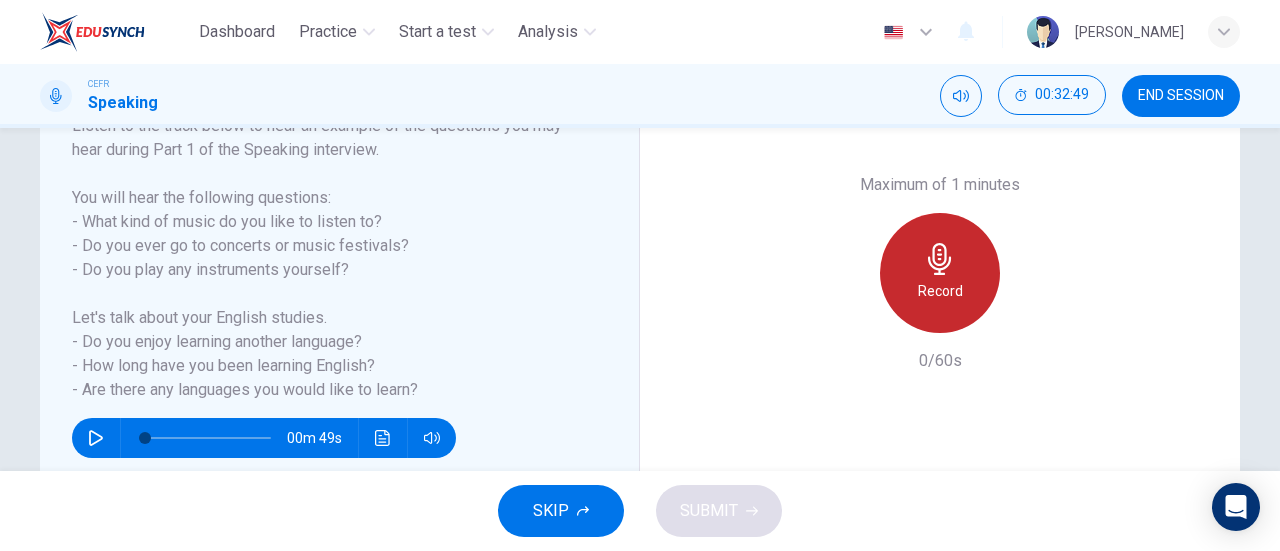 click on "Record" at bounding box center (940, 291) 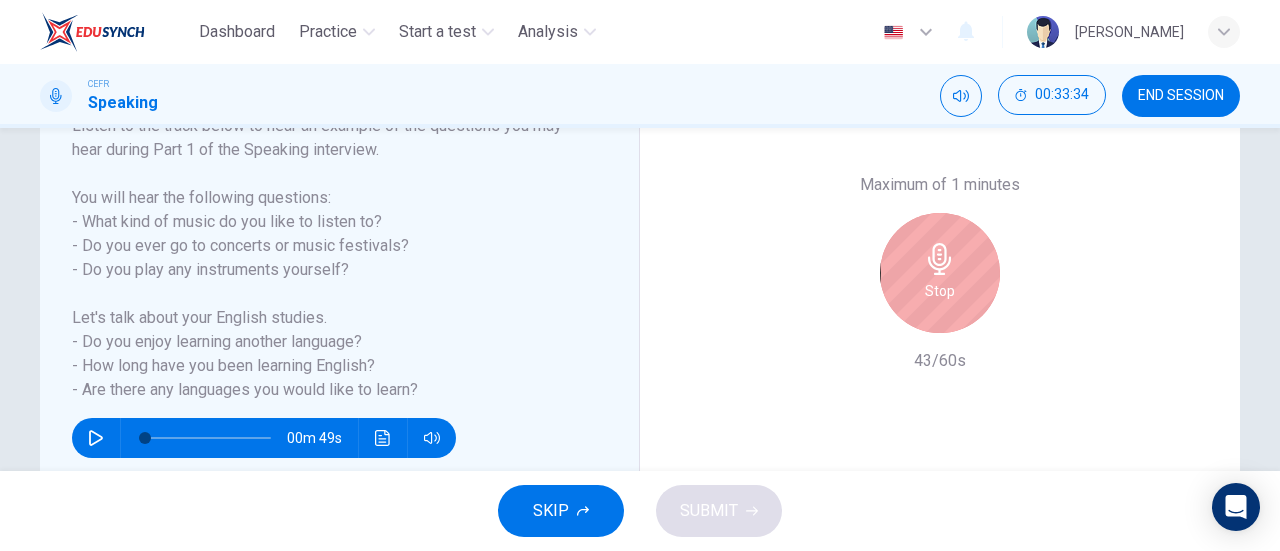 click on "Stop" at bounding box center [940, 273] 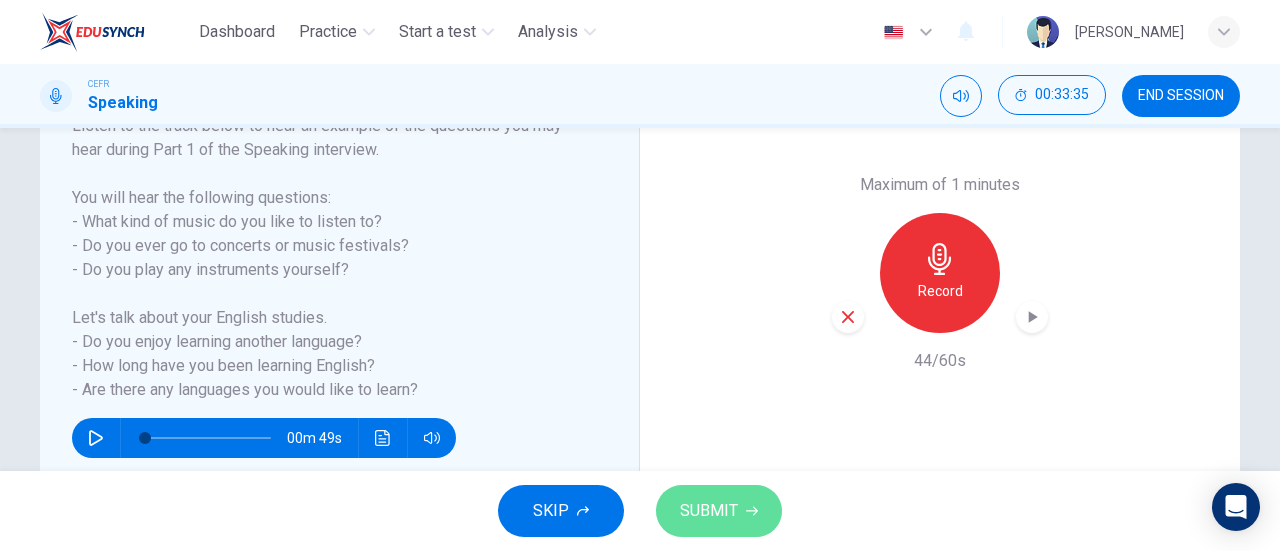 click on "SUBMIT" at bounding box center (709, 511) 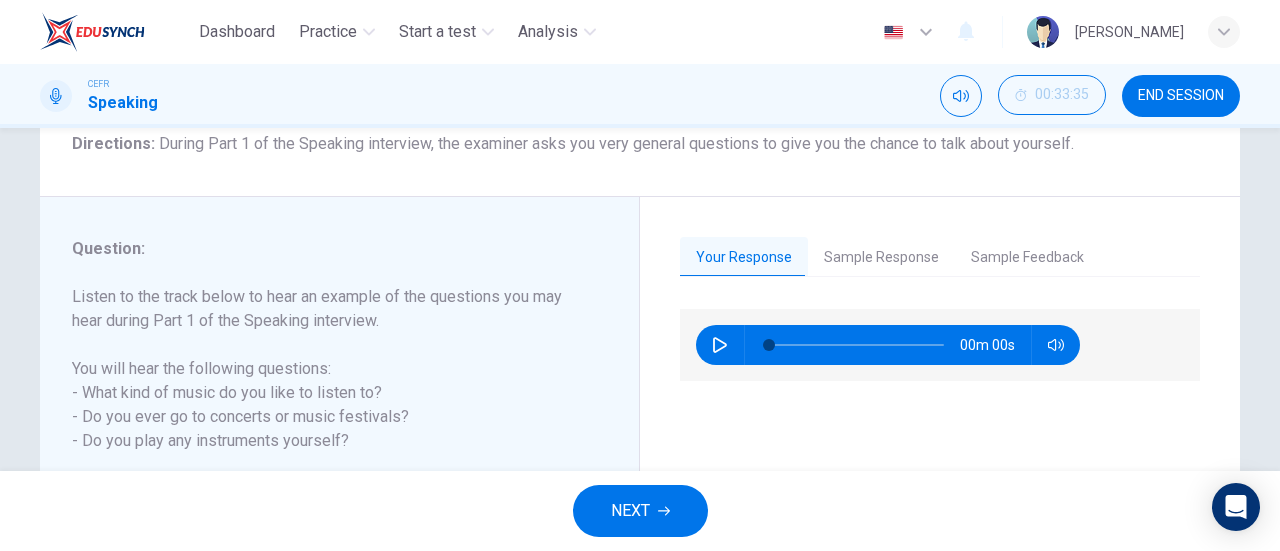 scroll, scrollTop: 171, scrollLeft: 0, axis: vertical 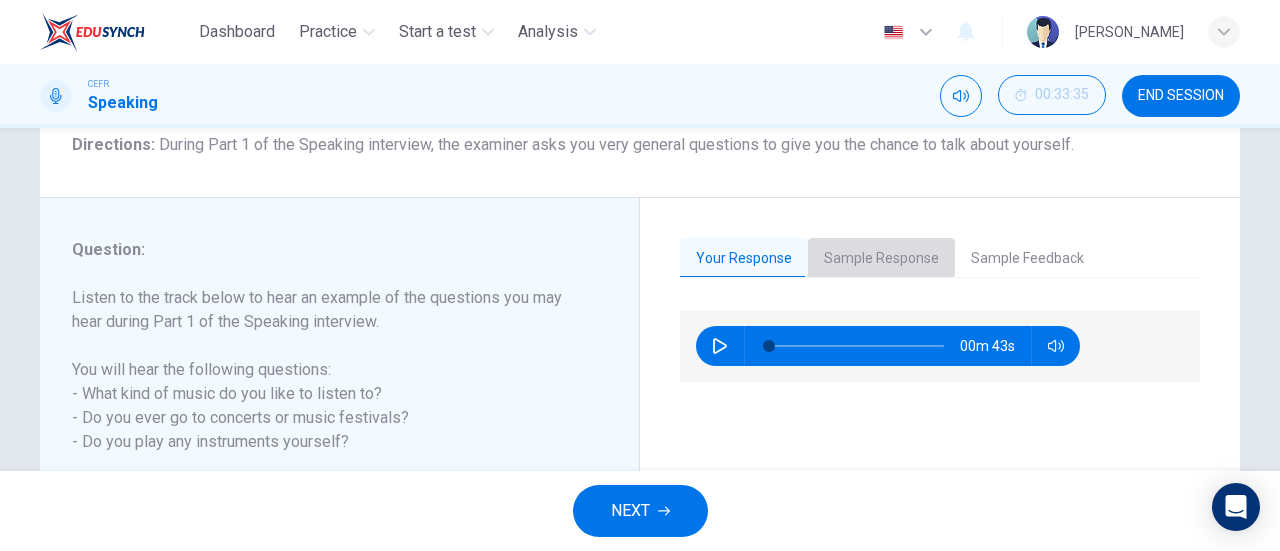 click on "Sample Response" at bounding box center (881, 259) 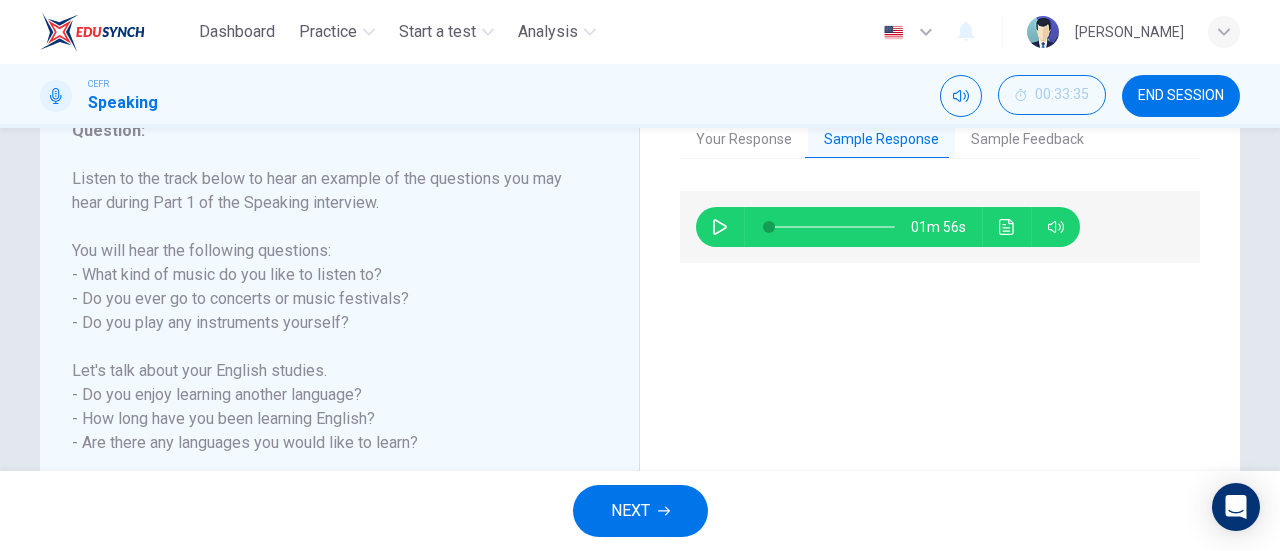 scroll, scrollTop: 291, scrollLeft: 0, axis: vertical 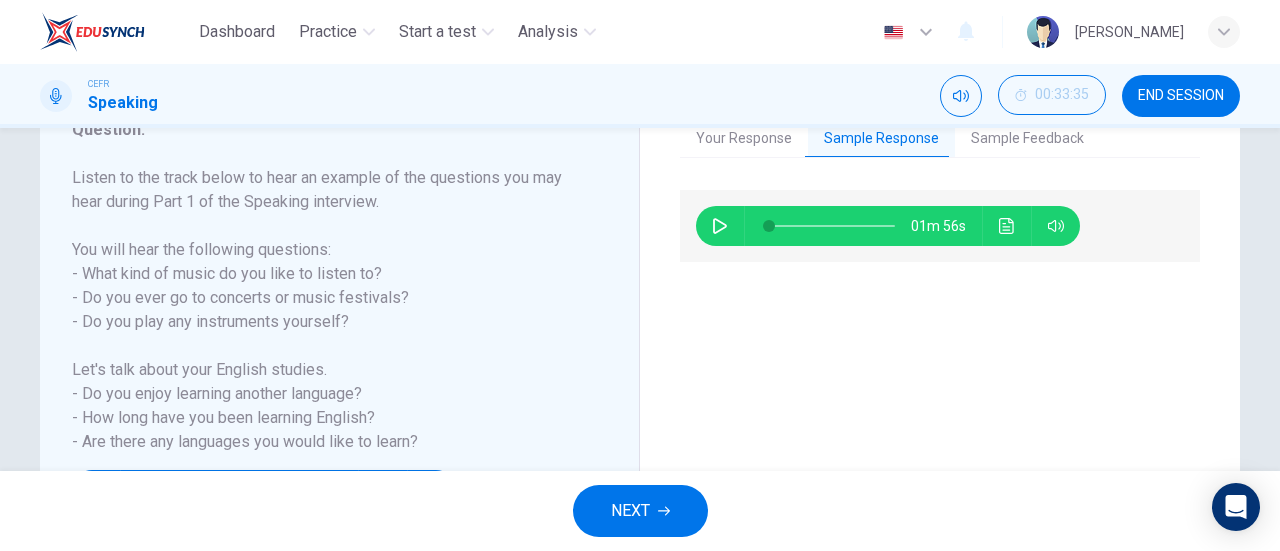drag, startPoint x: 982, startPoint y: 227, endPoint x: 994, endPoint y: 226, distance: 12.0415945 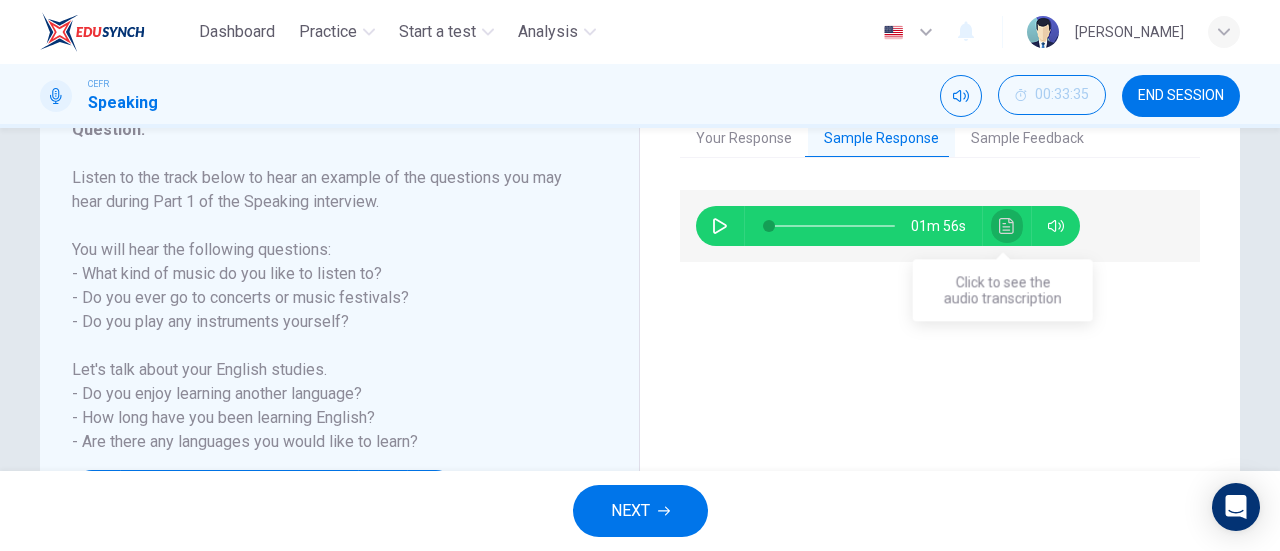 click 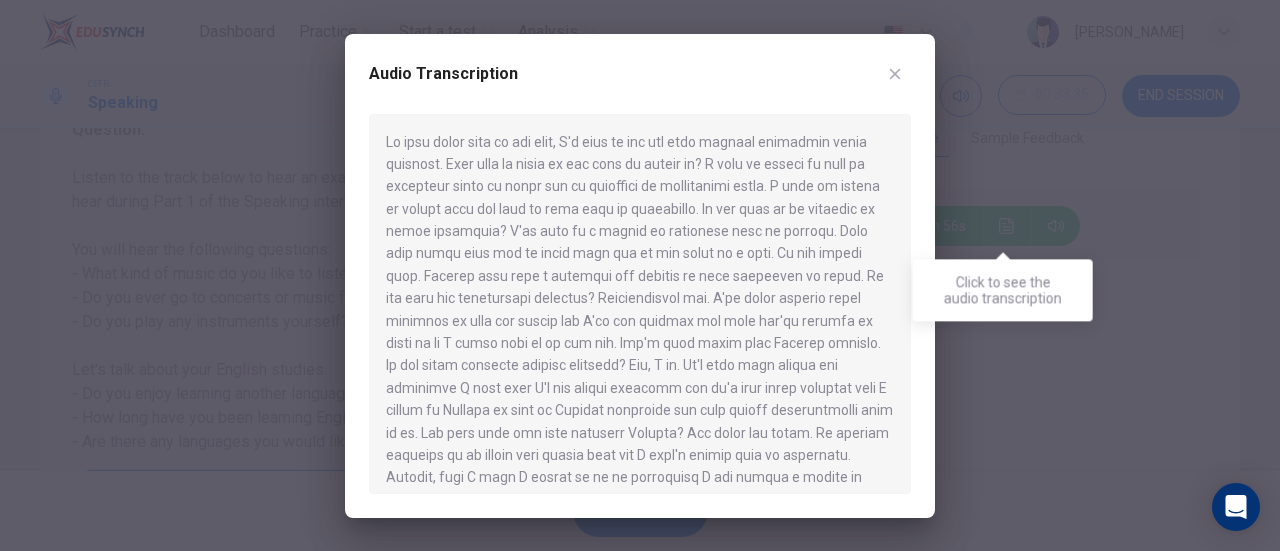 scroll, scrollTop: 100, scrollLeft: 0, axis: vertical 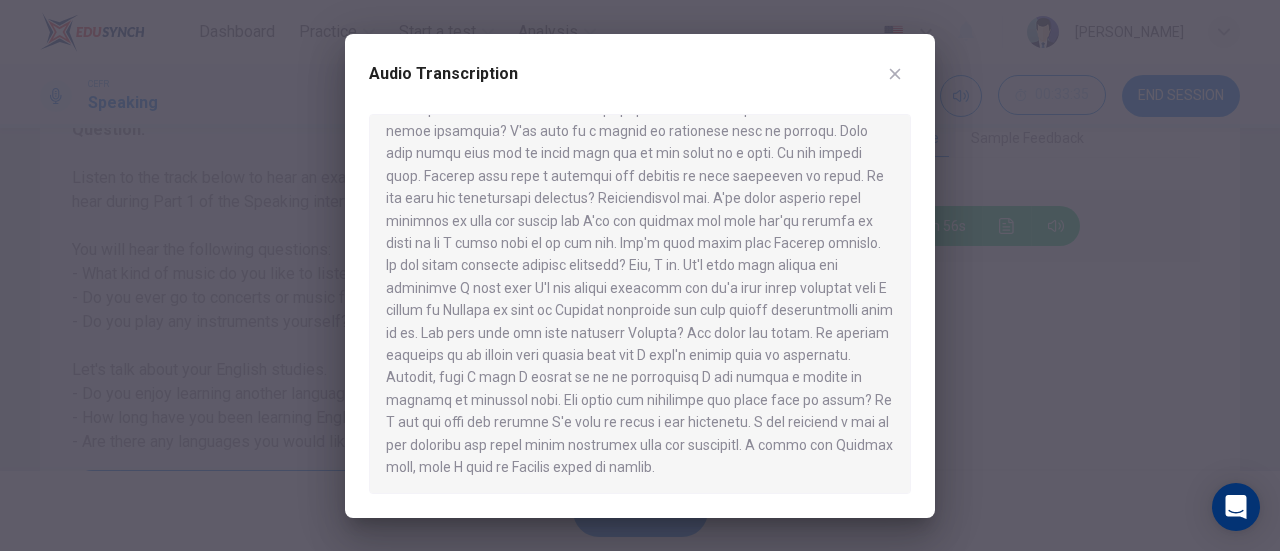 click at bounding box center (640, 275) 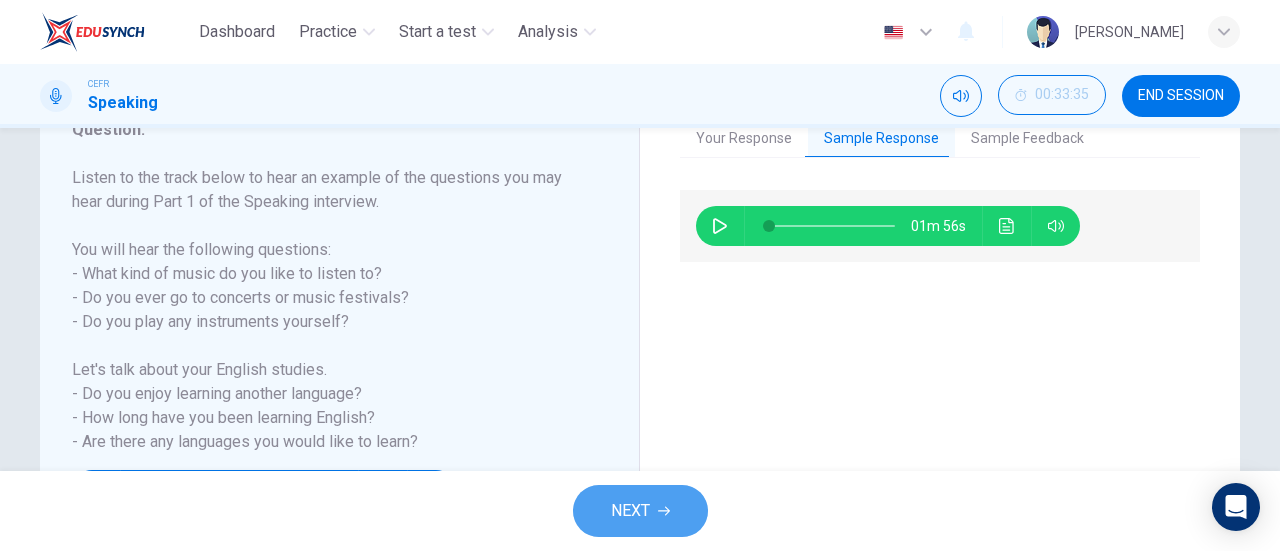 click on "NEXT" at bounding box center [640, 511] 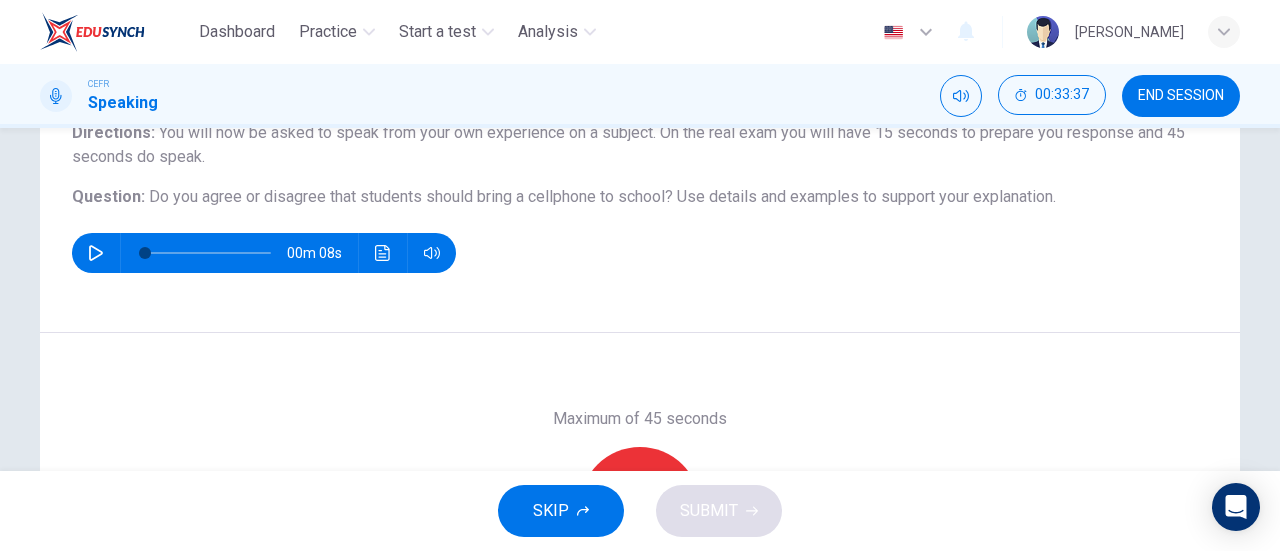 scroll, scrollTop: 213, scrollLeft: 0, axis: vertical 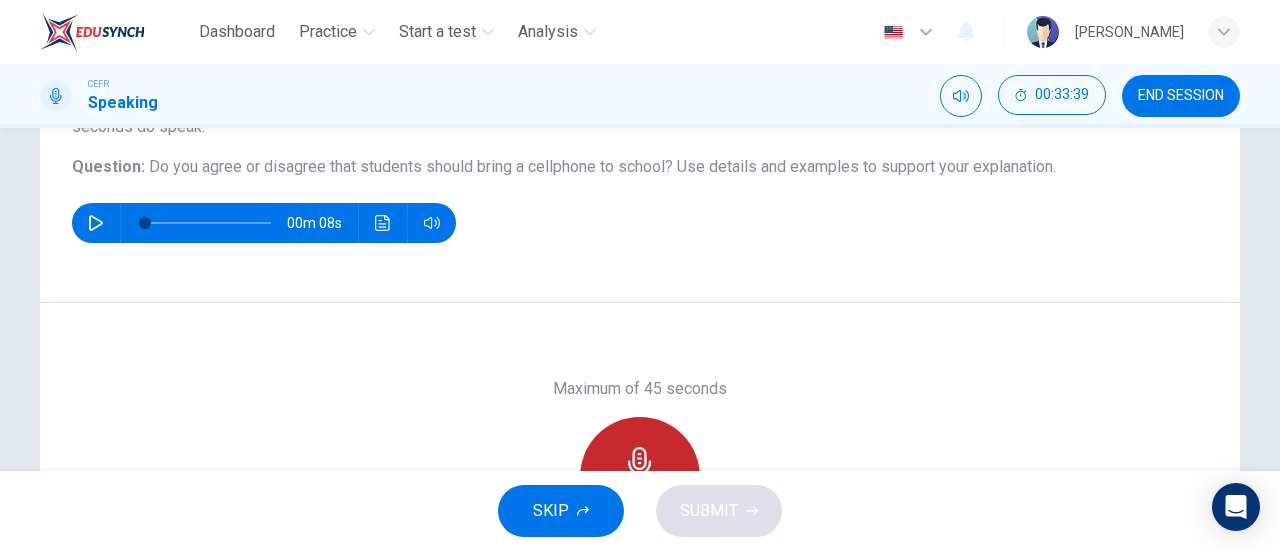 click 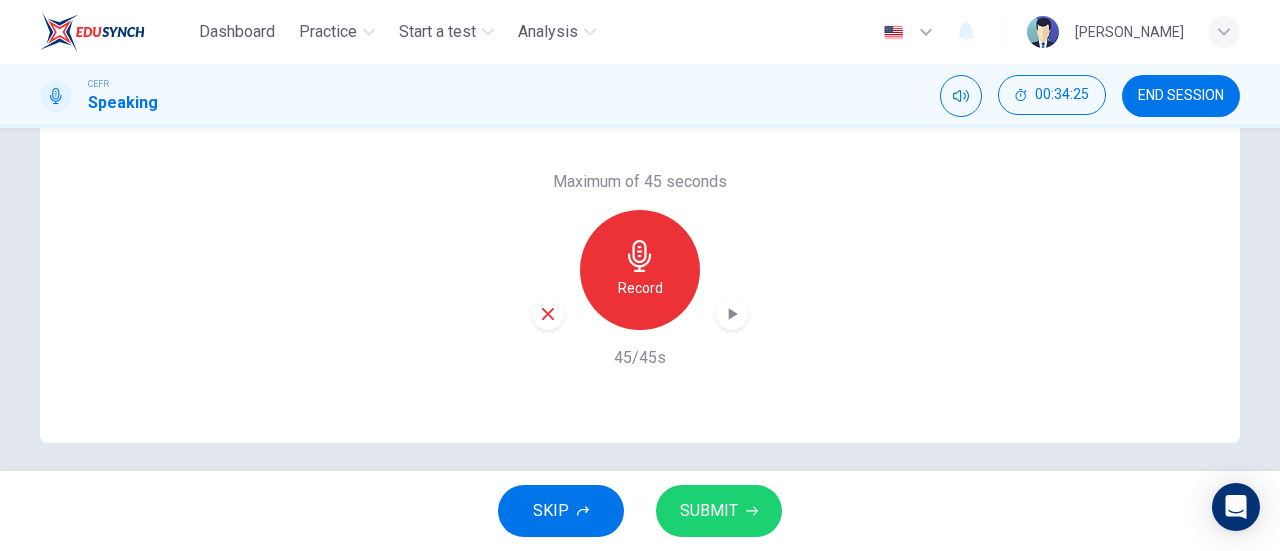 scroll, scrollTop: 422, scrollLeft: 0, axis: vertical 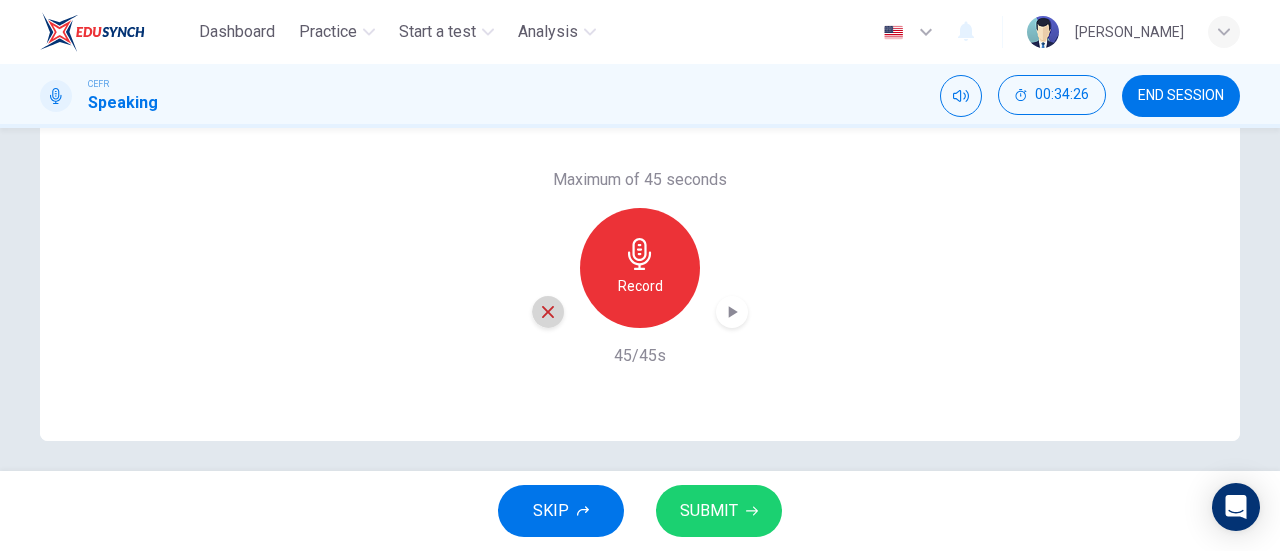 click 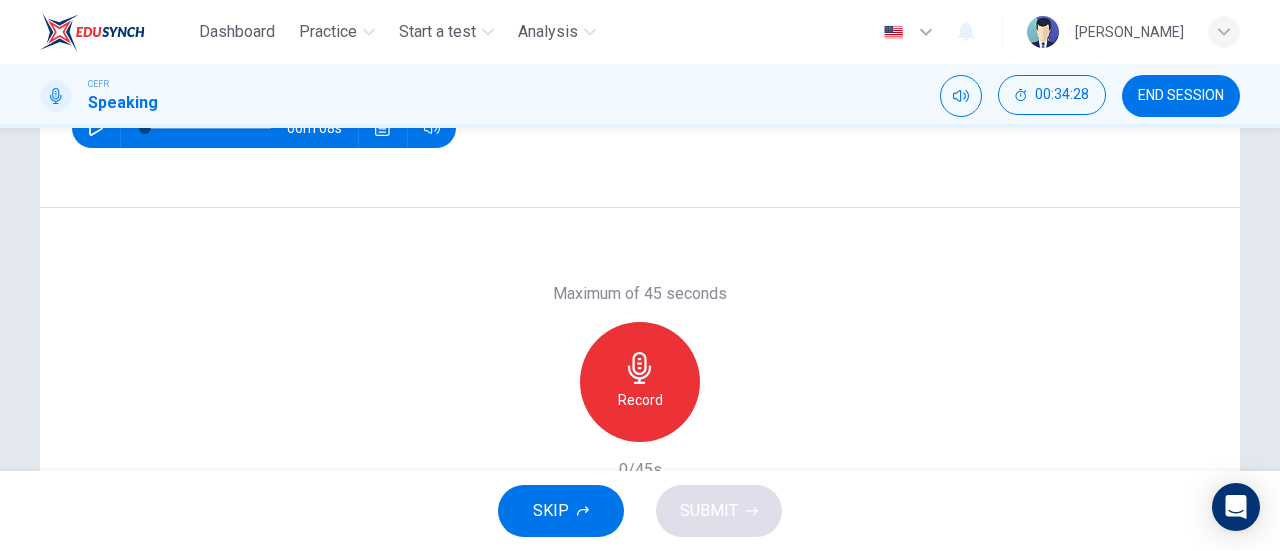 scroll, scrollTop: 258, scrollLeft: 0, axis: vertical 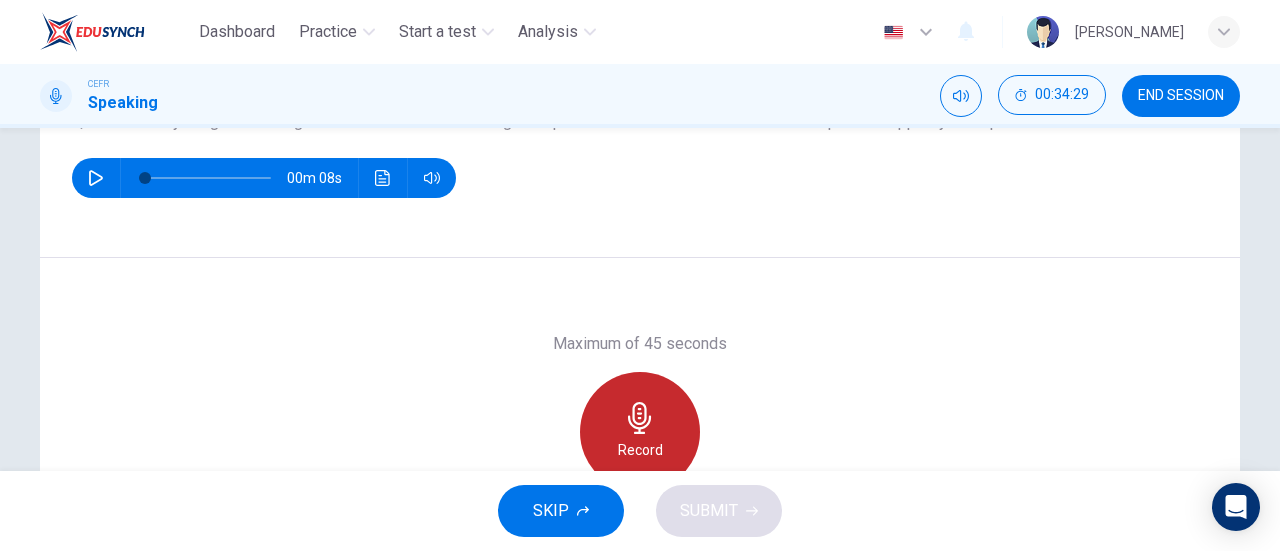 click on "Record" at bounding box center (640, 432) 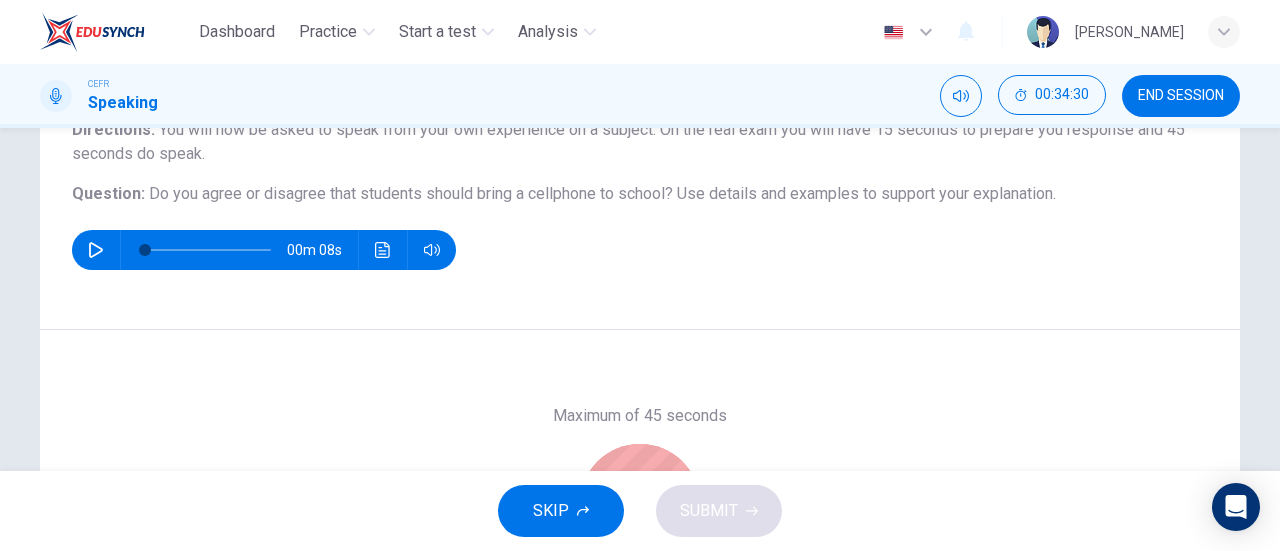 scroll, scrollTop: 185, scrollLeft: 0, axis: vertical 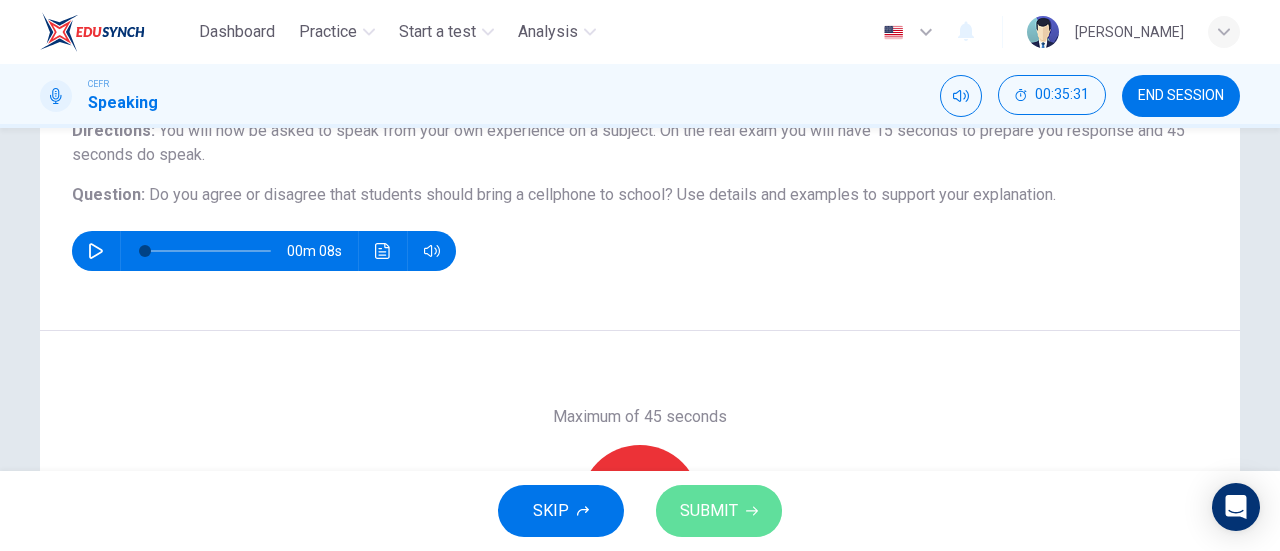 click on "SUBMIT" at bounding box center (719, 511) 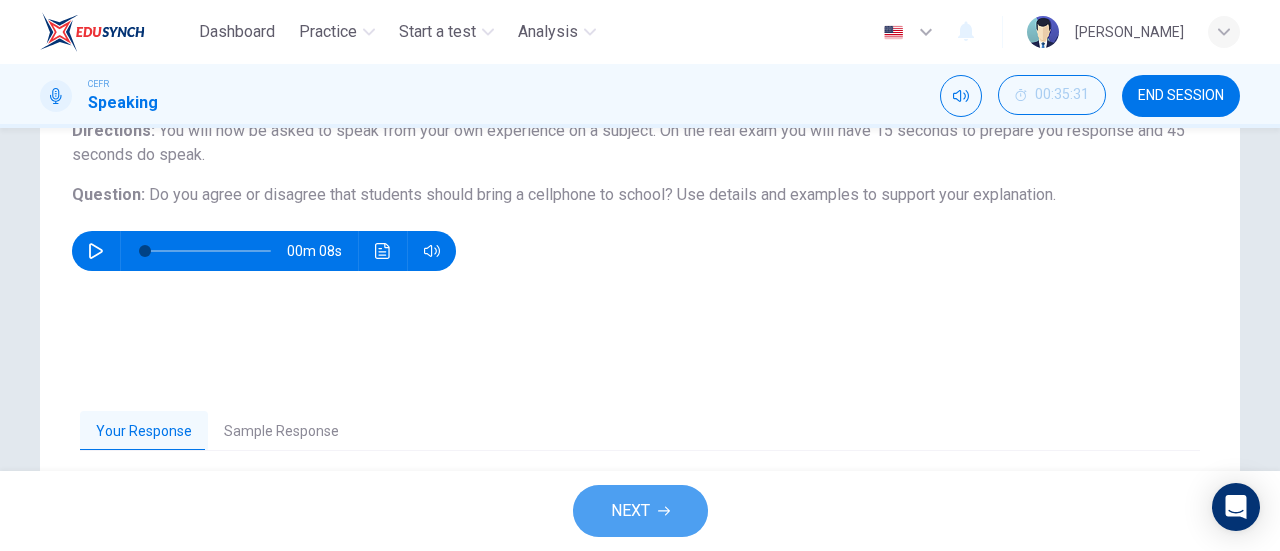 click on "NEXT" at bounding box center [630, 511] 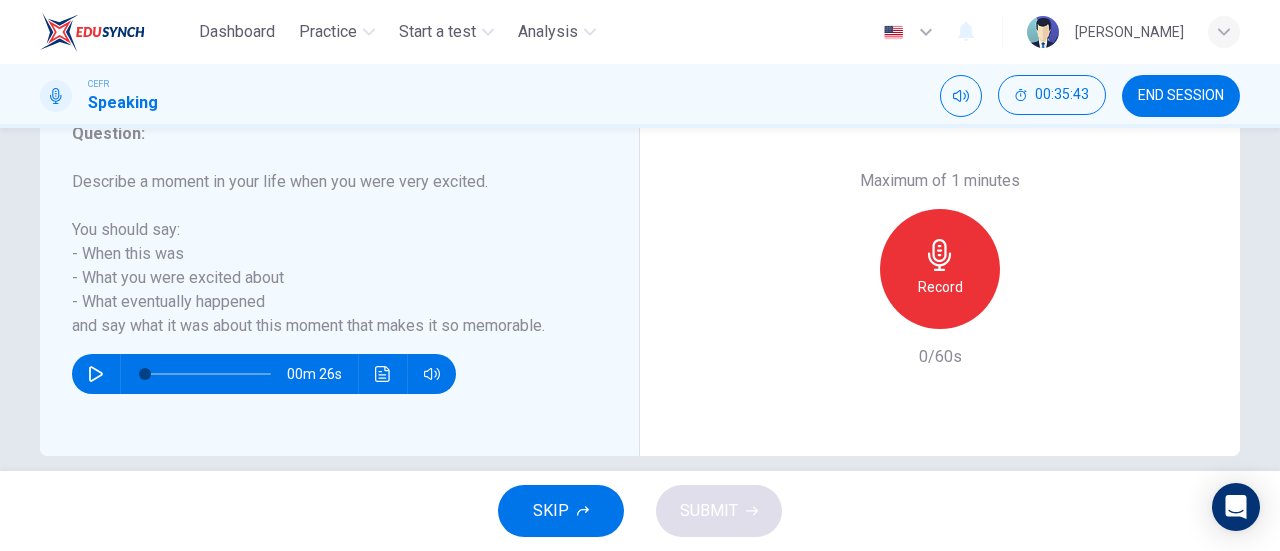scroll, scrollTop: 406, scrollLeft: 0, axis: vertical 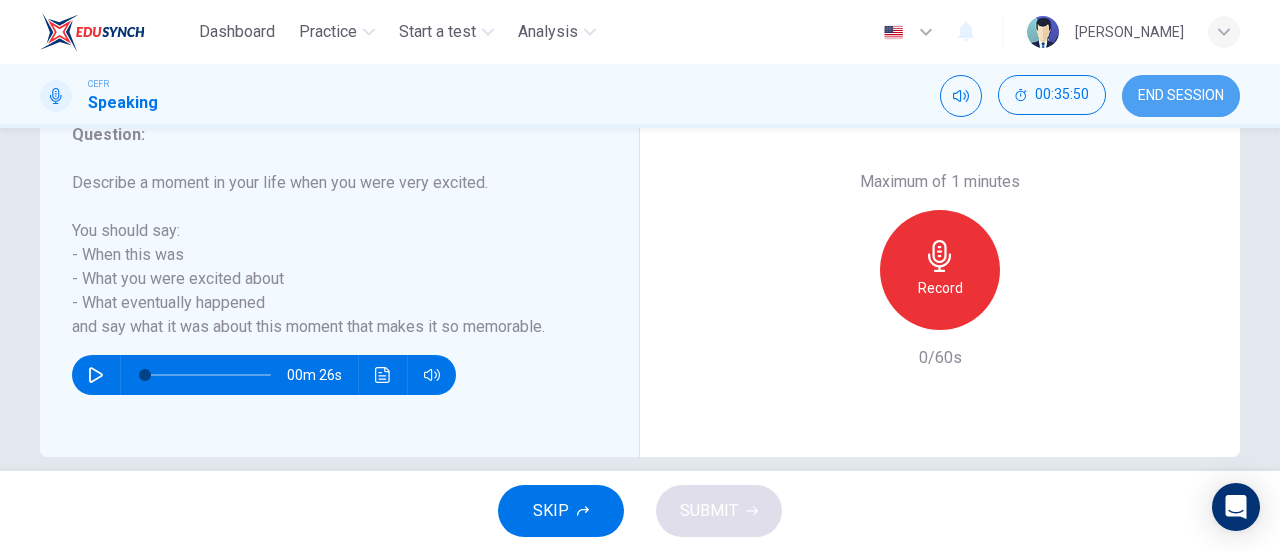 click on "END SESSION" at bounding box center (1181, 96) 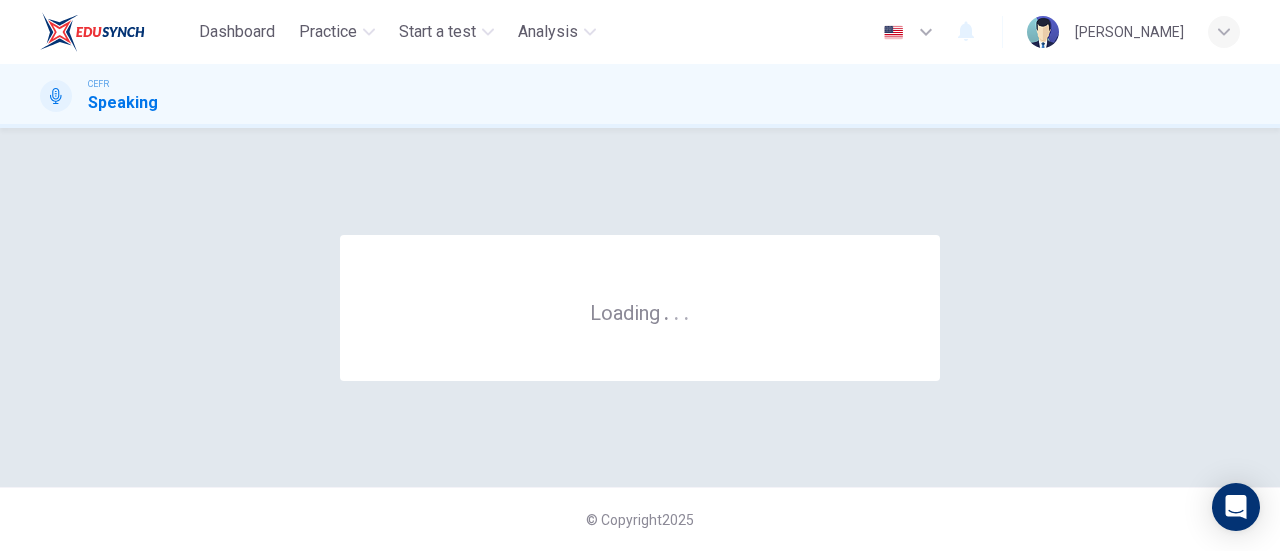 scroll, scrollTop: 0, scrollLeft: 0, axis: both 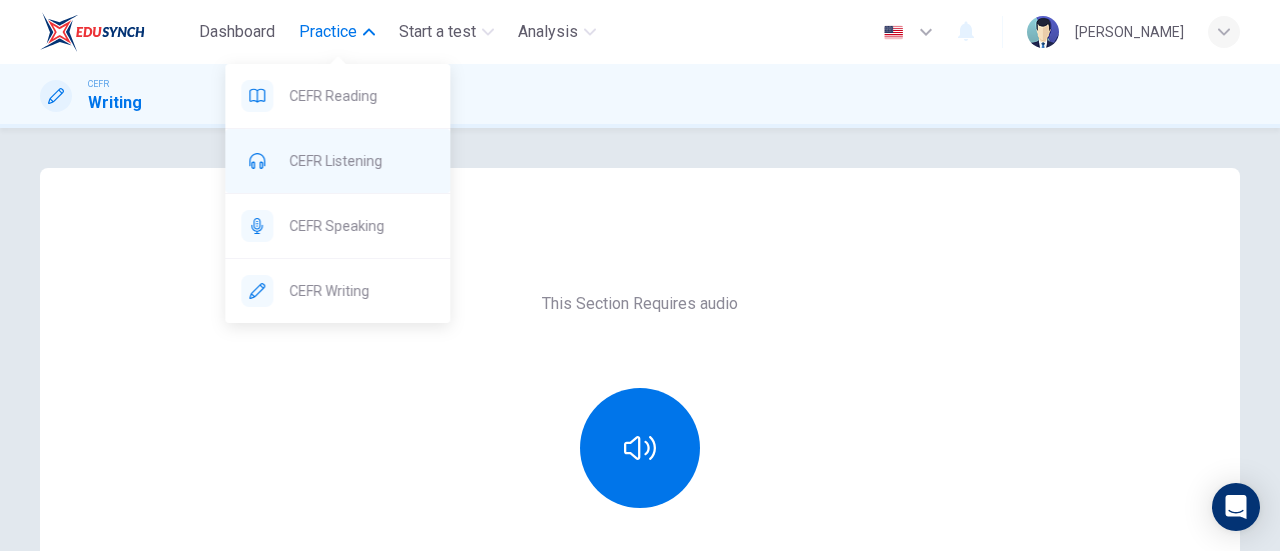 click on "CEFR Listening" at bounding box center [361, 161] 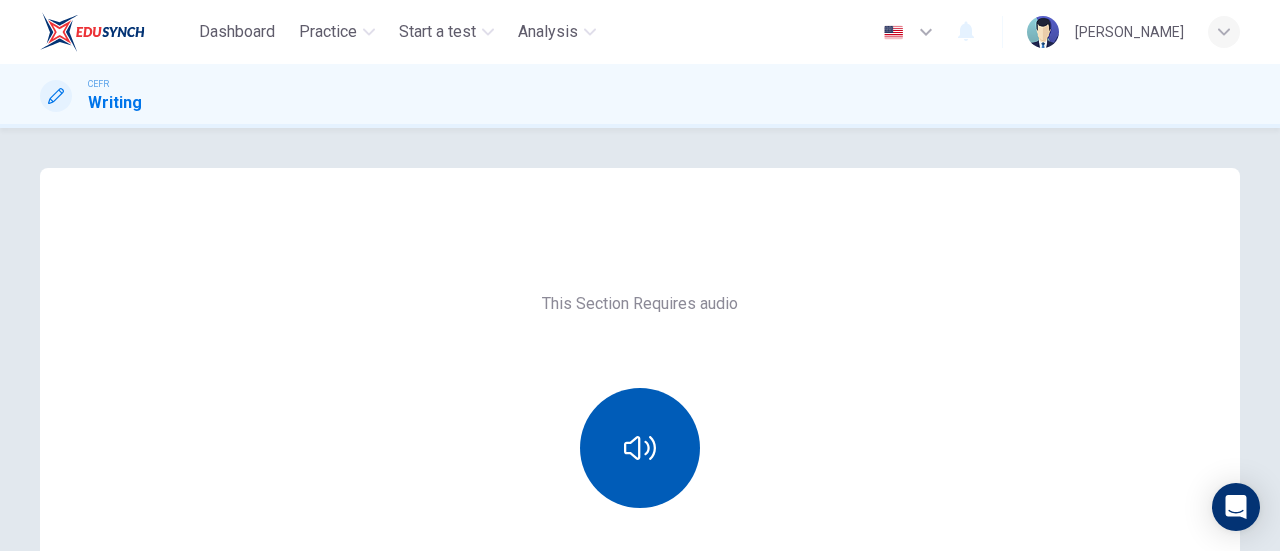 click 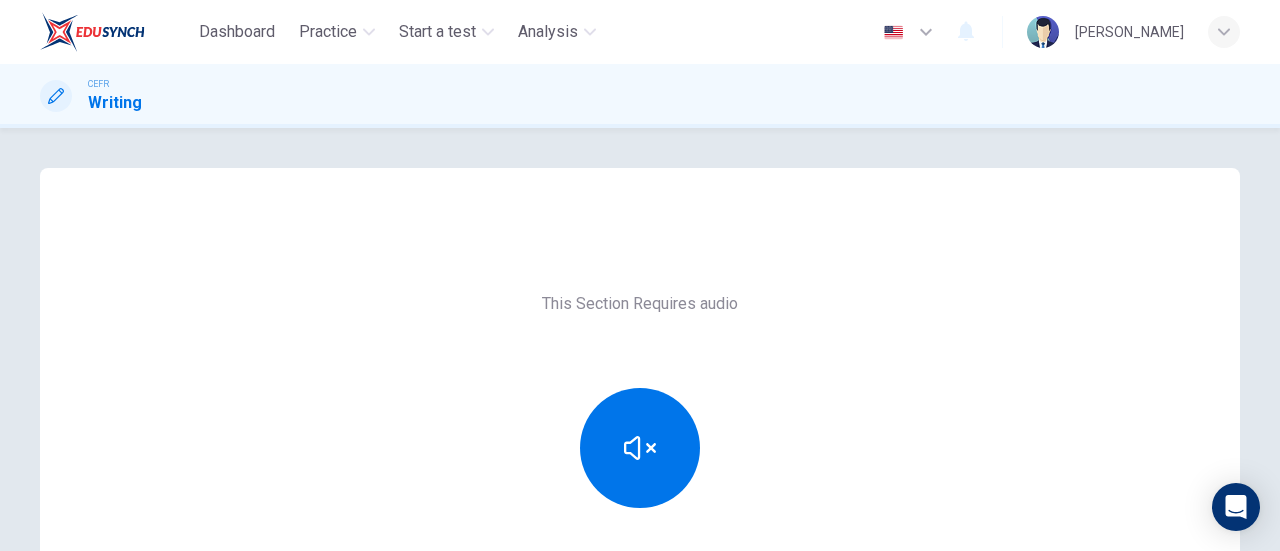 scroll, scrollTop: 204, scrollLeft: 0, axis: vertical 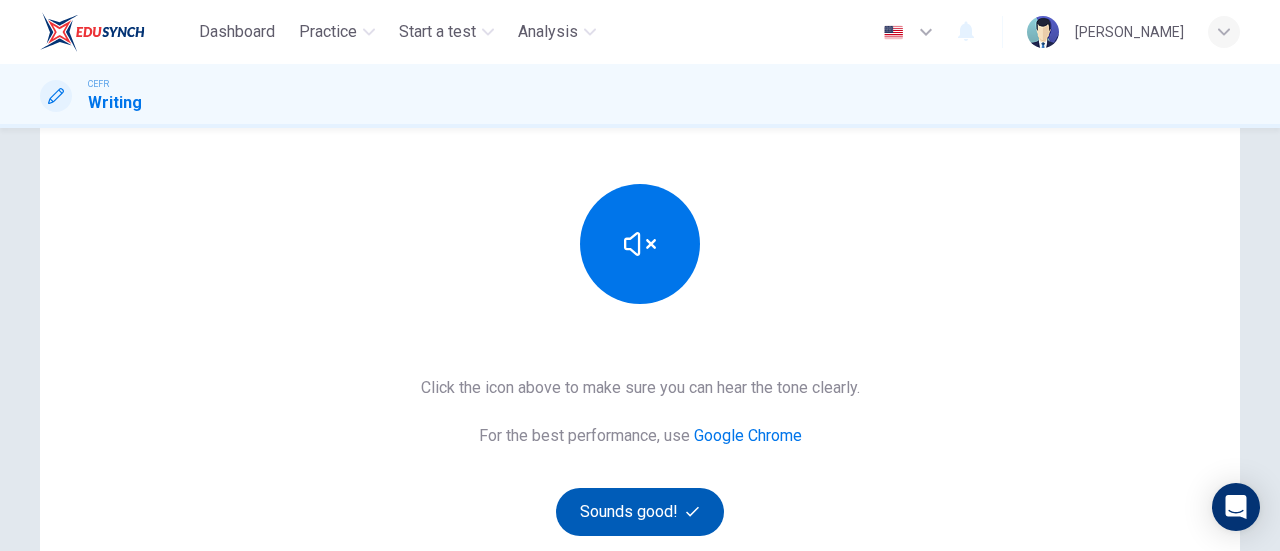 click on "Sounds good!" at bounding box center (640, 512) 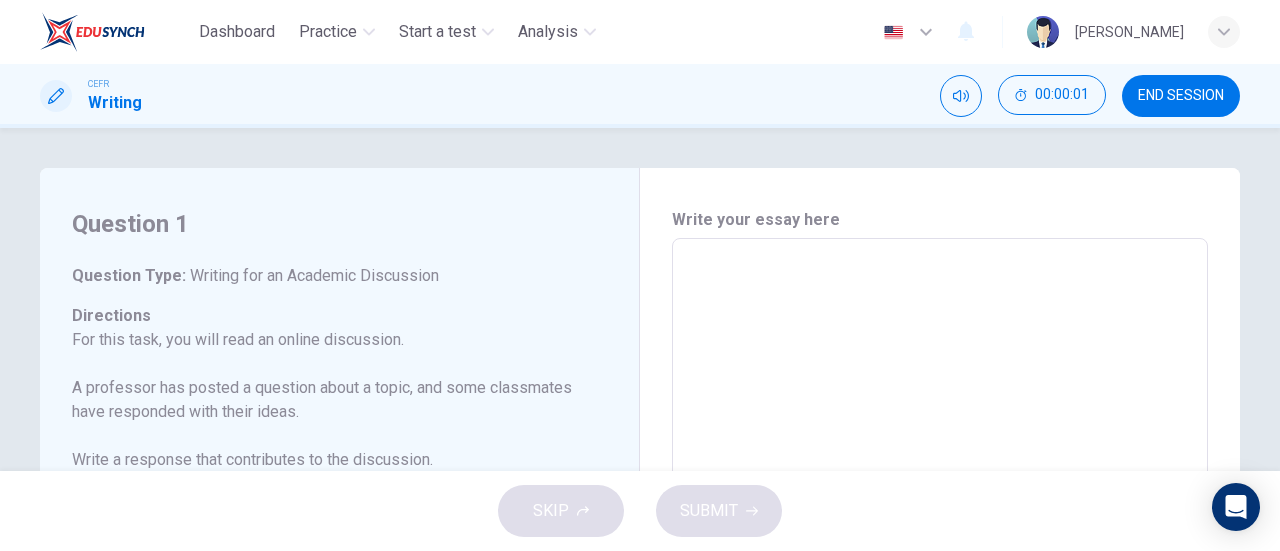 scroll, scrollTop: 129, scrollLeft: 0, axis: vertical 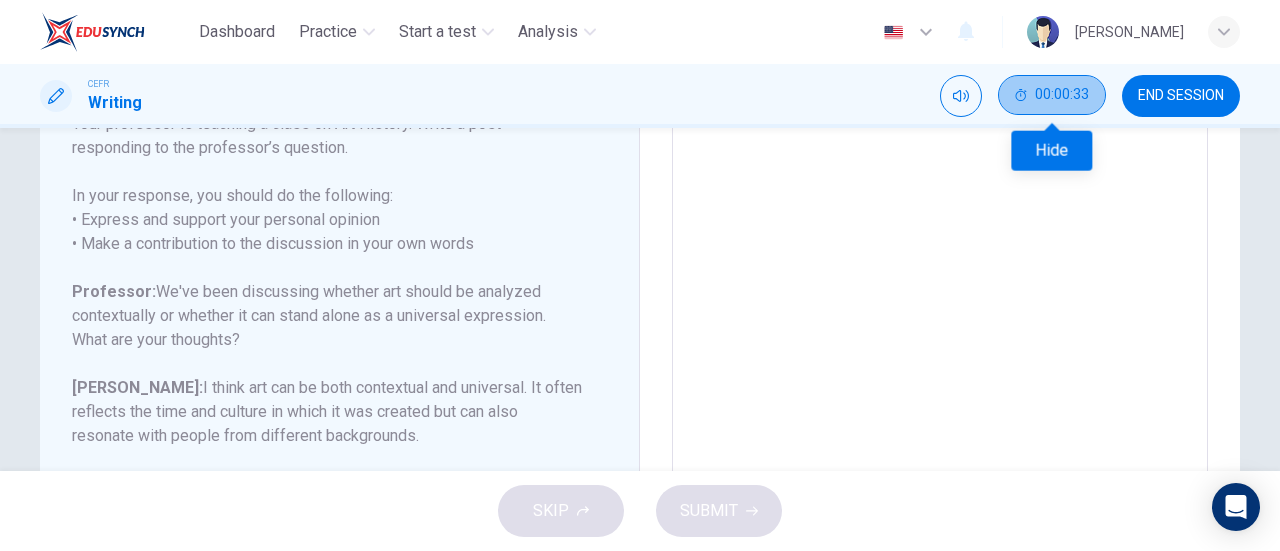 click on "00:00:33" at bounding box center (1062, 95) 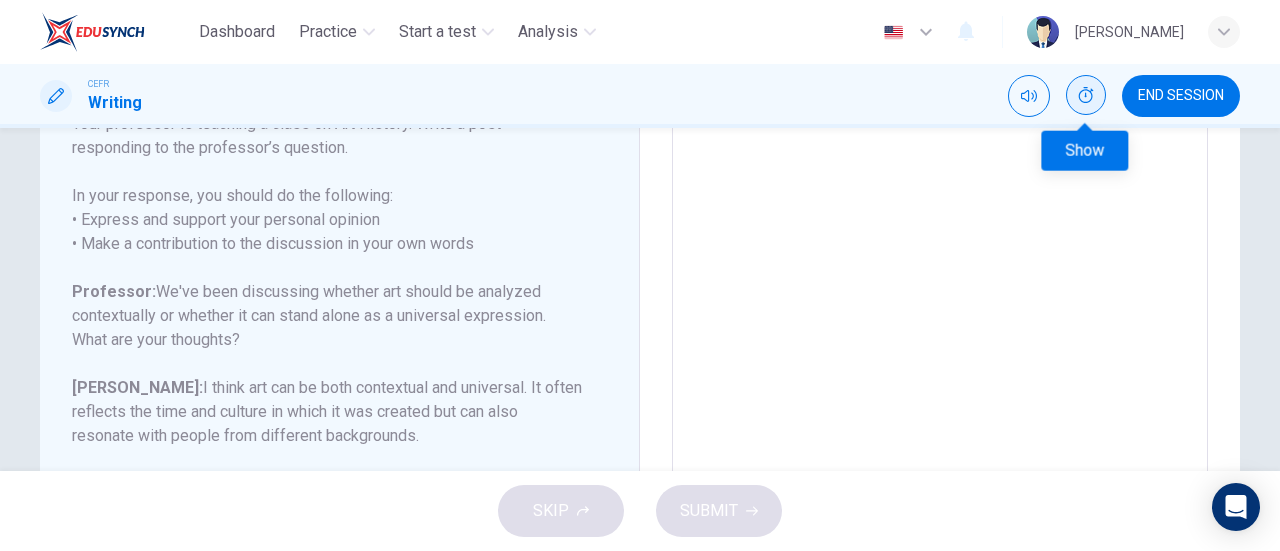 click at bounding box center (1086, 95) 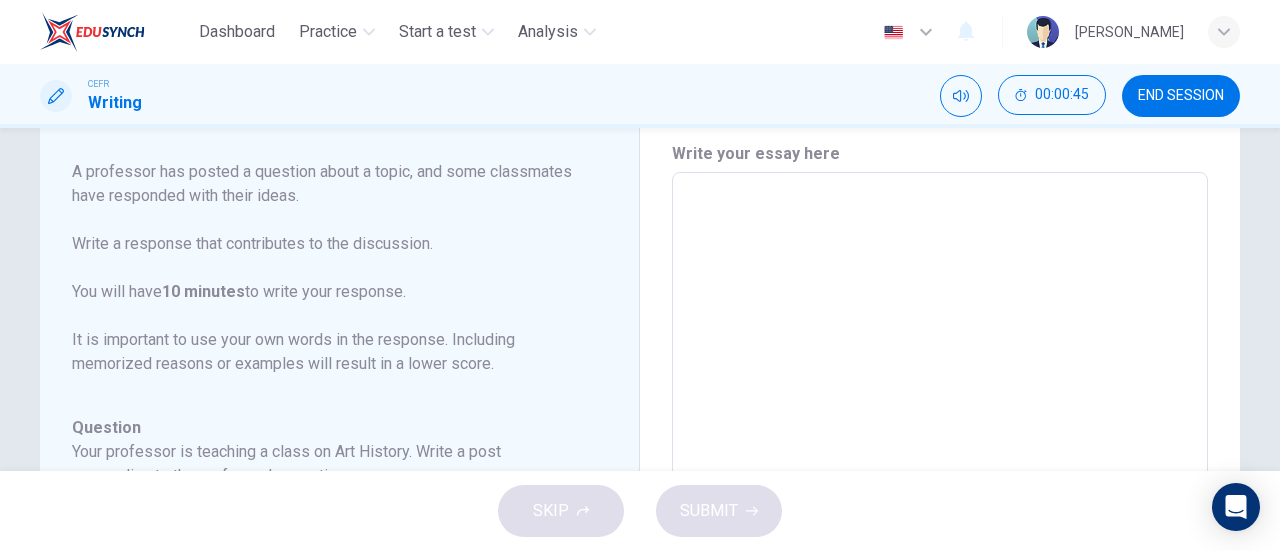 scroll, scrollTop: 66, scrollLeft: 0, axis: vertical 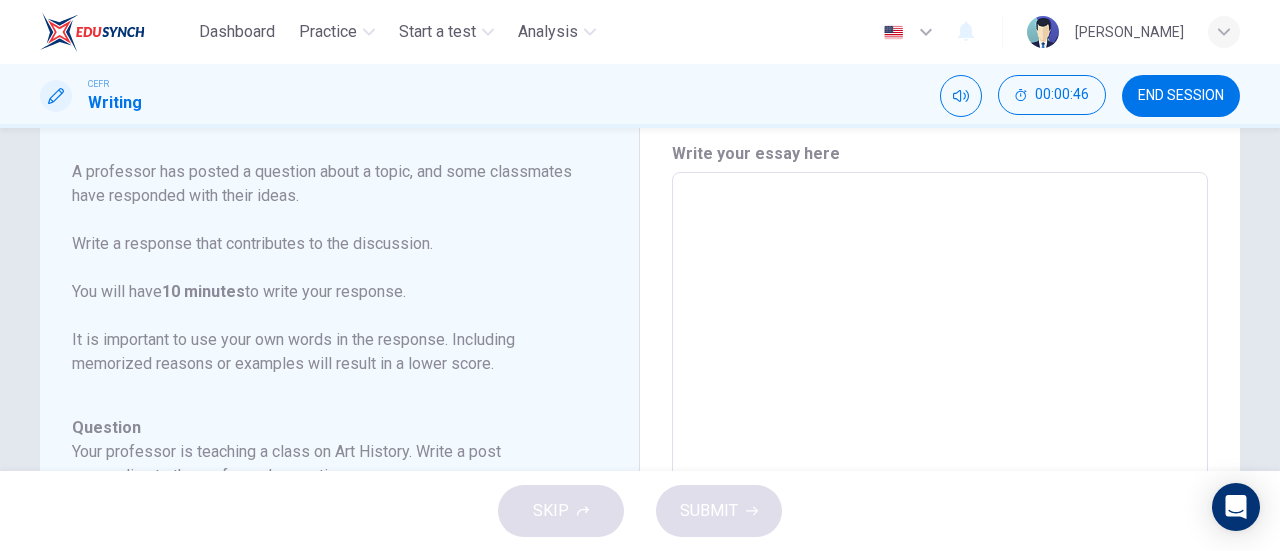 click at bounding box center (940, 506) 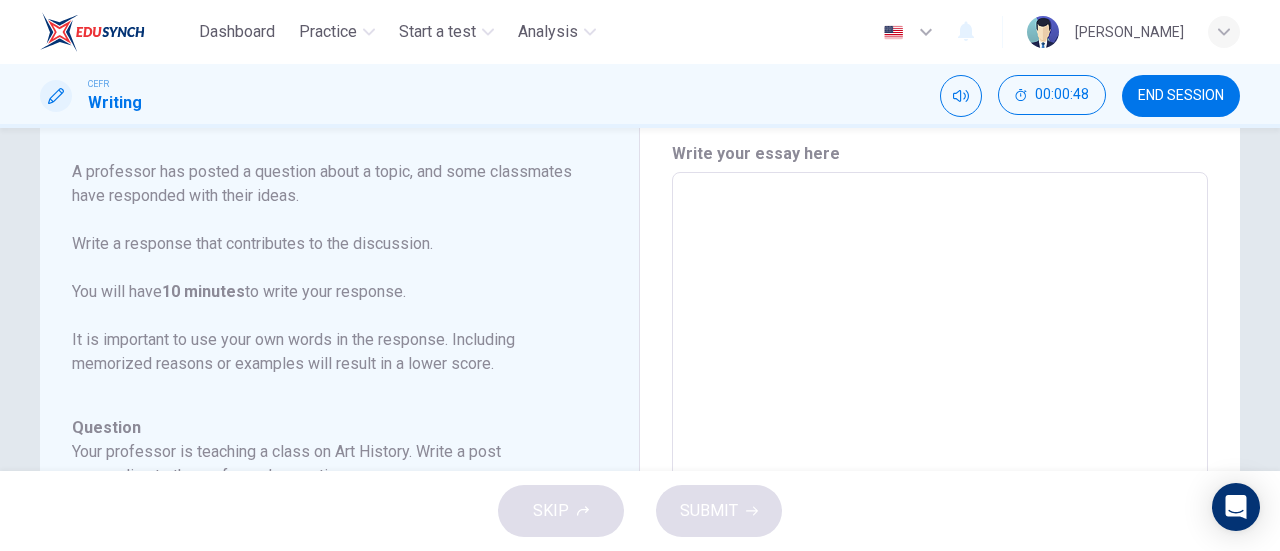 drag, startPoint x: 498, startPoint y: 233, endPoint x: 560, endPoint y: 211, distance: 65.78754 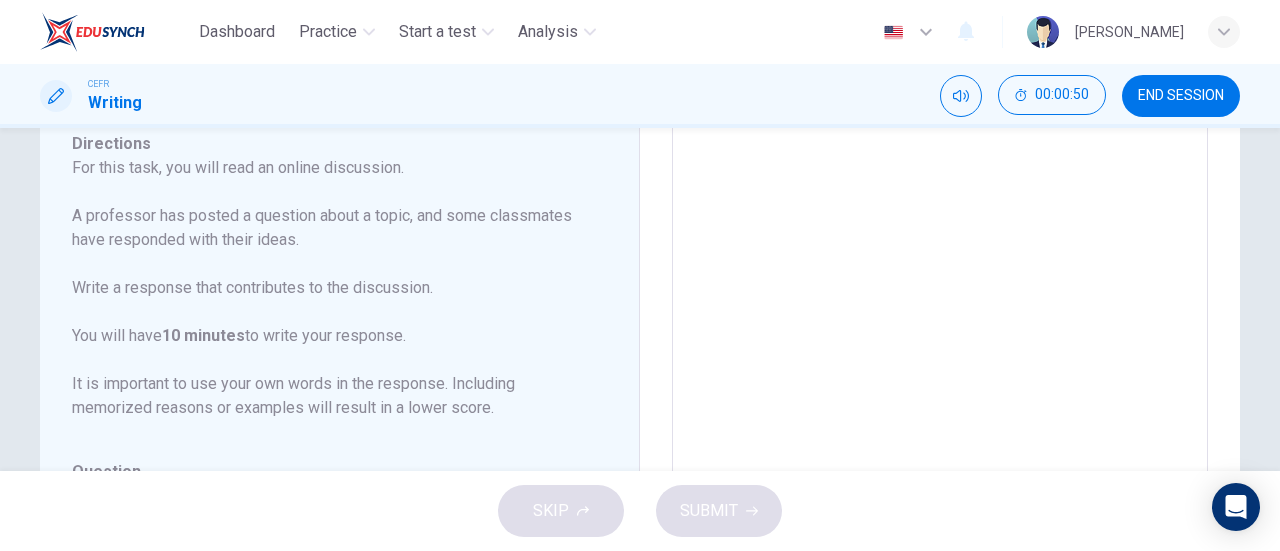 scroll, scrollTop: 150, scrollLeft: 0, axis: vertical 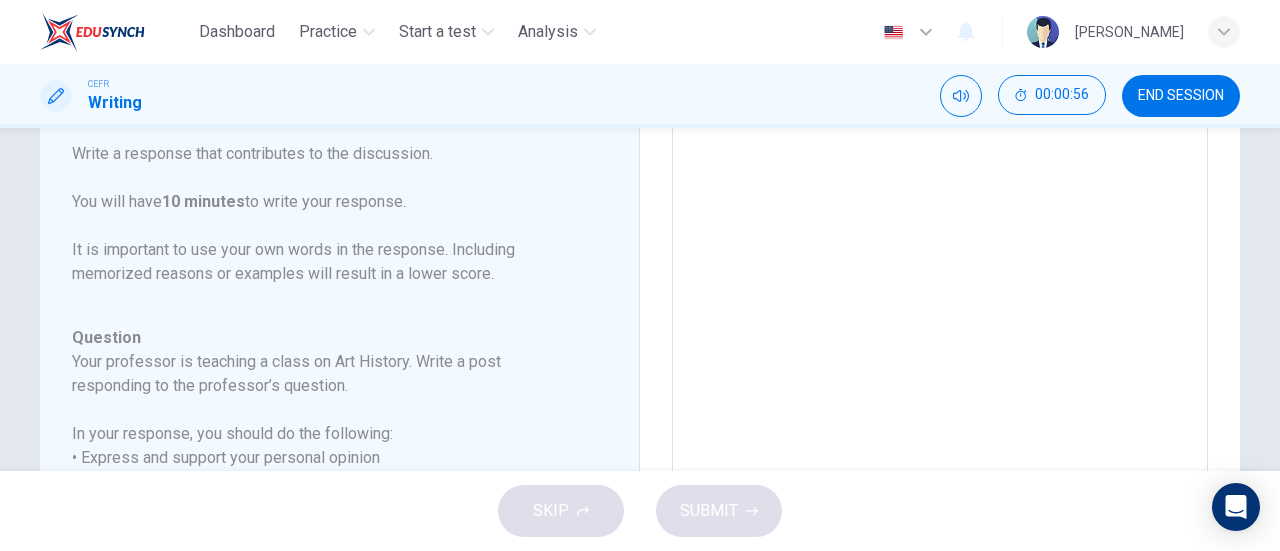 drag, startPoint x: 409, startPoint y: 375, endPoint x: 632, endPoint y: 358, distance: 223.64705 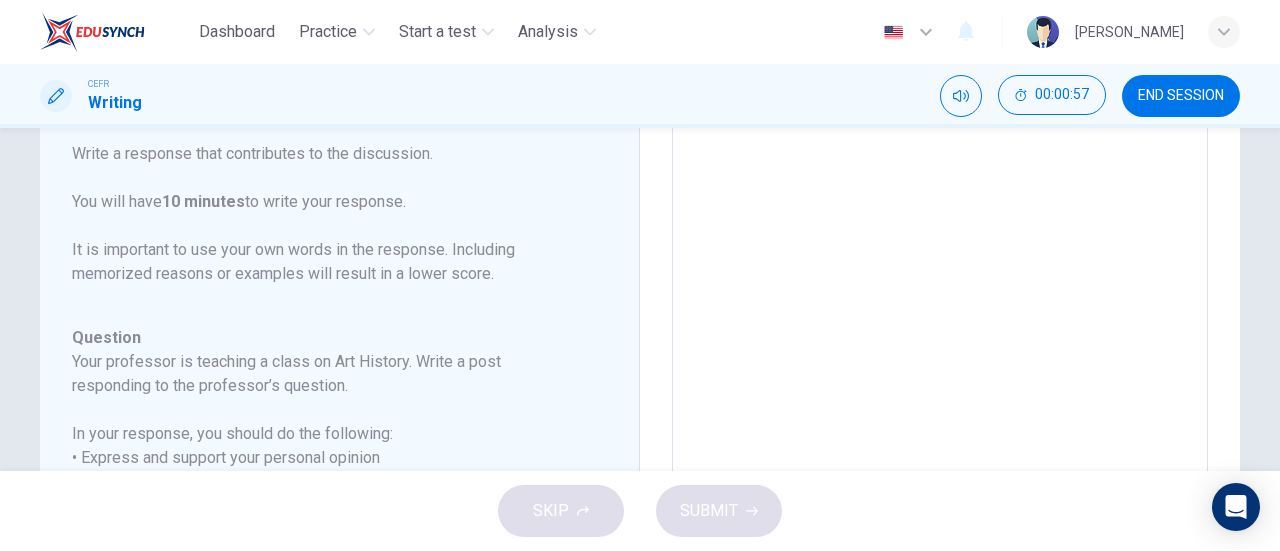 click at bounding box center (940, 416) 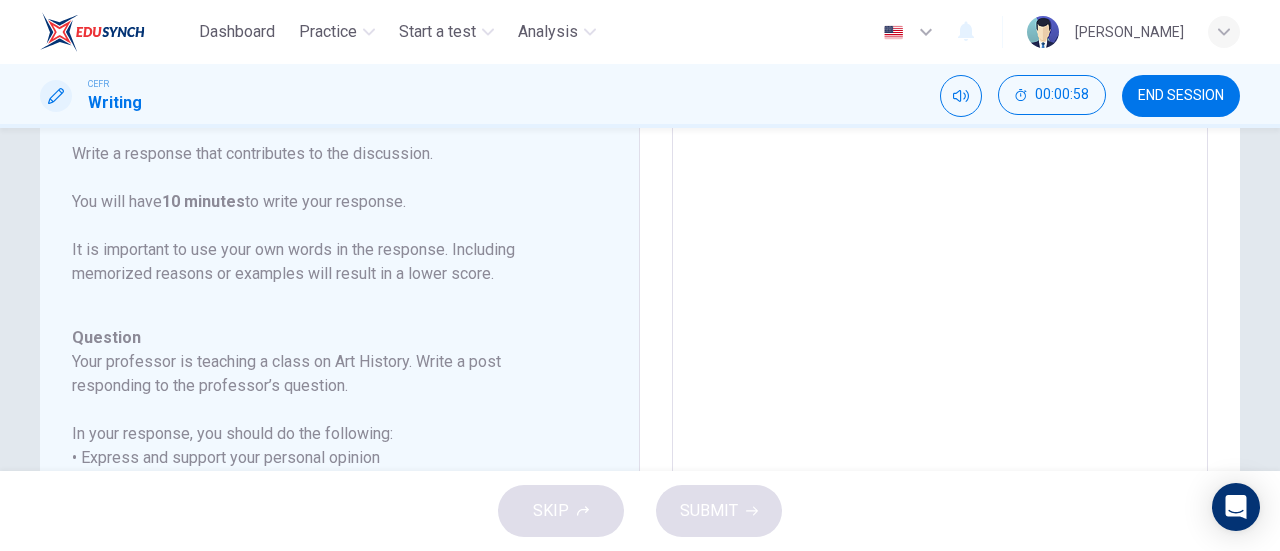 type on "k" 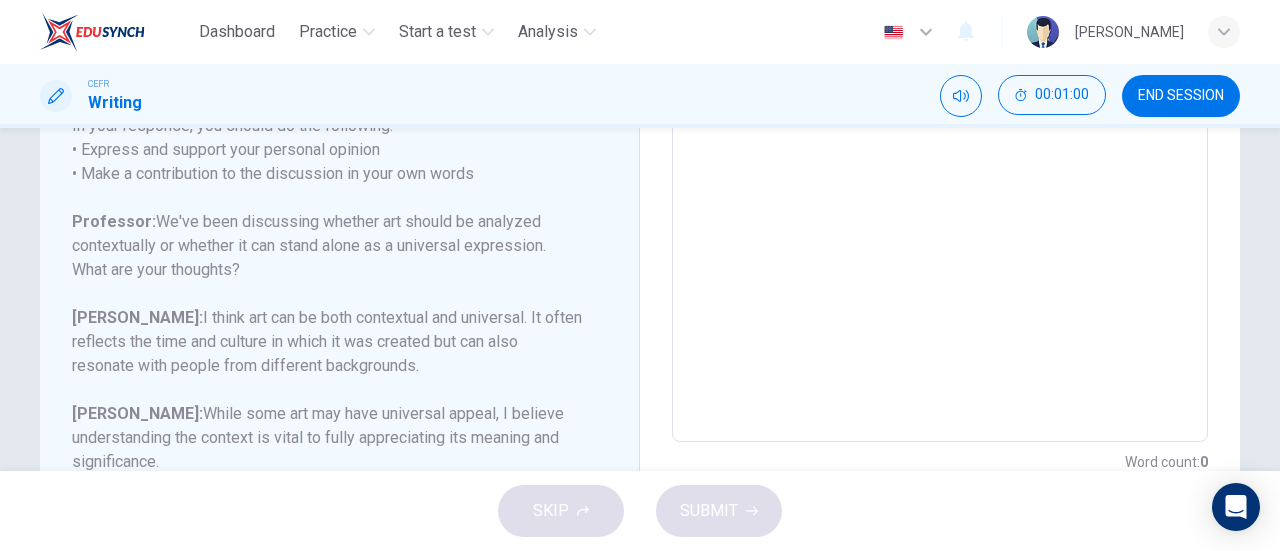 scroll, scrollTop: 491, scrollLeft: 0, axis: vertical 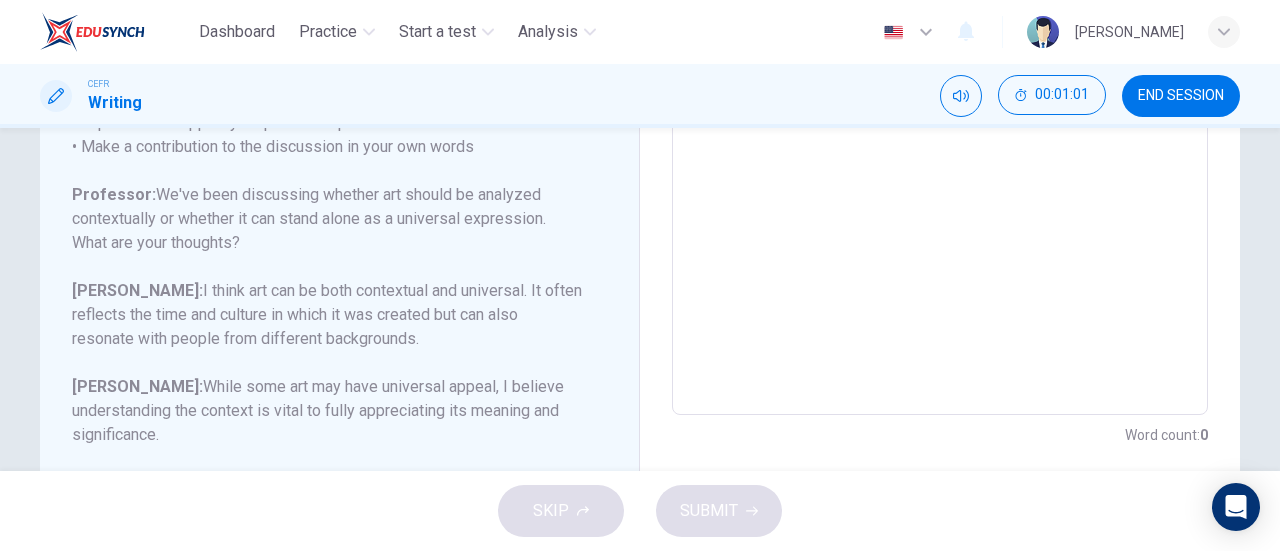 drag, startPoint x: 303, startPoint y: 287, endPoint x: 395, endPoint y: 359, distance: 116.82465 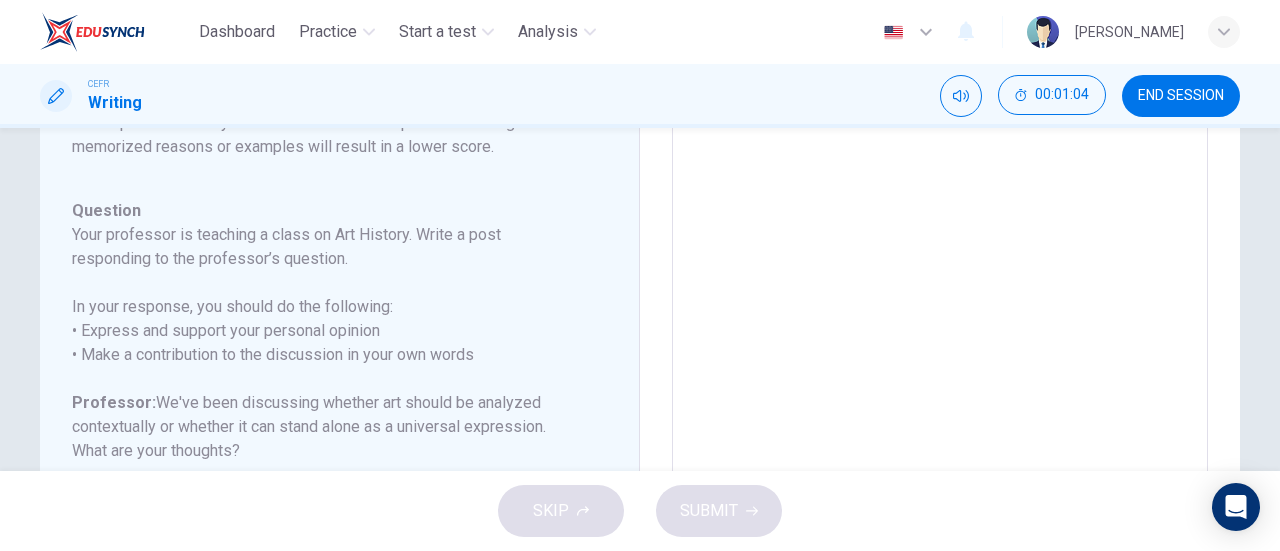 scroll, scrollTop: 253, scrollLeft: 0, axis: vertical 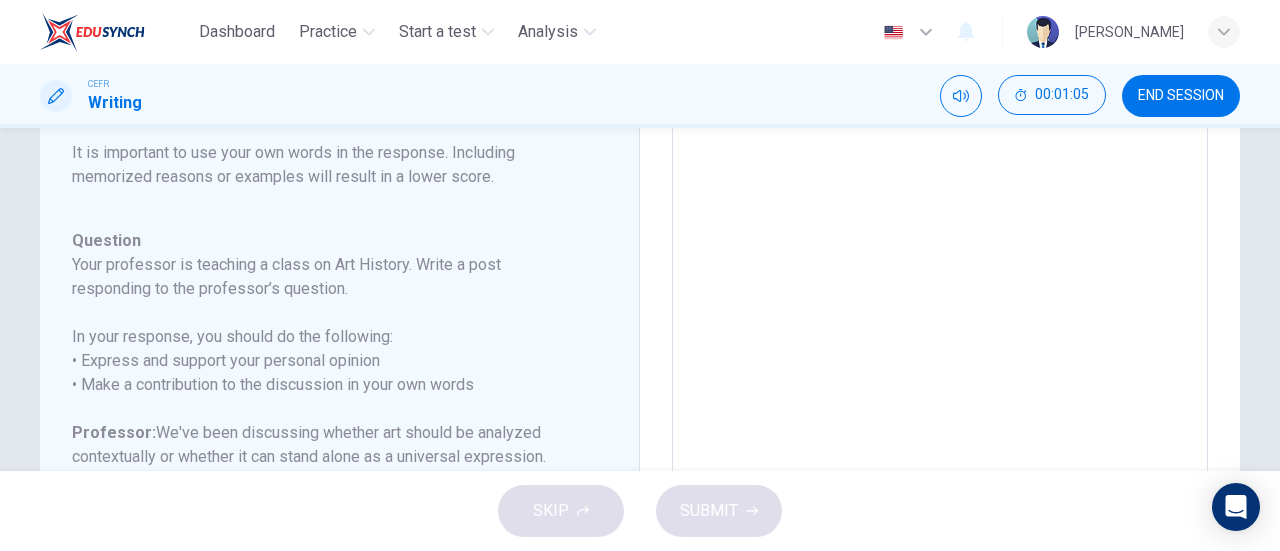 click at bounding box center (940, 319) 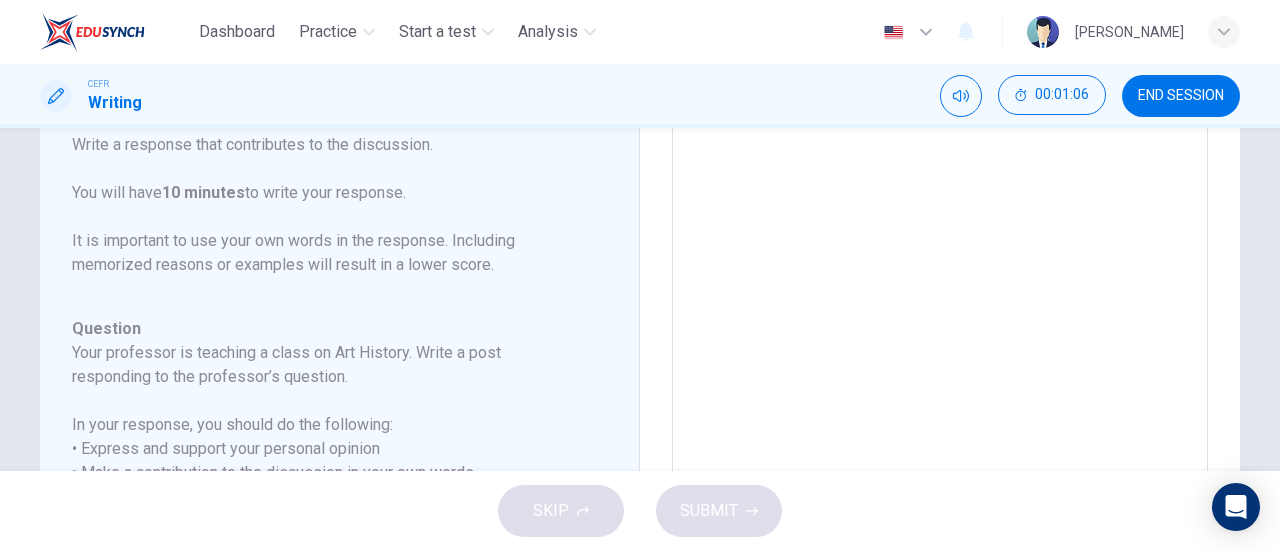 scroll, scrollTop: 69, scrollLeft: 0, axis: vertical 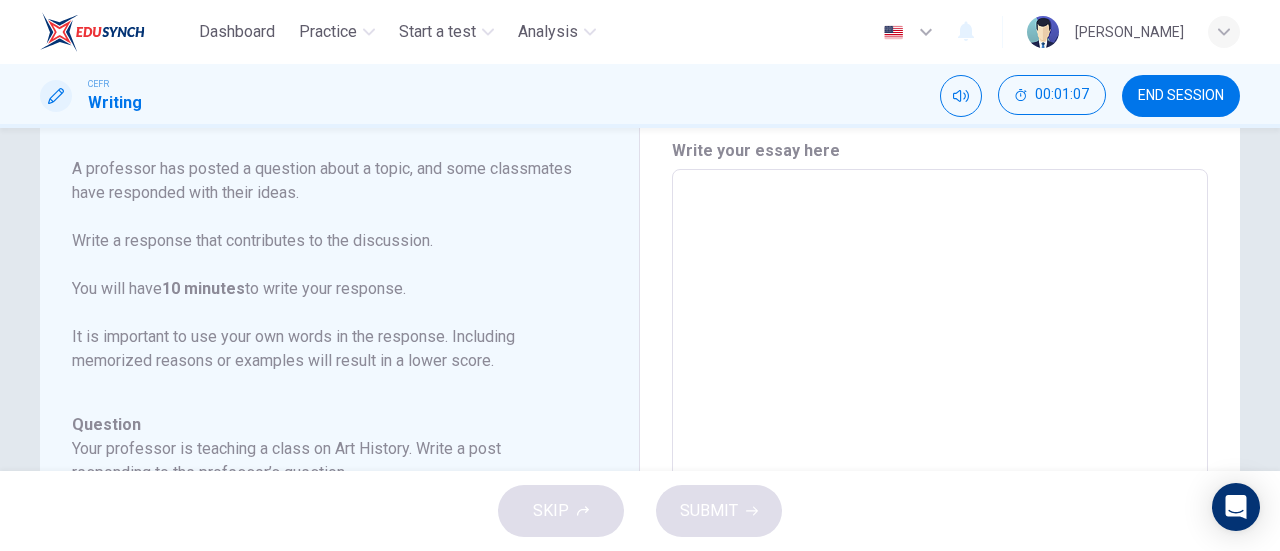 click at bounding box center (940, 503) 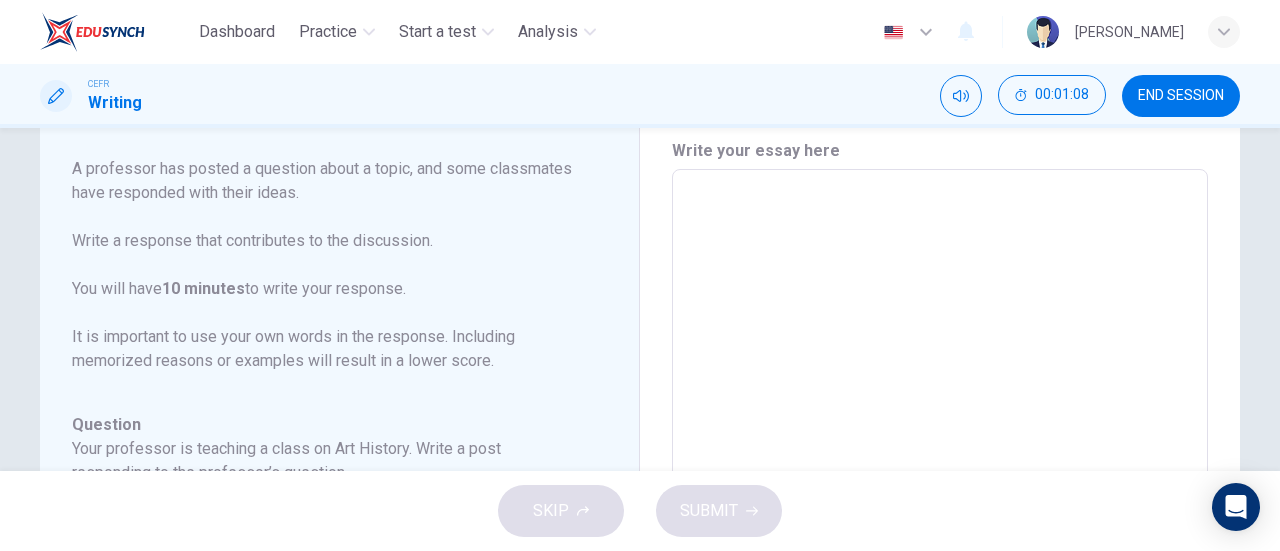 type on "G" 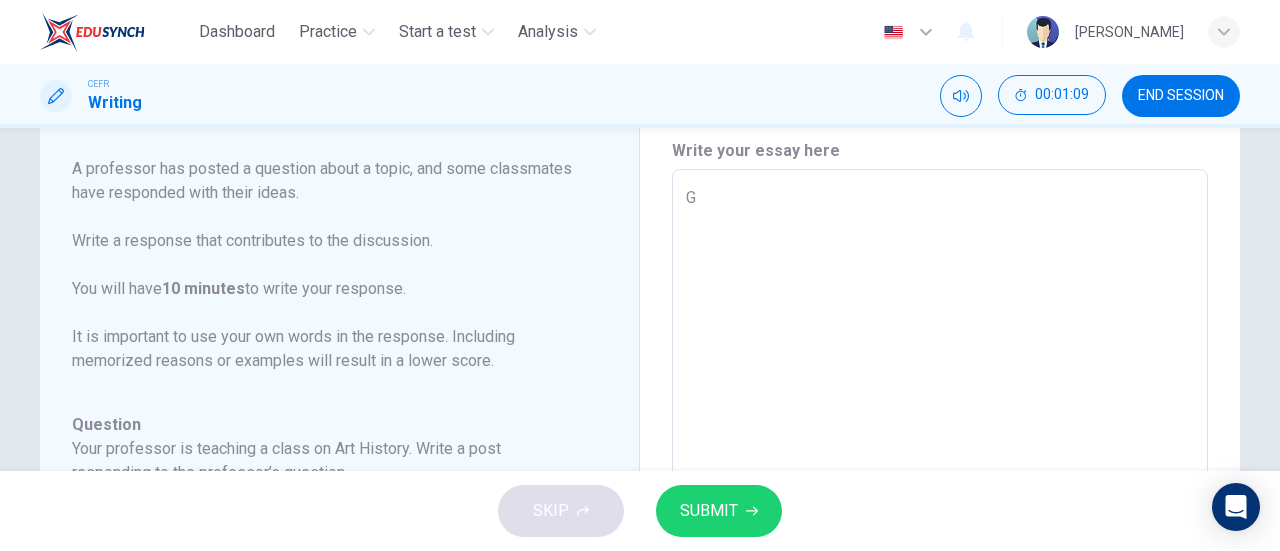 type on "Ge" 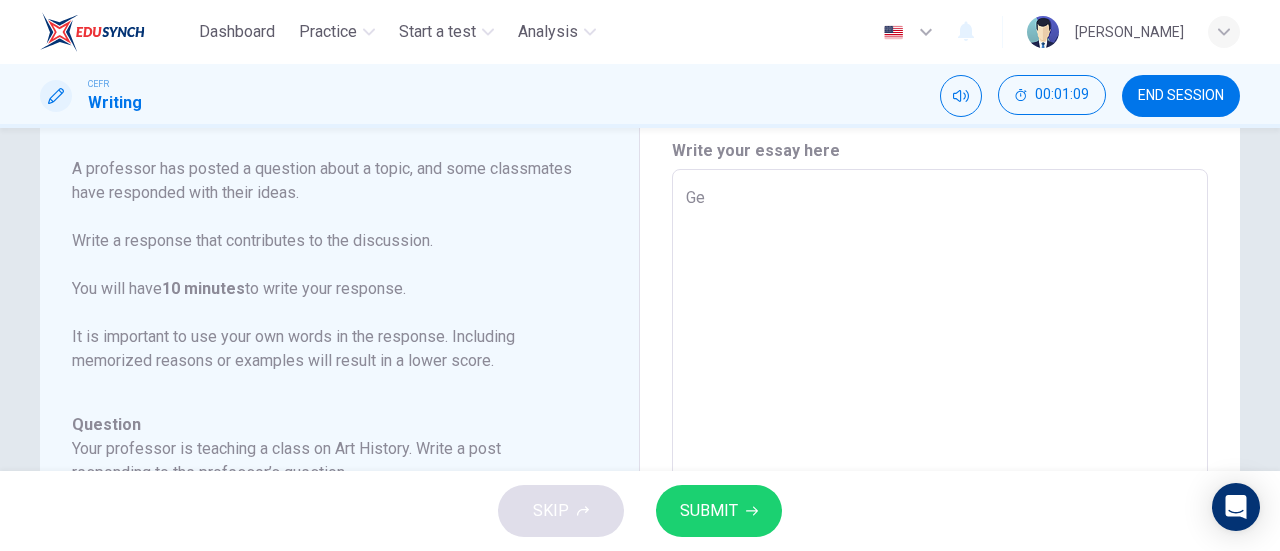 type on "x" 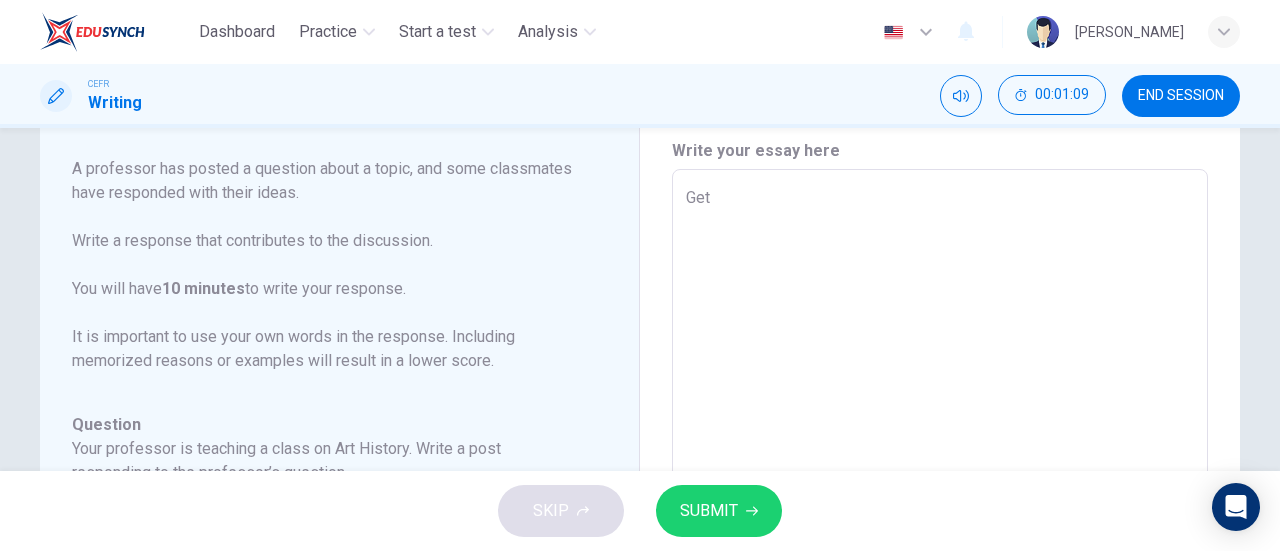 type on "x" 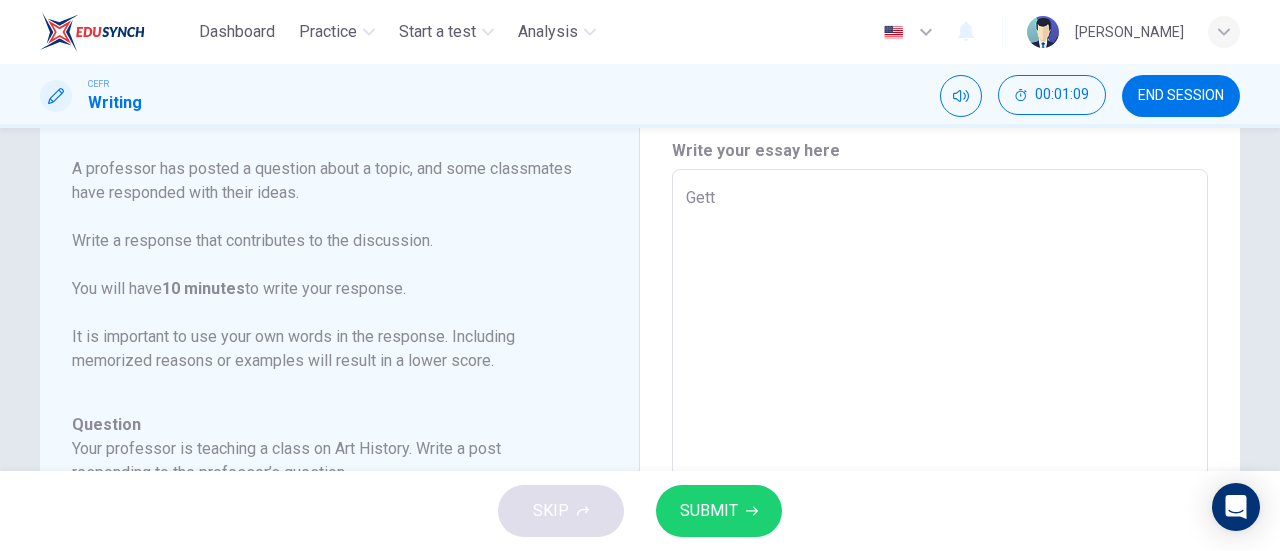 type on "x" 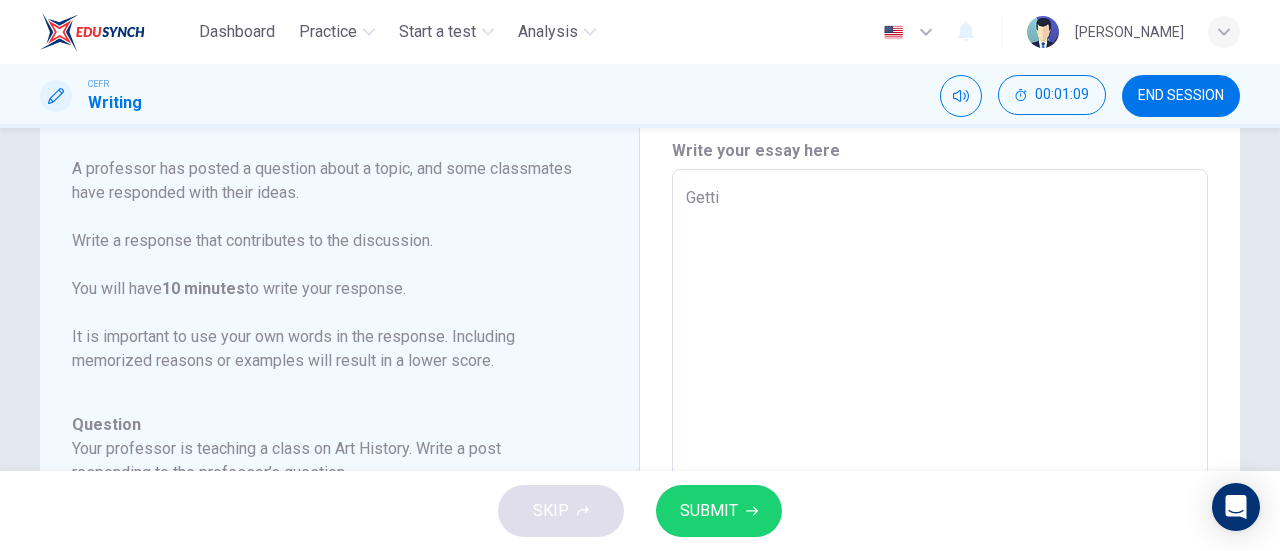 type on "x" 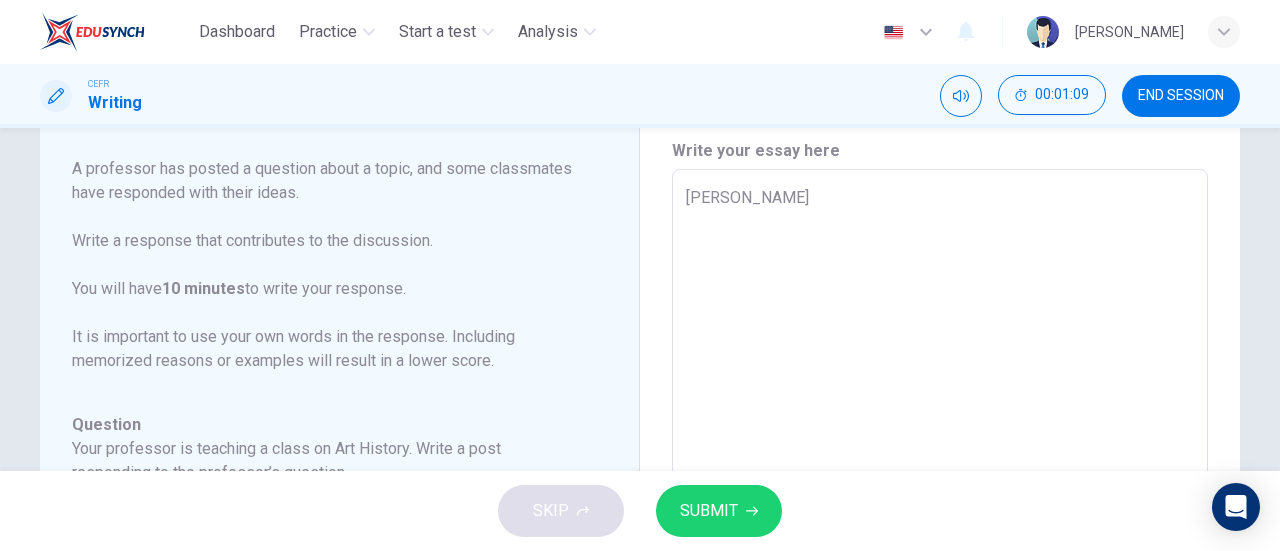 type on "x" 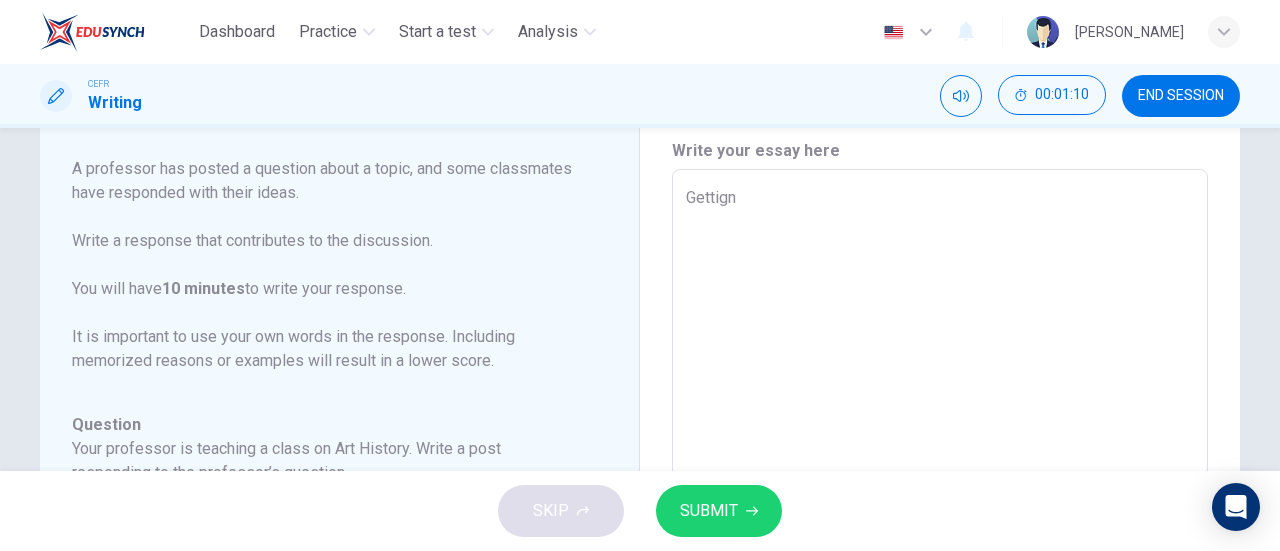 type on "Gettign" 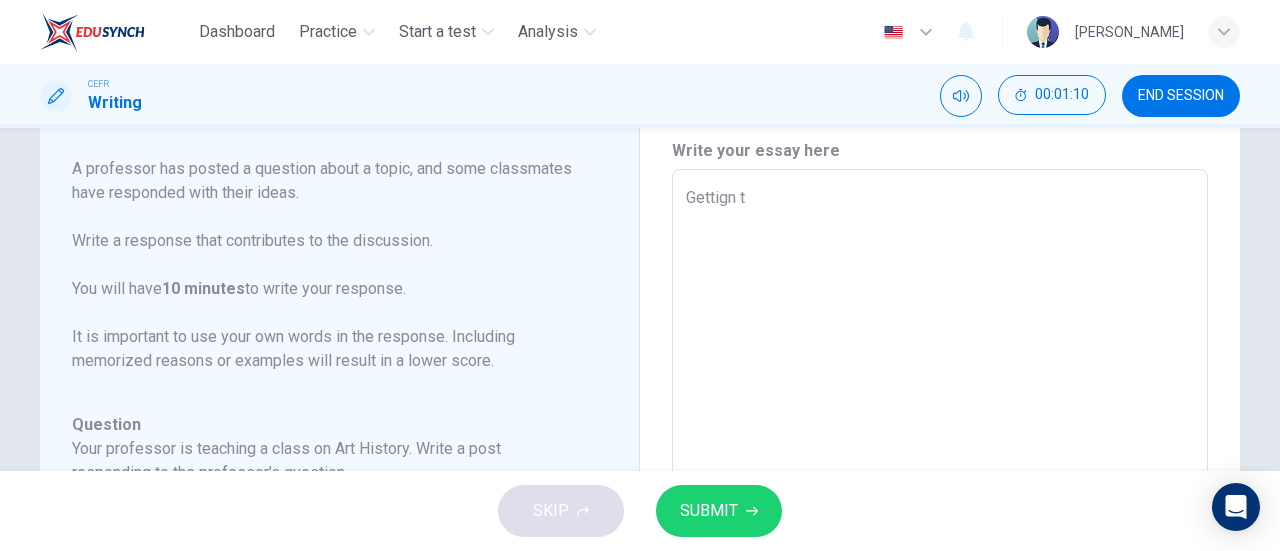 type on "x" 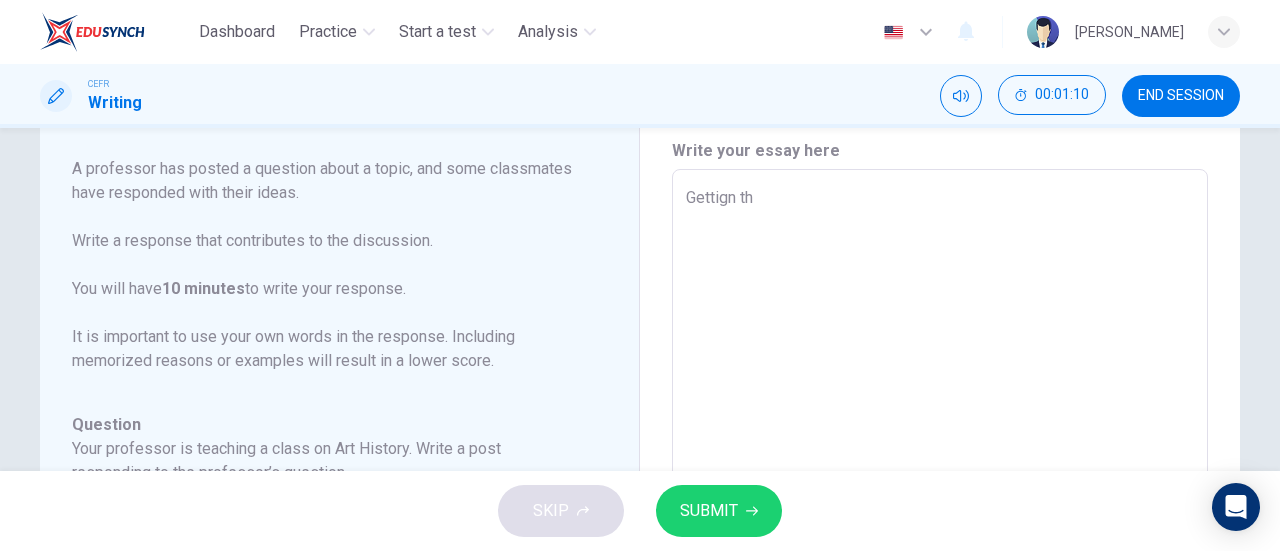 type on "x" 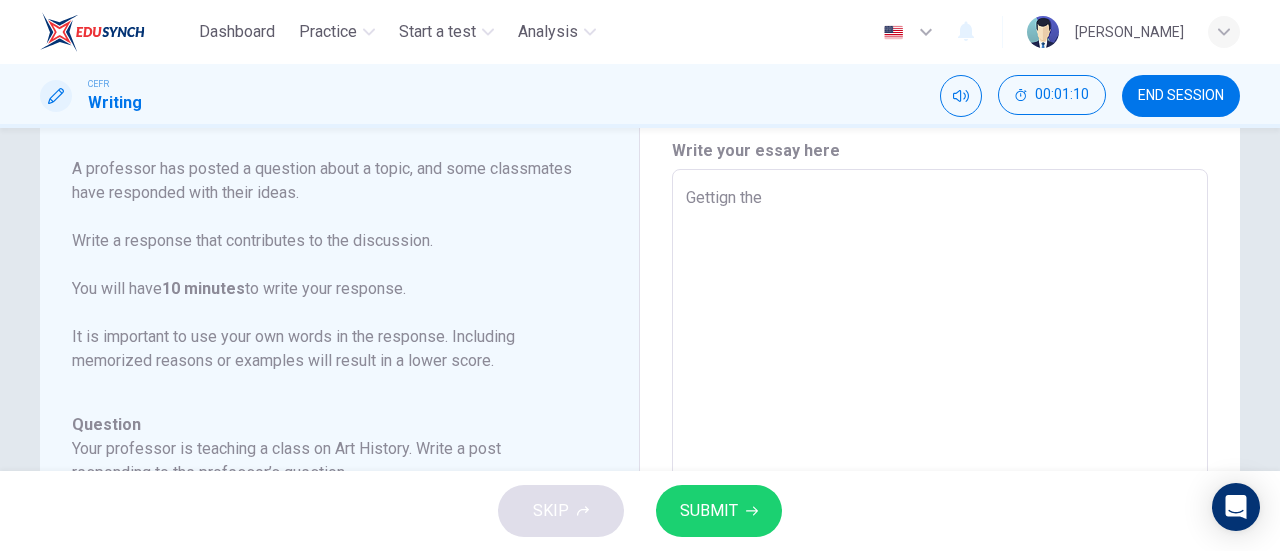 type on "x" 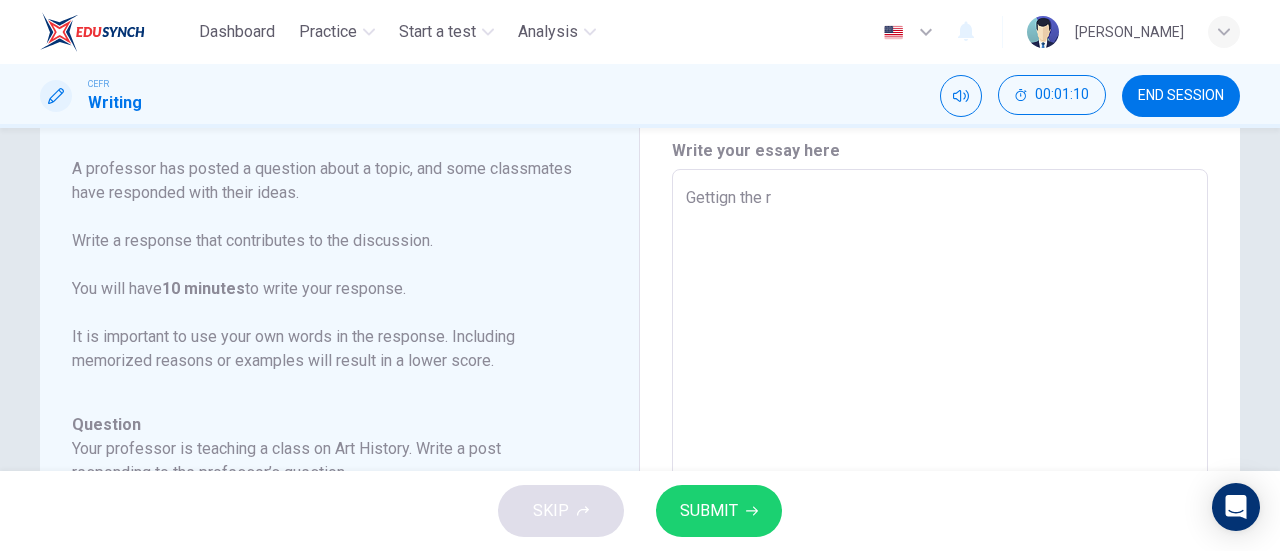 type on "x" 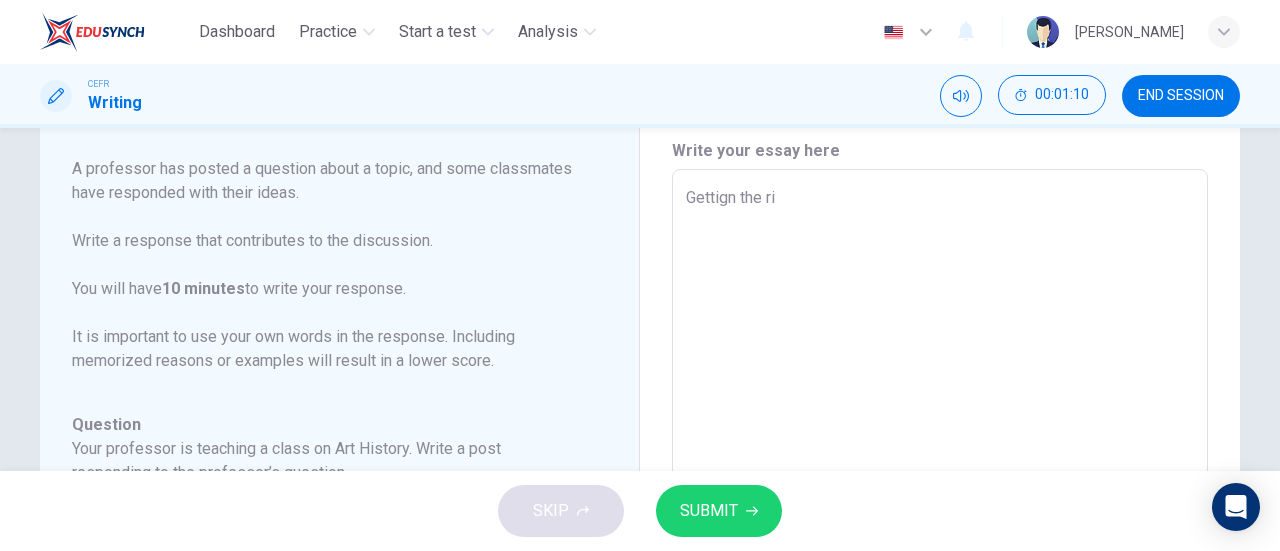 type on "x" 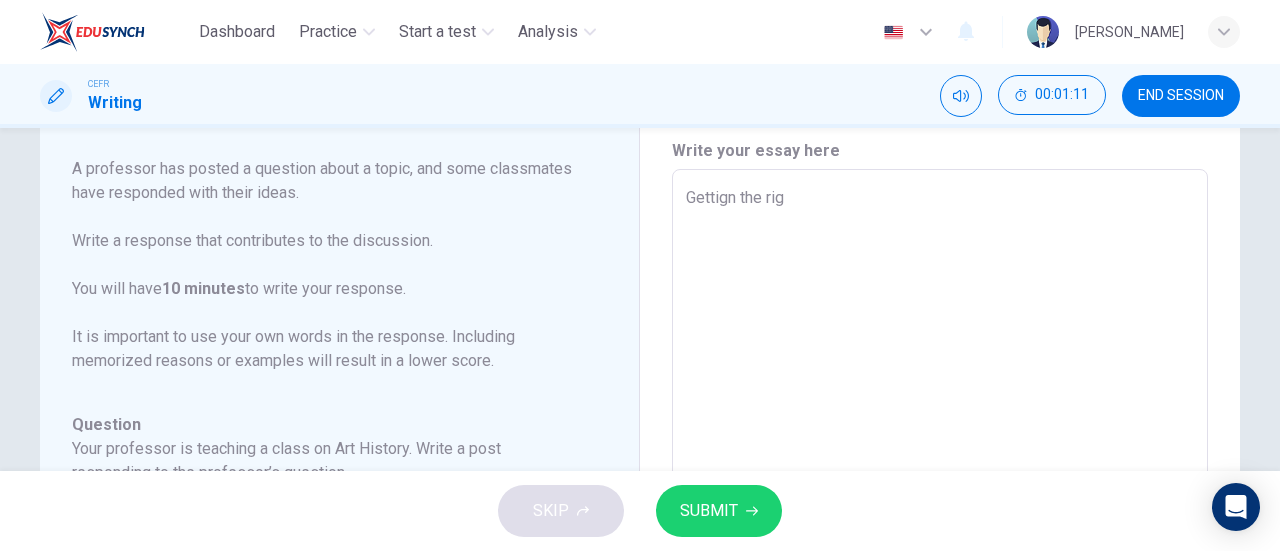 type on "Gettign the righ" 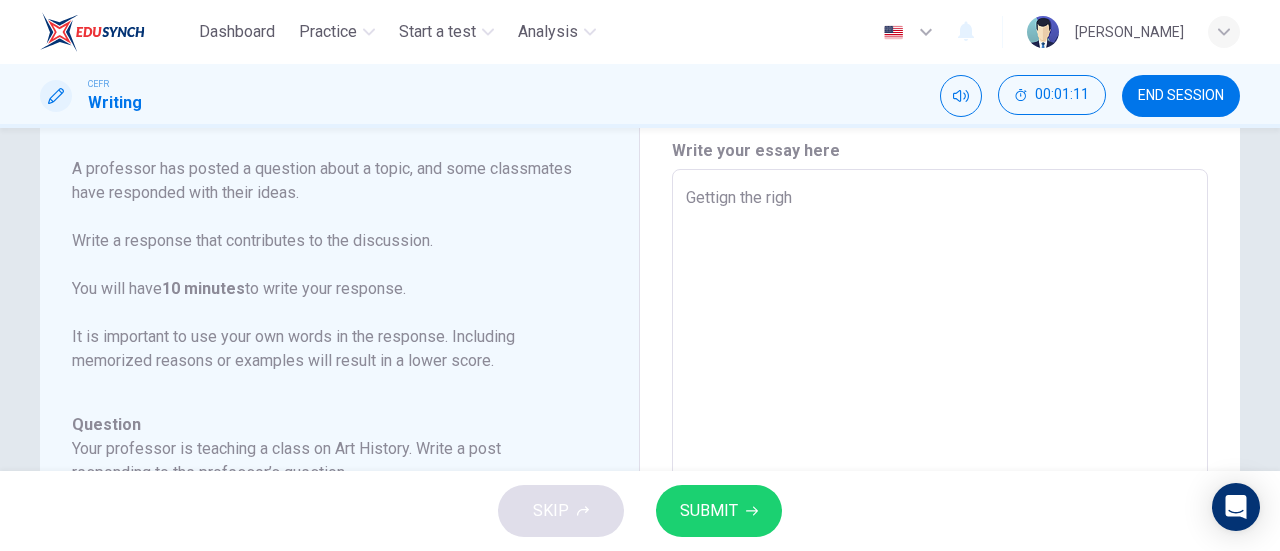 type on "x" 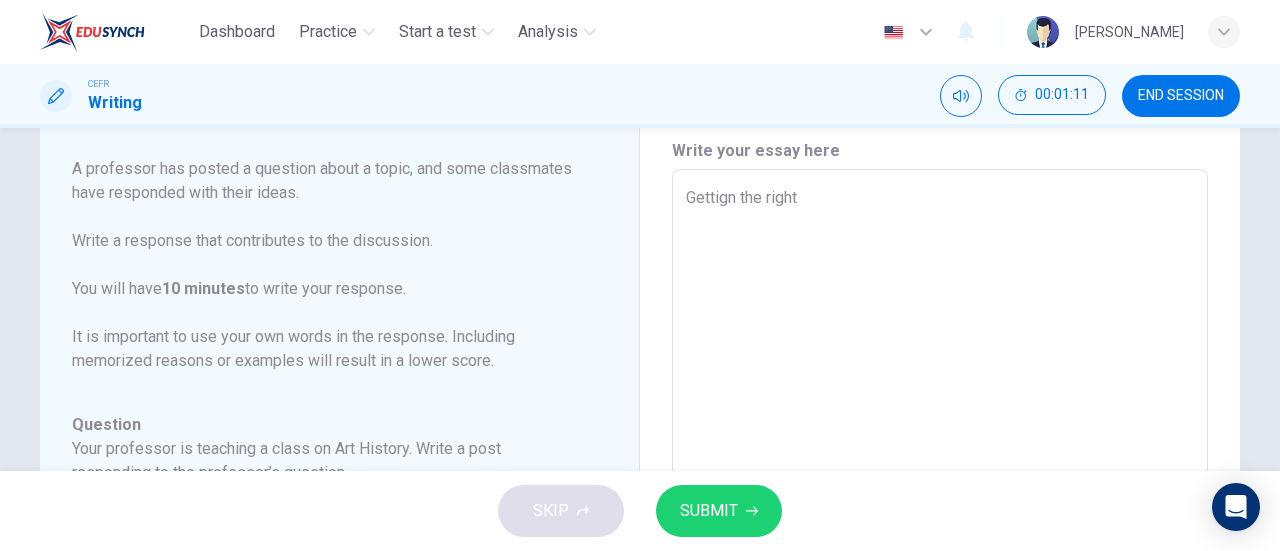 type on "x" 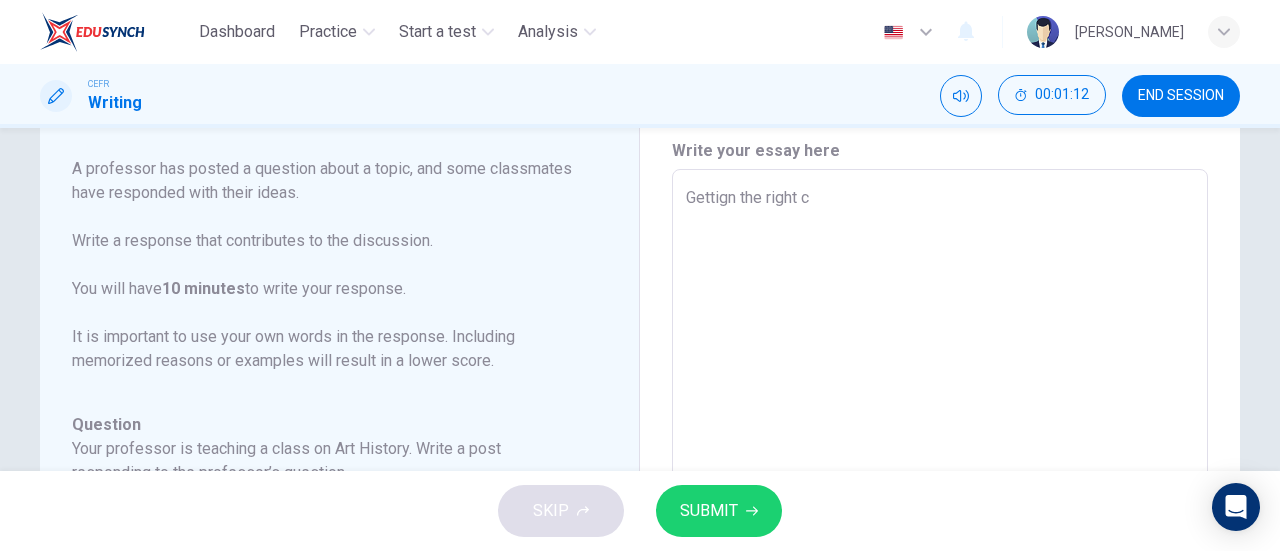type on "Gettign the right co" 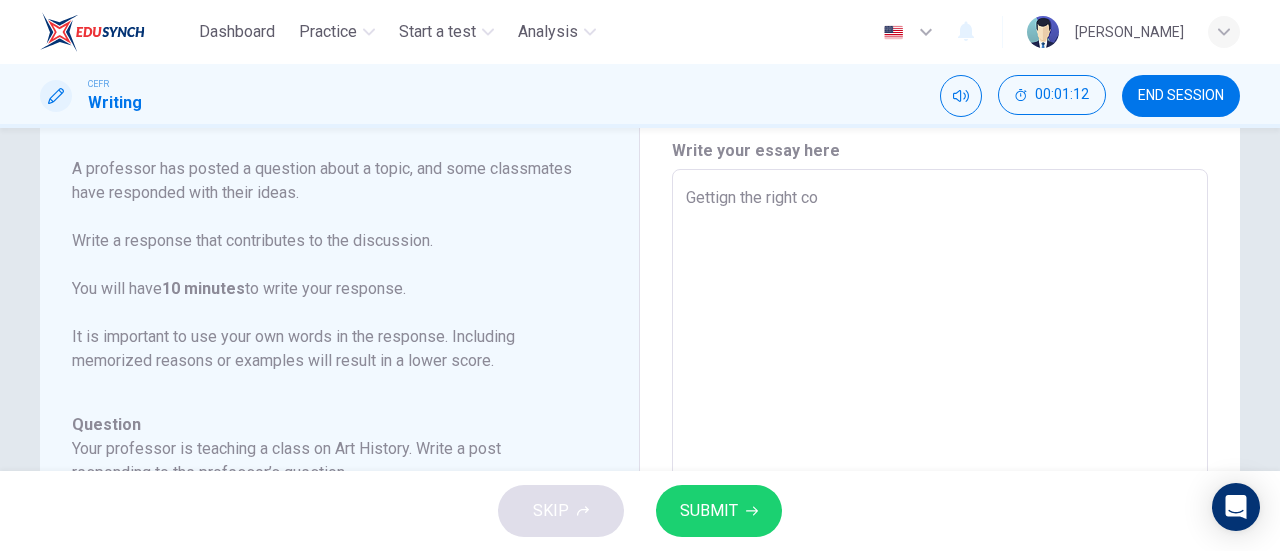 type on "x" 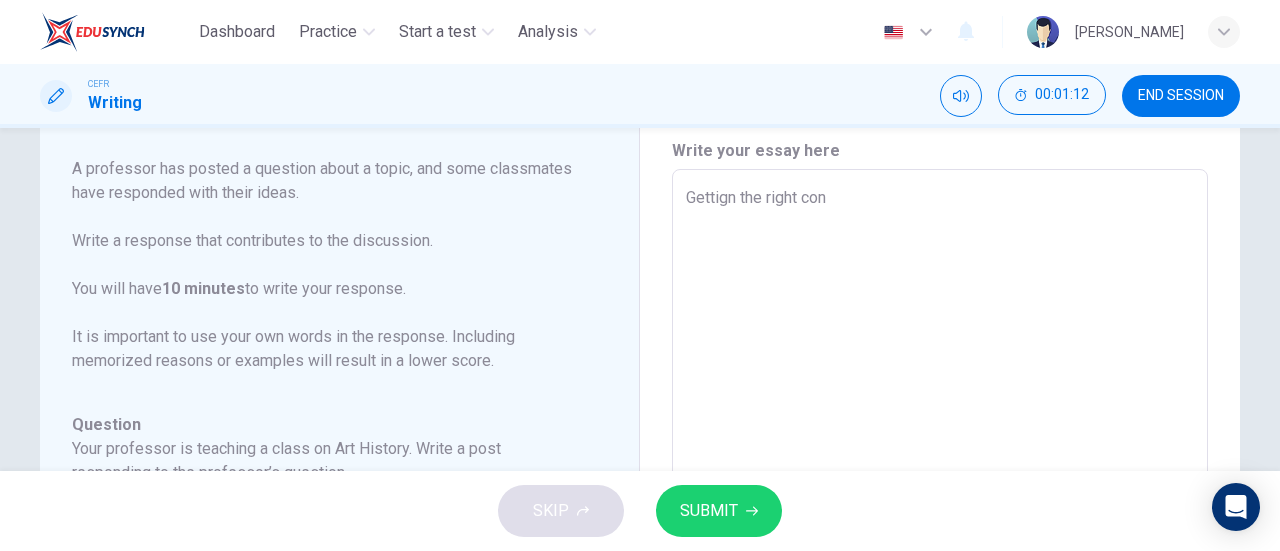 type on "x" 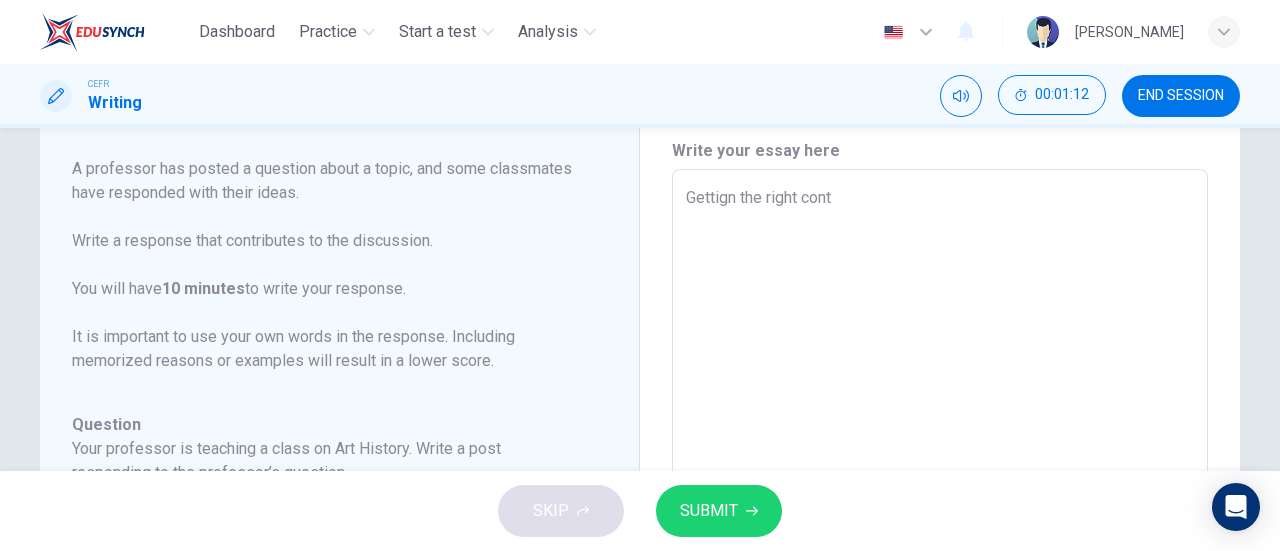 type on "x" 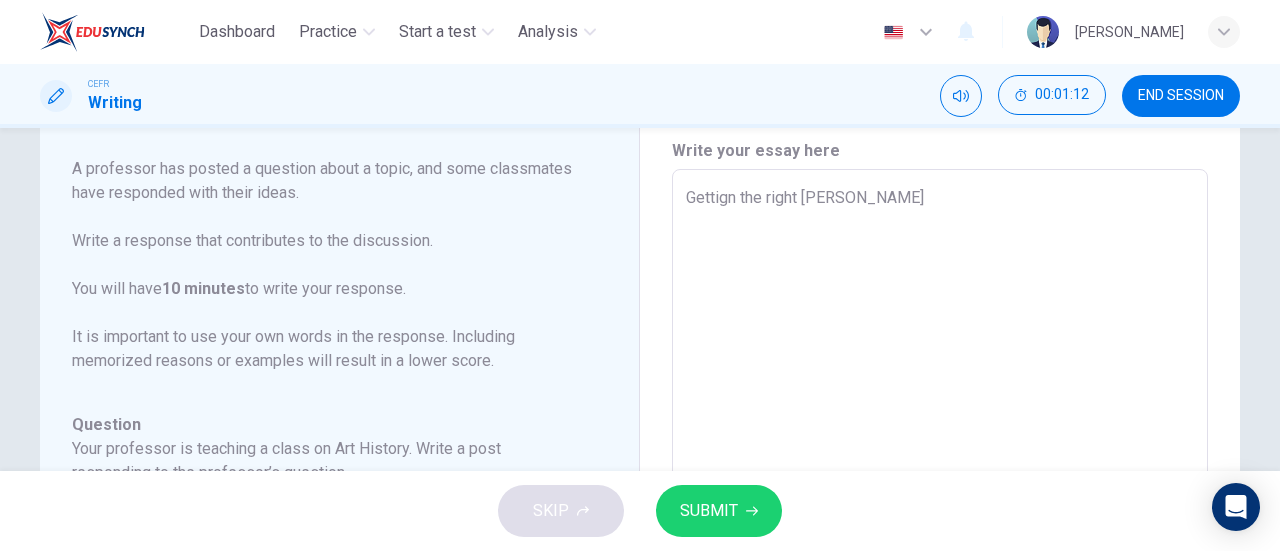 type on "x" 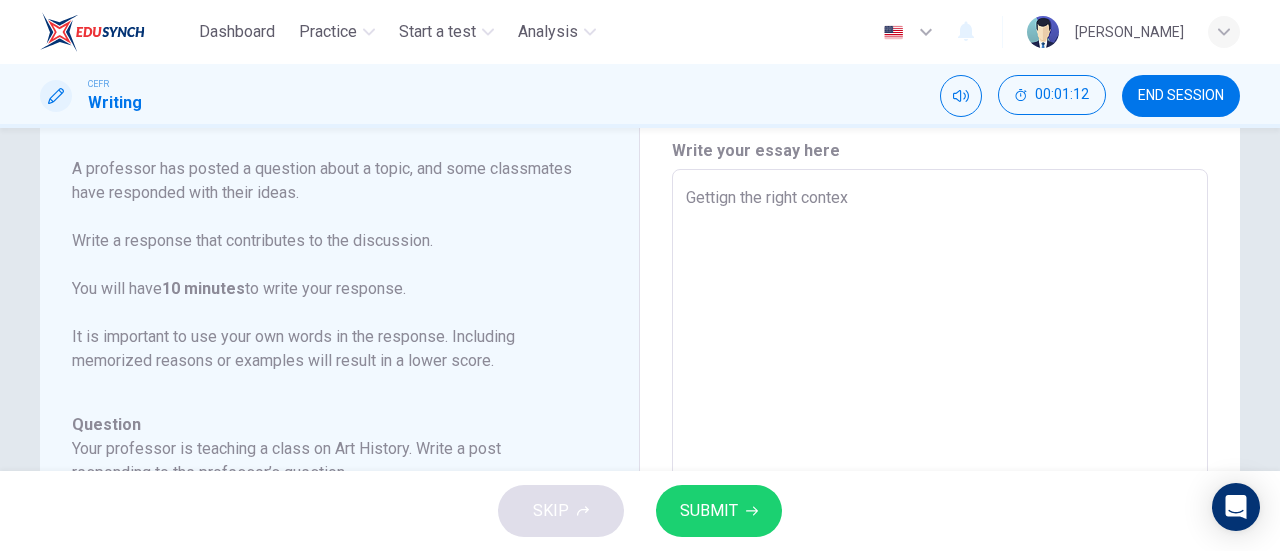 type on "x" 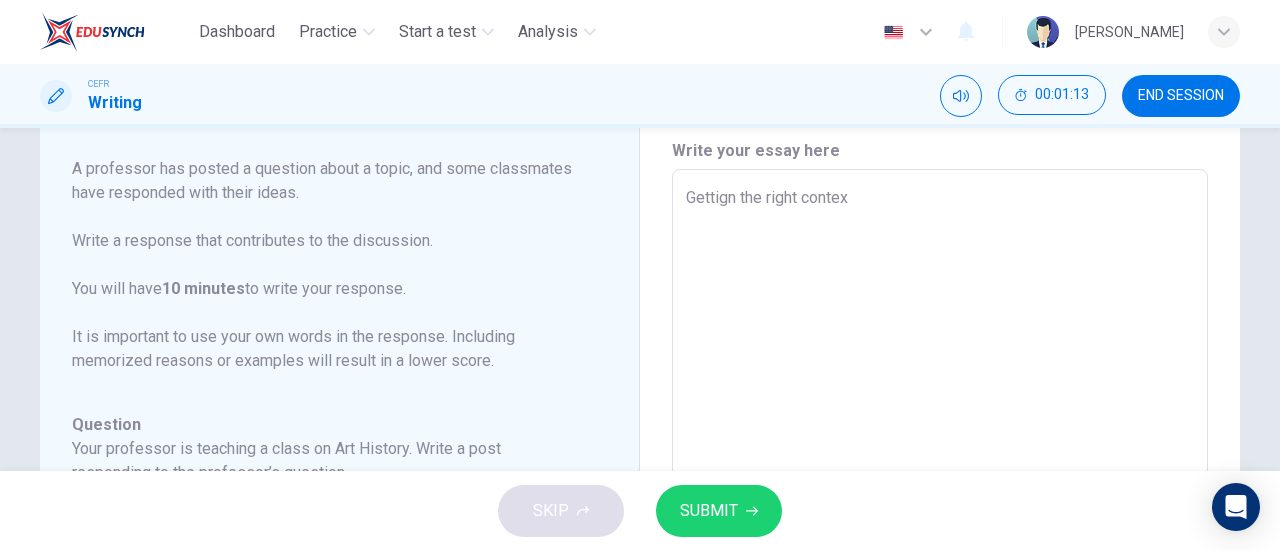 type on "Gettign the right context" 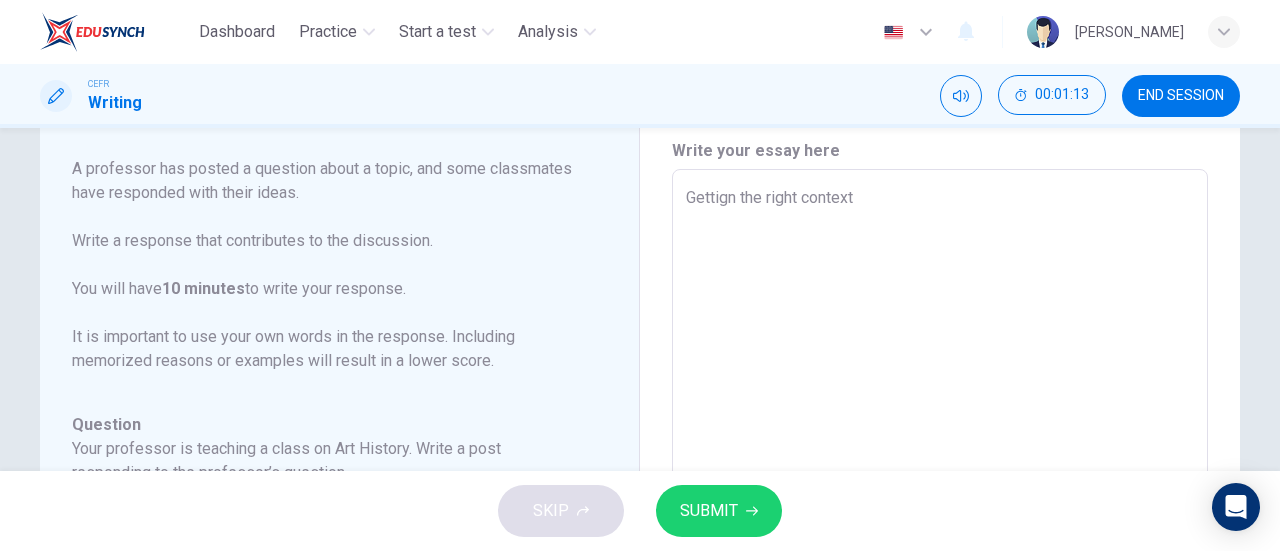 type on "Gettign the right context" 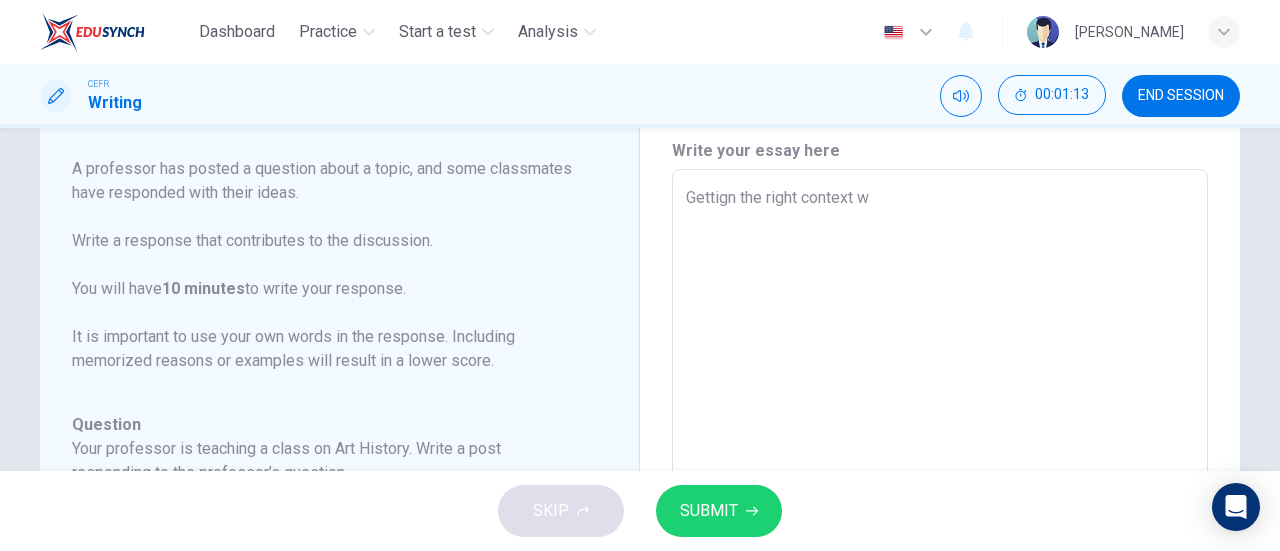 type on "x" 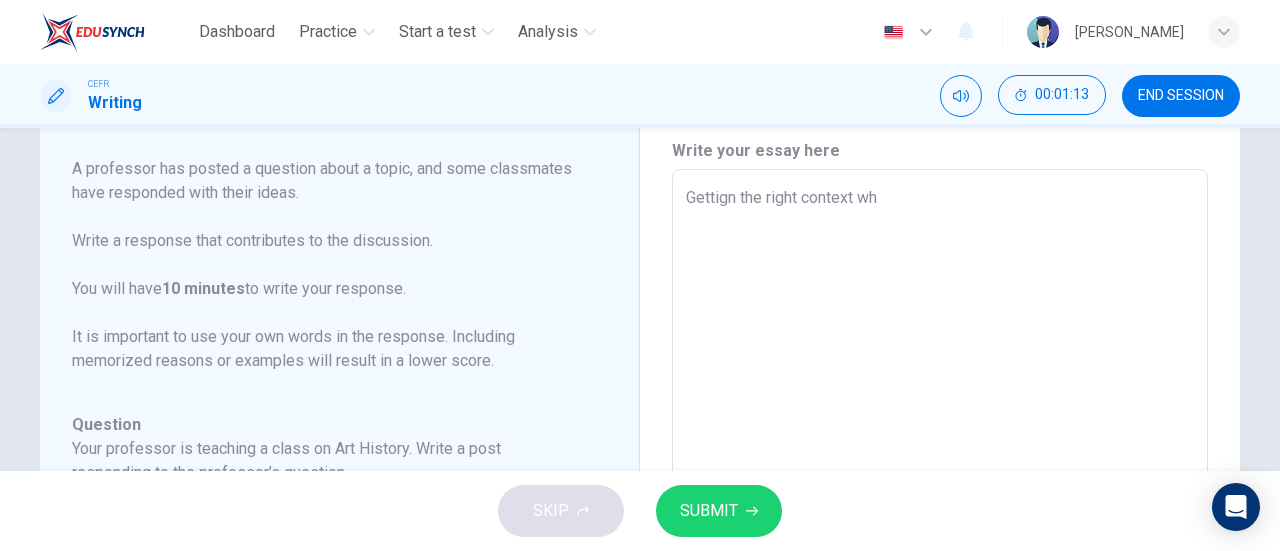 type on "x" 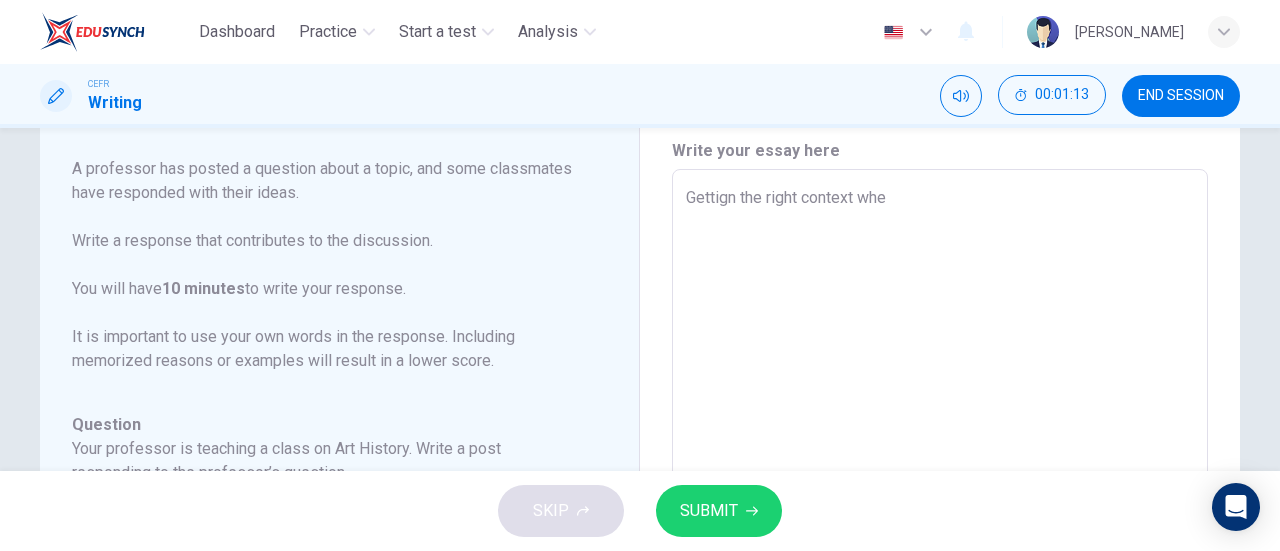 type on "x" 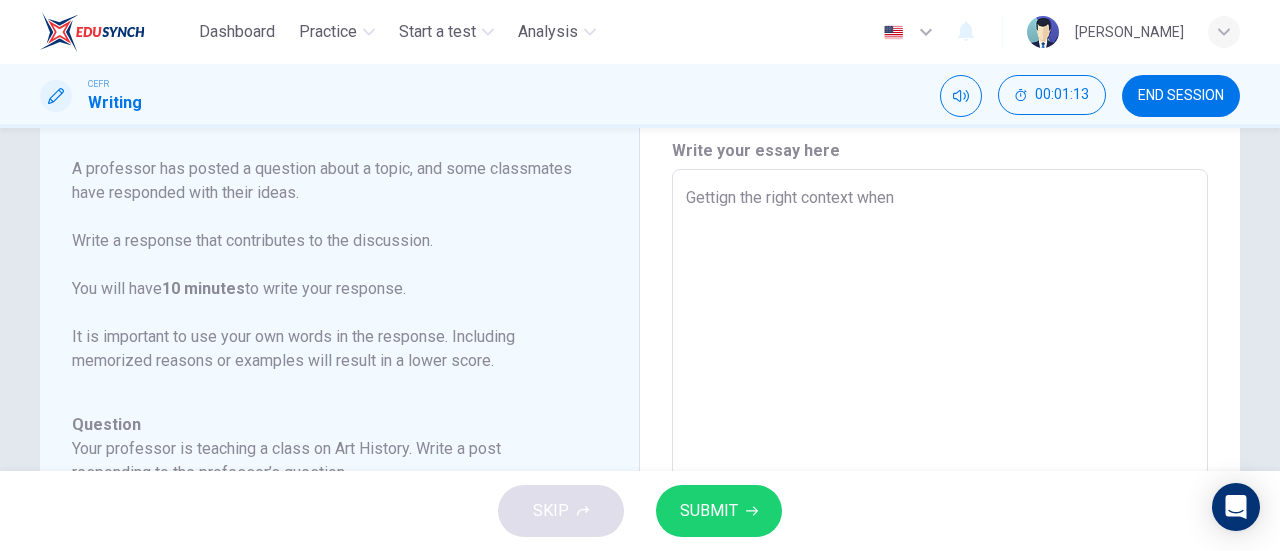 type on "x" 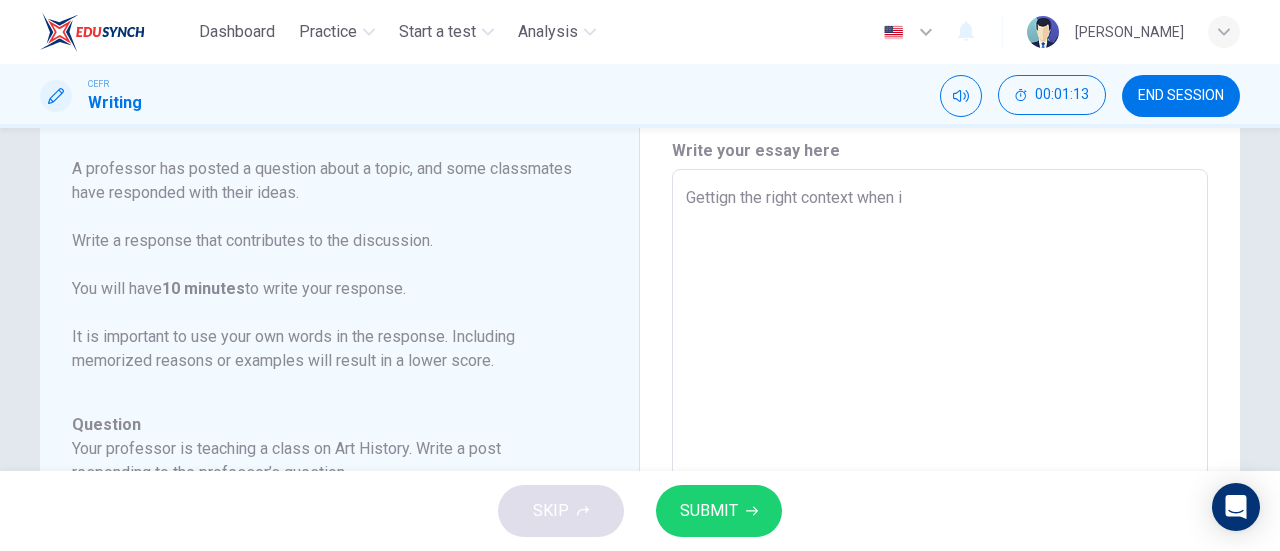type on "x" 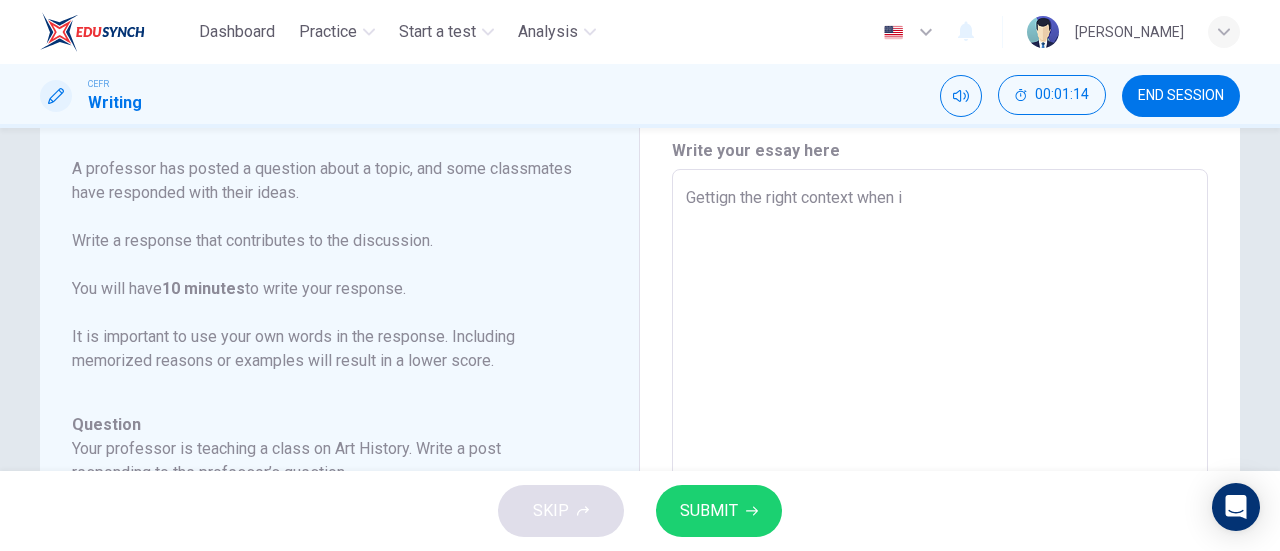 type on "Gettign the right context when in" 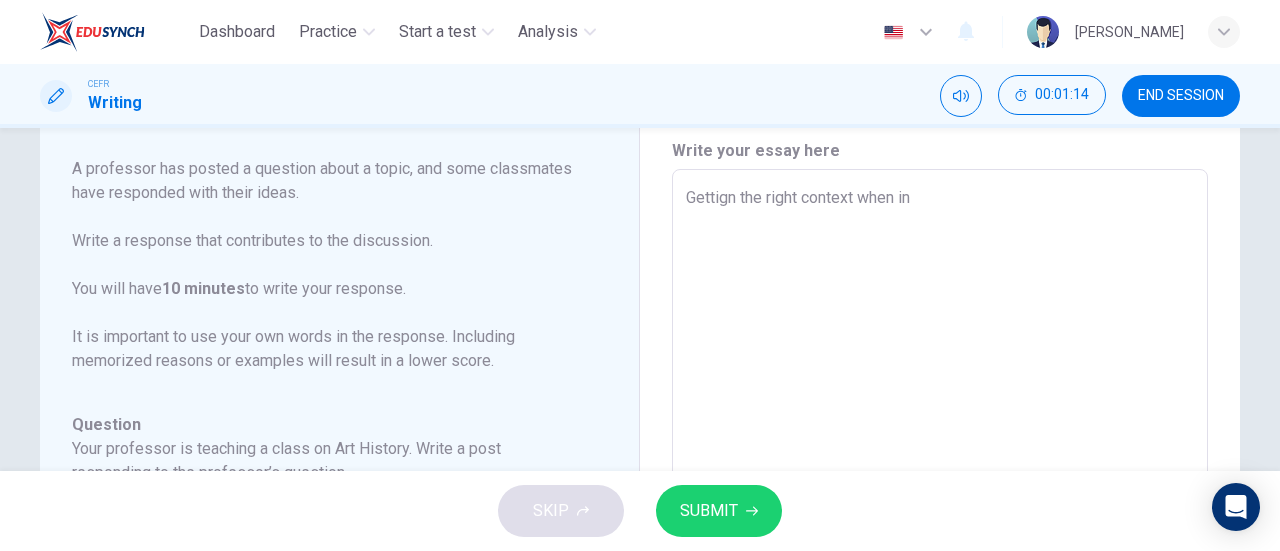 type on "Gettign the right context when int" 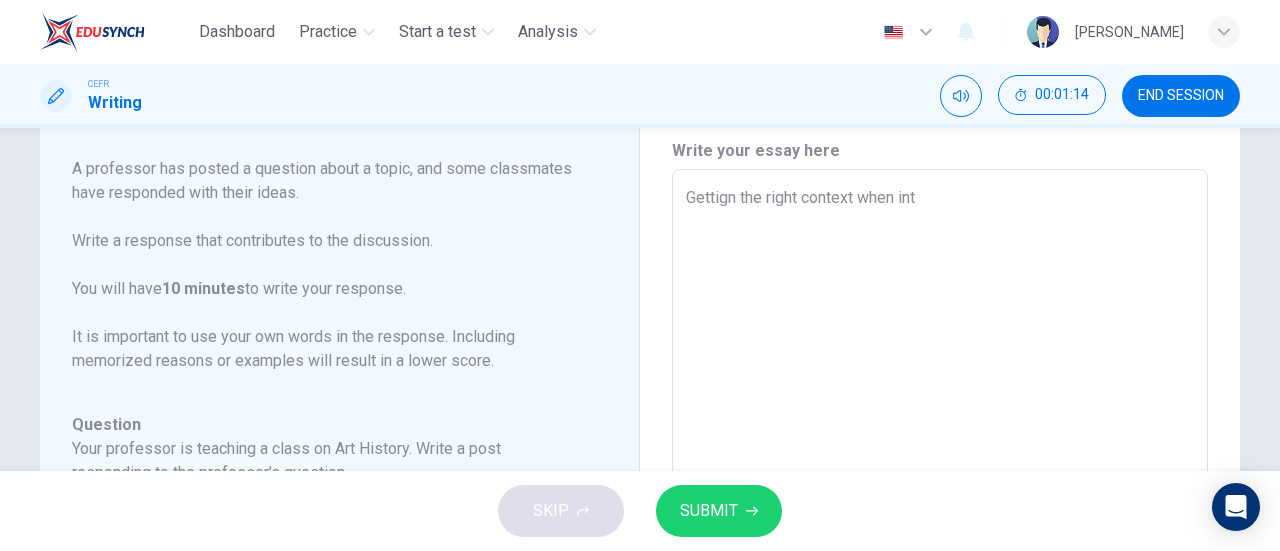 type on "x" 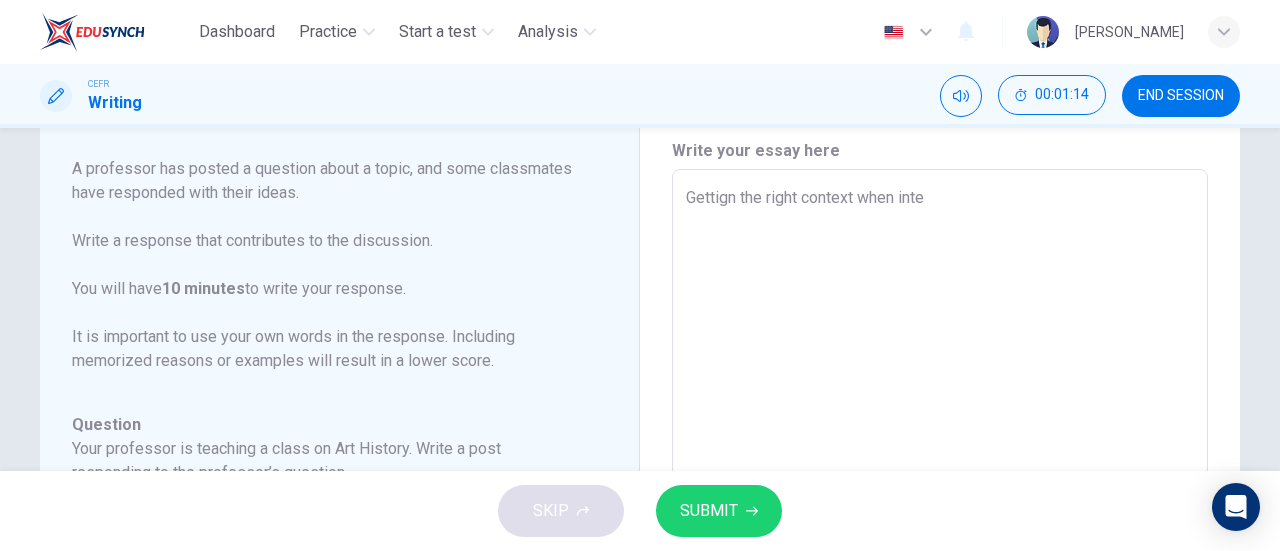 type on "x" 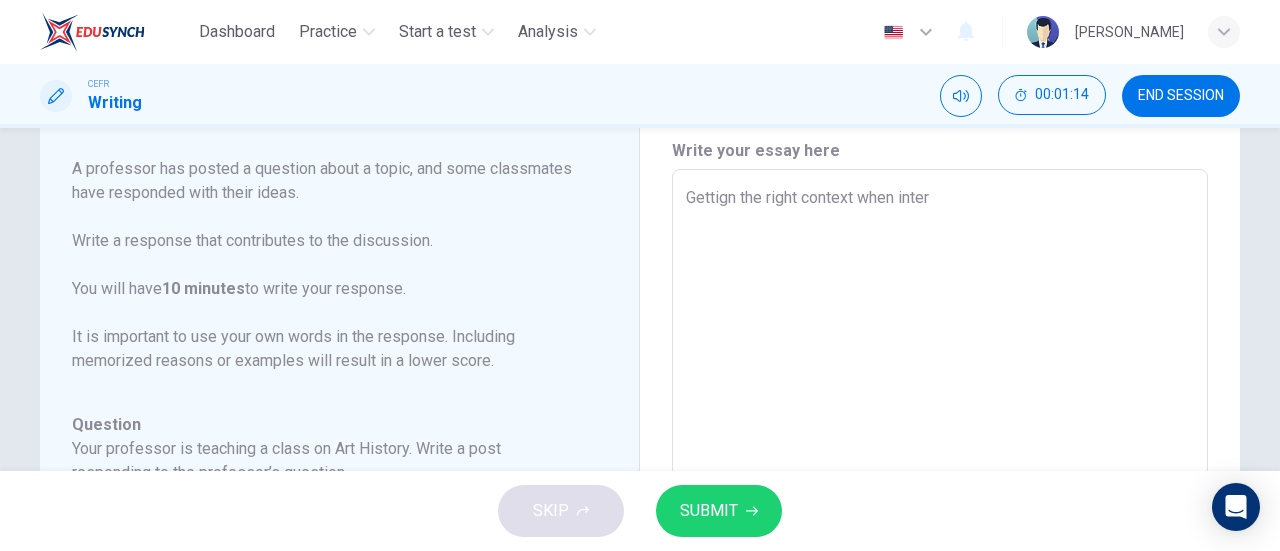type on "x" 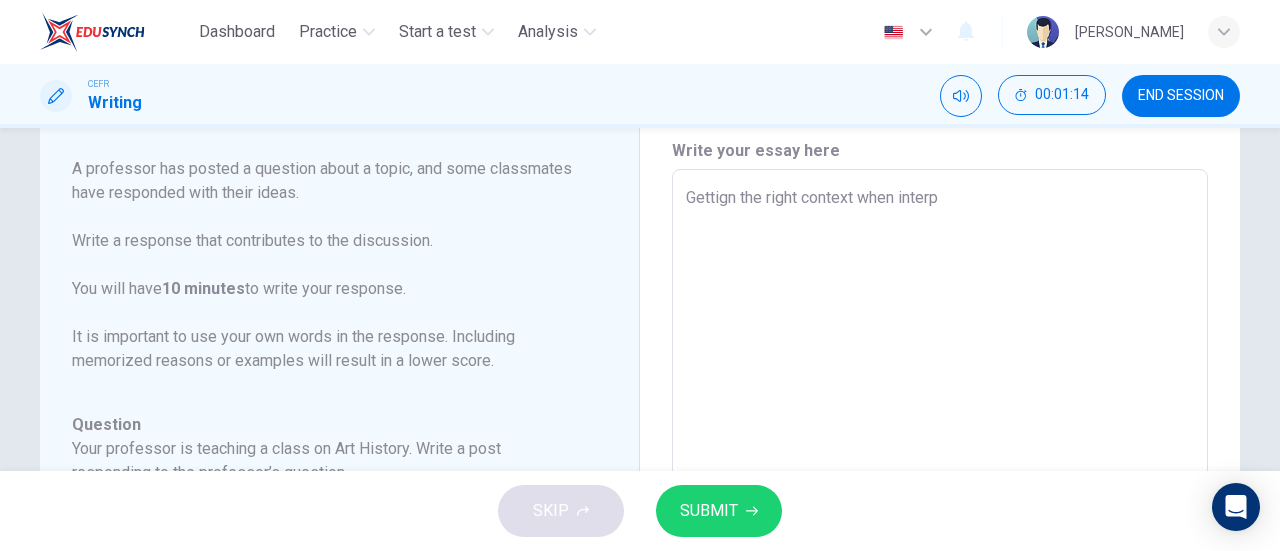 type on "x" 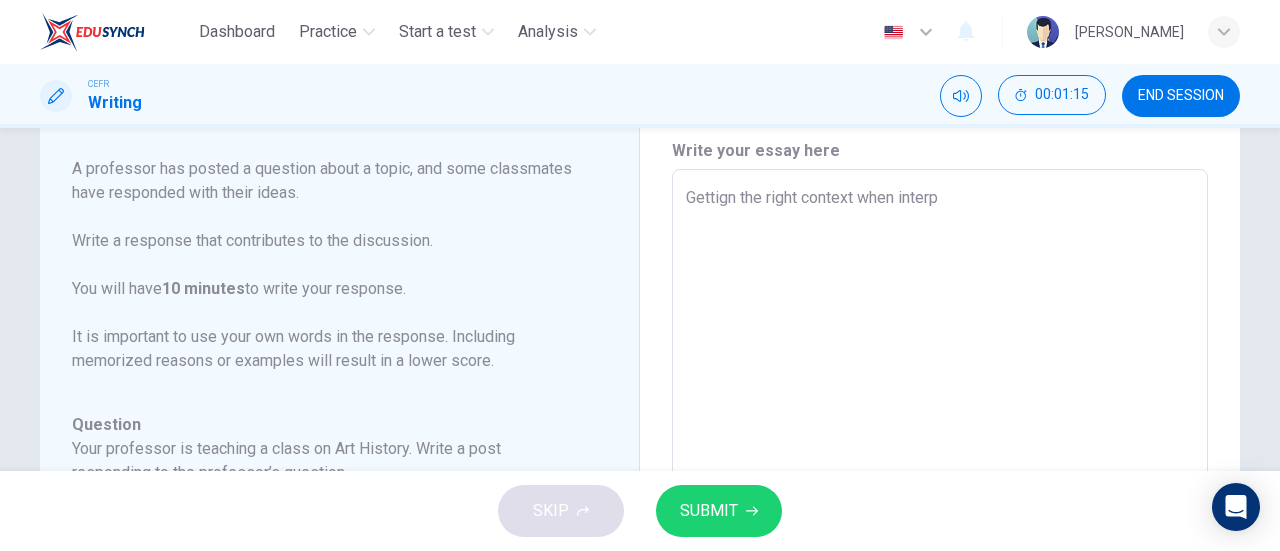 type on "Gettign the right context when interpr" 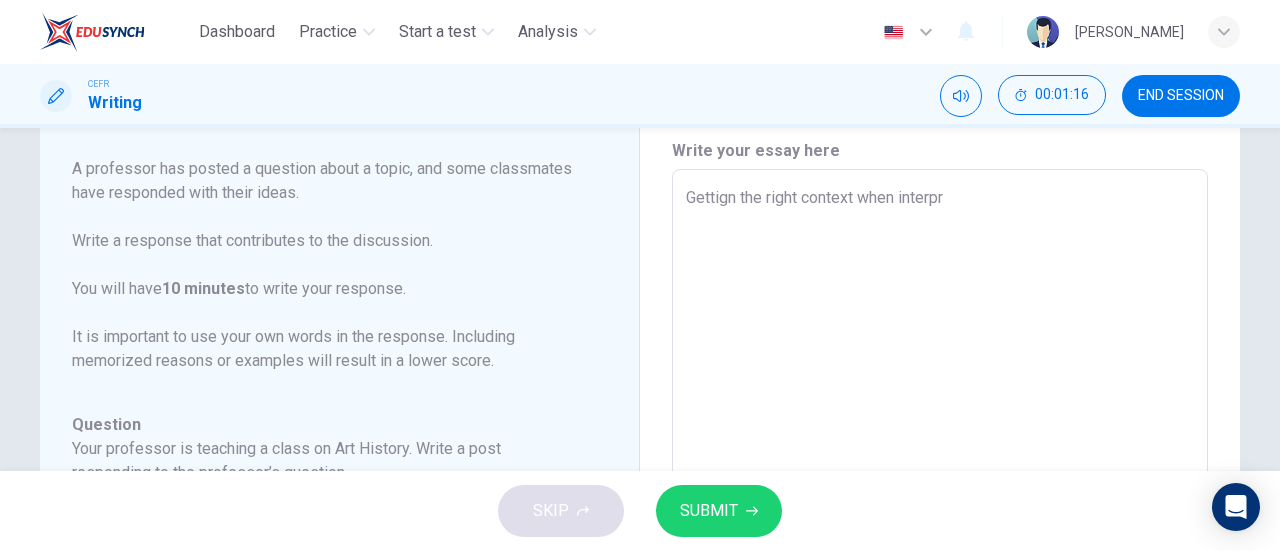 type on "Gettign the right context when interpre" 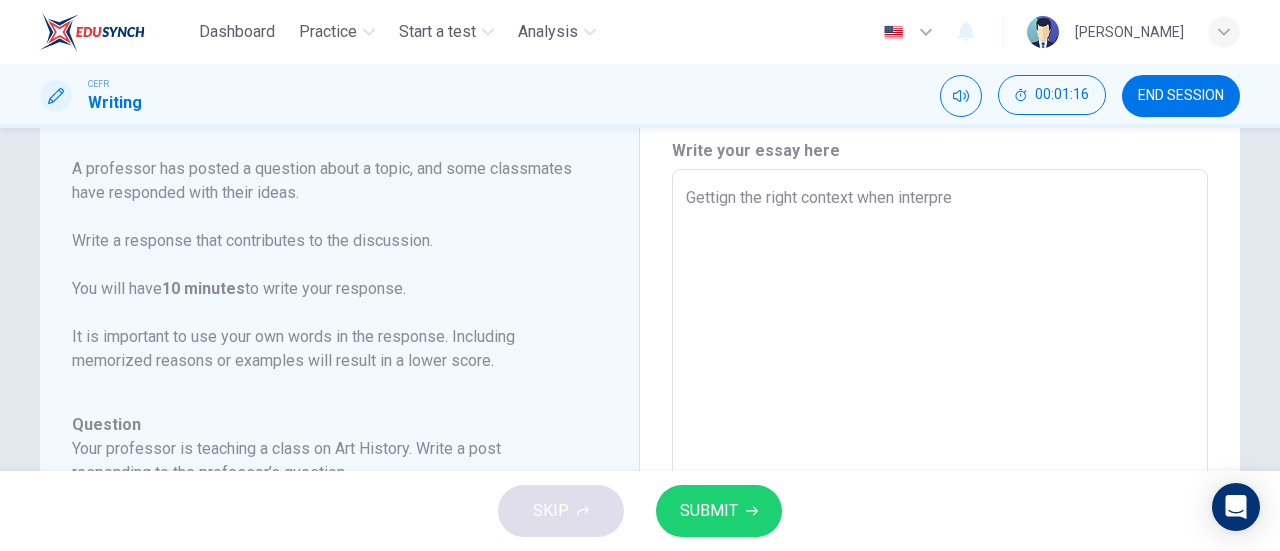 type on "Gettign the right context when interpret" 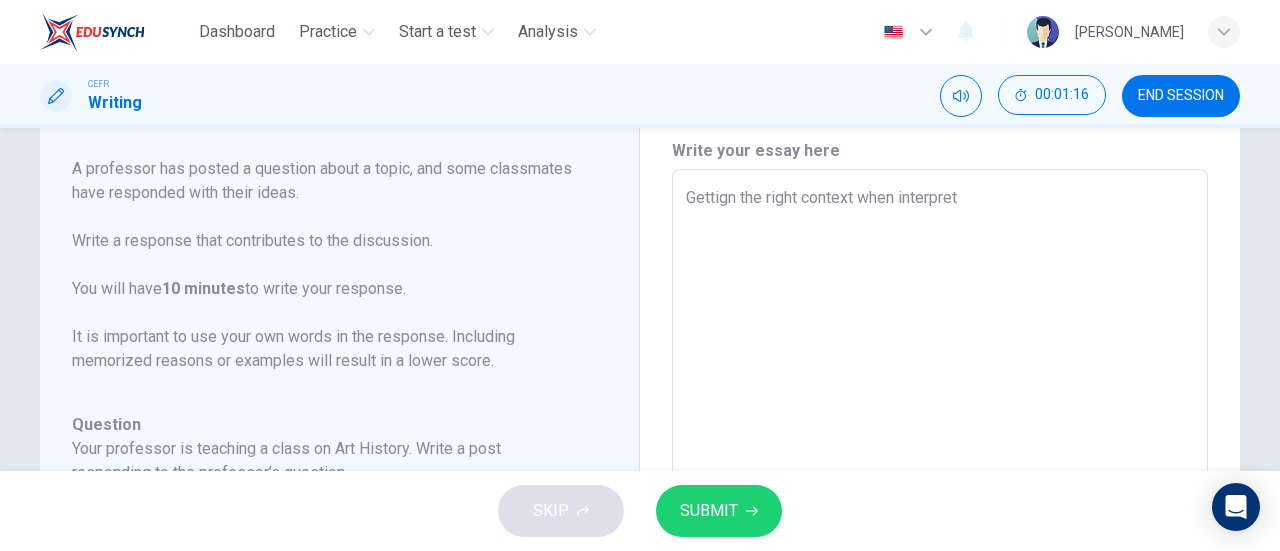 type on "x" 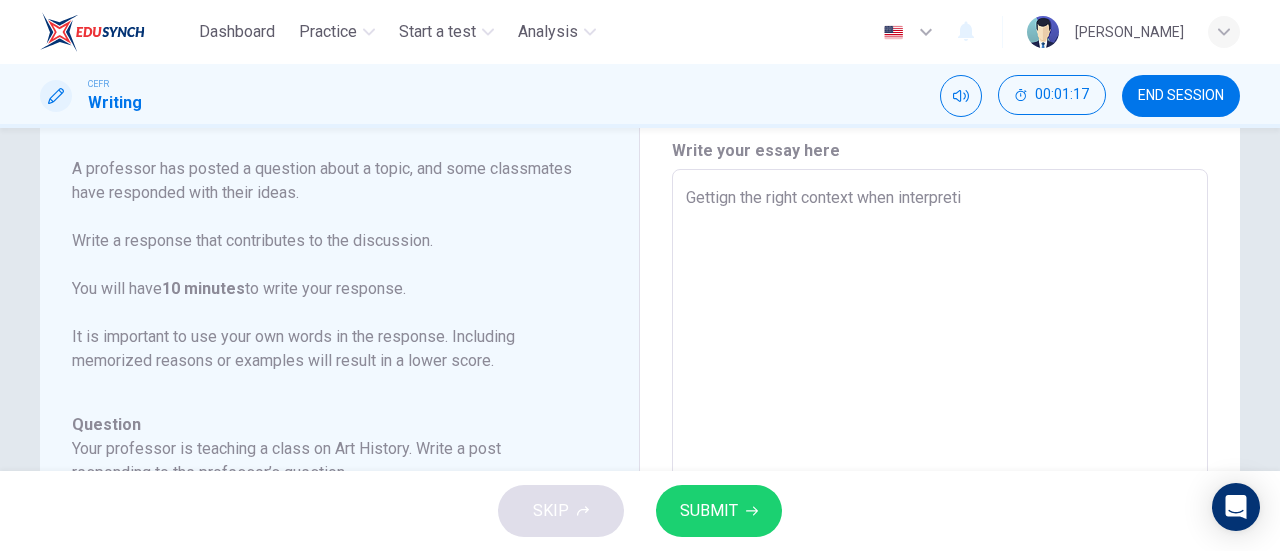 type on "Gettign the right context when interpretin" 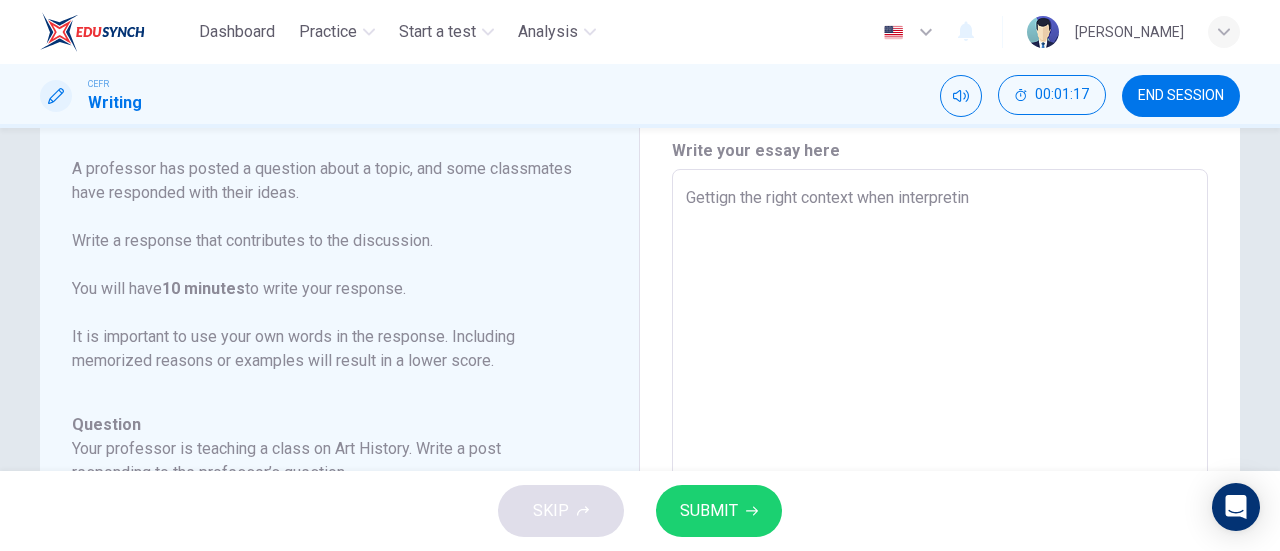 type on "x" 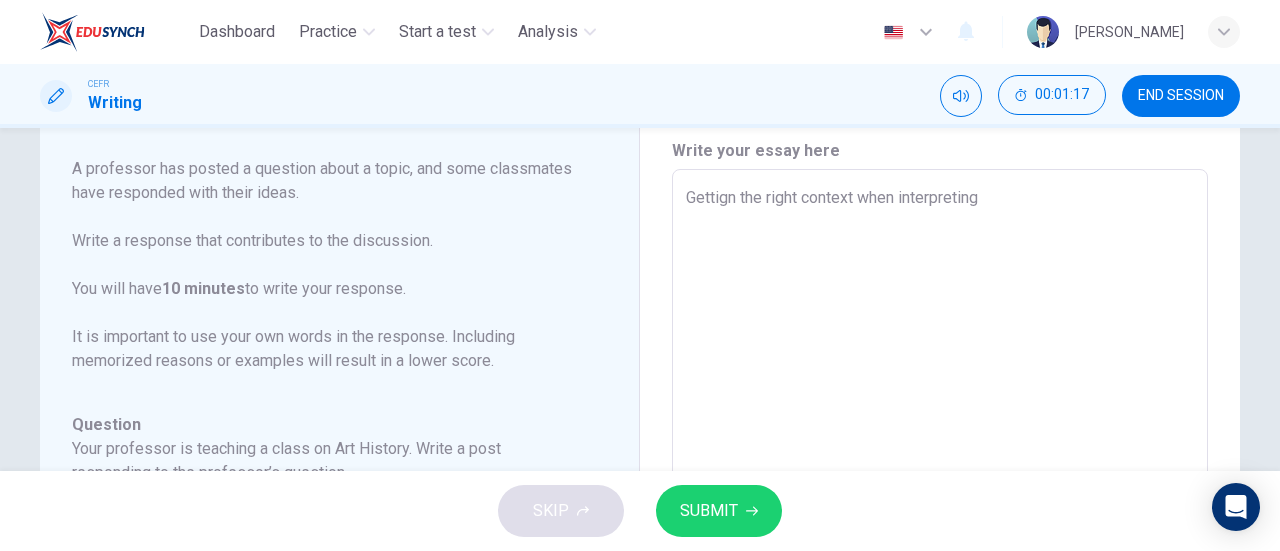 type on "x" 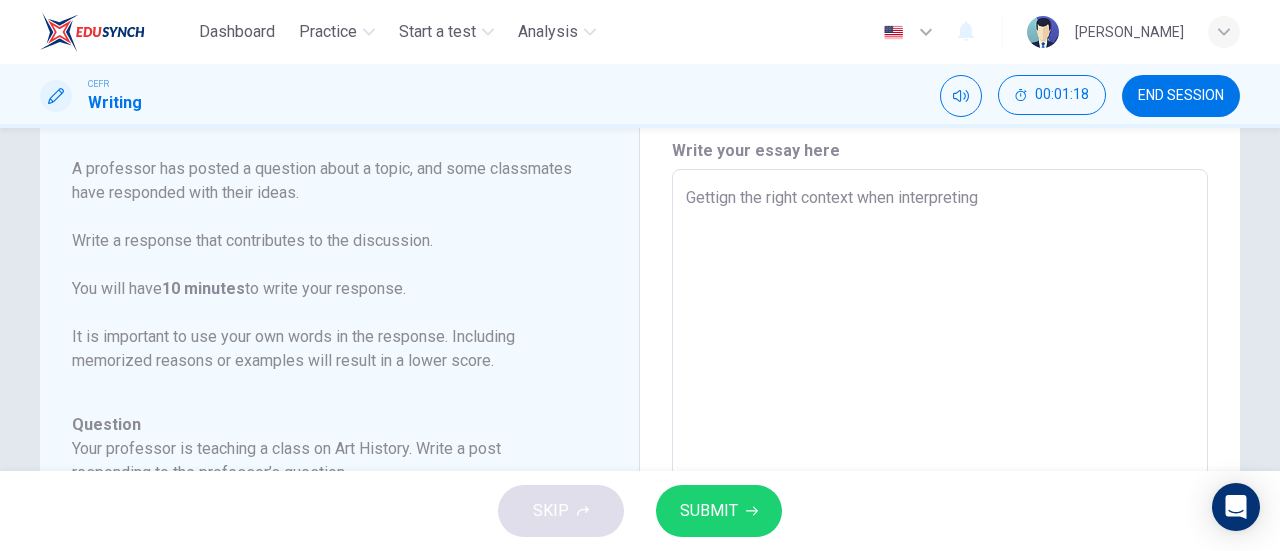 type on "Gettign the right context when interpreting a" 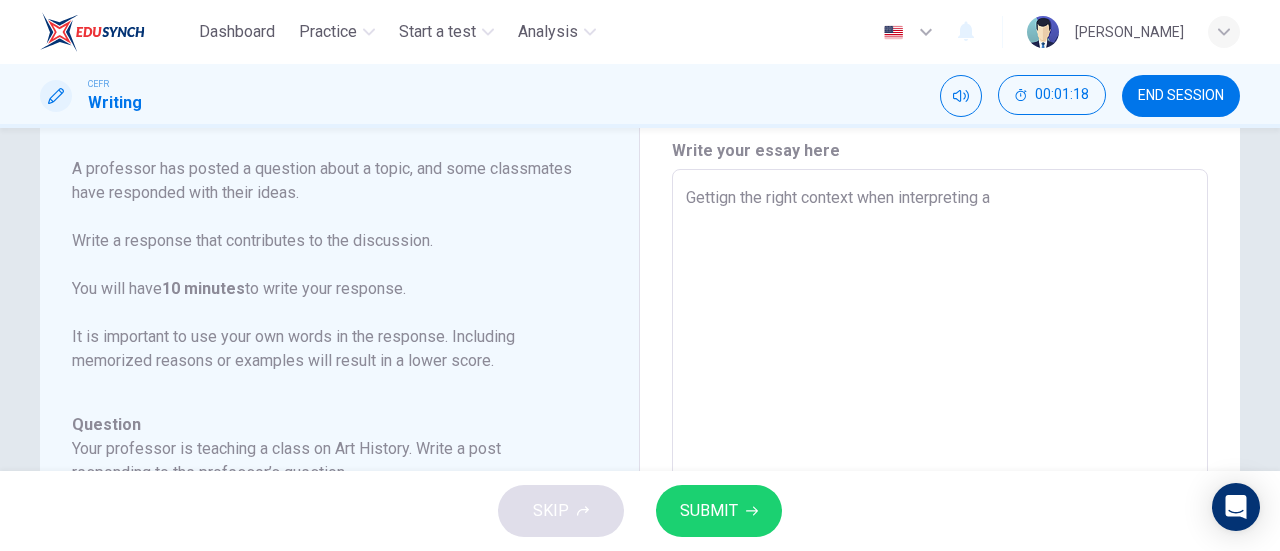 type on "Gettign the right context when interpreting ar" 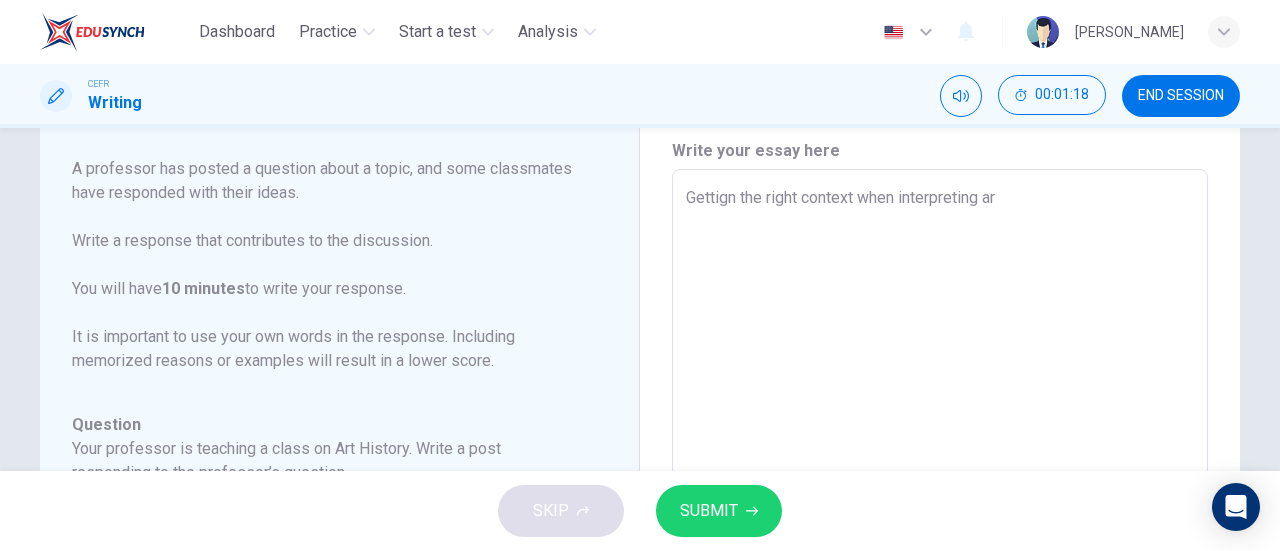 type on "x" 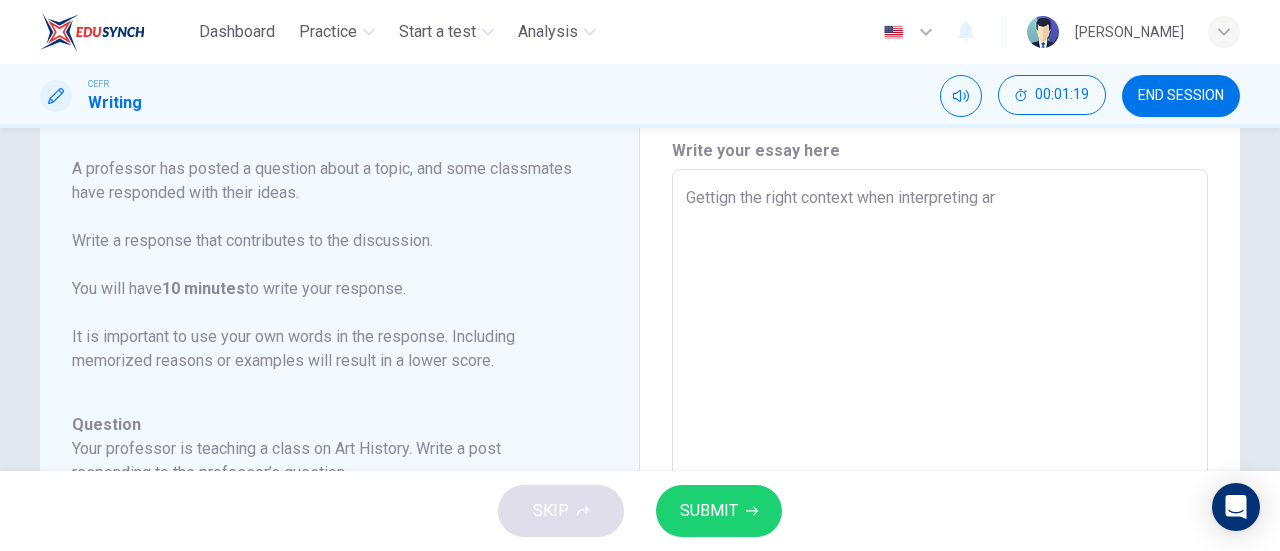 type on "Gettign the right context when interpreting art" 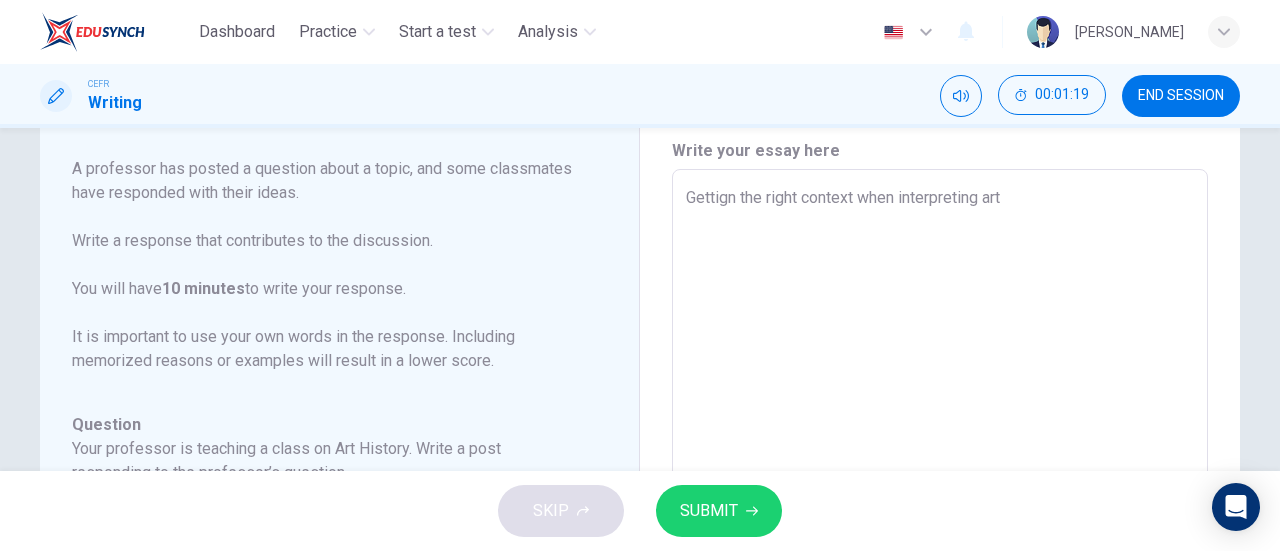 type on "Gettign the right context when interpreting art" 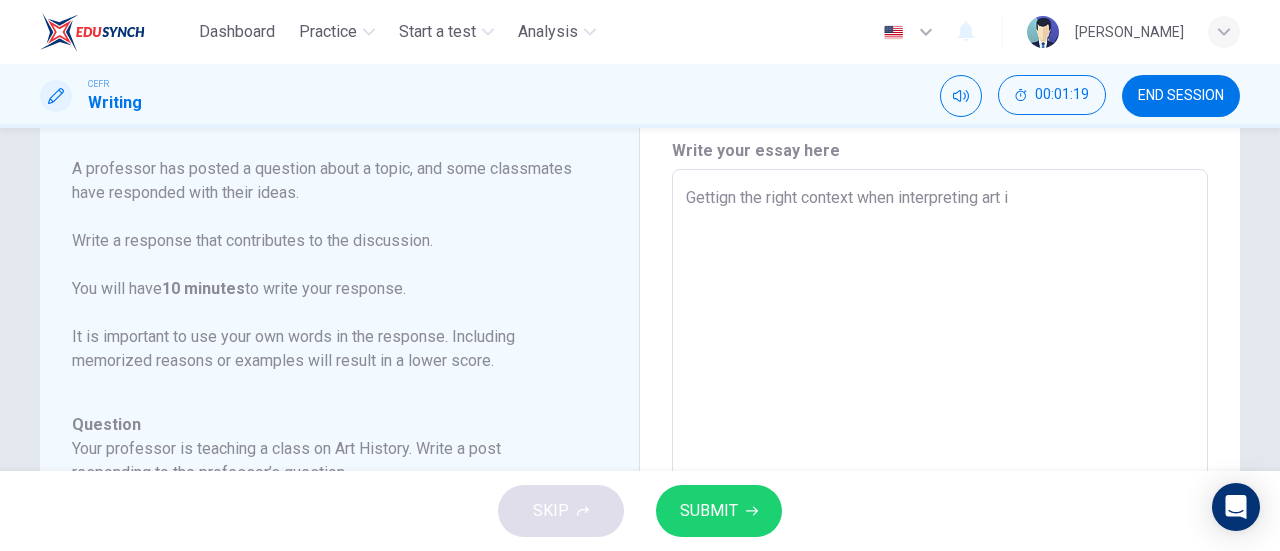 type on "x" 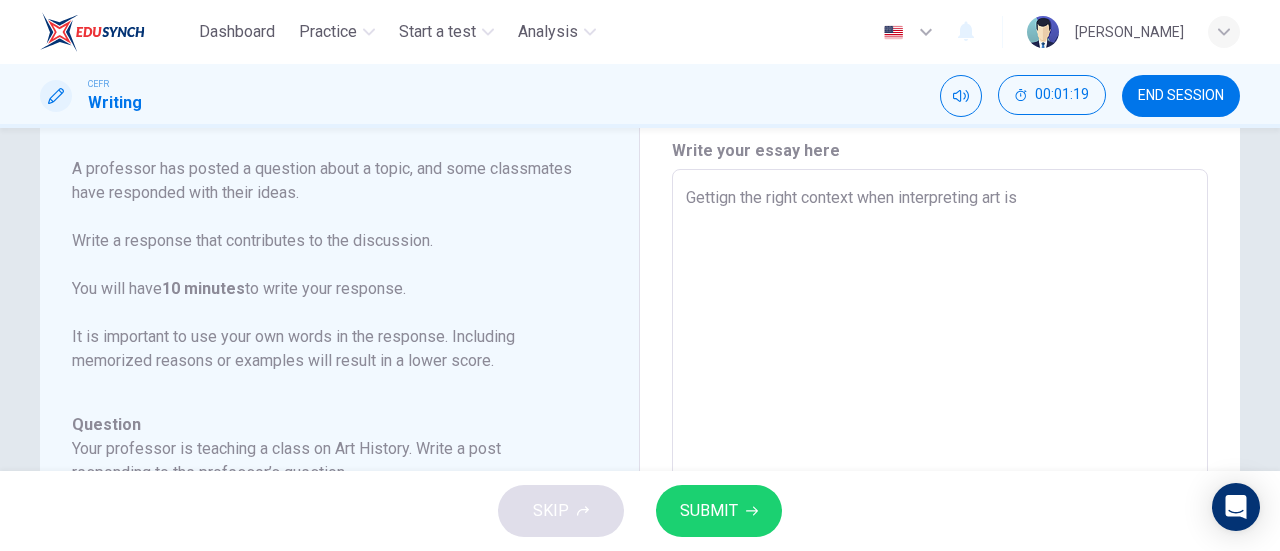 type on "x" 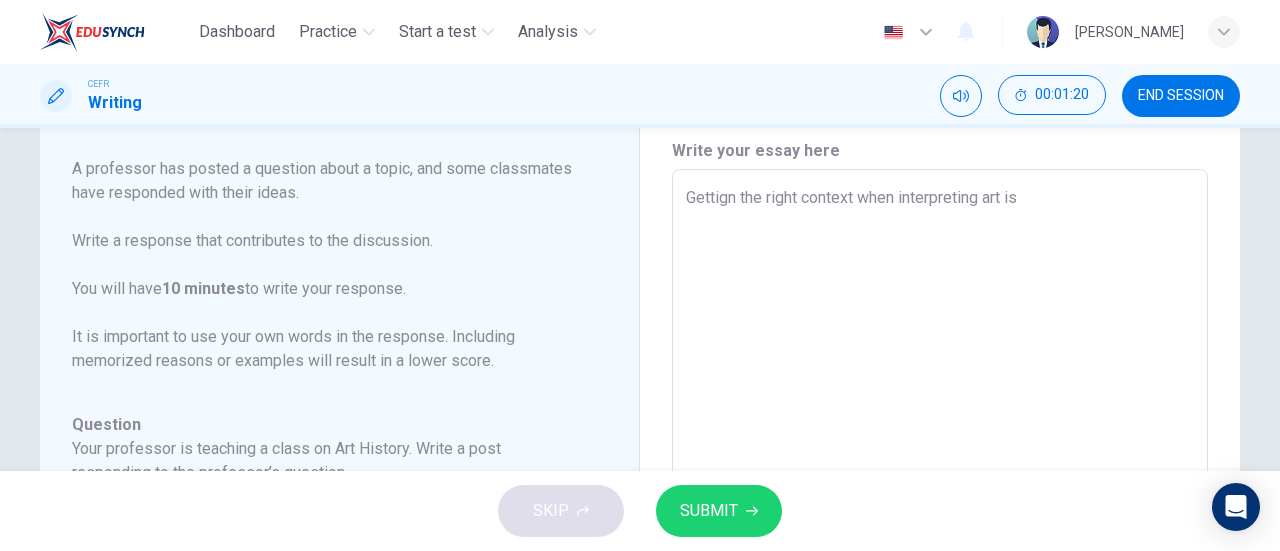 type on "Gettign the right context when interpreting art is c" 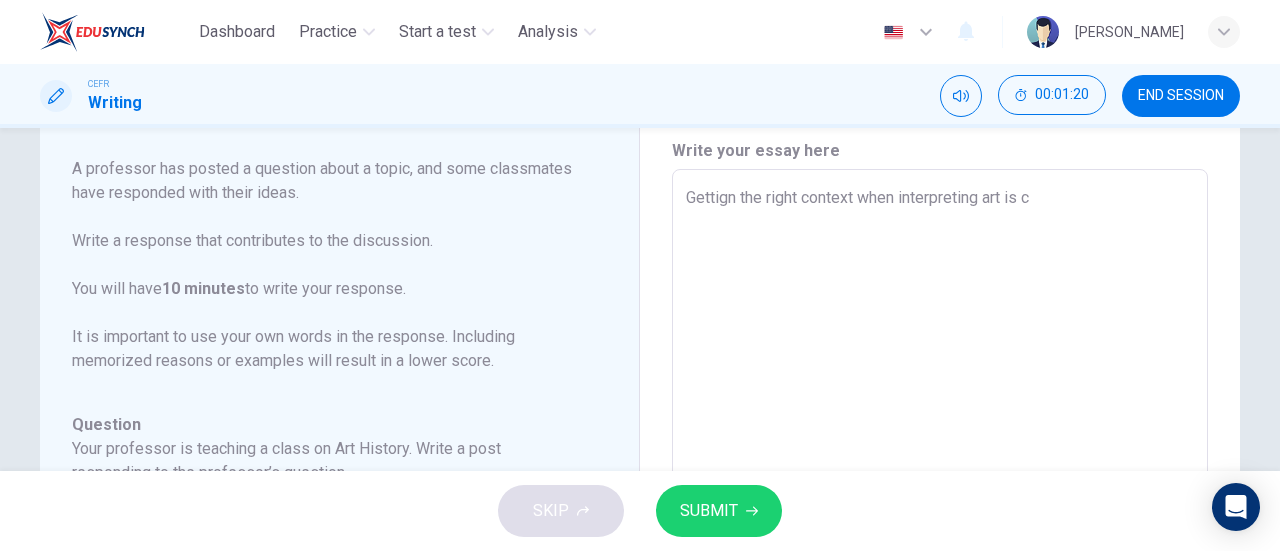 type on "Gettign the right context when interpreting art is cr" 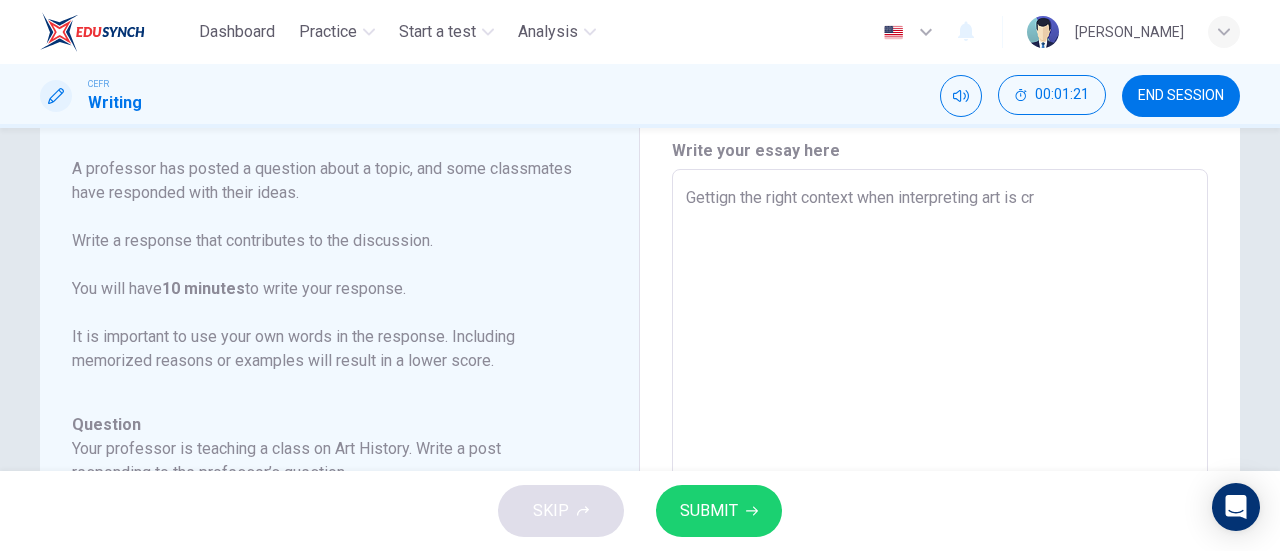type on "Gettign the right context when interpreting art is cri" 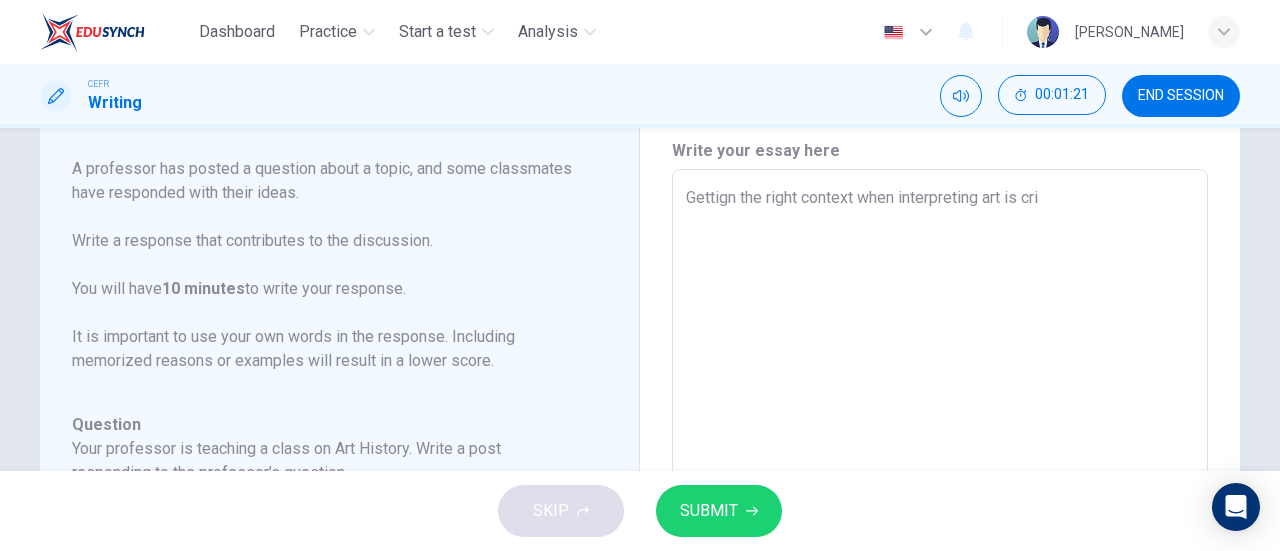 type on "x" 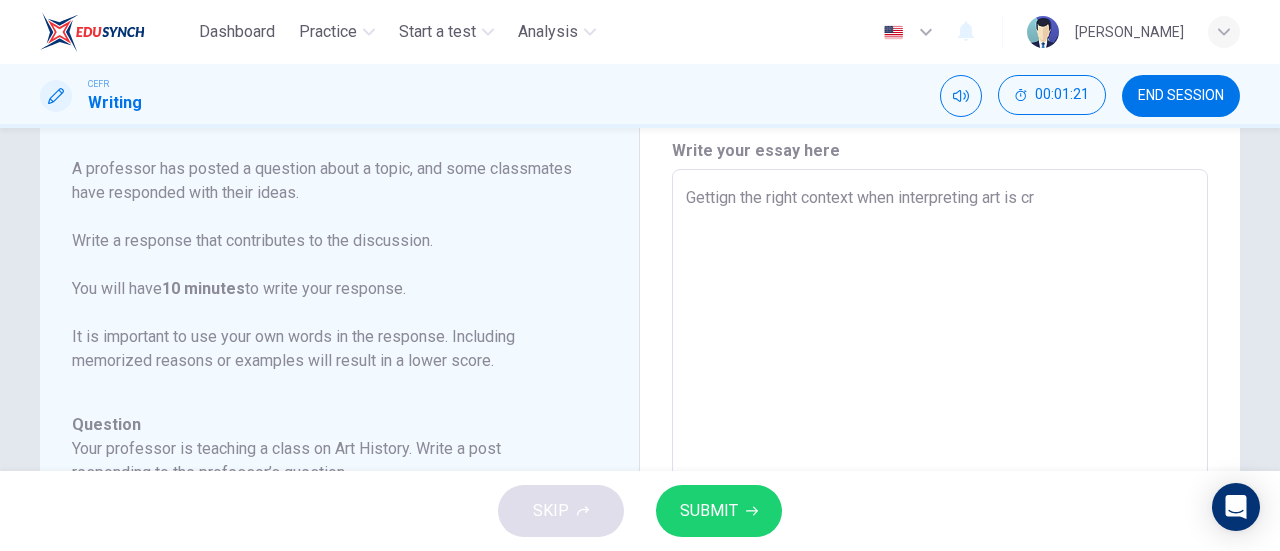 type on "x" 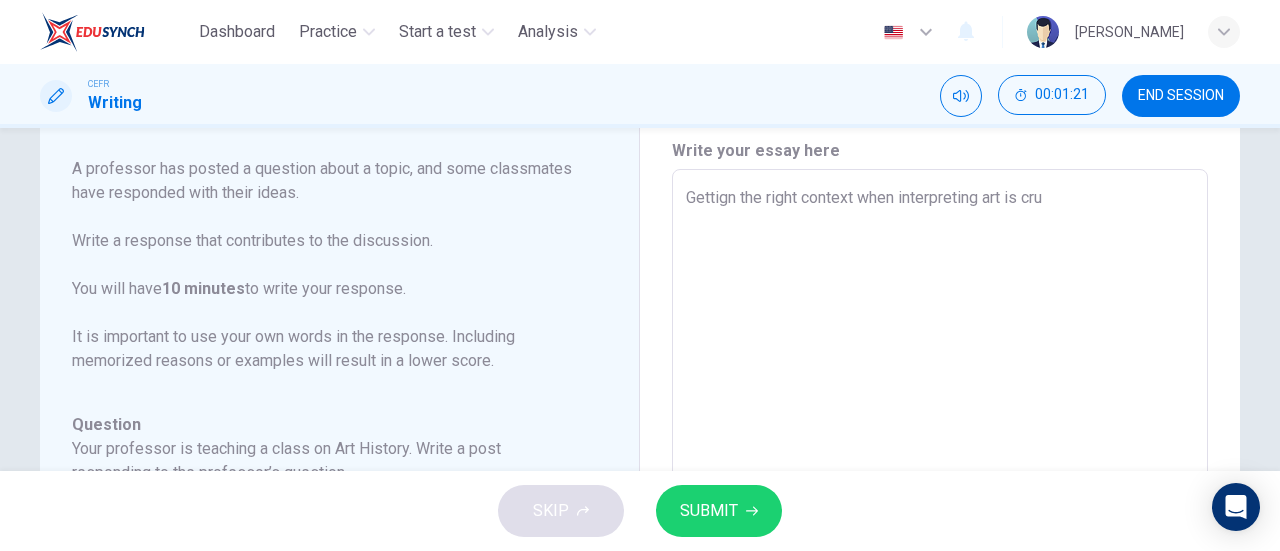 type on "x" 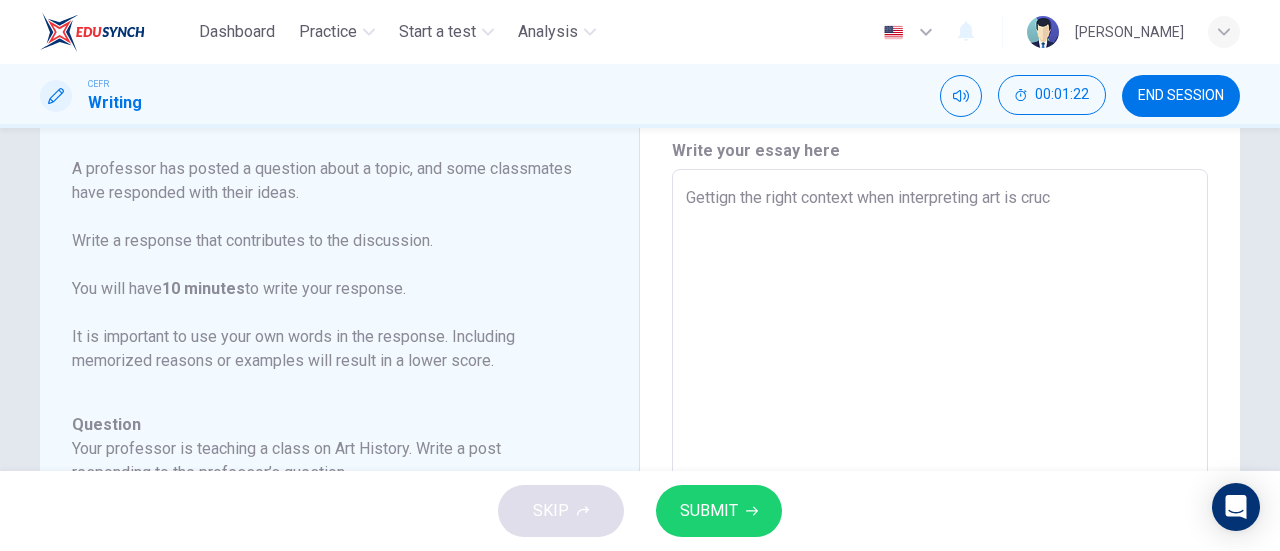 type on "Gettign the right context when interpreting art is cruci" 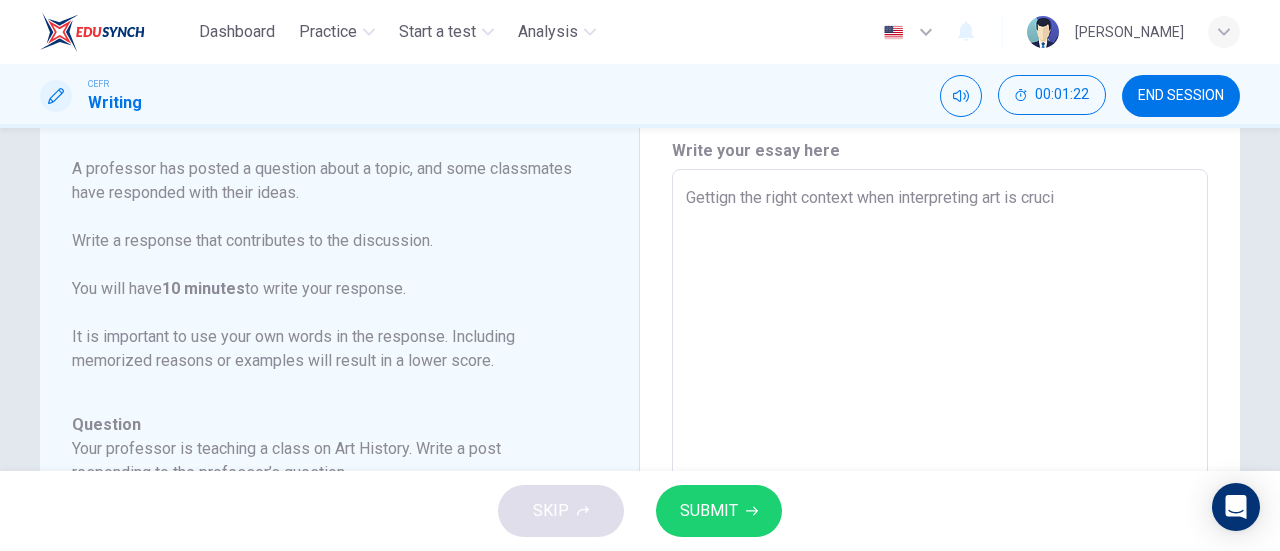 type on "x" 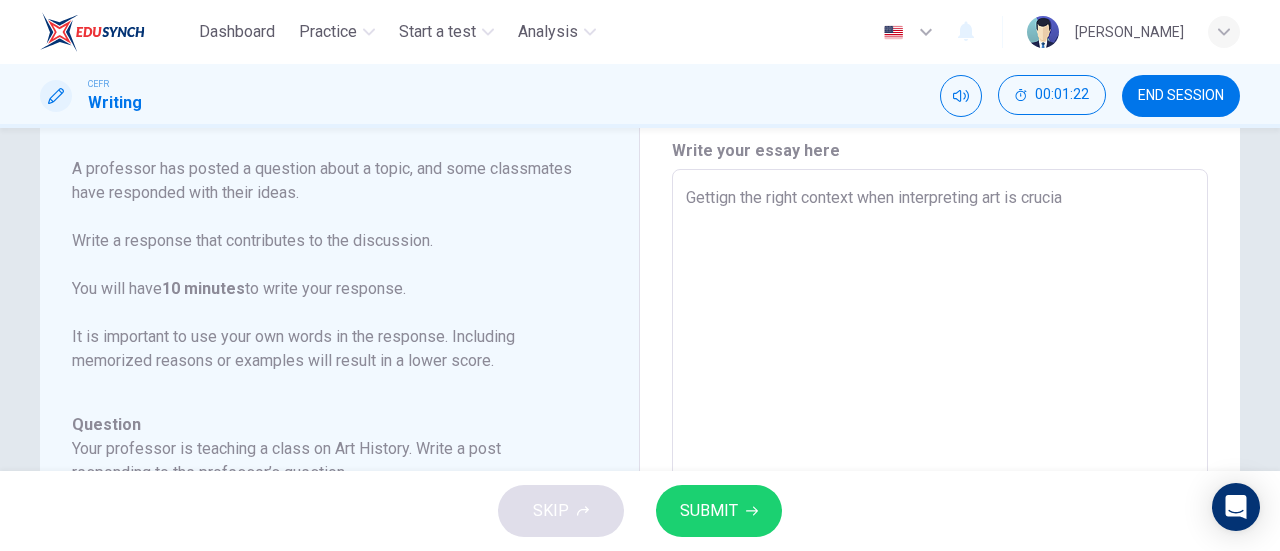 type on "x" 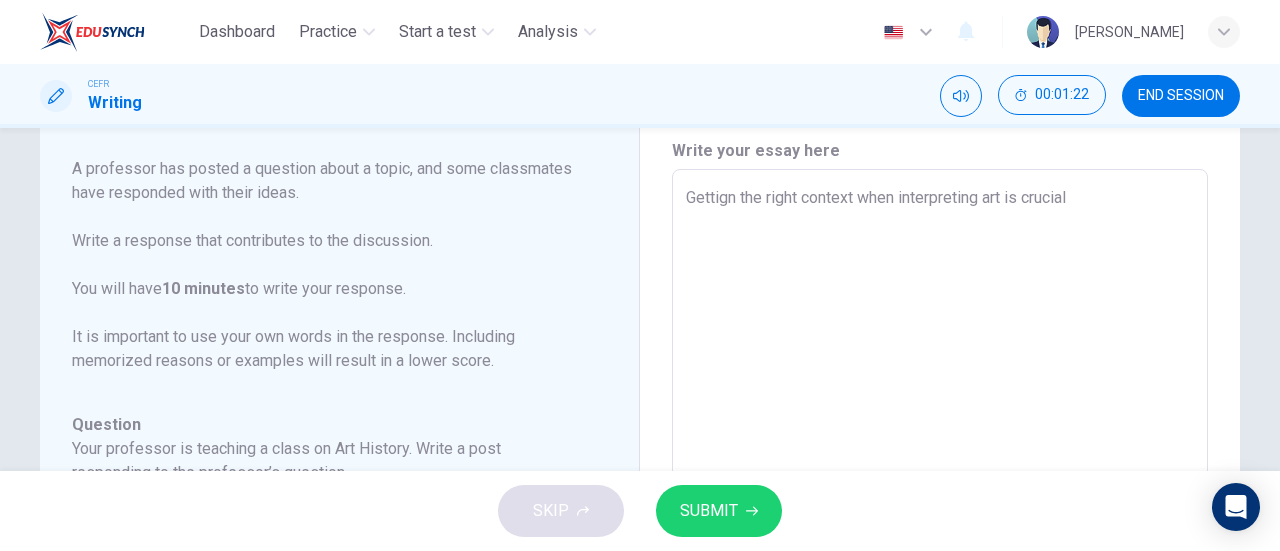 type on "x" 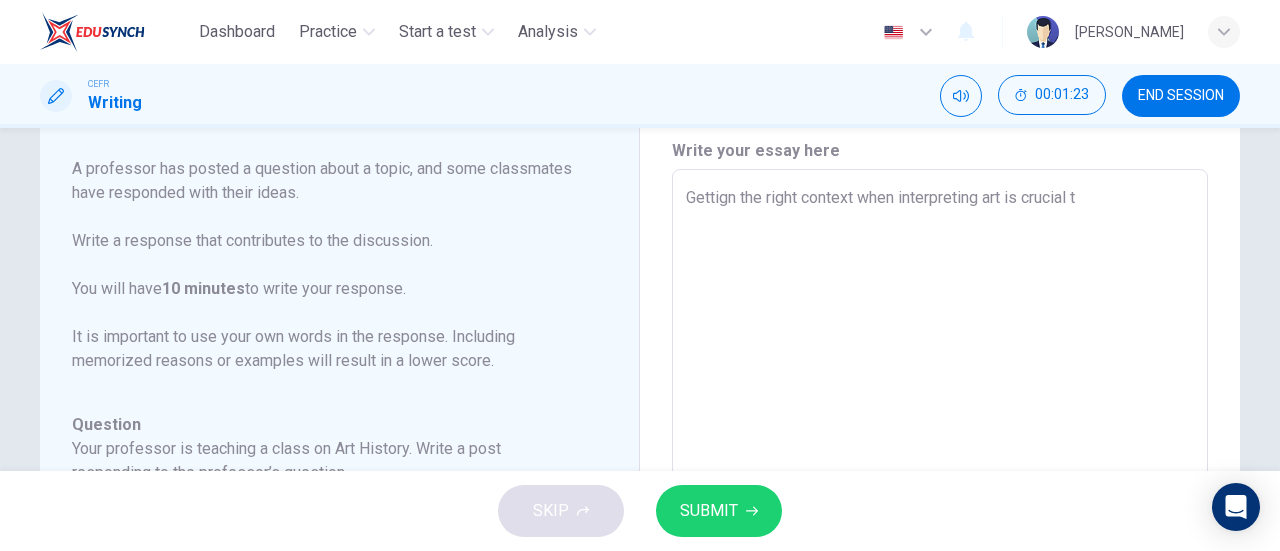 type on "Gettign the right context when interpreting art is crucial to" 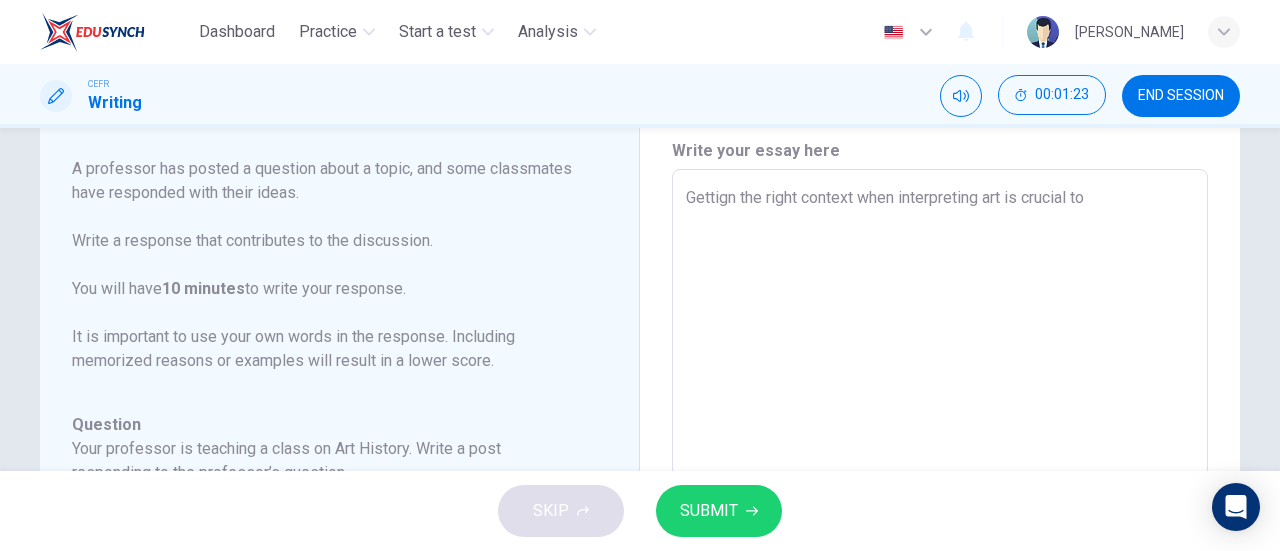type on "x" 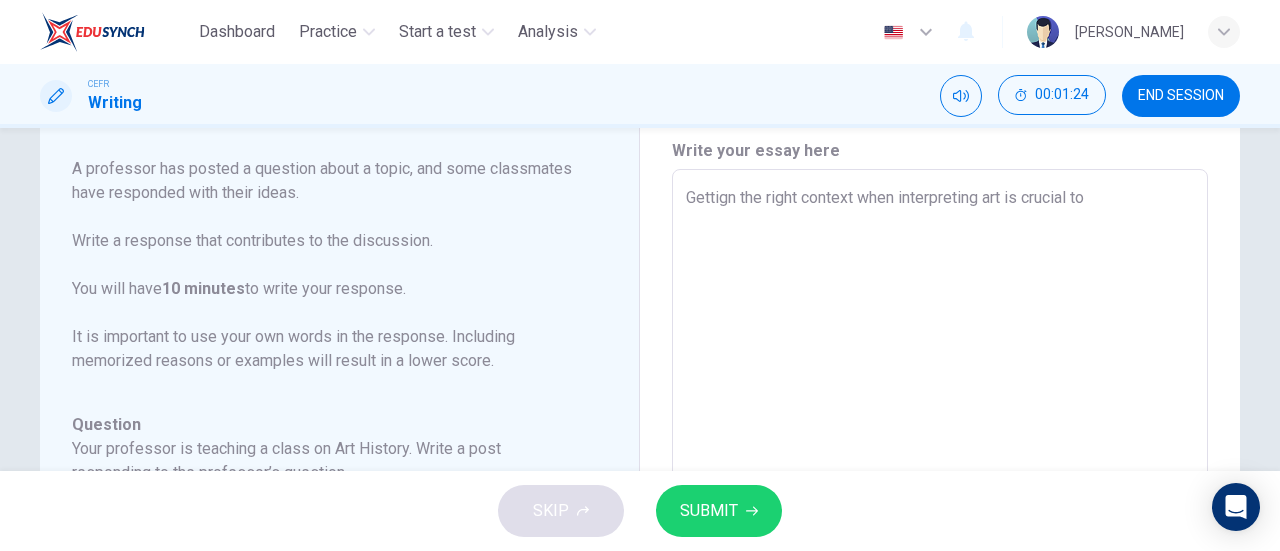 type on "Gettign the right context when interpreting art is crucial to a" 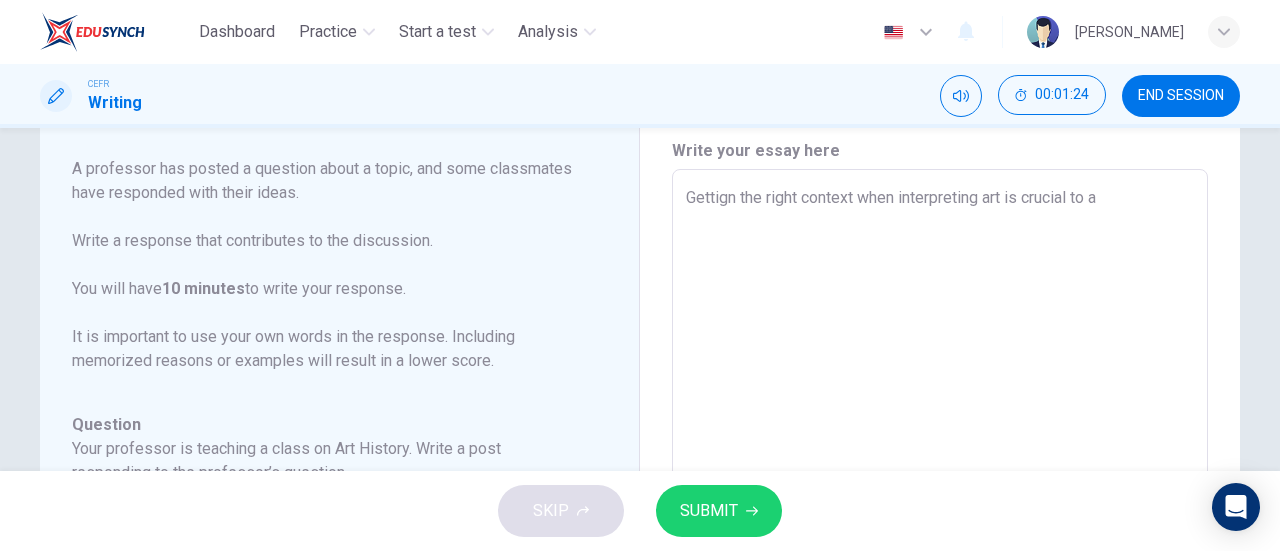 type on "Gettign the right context when interpreting art is crucial to an" 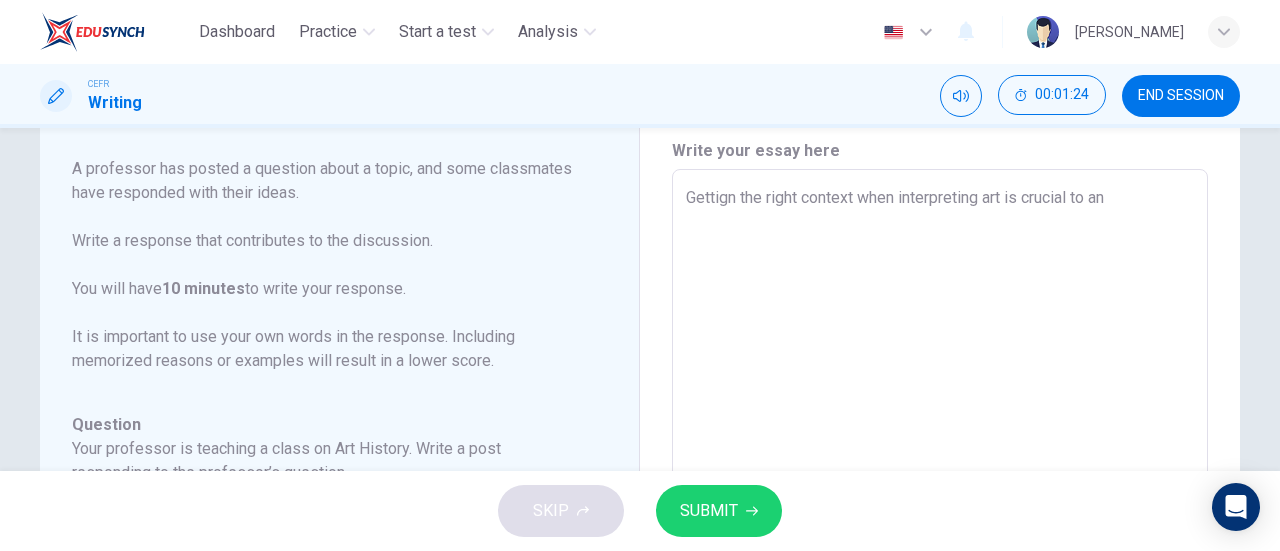 type on "x" 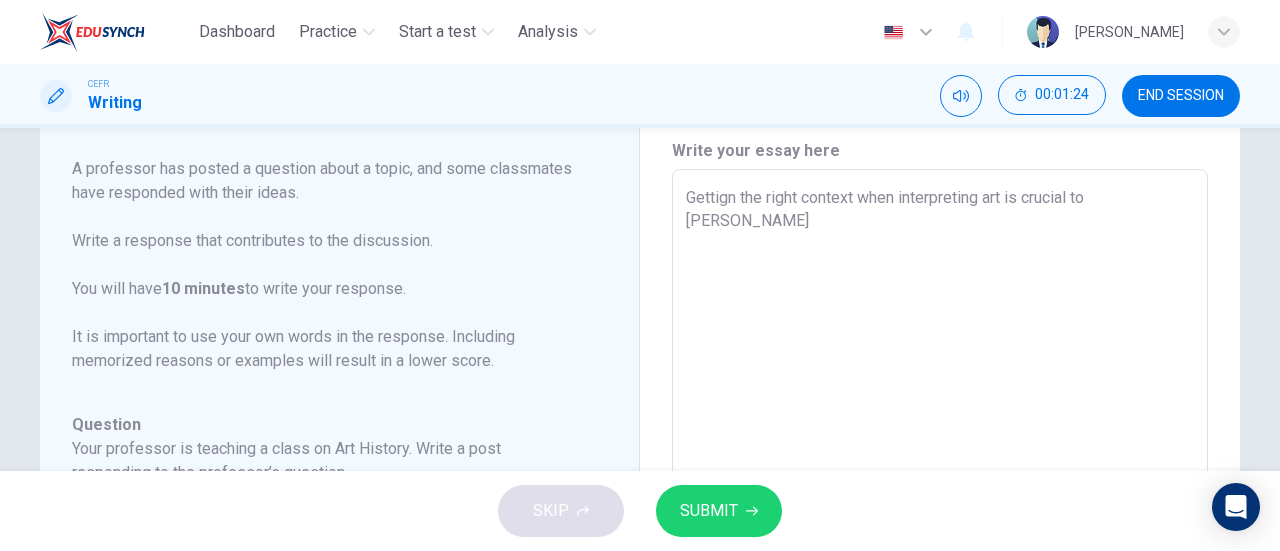 type on "x" 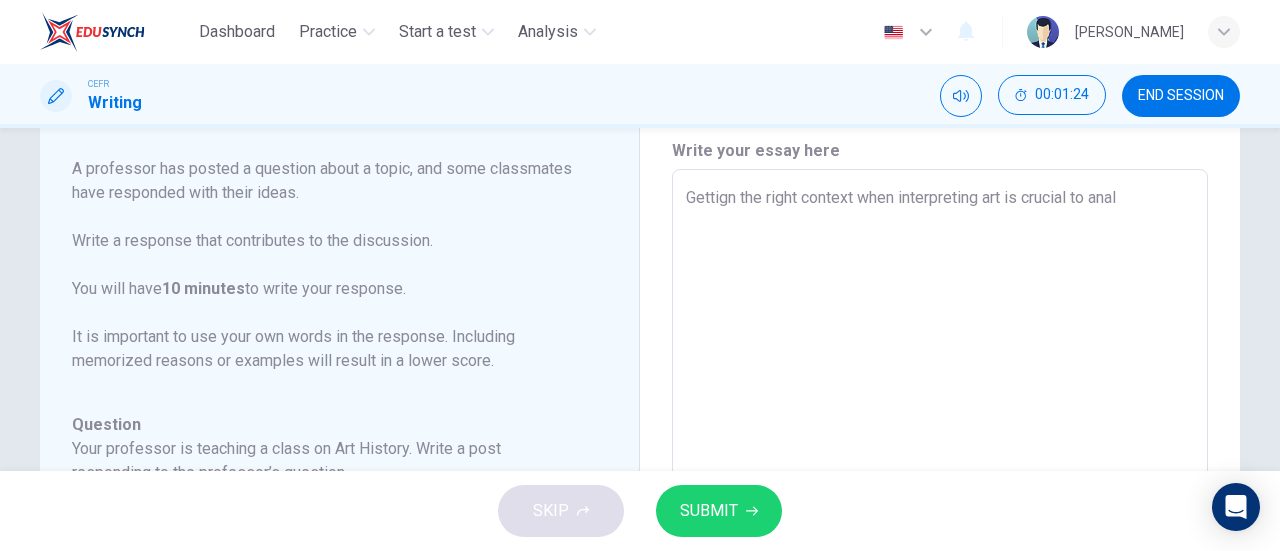 type on "x" 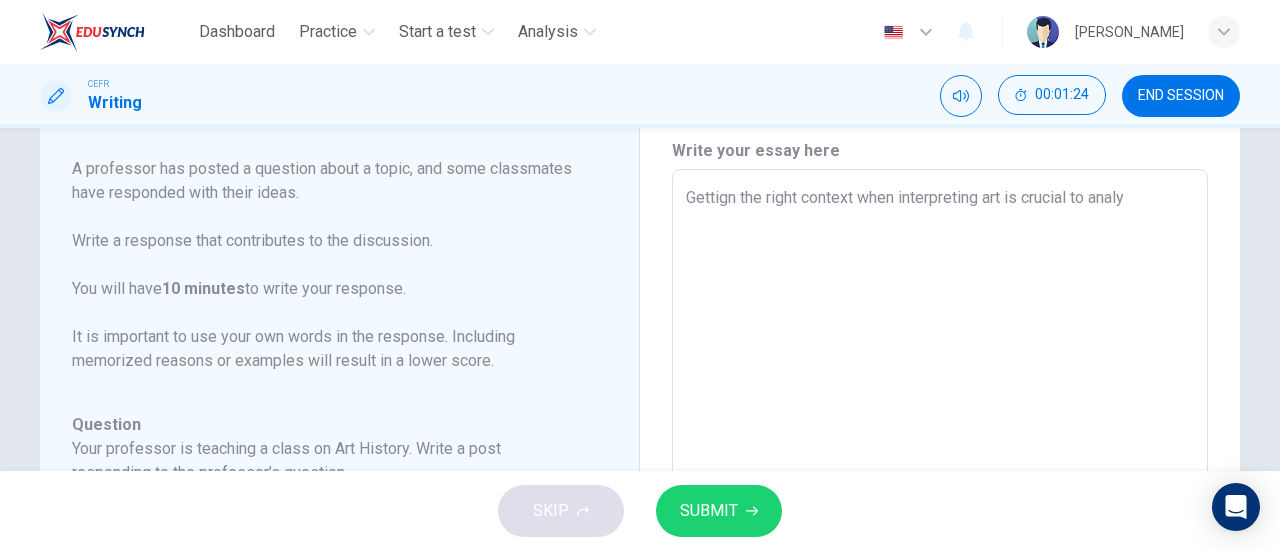 type on "x" 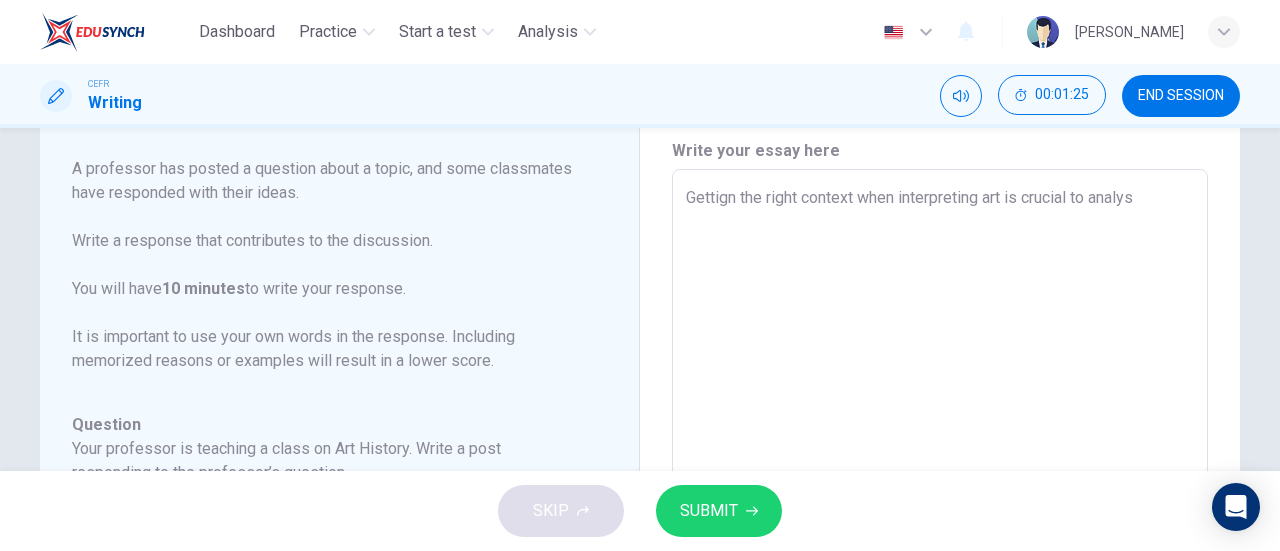 type on "Gettign the right context when interpreting art is crucial to analyse" 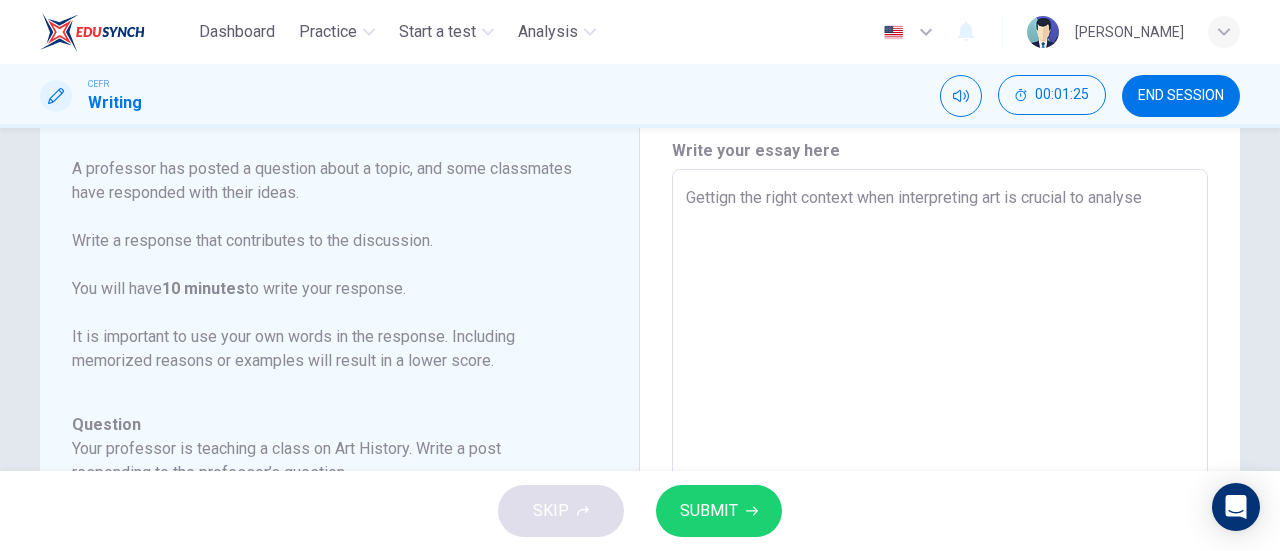 type on "Gettign the right context when interpreting art is crucial to analyse" 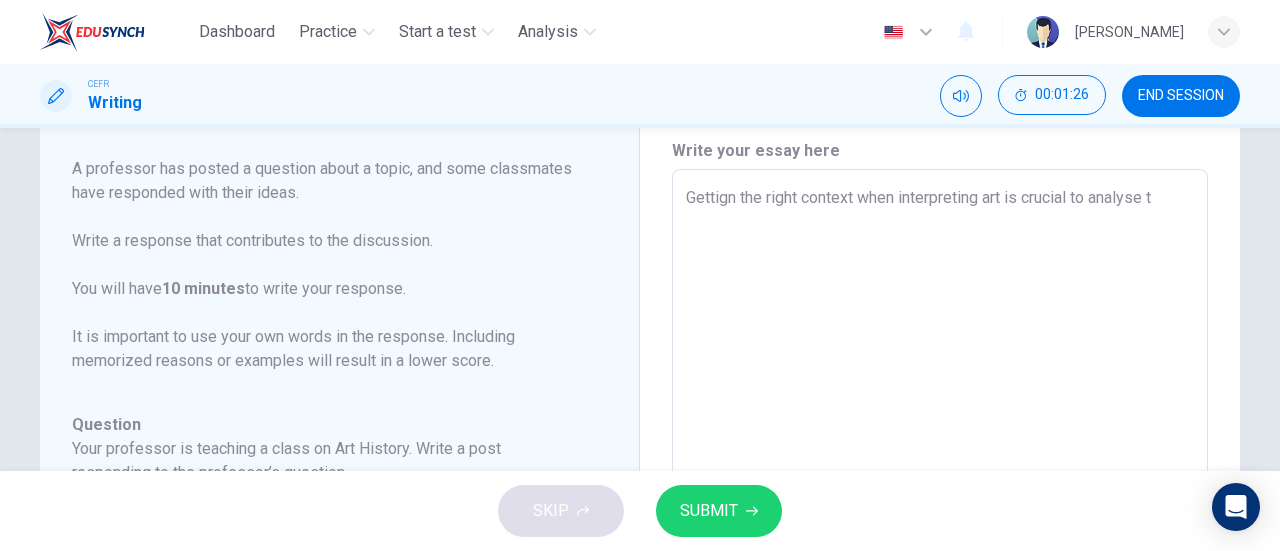 type on "Gettign the right context when interpreting art is crucial to analyse th" 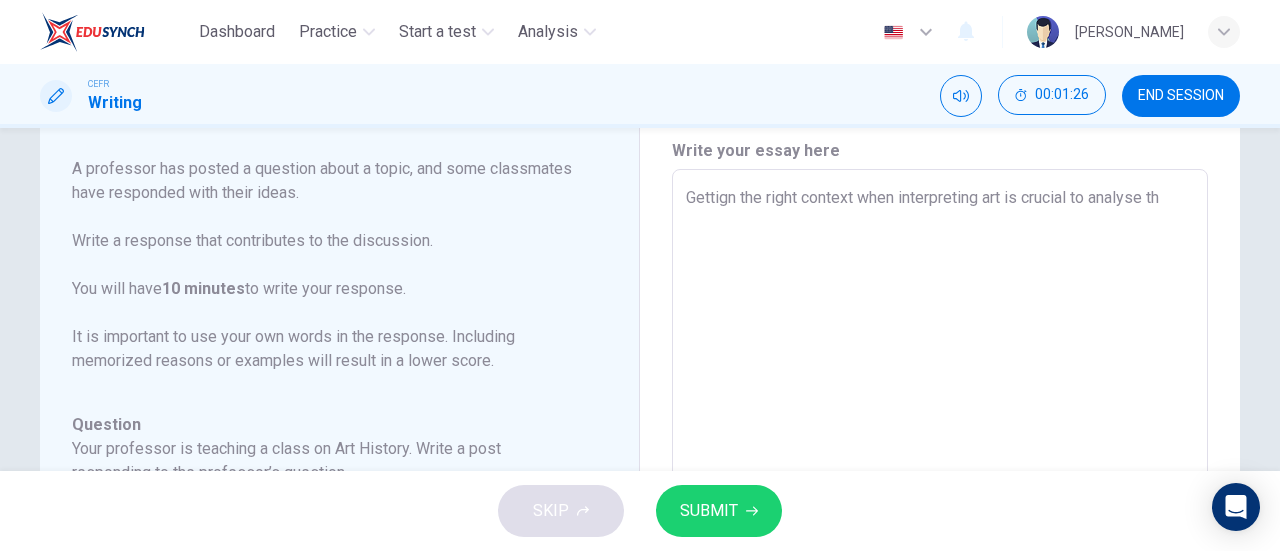 type on "x" 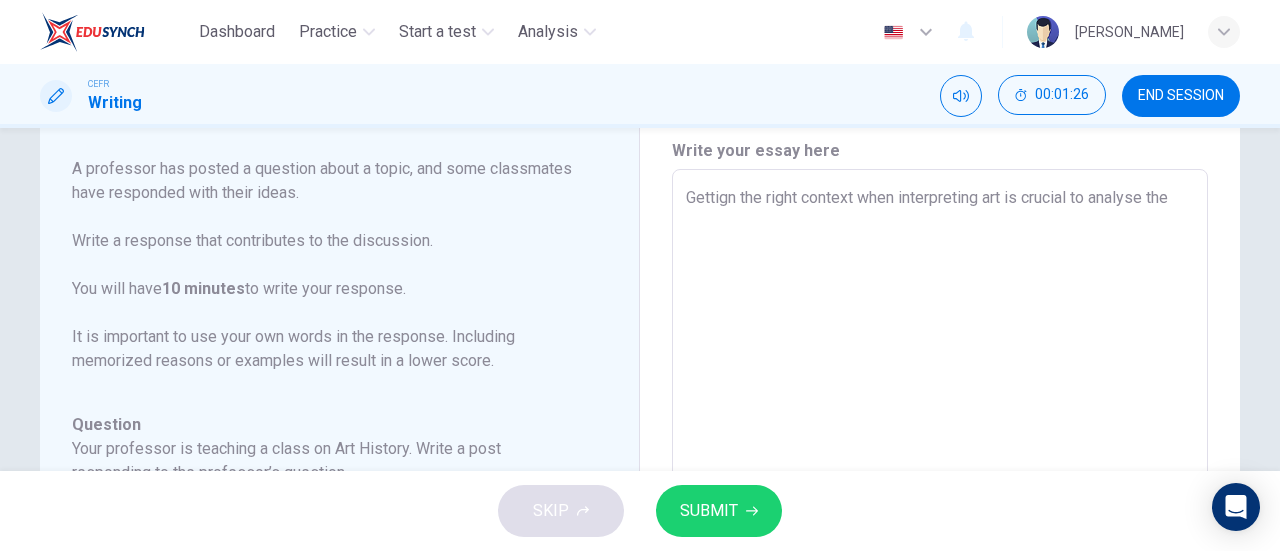 type on "x" 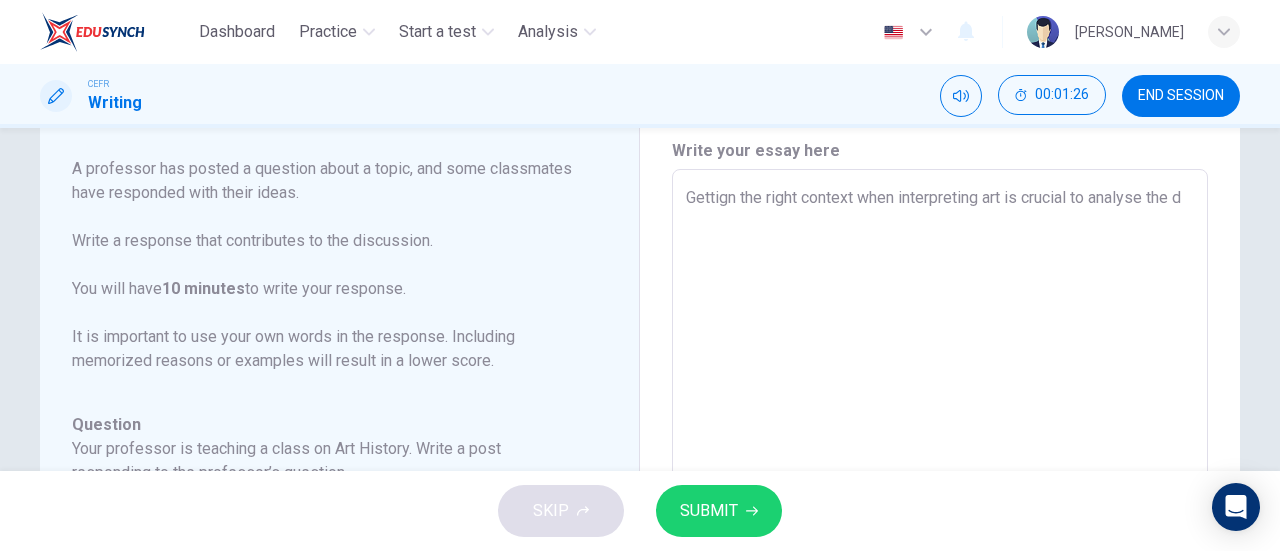 type on "x" 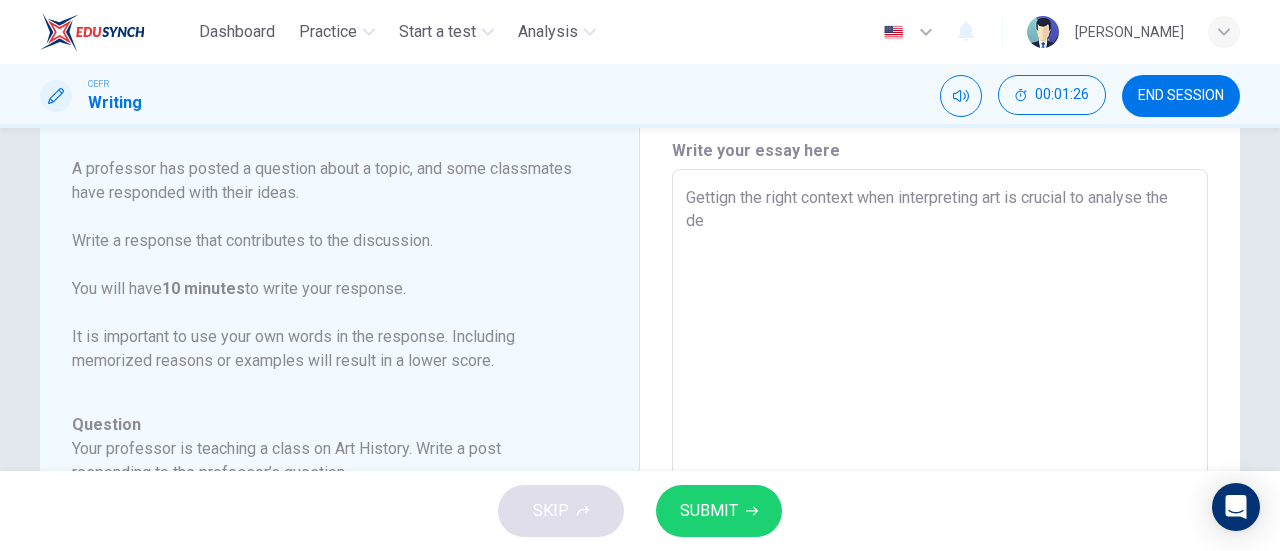 type on "x" 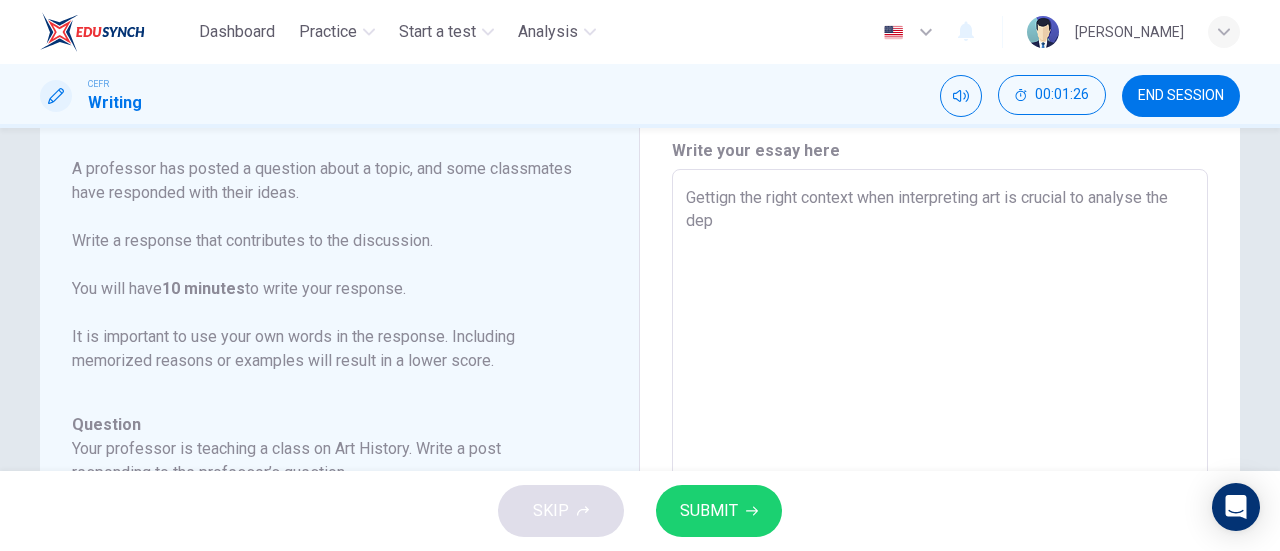 type on "x" 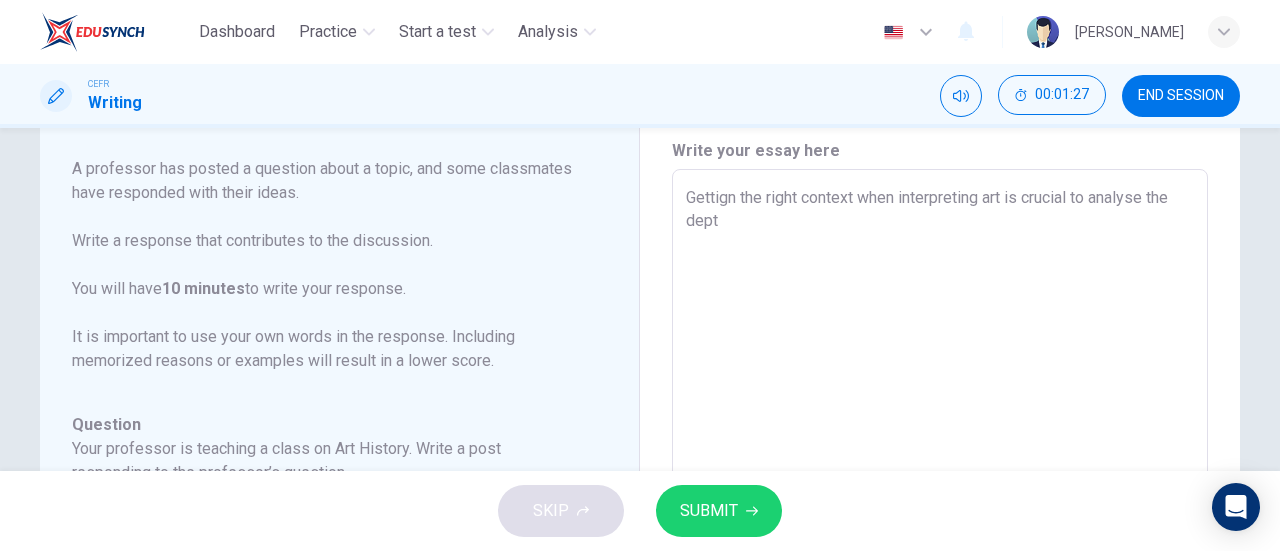 type on "Gettign the right context when interpreting art is crucial to analyse the depth" 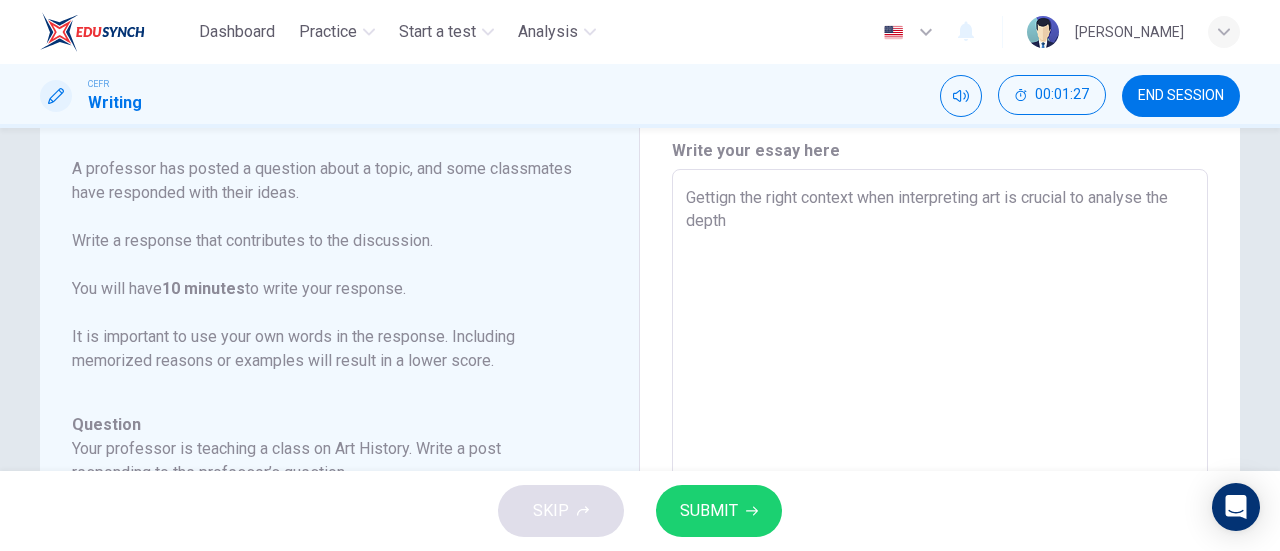 type on "x" 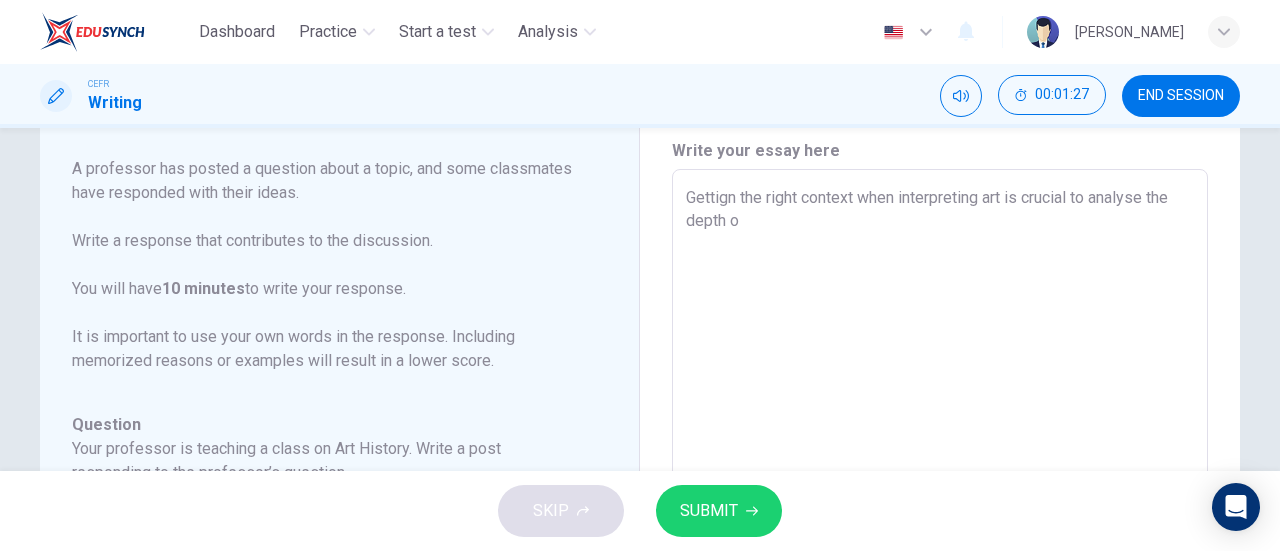 type on "x" 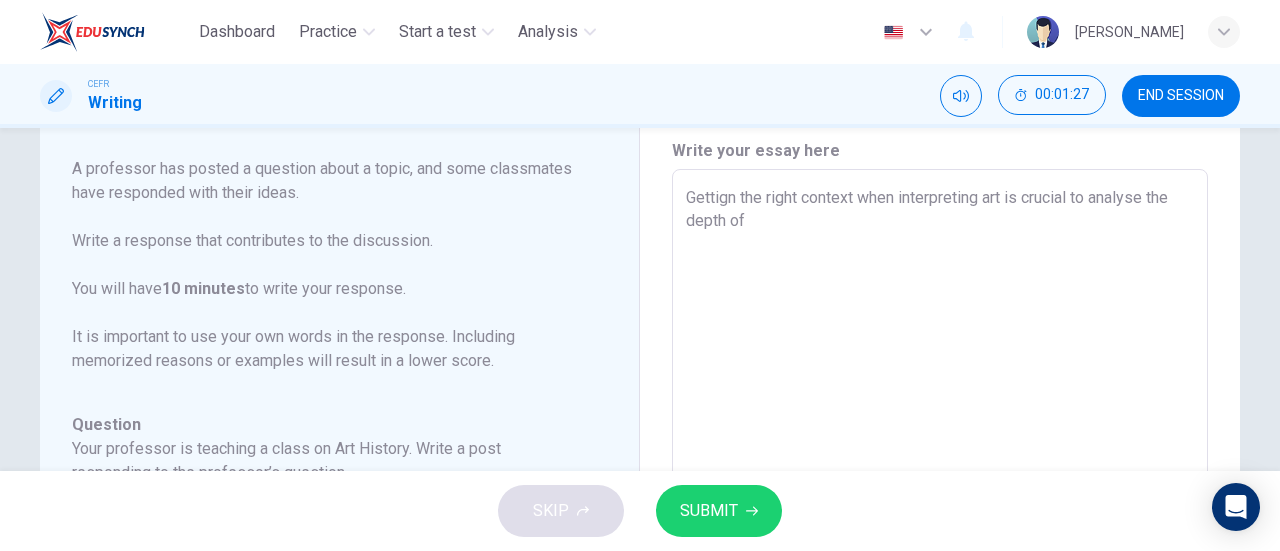 type on "x" 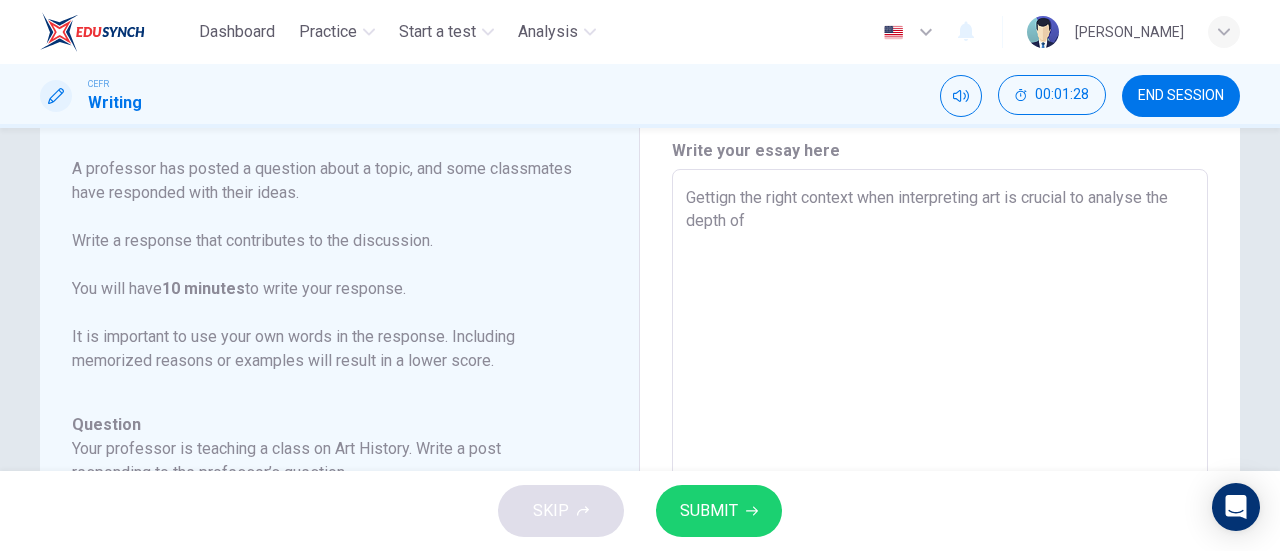 type on "Gettign the right context when interpreting art is crucial to analyse the depth of t" 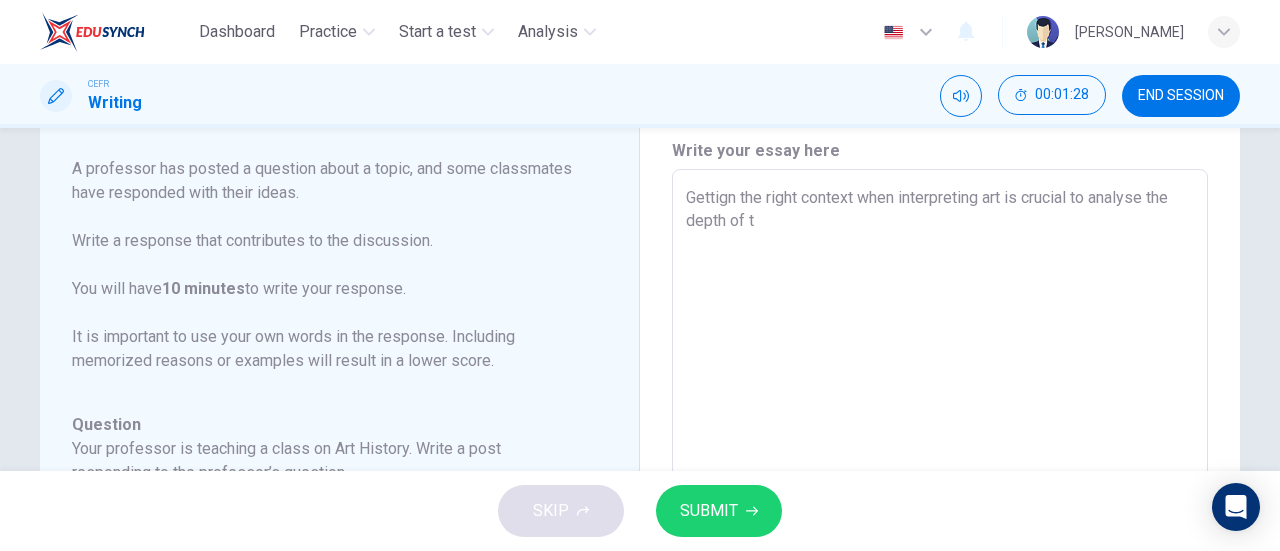 type on "Gettign the right context when interpreting art is crucial to analyse the depth of th" 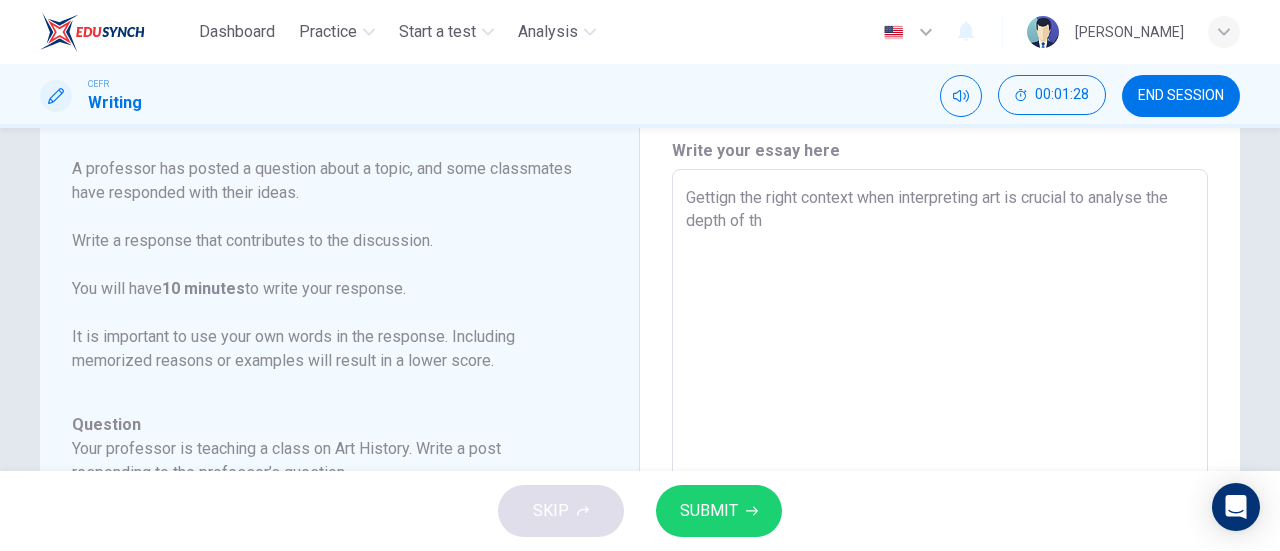 type on "x" 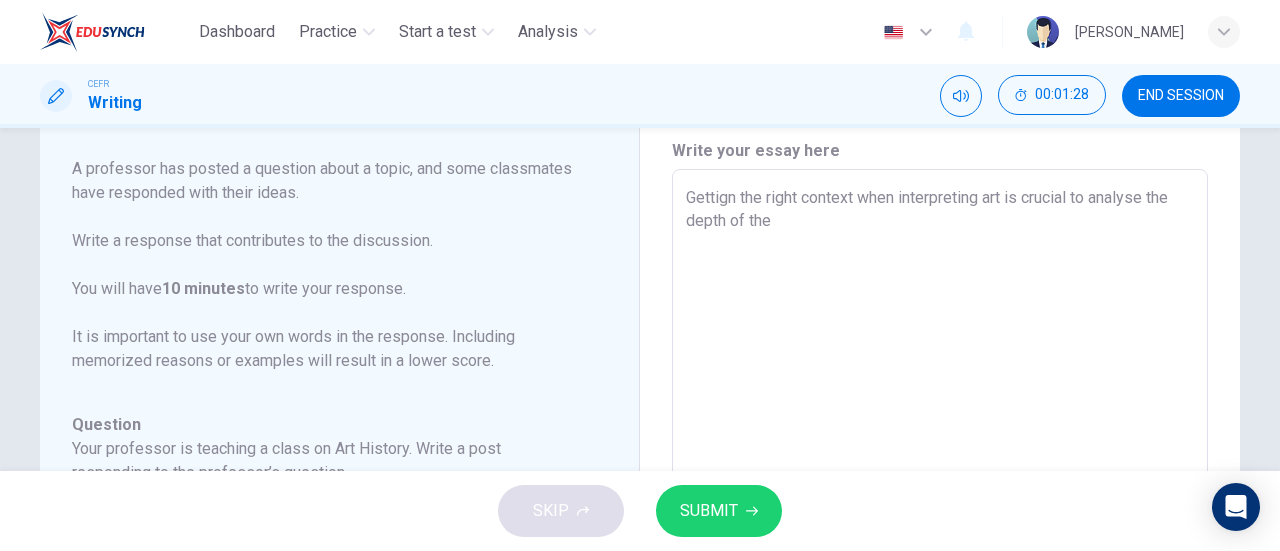 type on "x" 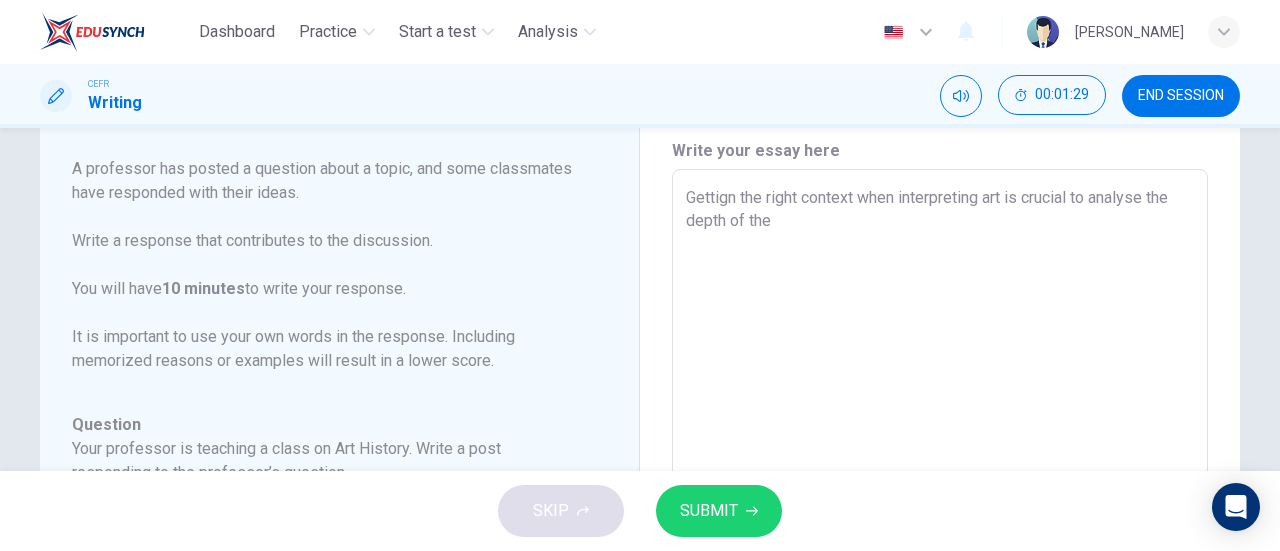 type on "Gettign the right context when interpreting art is crucial to analyse the depth of the p" 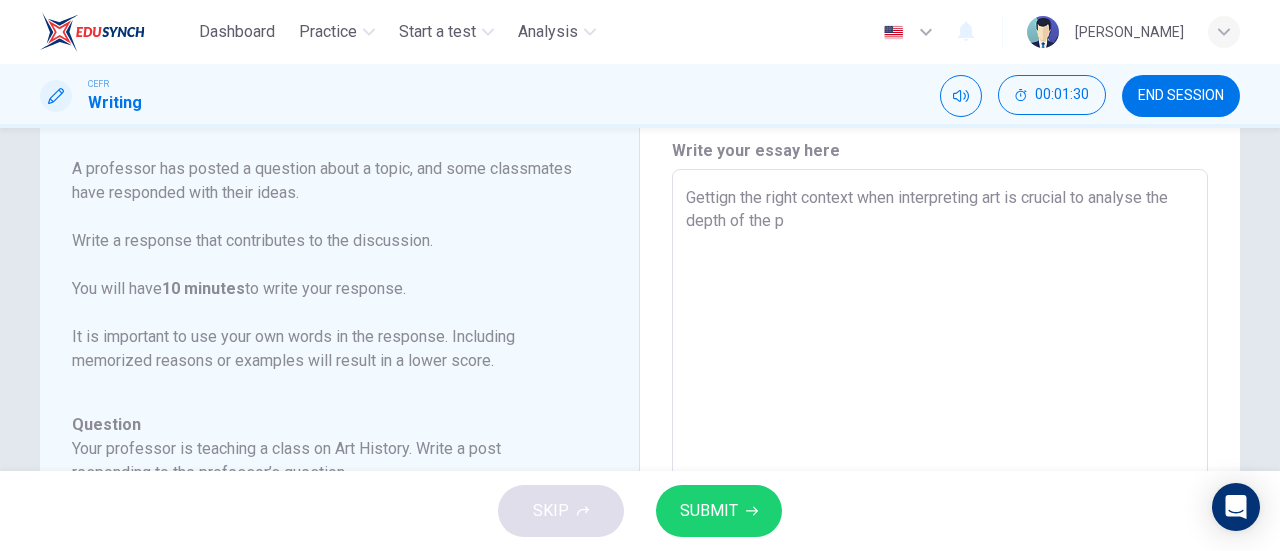 type on "Gettign the right context when interpreting art is crucial to analyse the depth of the pi" 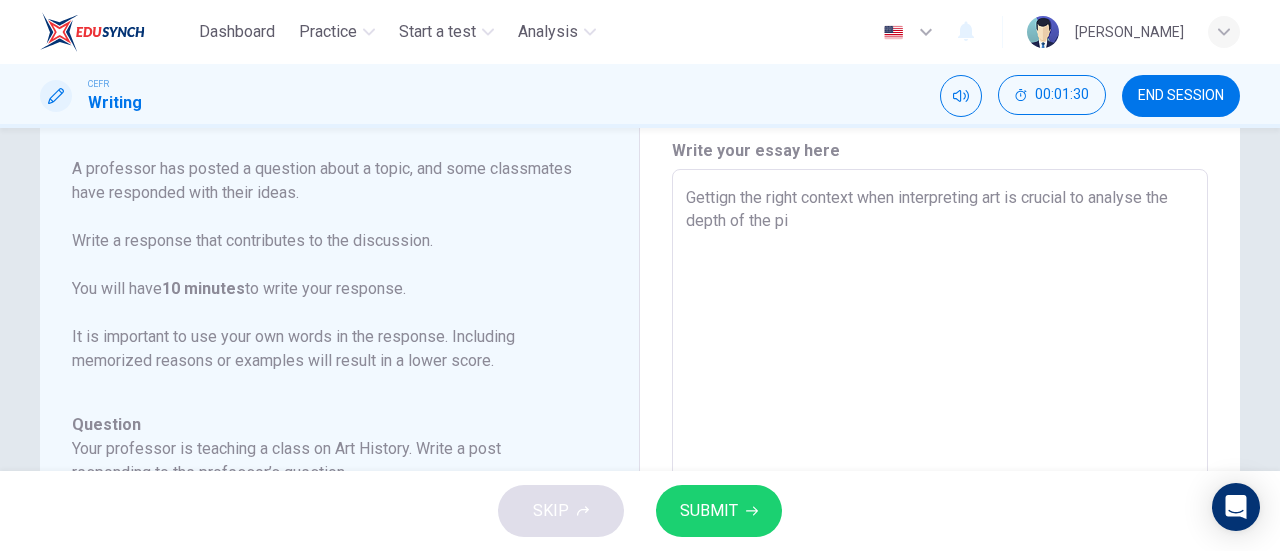 type on "x" 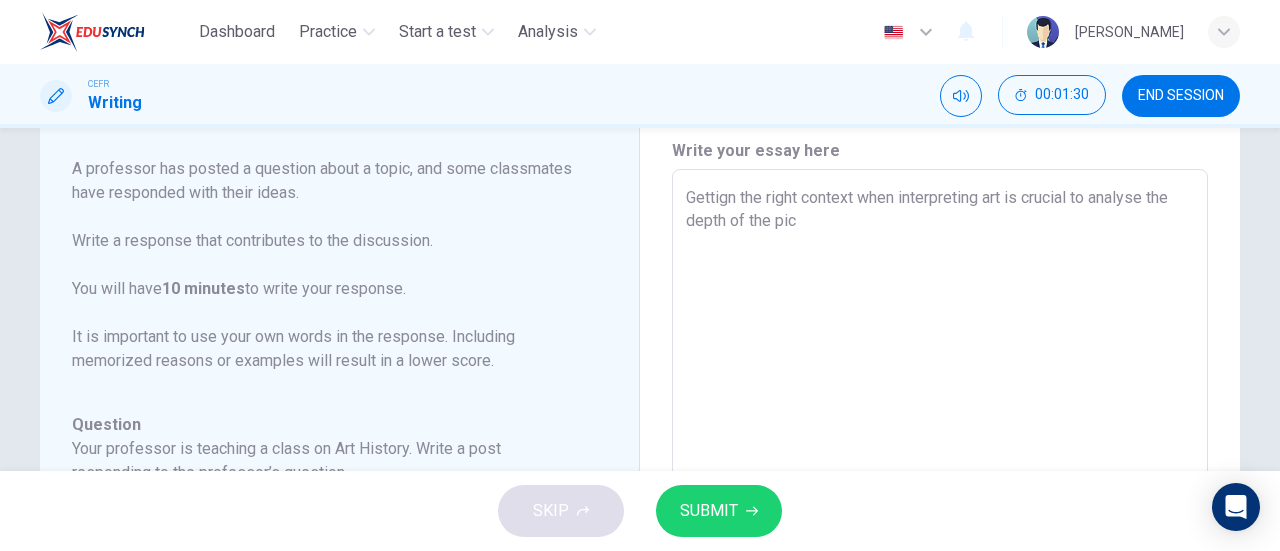 type on "x" 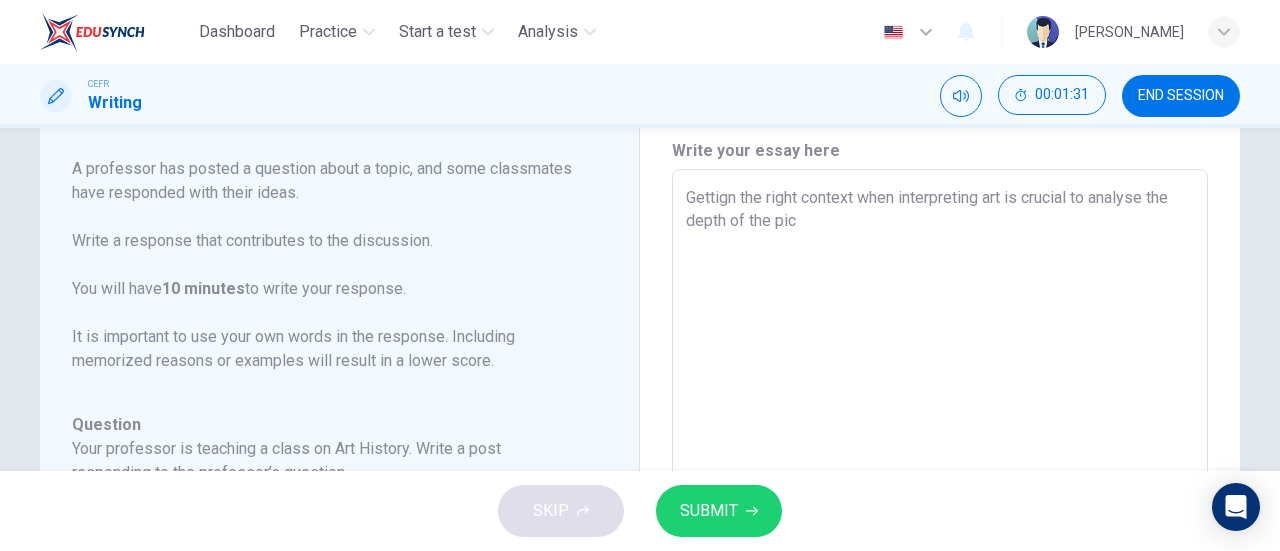 type on "Gettign the right context when interpreting art is crucial to analyse the depth of the pi" 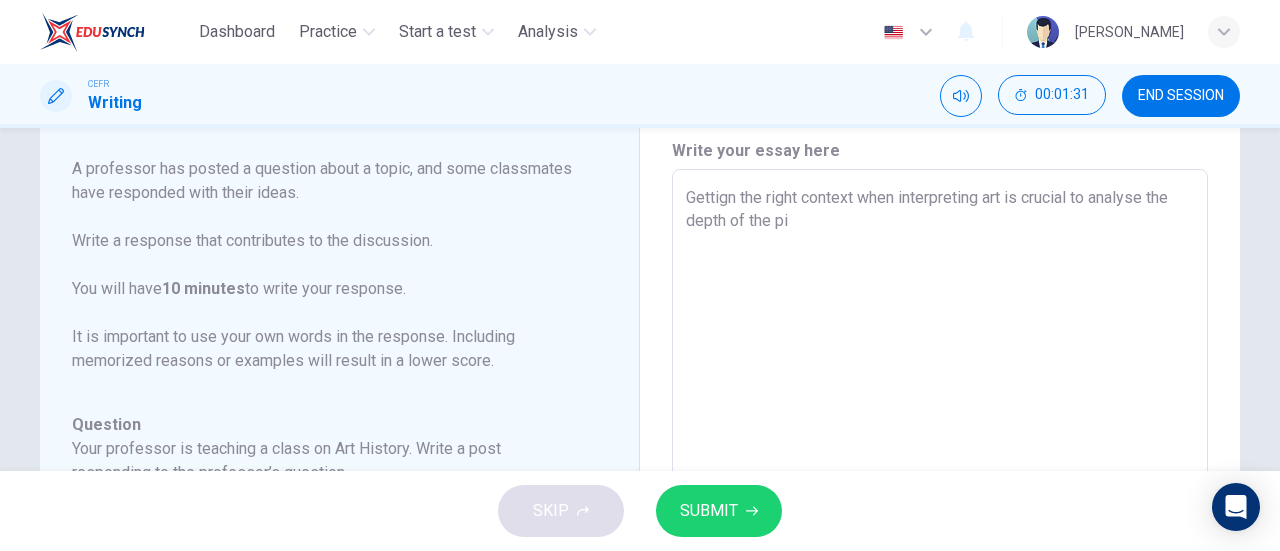 type on "Gettign the right context when interpreting art is crucial to analyse the depth of the pie" 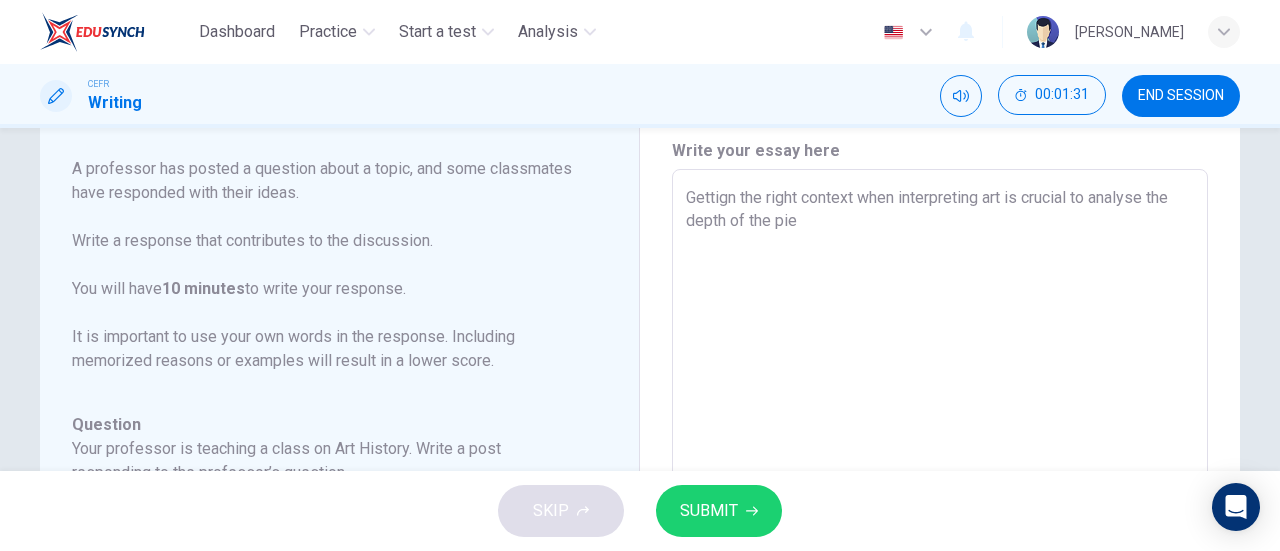 type on "x" 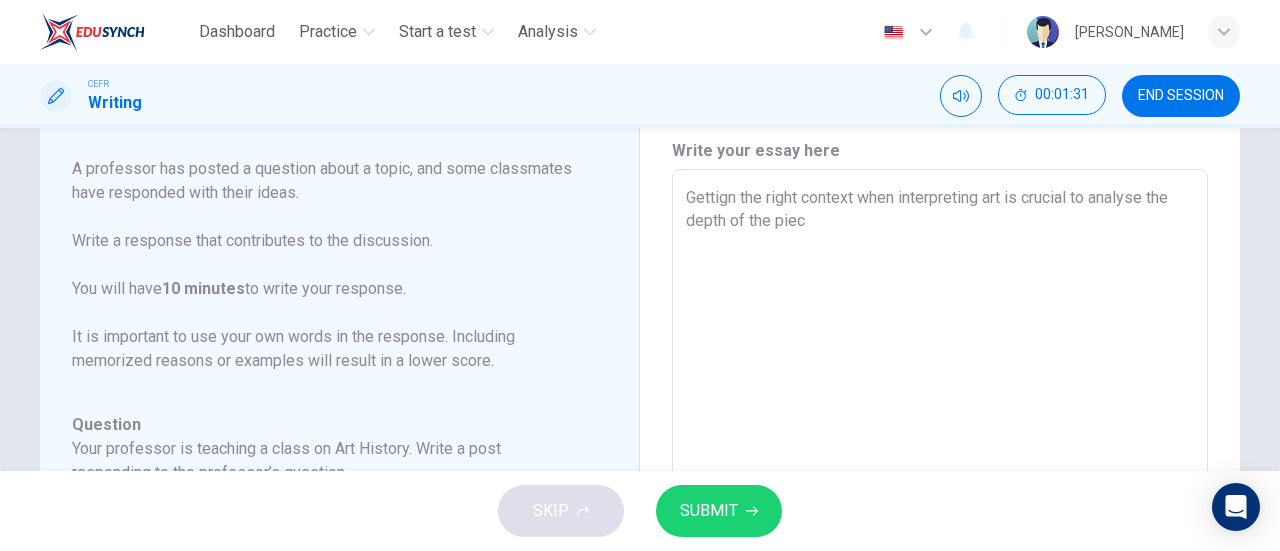 type on "x" 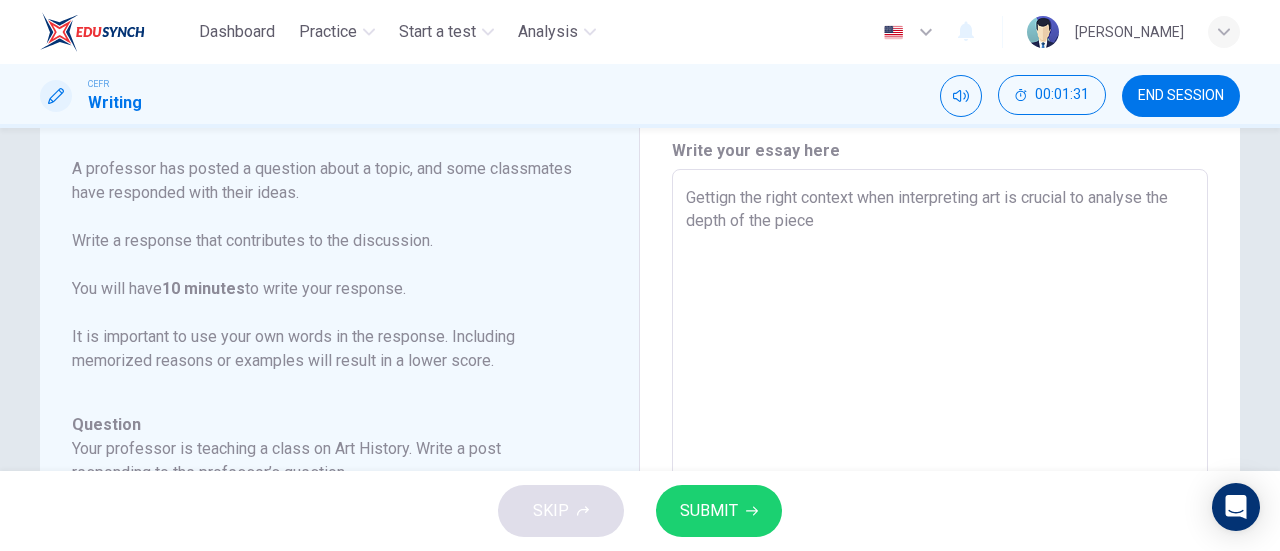 type on "x" 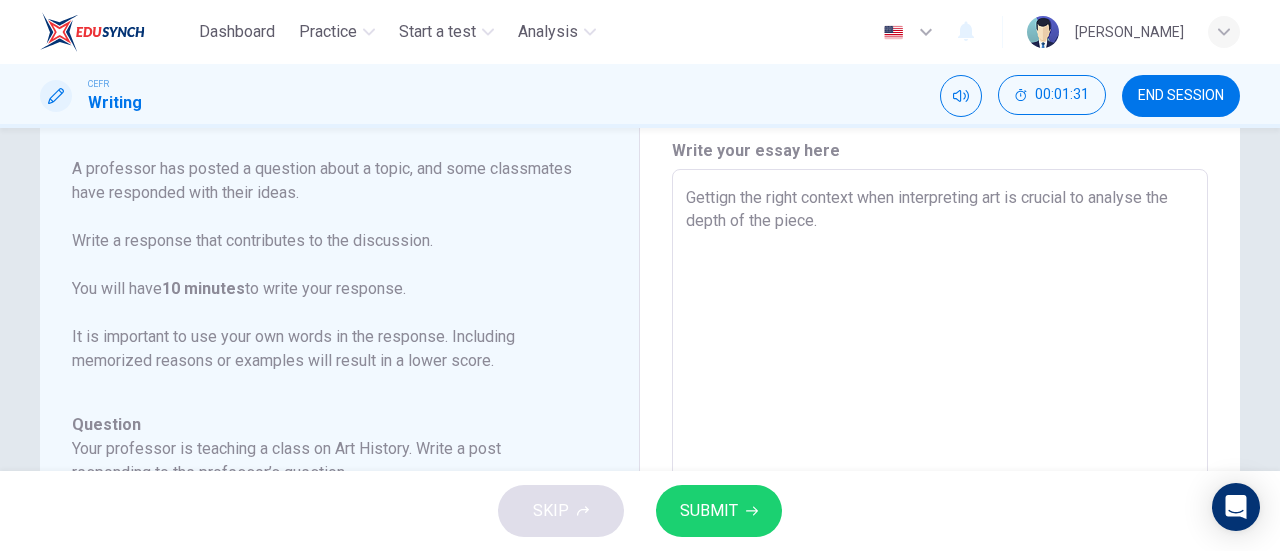 type on "x" 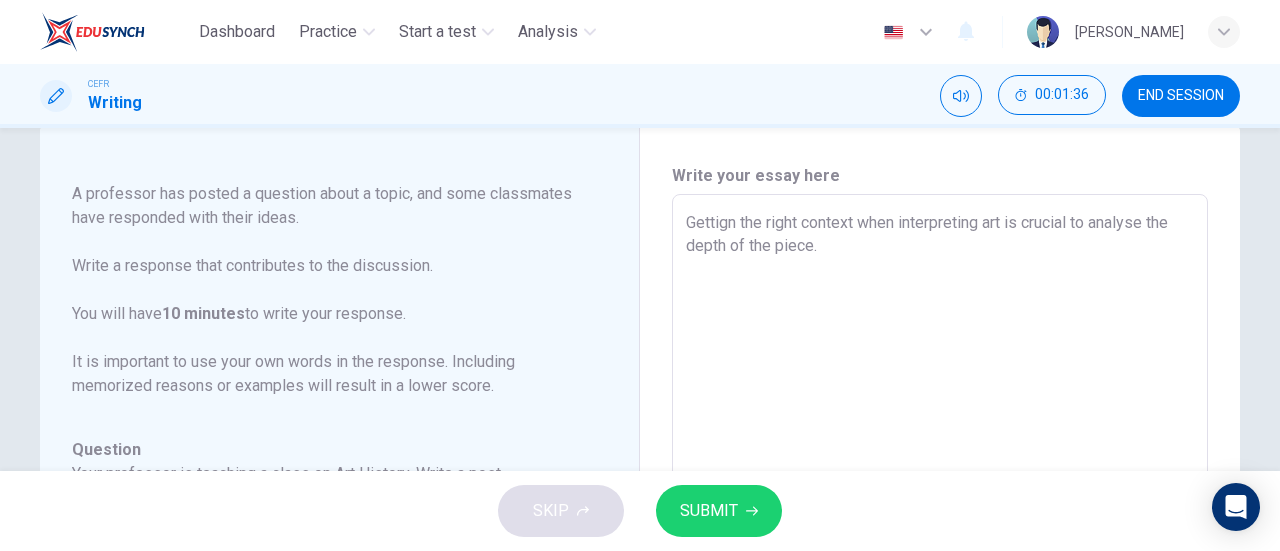 scroll, scrollTop: 42, scrollLeft: 0, axis: vertical 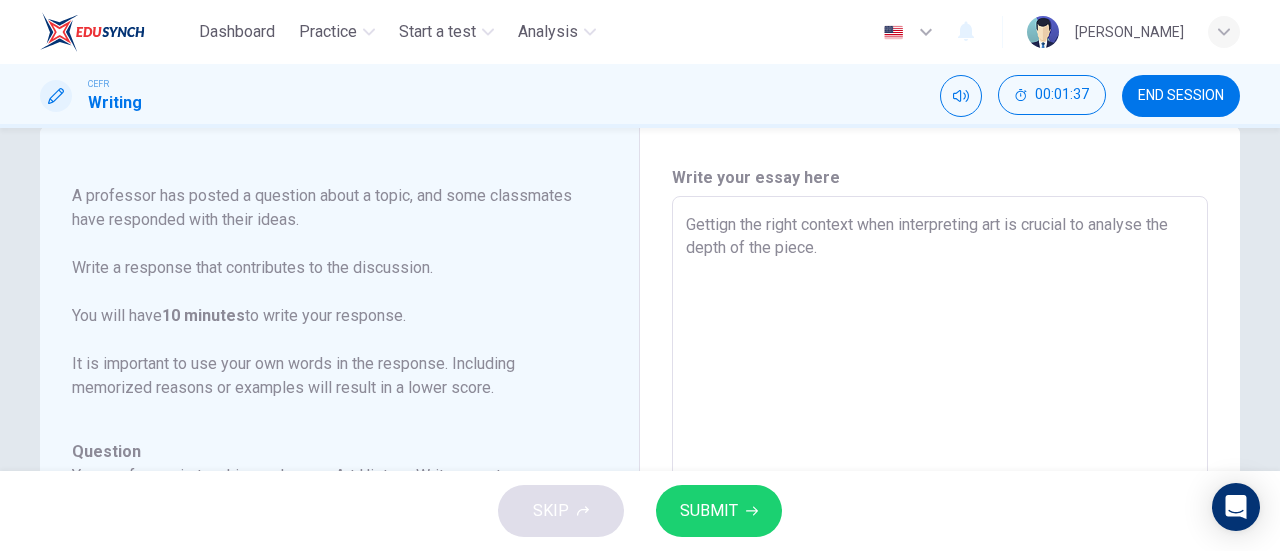 type on "Gettign the right context when interpreting art is crucial to analyse the depth of the piece." 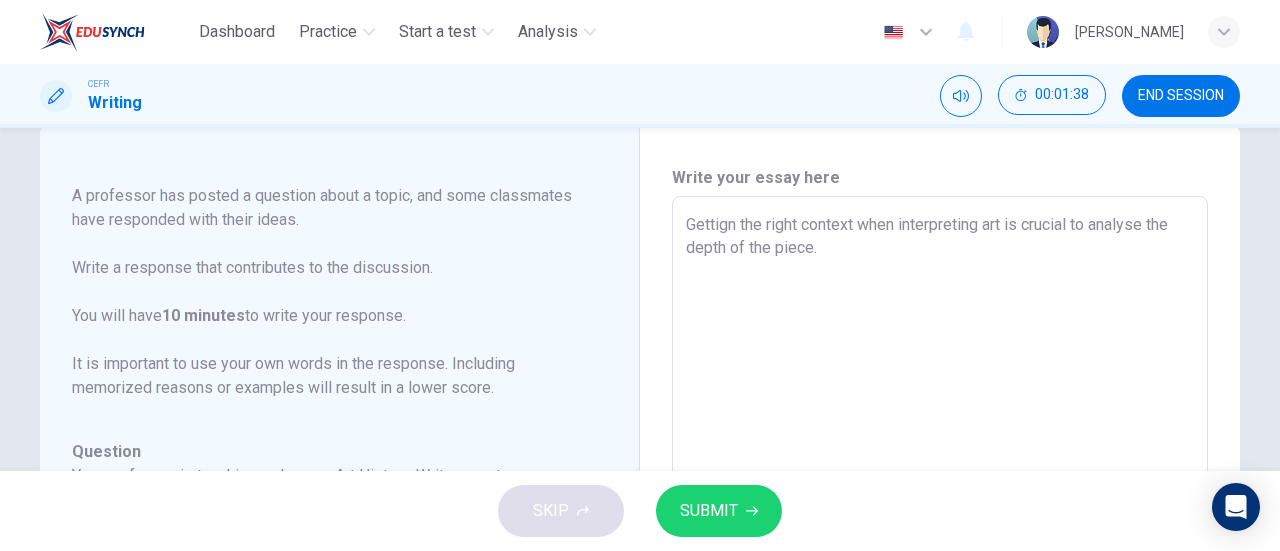 type on "Gettign the right context when interpreting art is crucial to analyse the depth of the piece. S" 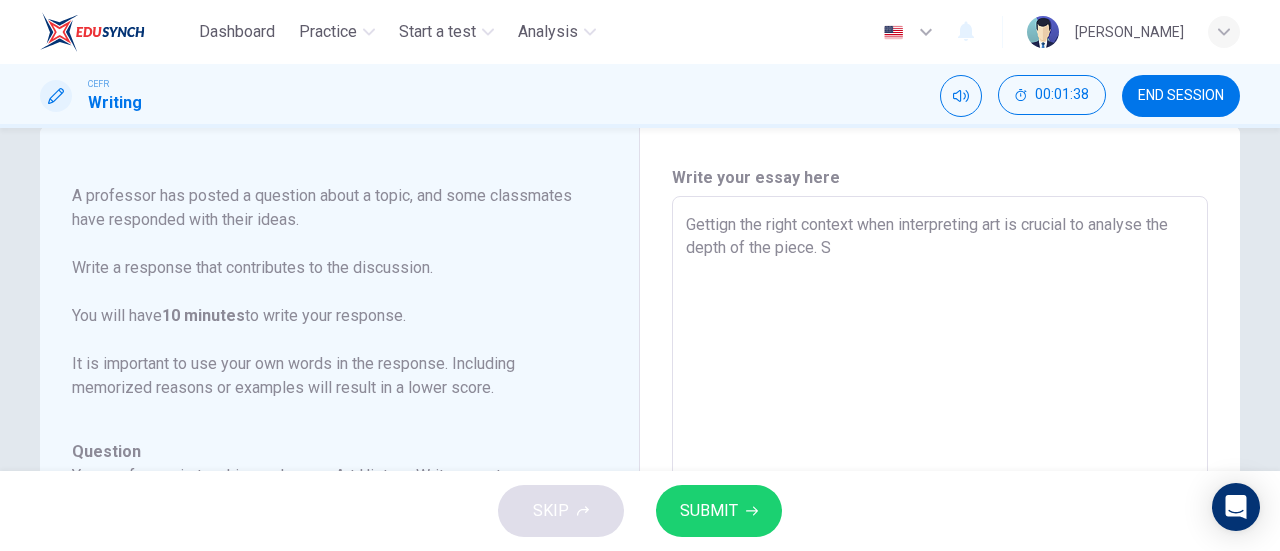 type 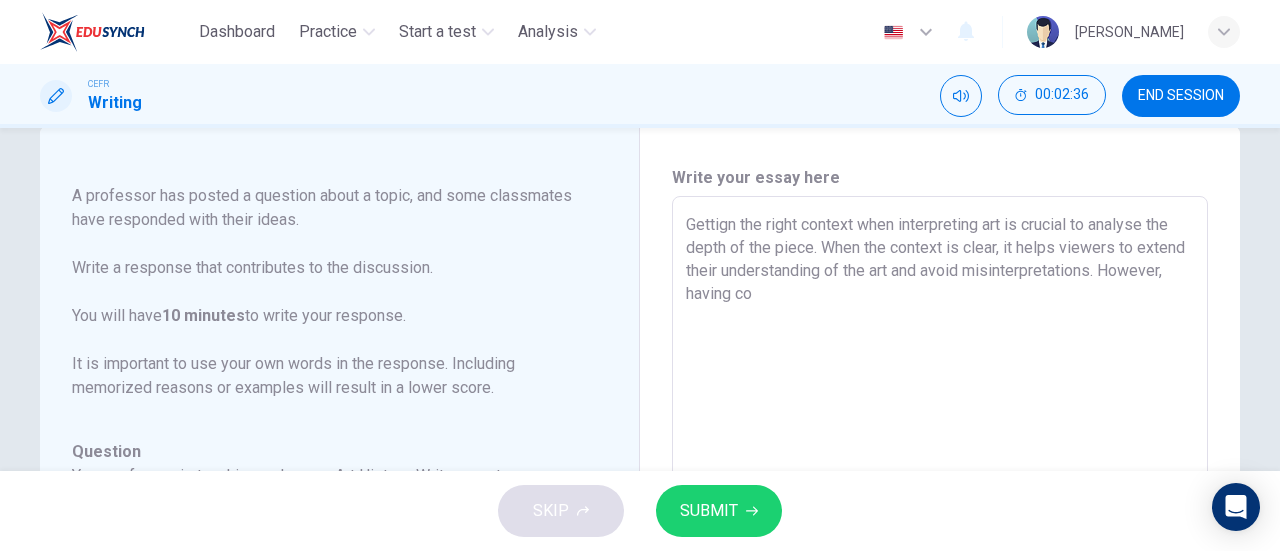 click on "Gettign the right context when interpreting art is crucial to analyse the depth of the piece. When the context is clear, it helps viewers to extend their understanding of the art and avoid misinterpretations. However, having co" at bounding box center (940, 530) 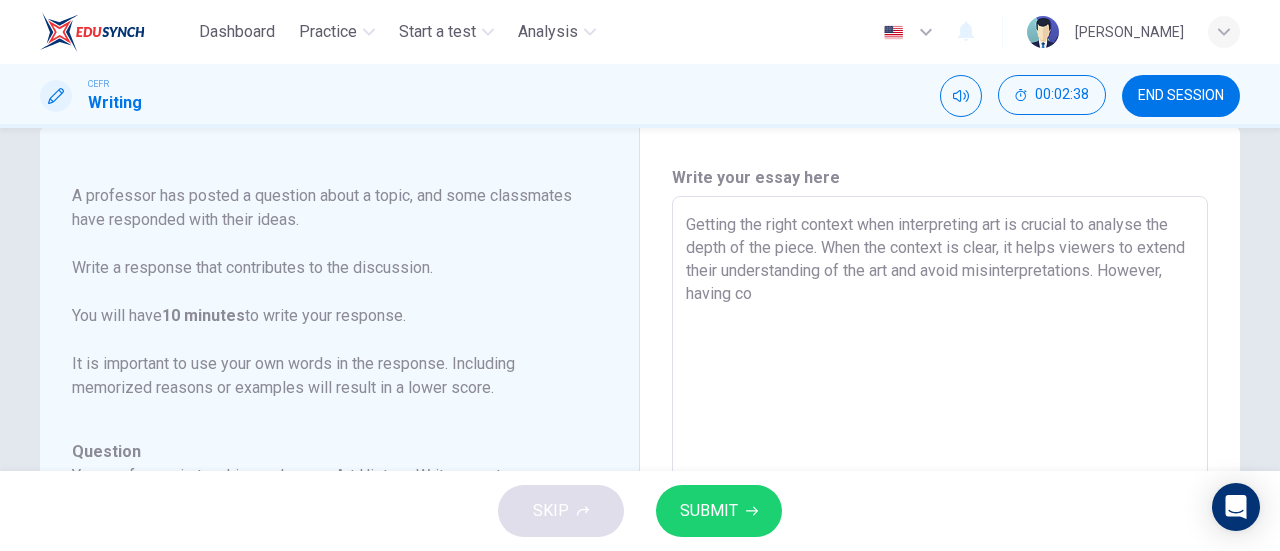 click on "Getting the right context when interpreting art is crucial to analyse the depth of the piece. When the context is clear, it helps viewers to extend their understanding of the art and avoid misinterpretations. However, having co" at bounding box center (940, 530) 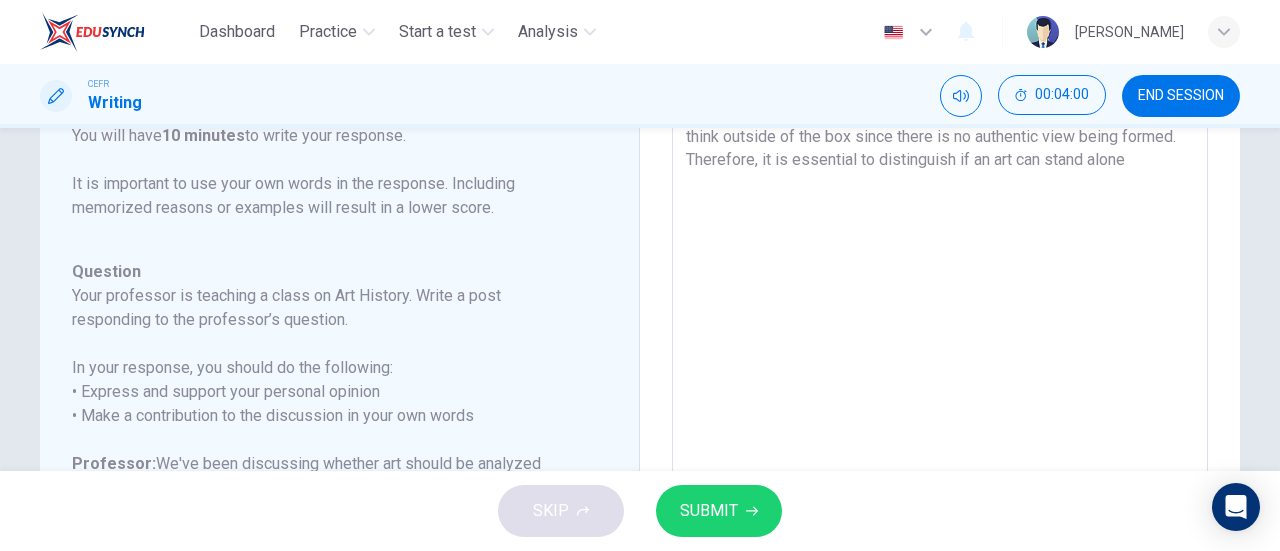 scroll, scrollTop: 220, scrollLeft: 0, axis: vertical 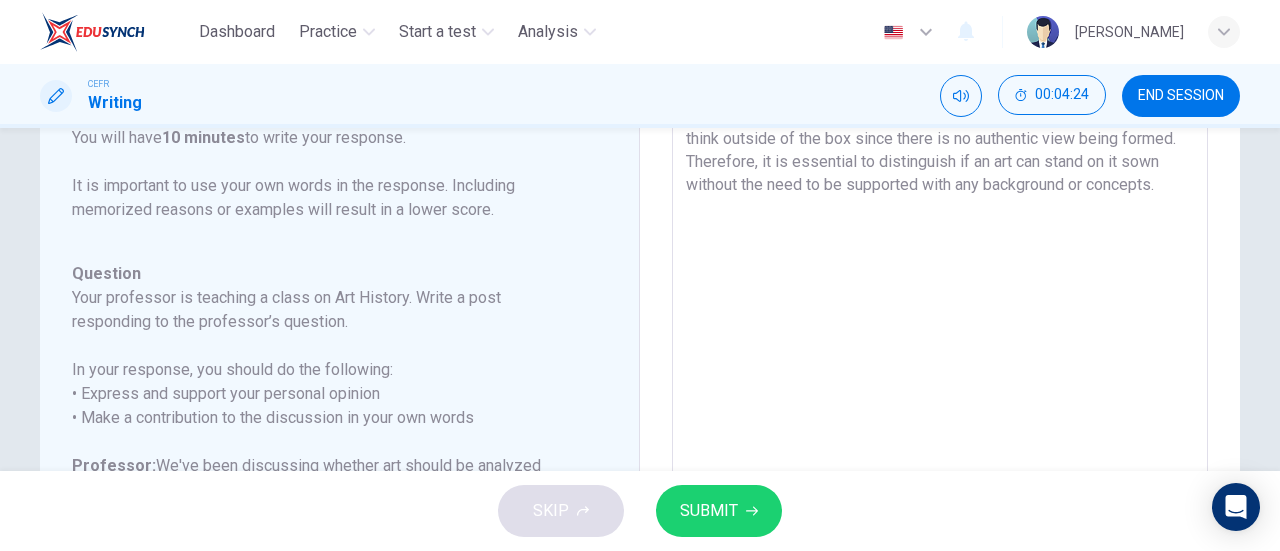 click on "Getting the right context when interpreting art is crucial to analyse the depth of the piece. When the context is clear, it helps viewers to extend their understanding of the art and avoid misinterpretations. However, having contextual gist can also limit one creativity and hinder them to think outside of the box since there is no authentic view being formed. Therefore, it is essential to distinguish if an art can stand on it sown without the need to be supported with any background or concepts." at bounding box center (940, 352) 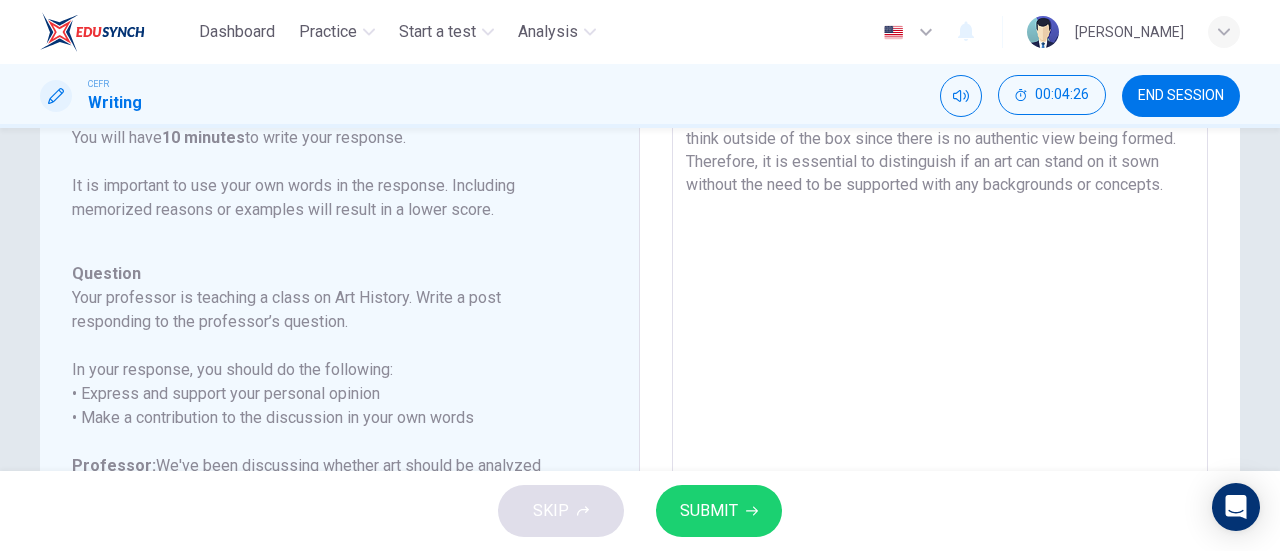 click on "Getting the right context when interpreting art is crucial to analyse the depth of the piece. When the context is clear, it helps viewers to extend their understanding of the art and avoid misinterpretations. However, having contextual gist can also limit one creativity and hinder them to think outside of the box since there is no authentic view being formed. Therefore, it is essential to distinguish if an art can stand on it sown without the need to be supported with any backgrounds or concepts." at bounding box center (940, 352) 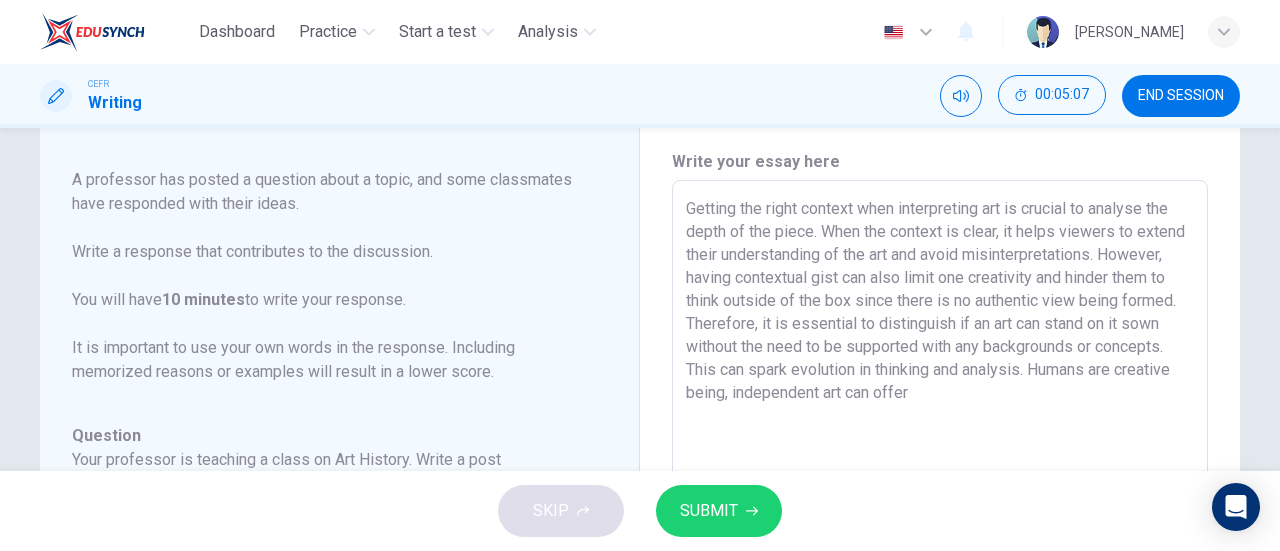 scroll, scrollTop: 36, scrollLeft: 0, axis: vertical 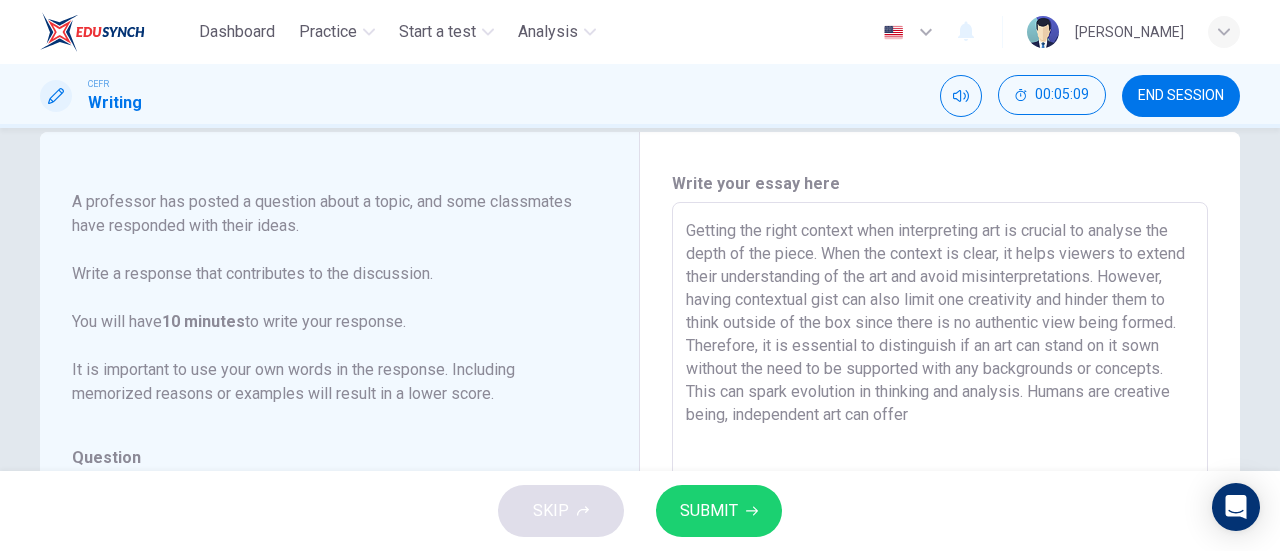click on "Getting the right context when interpreting art is crucial to analyse the depth of the piece. When the context is clear, it helps viewers to extend their understanding of the art and avoid misinterpretations. However, having contextual gist can also limit one creativity and hinder them to think outside of the box since there is no authentic view being formed. Therefore, it is essential to distinguish if an art can stand on it sown without the need to be supported with any backgrounds or concepts. This can spark evolution in thinking and analysis. Humans are creative being, independent art can offer" at bounding box center [940, 536] 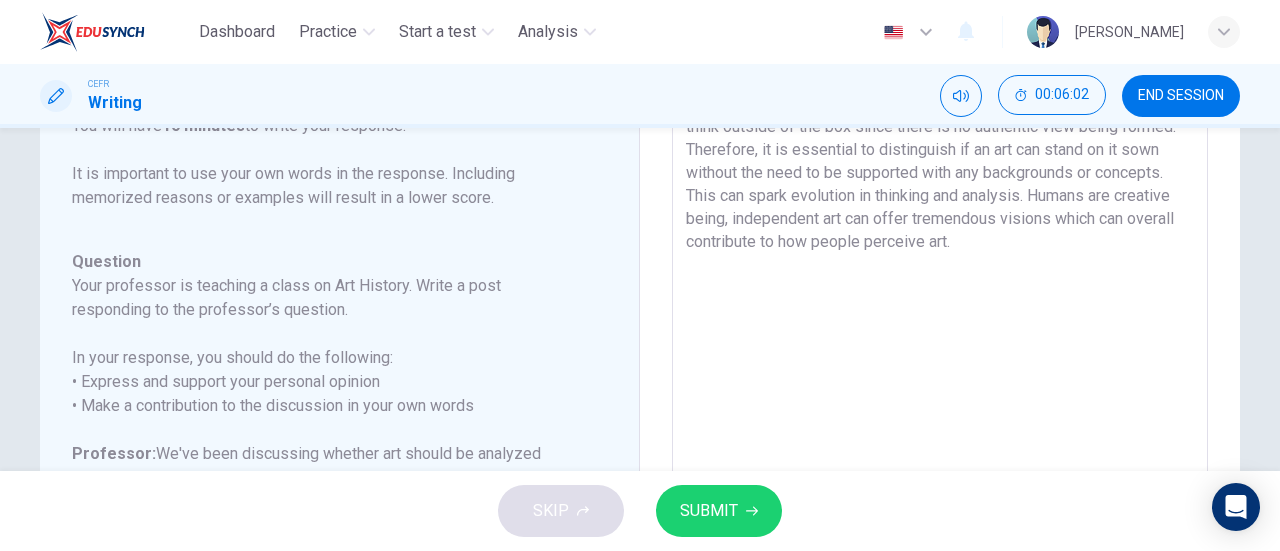 scroll, scrollTop: 234, scrollLeft: 0, axis: vertical 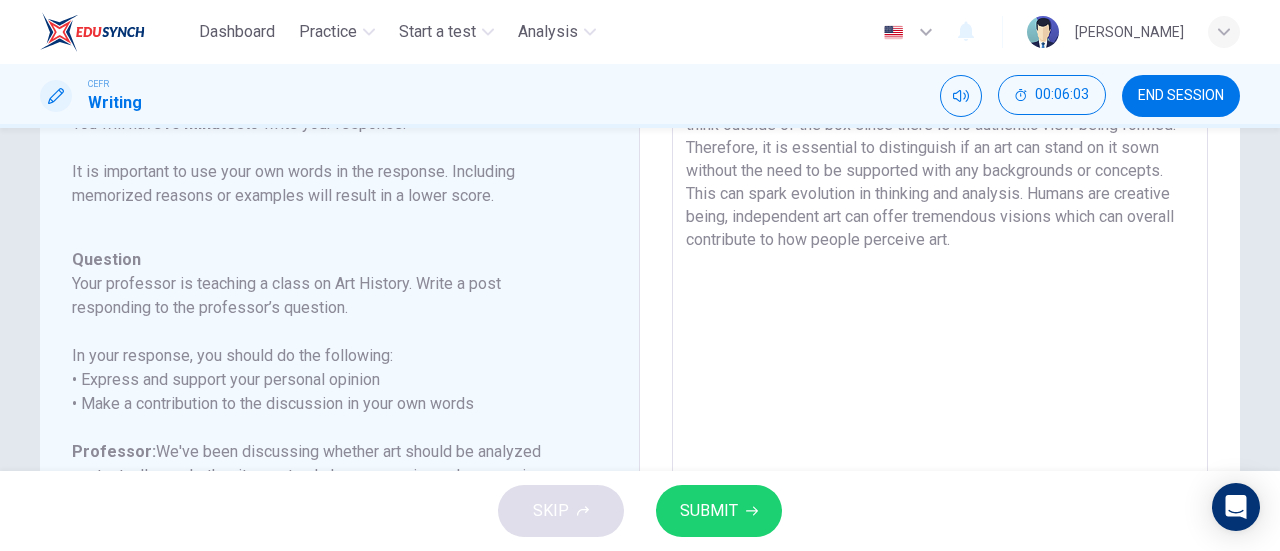 click on "Getting the right context when interpreting art is crucial to analyse the depth of the piece. When the context is clear, it helps viewers to extend their understanding of the art and avoid misinterpretations. However, having contextual gist can also limit one creativity and hinder them to think outside of the box since there is no authentic view being formed. Therefore, it is essential to distinguish if an art can stand on it sown without the need to be supported with any backgrounds or concepts. This can spark evolution in thinking and analysis. Humans are creative being, independent art can offer tremendous visions which can overall contribute to how people perceive art." at bounding box center [940, 338] 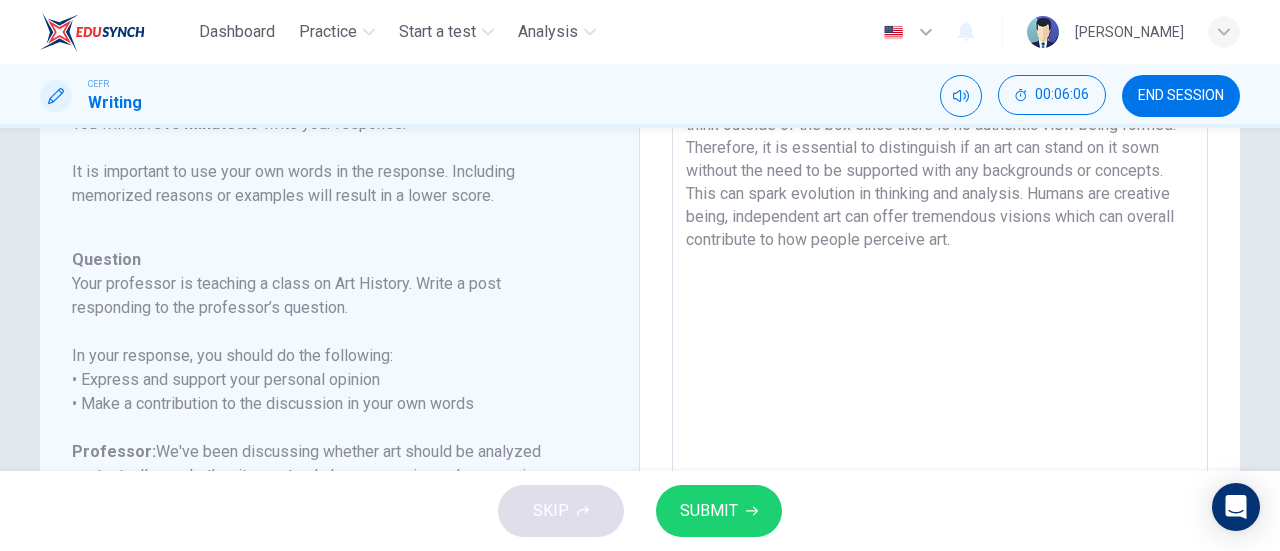 drag, startPoint x: 380, startPoint y: 291, endPoint x: 445, endPoint y: 424, distance: 148.03378 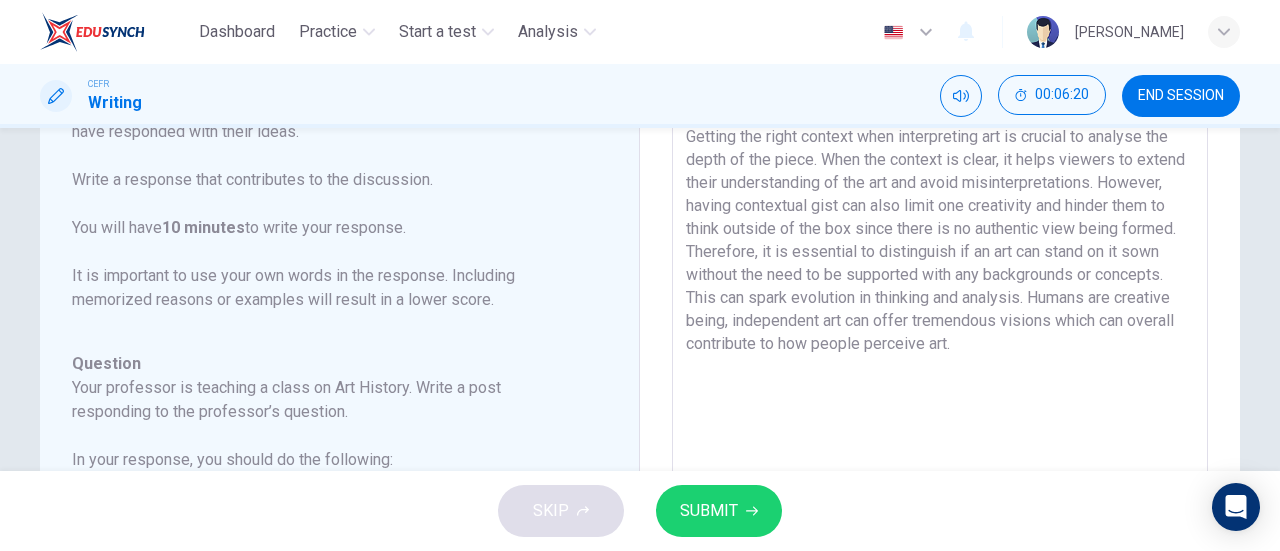 scroll, scrollTop: 128, scrollLeft: 0, axis: vertical 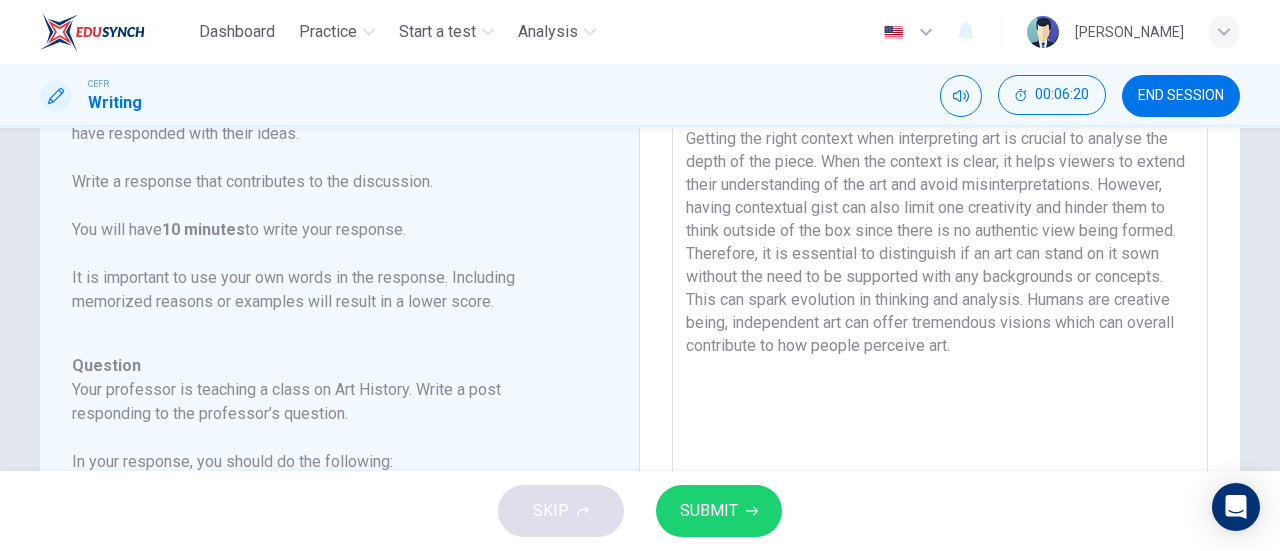 click on "Getting the right context when interpreting art is crucial to analyse the depth of the piece. When the context is clear, it helps viewers to extend their understanding of the art and avoid misinterpretations. However, having contextual gist can also limit one creativity and hinder them to think outside of the box since there is no authentic view being formed. Therefore, it is essential to distinguish if an art can stand on it sown without the need to be supported with any backgrounds or concepts. This can spark evolution in thinking and analysis. Humans are creative being, independent art can offer tremendous visions which can overall contribute to how people perceive art." at bounding box center [940, 444] 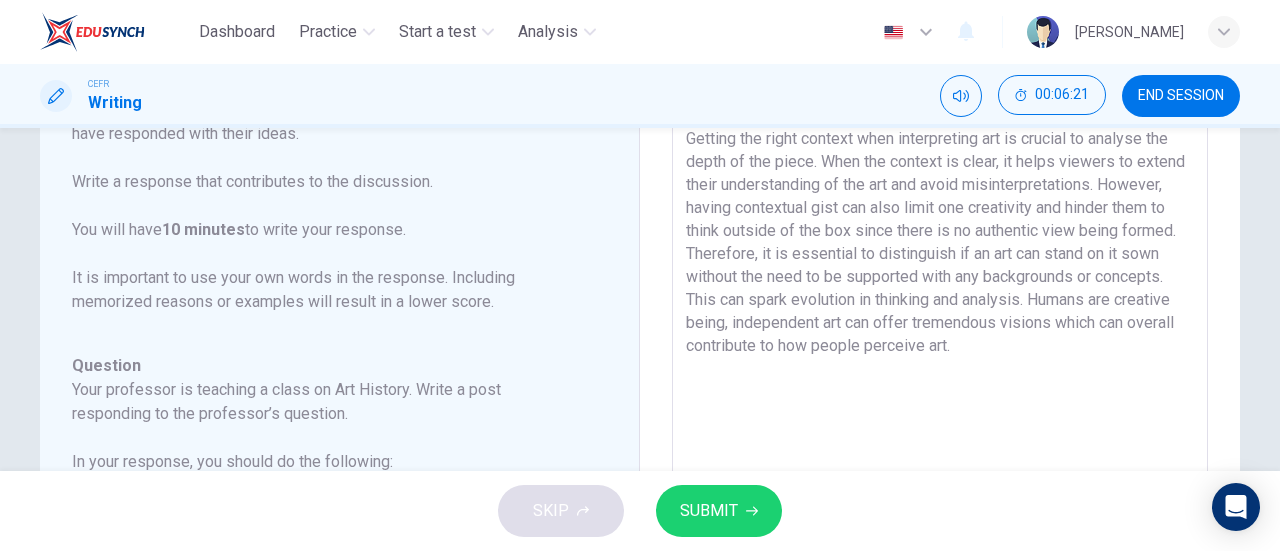 click on "Getting the right context when interpreting art is crucial to analyse the depth of the piece. When the context is clear, it helps viewers to extend their understanding of the art and avoid misinterpretations. However, having contextual gist can also limit one creativity and hinder them to think outside of the box since there is no authentic view being formed. Therefore, it is essential to distinguish if an art can stand on it sown without the need to be supported with any backgrounds or concepts. This can spark evolution in thinking and analysis. Humans are creative being, independent art can offer tremendous visions which can overall contribute to how people perceive art." at bounding box center (940, 444) 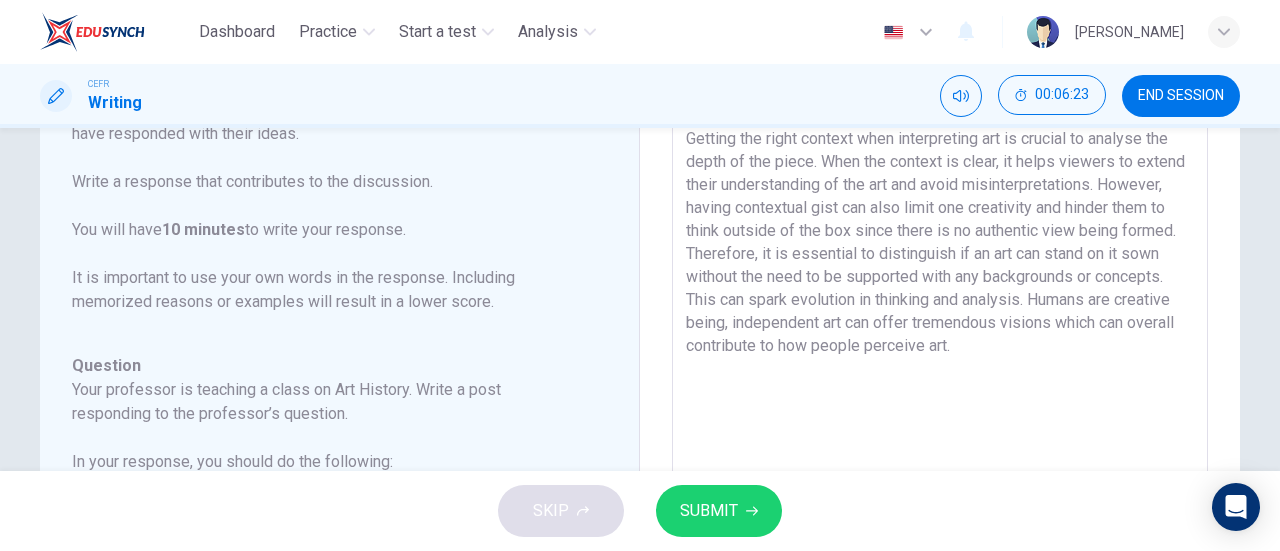 click on "Getting the right context when interpreting art is crucial to analyse the depth of the piece. When the context is clear, it helps viewers to extend their understanding of the art and avoid misinterpretations. However, having contextual gist can also limit one creativity and hinder them to think outside of the box since there is no authentic view being formed. Therefore, it is essential to distinguish if an art can stand on it sown without the need to be supported with any backgrounds or concepts. This can spark evolution in thinking and analysis. Humans are creative being, independent art can offer tremendous visions which can overall contribute to how people perceive art." at bounding box center (940, 444) 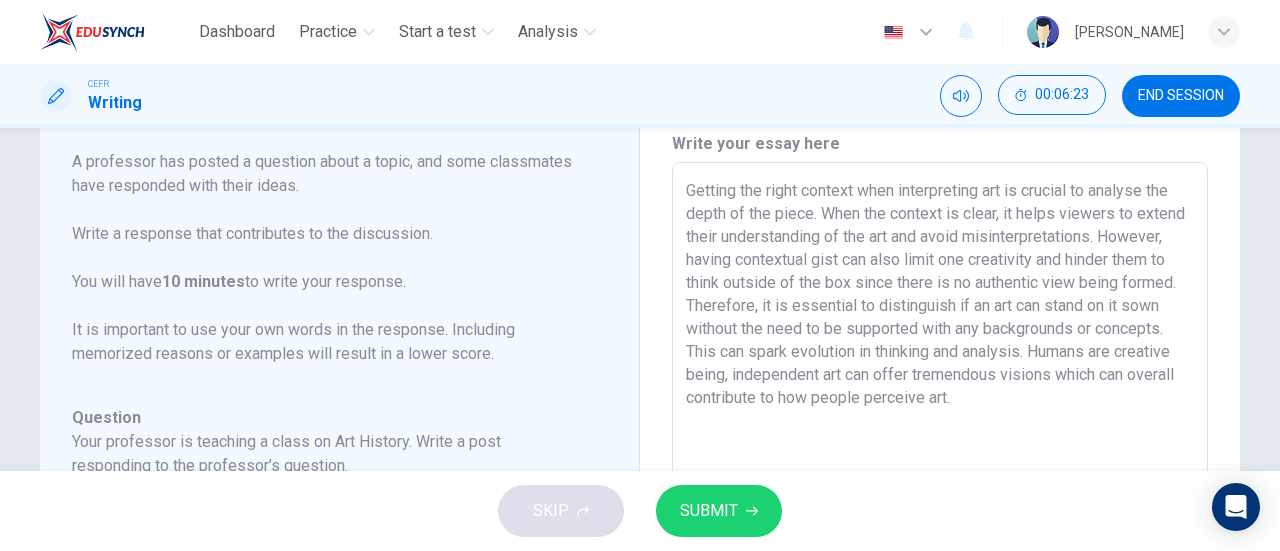 scroll, scrollTop: 74, scrollLeft: 0, axis: vertical 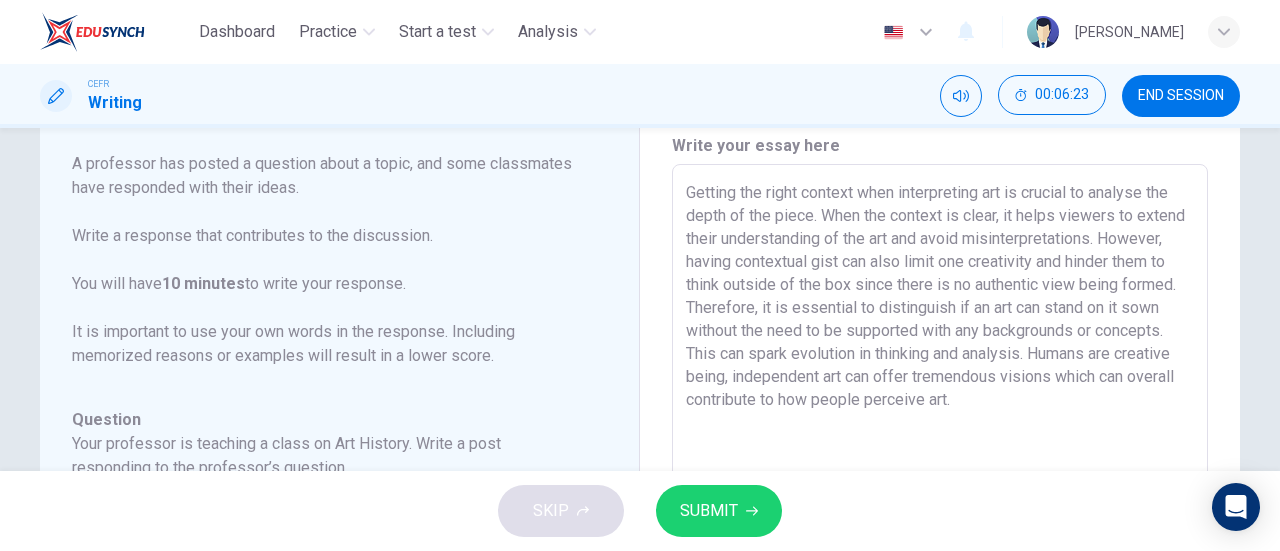 click on "Getting the right context when interpreting art is crucial to analyse the depth of the piece. When the context is clear, it helps viewers to extend their understanding of the art and avoid misinterpretations. However, having contextual gist can also limit one creativity and hinder them to think outside of the box since there is no authentic view being formed. Therefore, it is essential to distinguish if an art can stand on it sown without the need to be supported with any backgrounds or concepts. This can spark evolution in thinking and analysis. Humans are creative being, independent art can offer tremendous visions which can overall contribute to how people perceive art." at bounding box center (940, 498) 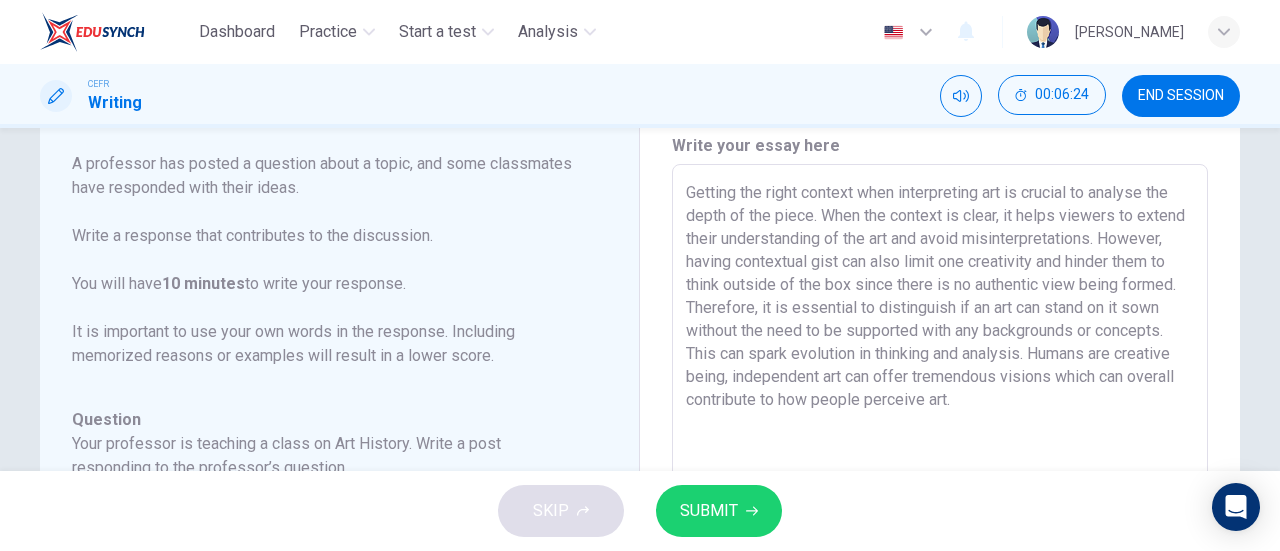 click on "Getting the right context when interpreting art is crucial to analyse the depth of the piece. When the context is clear, it helps viewers to extend their understanding of the art and avoid misinterpretations. However, having contextual gist can also limit one creativity and hinder them to think outside of the box since there is no authentic view being formed. Therefore, it is essential to distinguish if an art can stand on it sown without the need to be supported with any backgrounds or concepts. This can spark evolution in thinking and analysis. Humans are creative being, independent art can offer tremendous visions which can overall contribute to how people perceive art." at bounding box center (940, 498) 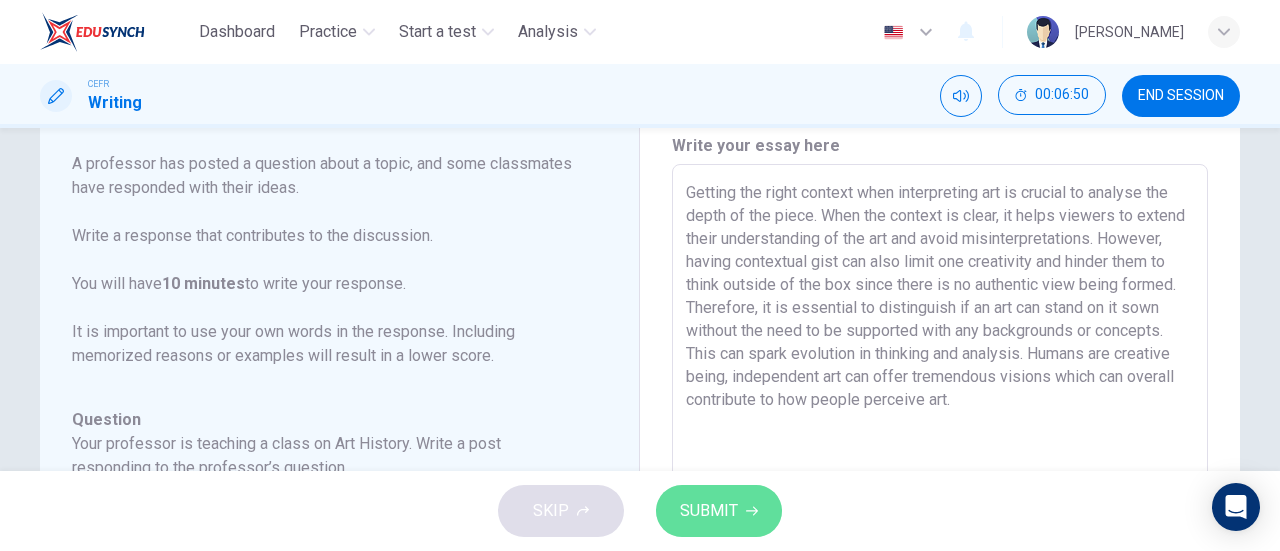 click on "SUBMIT" at bounding box center [719, 511] 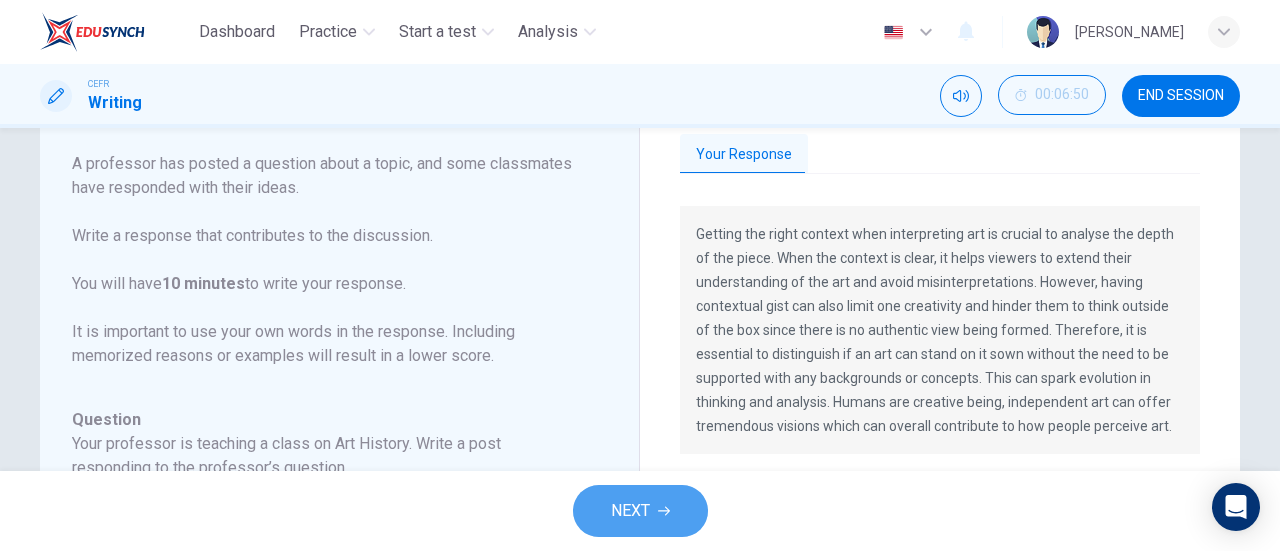 click on "NEXT" at bounding box center (640, 511) 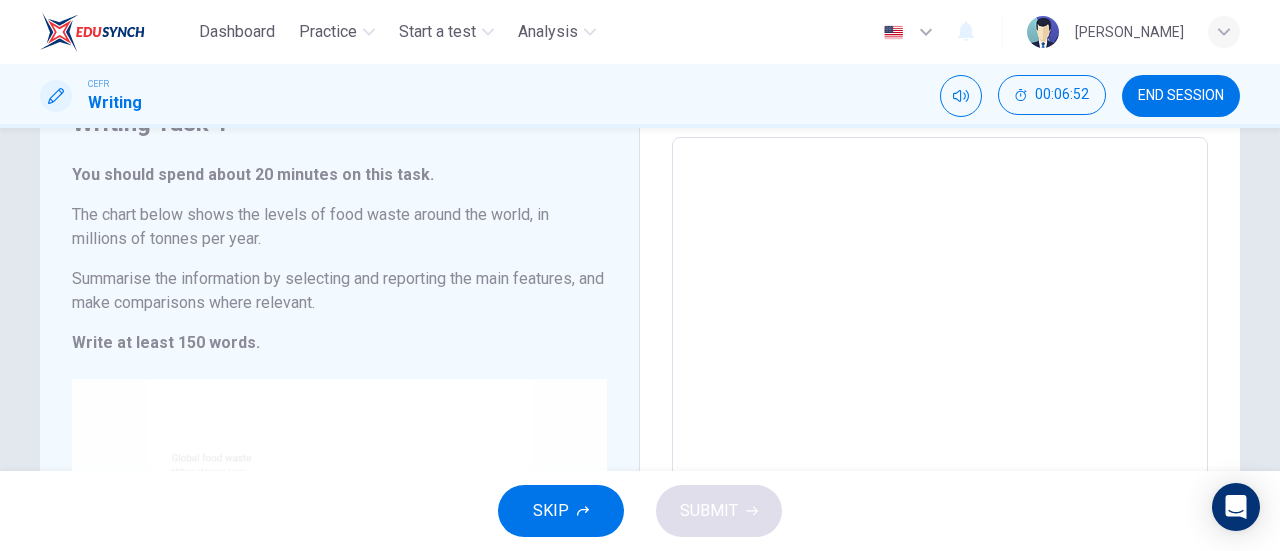 scroll, scrollTop: 40, scrollLeft: 0, axis: vertical 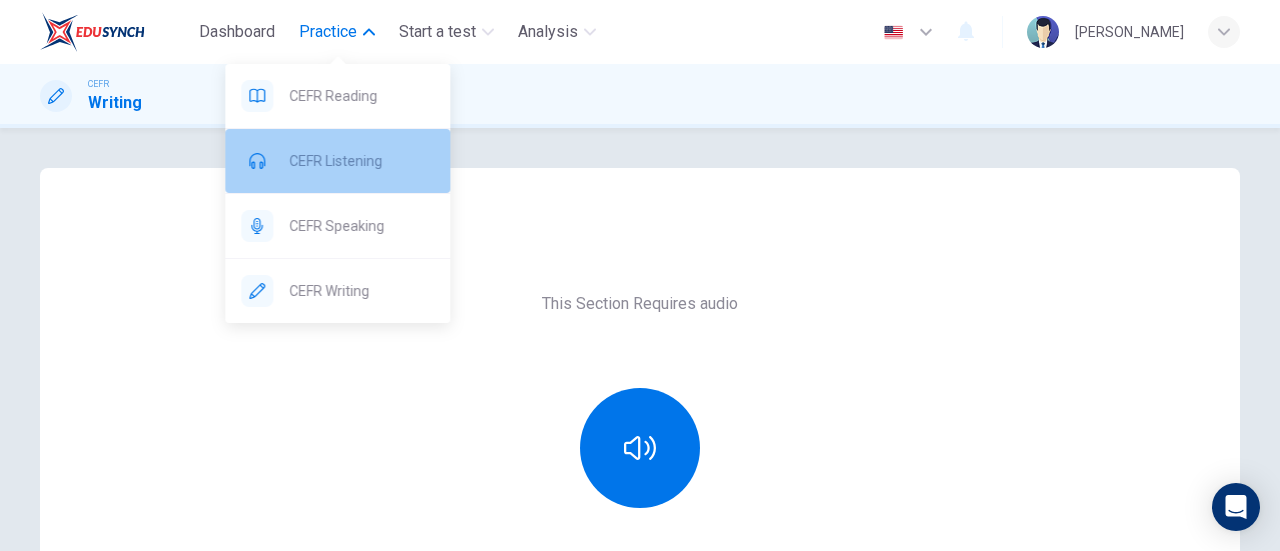 click on "CEFR Listening" at bounding box center (361, 161) 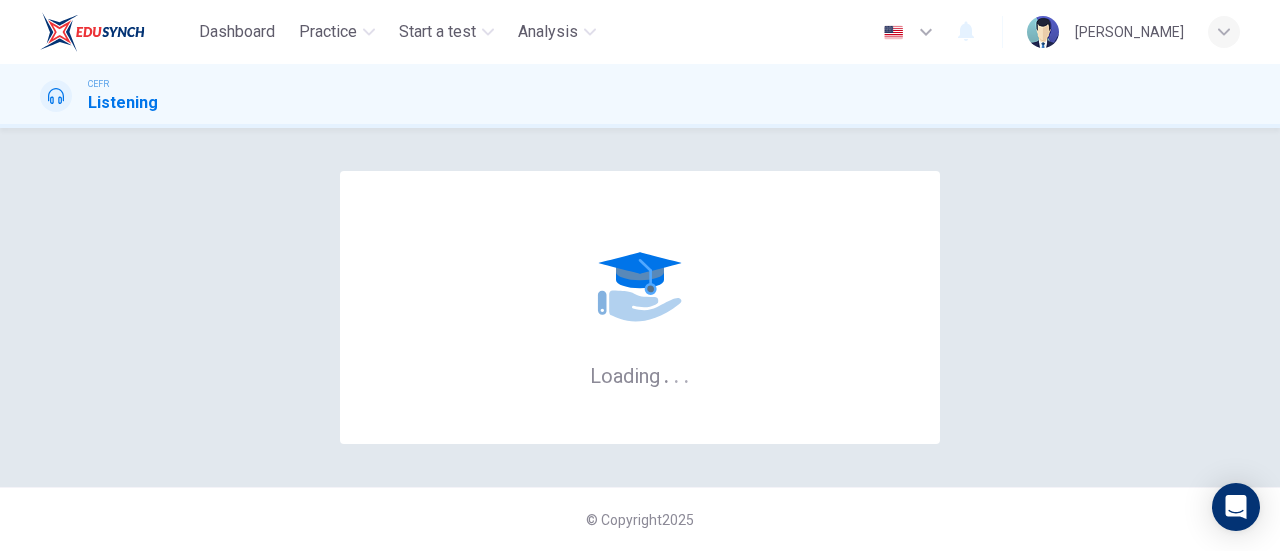 scroll, scrollTop: 0, scrollLeft: 0, axis: both 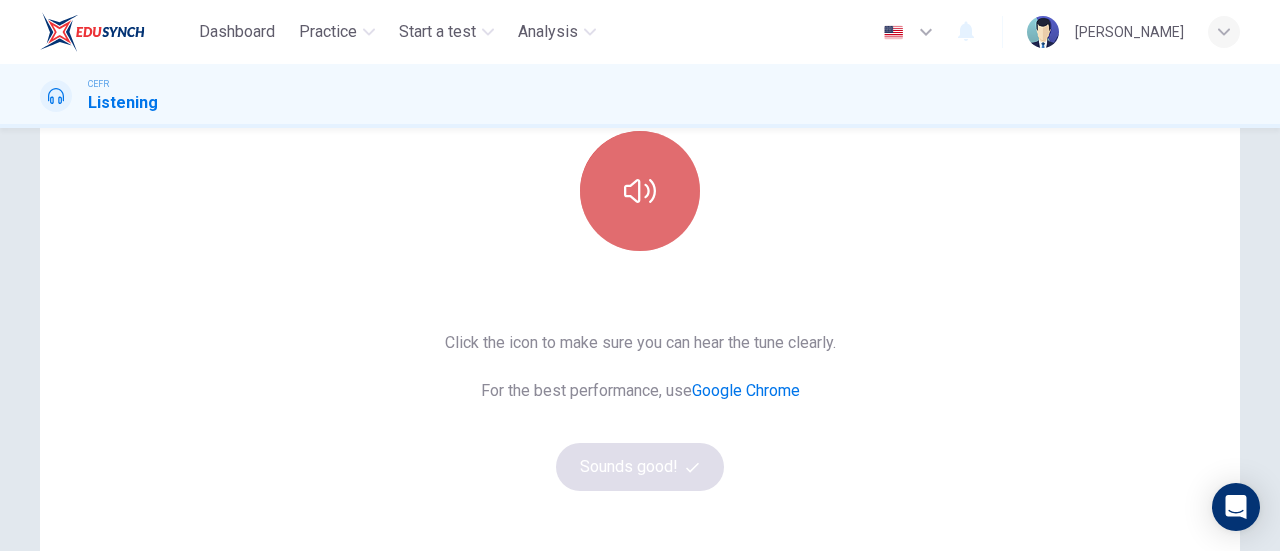 click 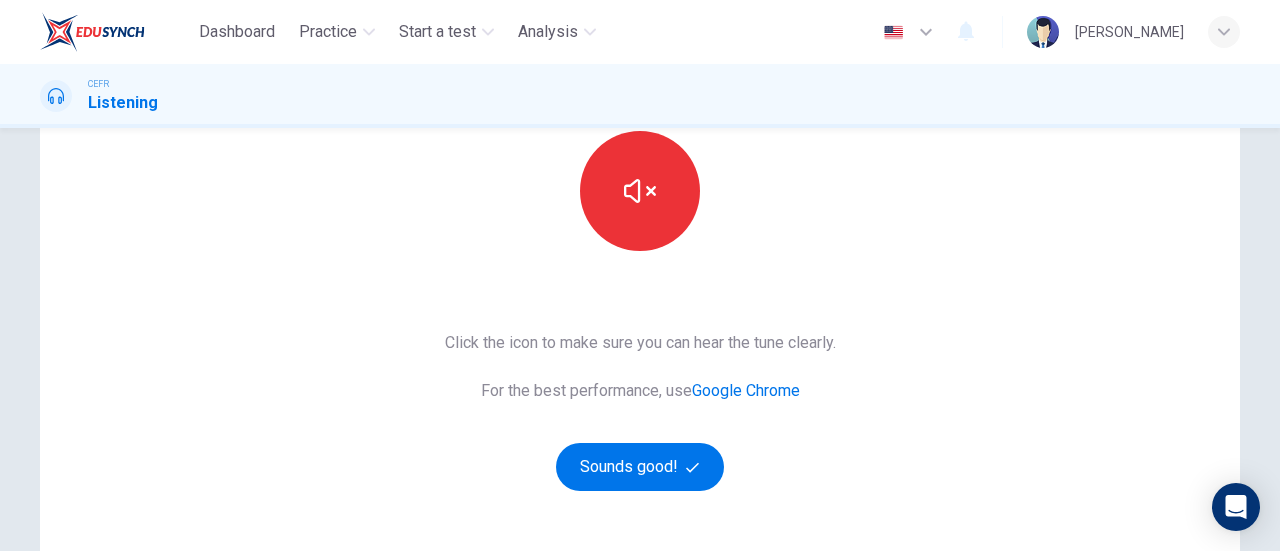 scroll, scrollTop: 183, scrollLeft: 0, axis: vertical 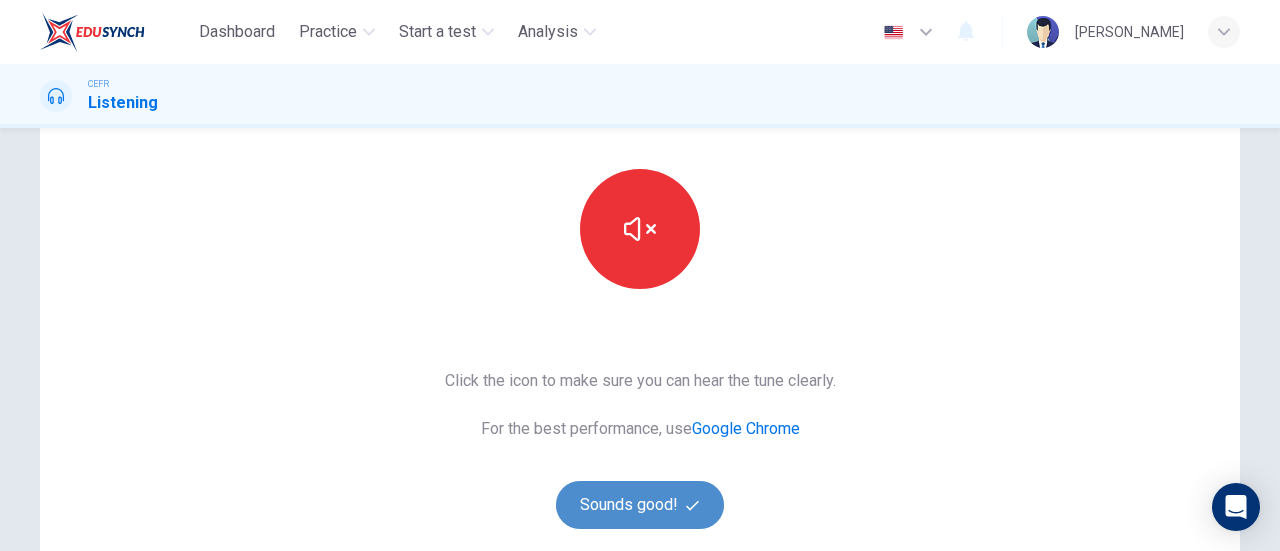 click on "Sounds good!" at bounding box center (640, 505) 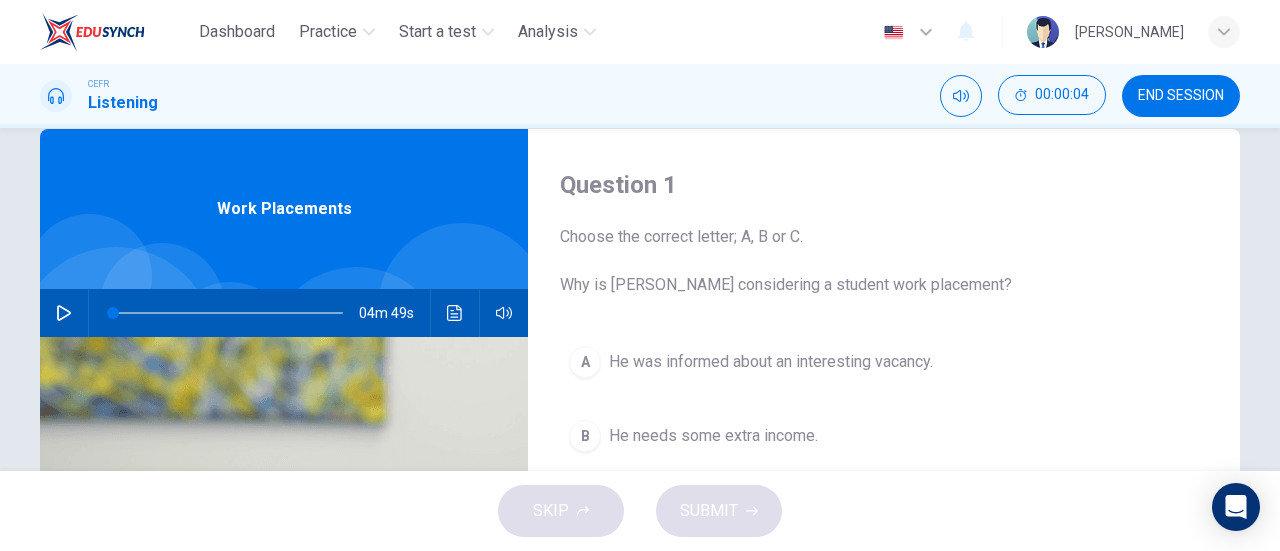 scroll, scrollTop: 37, scrollLeft: 0, axis: vertical 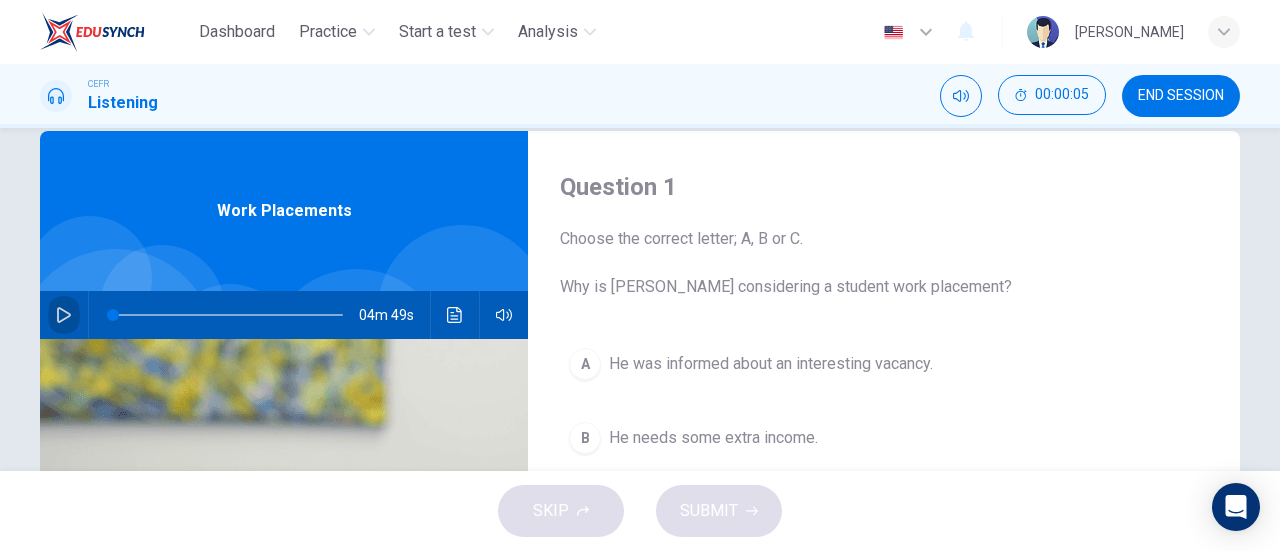 click 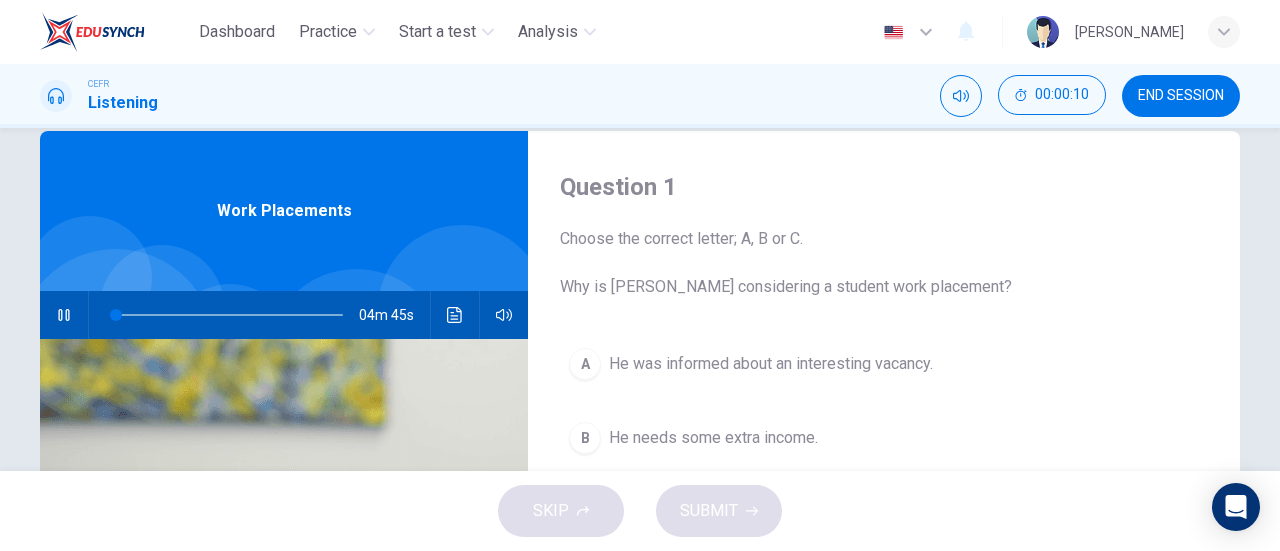 type on "1" 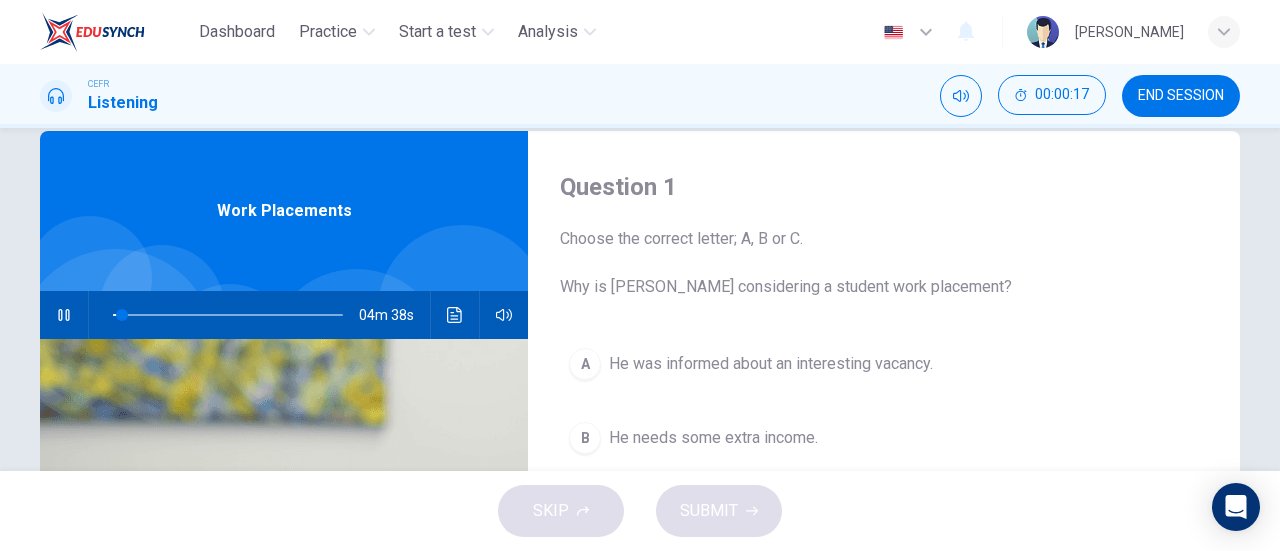 drag, startPoint x: 613, startPoint y: 284, endPoint x: 725, endPoint y: 325, distance: 119.26861 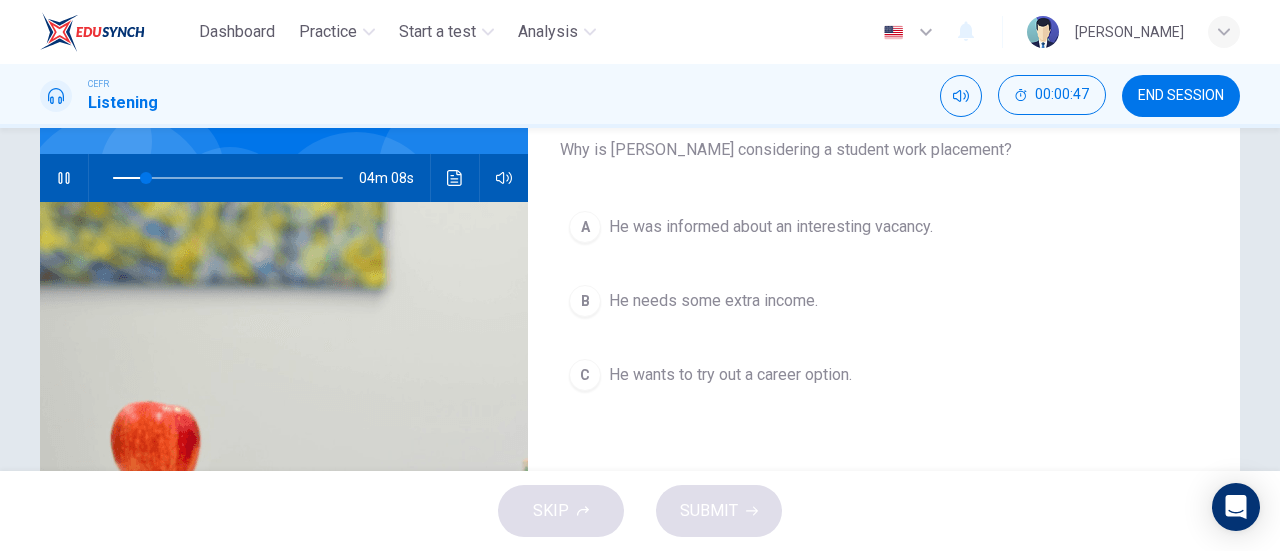scroll, scrollTop: 175, scrollLeft: 0, axis: vertical 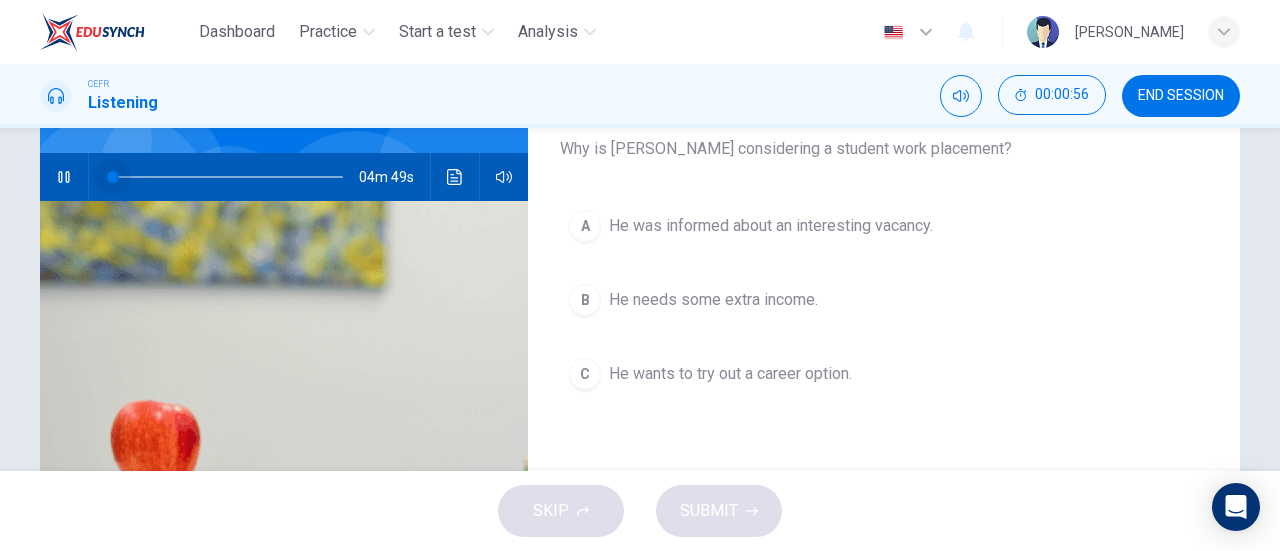 drag, startPoint x: 147, startPoint y: 170, endPoint x: 51, endPoint y: 177, distance: 96.25487 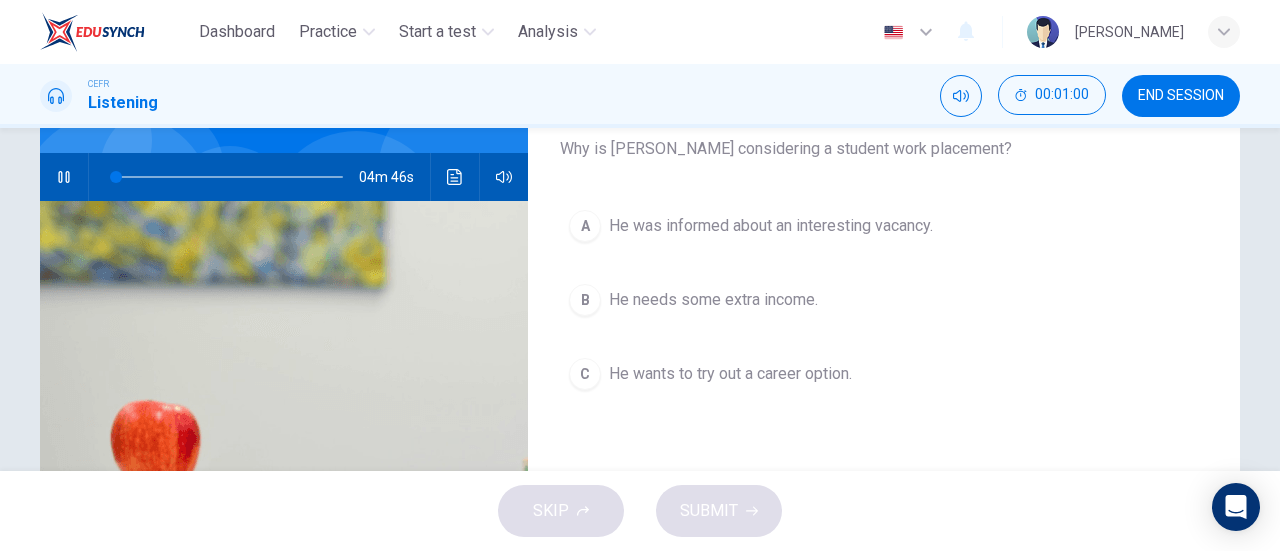 scroll, scrollTop: 0, scrollLeft: 0, axis: both 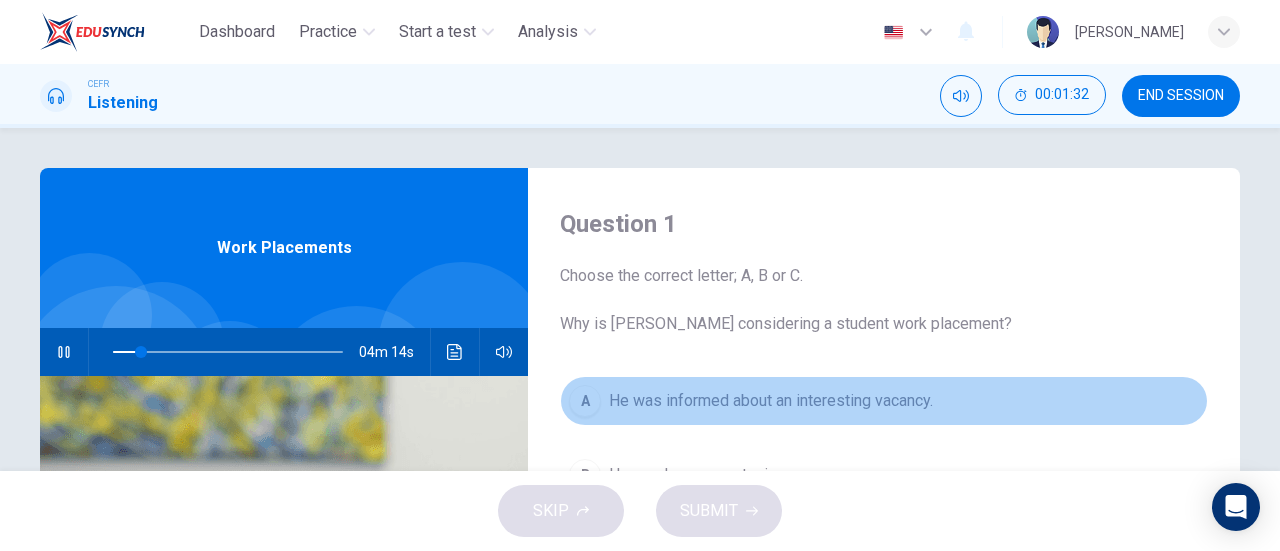 click on "A He was informed about an interesting vacancy." at bounding box center [884, 401] 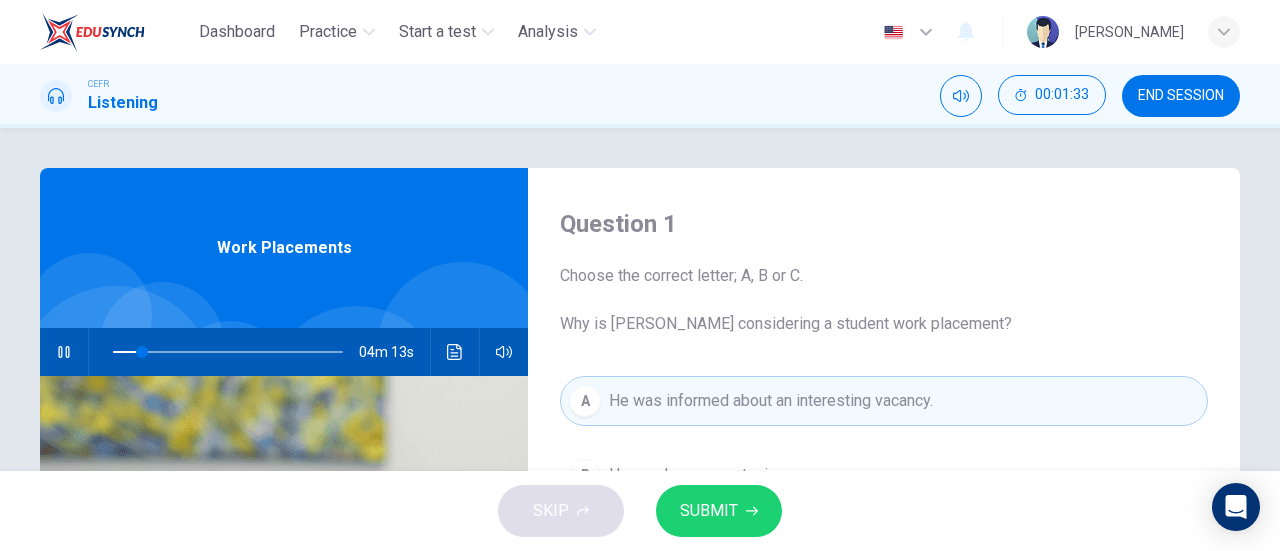 scroll, scrollTop: 148, scrollLeft: 0, axis: vertical 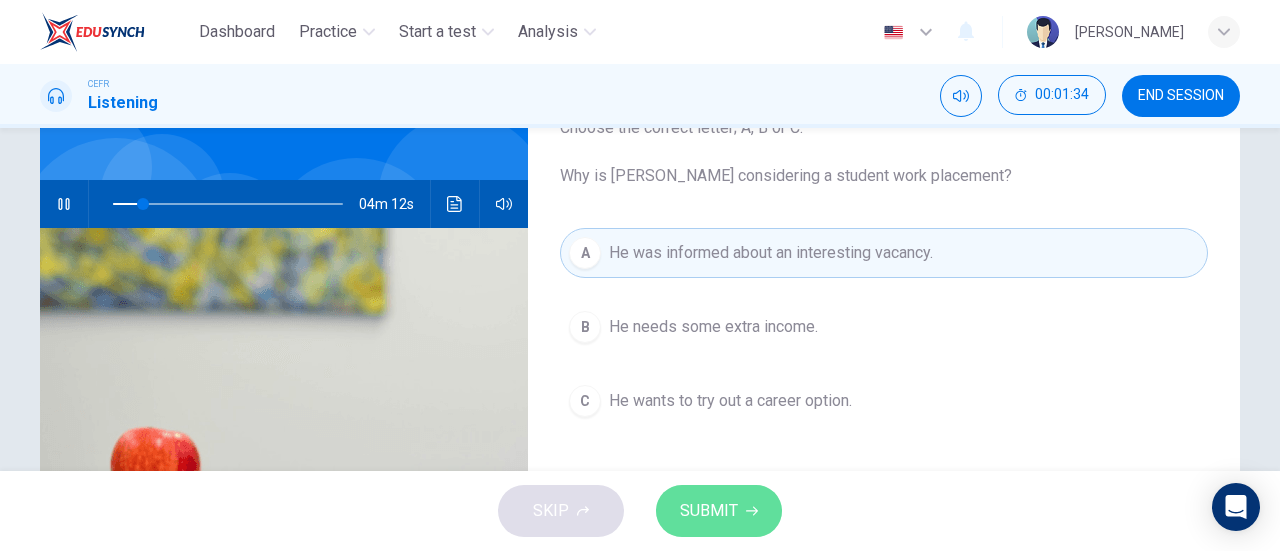 click on "SUBMIT" at bounding box center (719, 511) 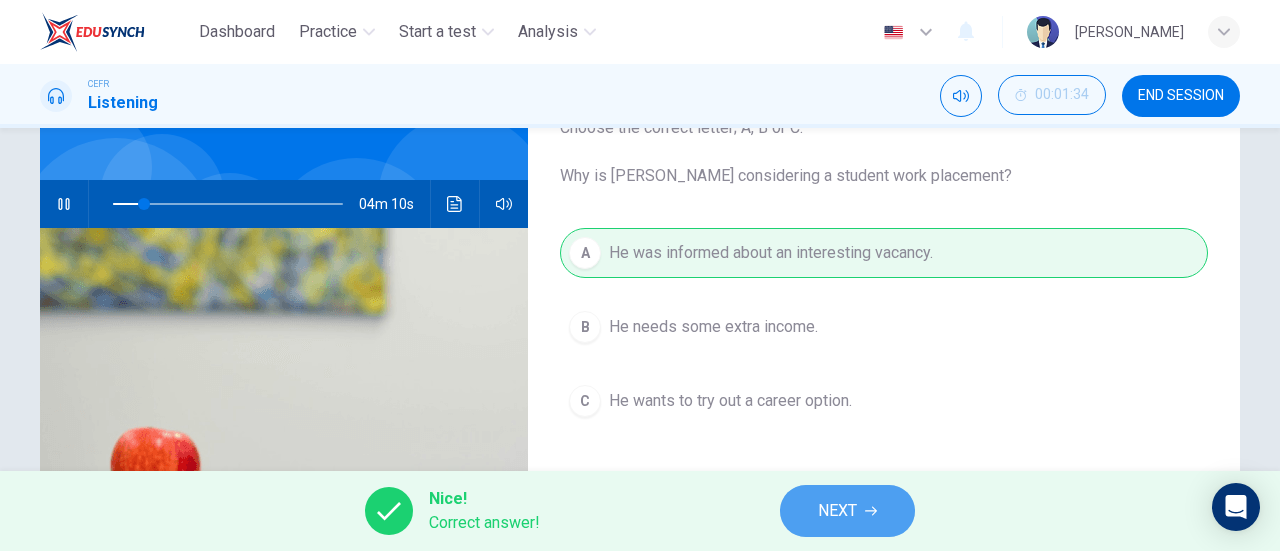 click on "NEXT" at bounding box center (837, 511) 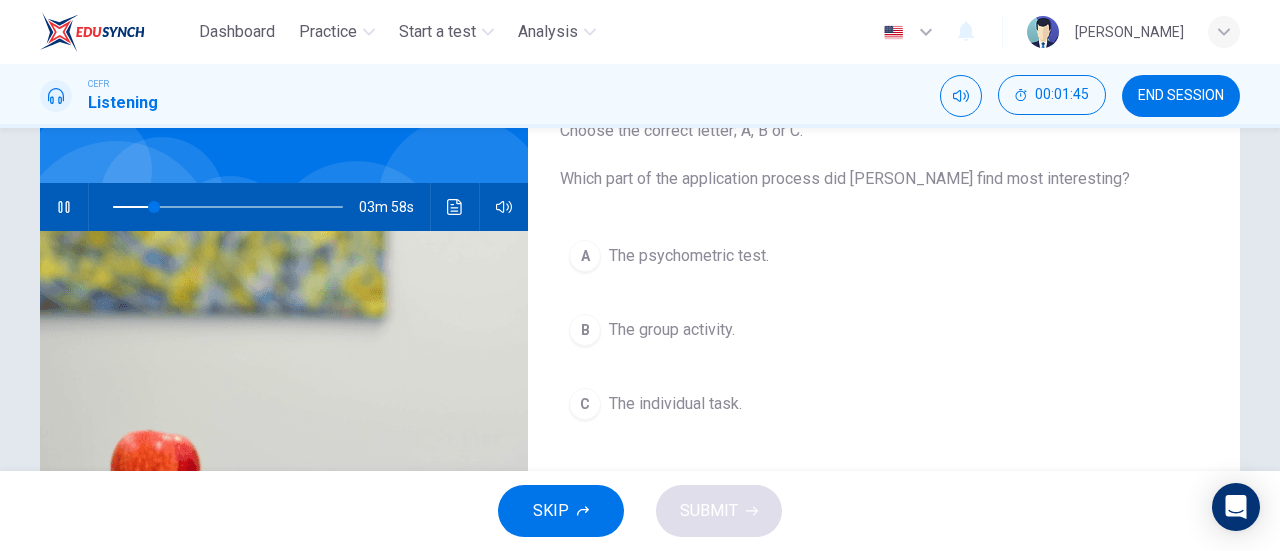 scroll, scrollTop: 142, scrollLeft: 0, axis: vertical 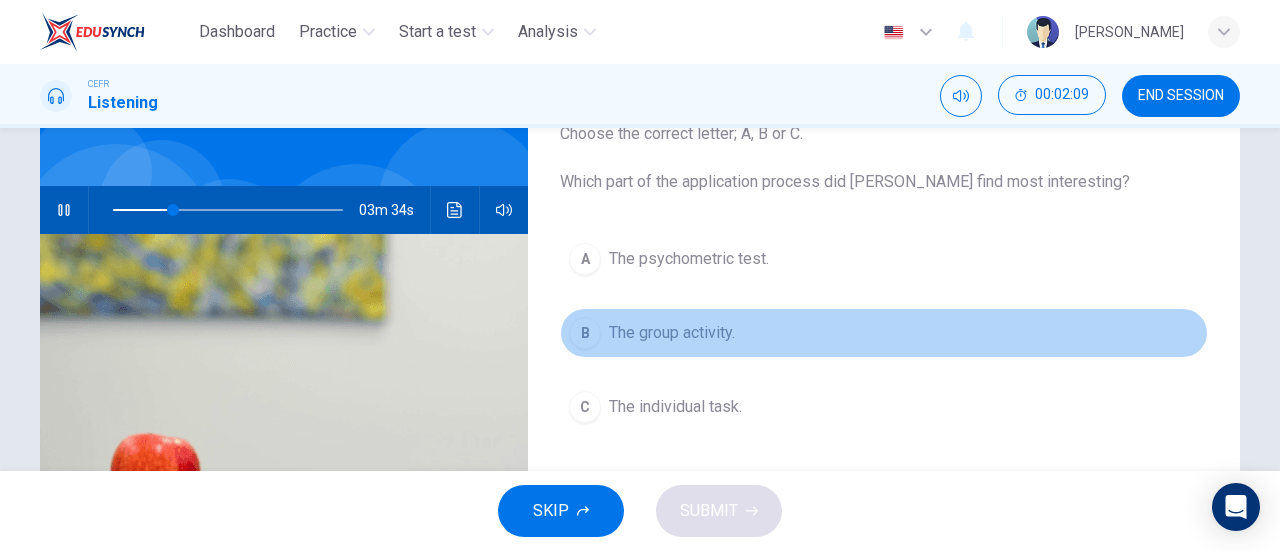 click on "The group activity." at bounding box center [672, 333] 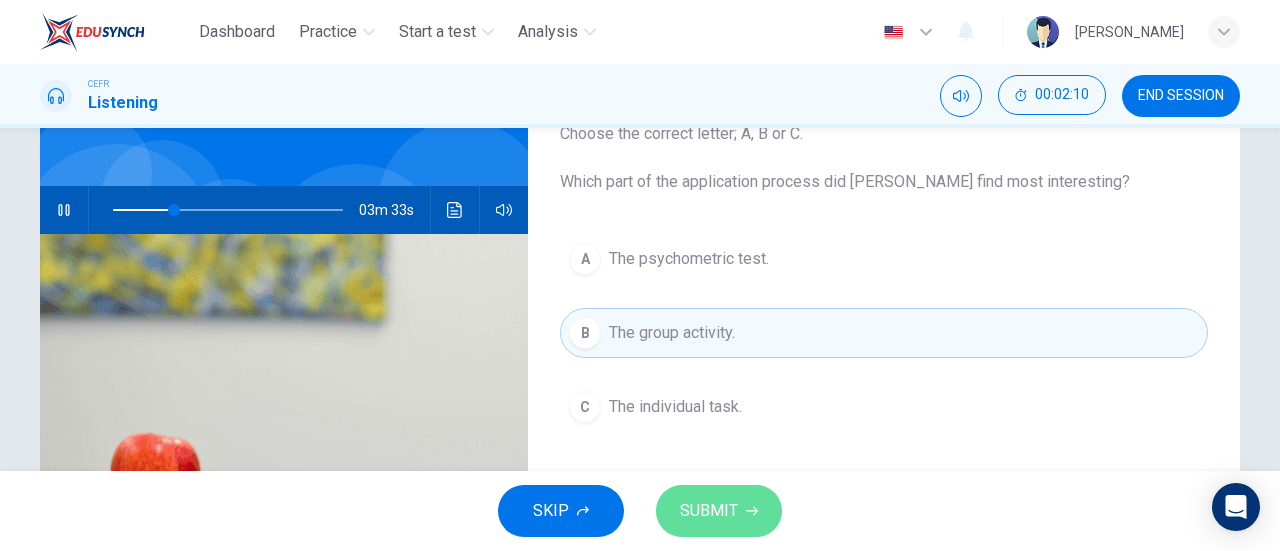 click on "SUBMIT" at bounding box center (709, 511) 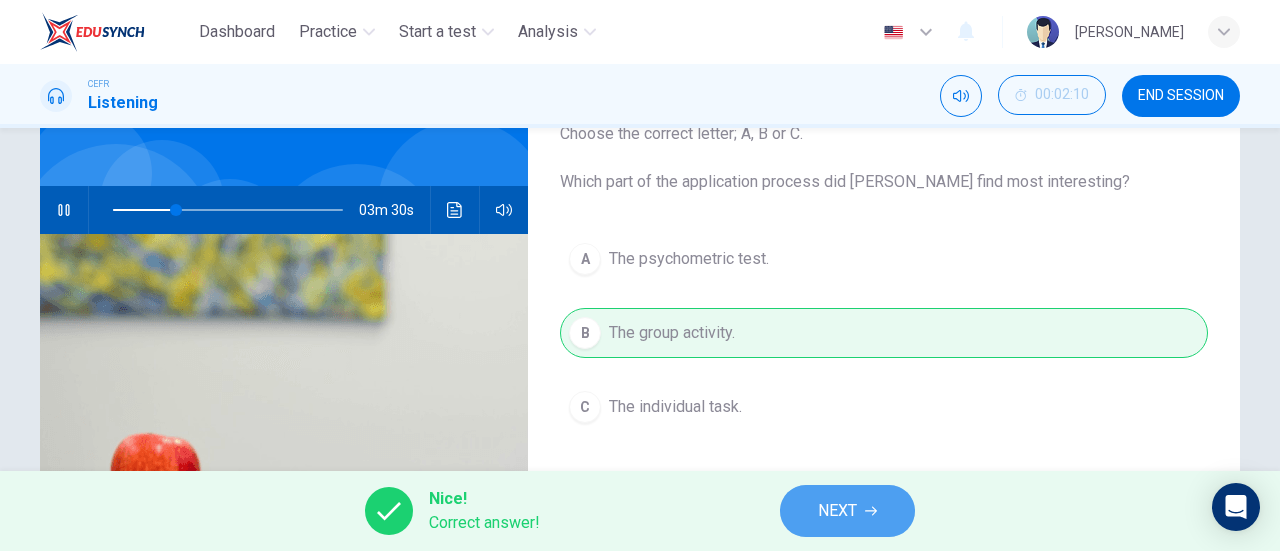click on "NEXT" at bounding box center [837, 511] 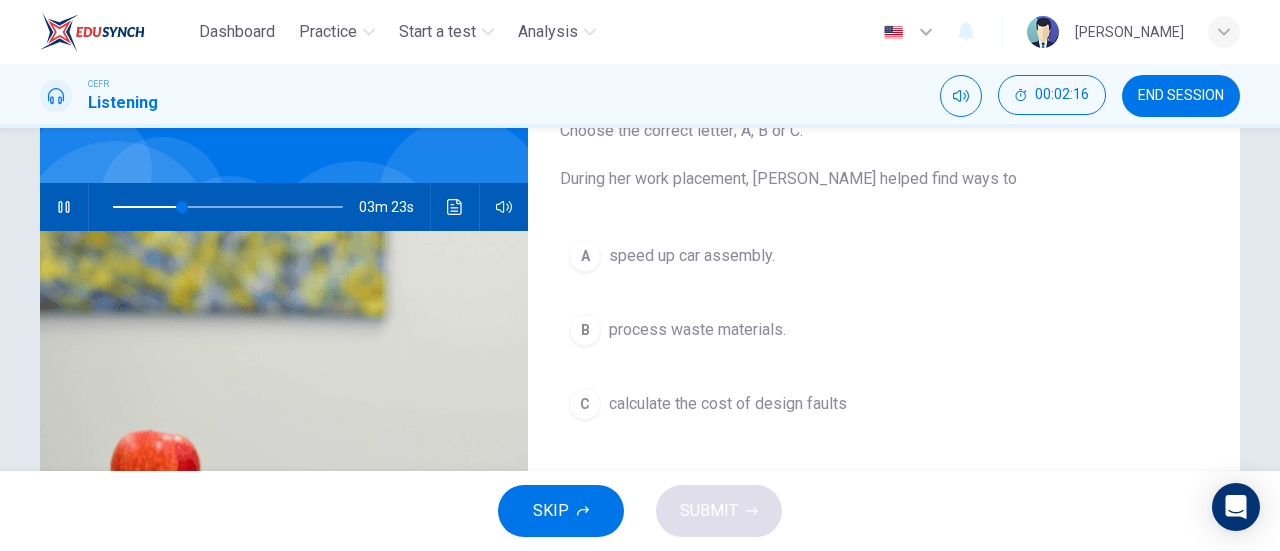 scroll, scrollTop: 146, scrollLeft: 0, axis: vertical 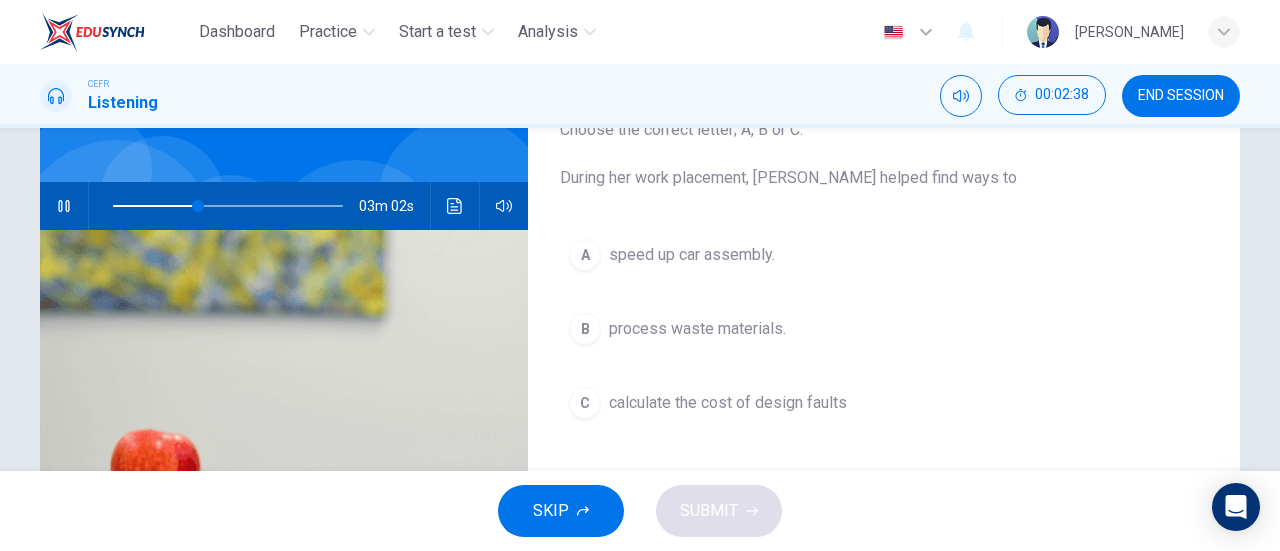 click on "speed up car assembly." at bounding box center [692, 255] 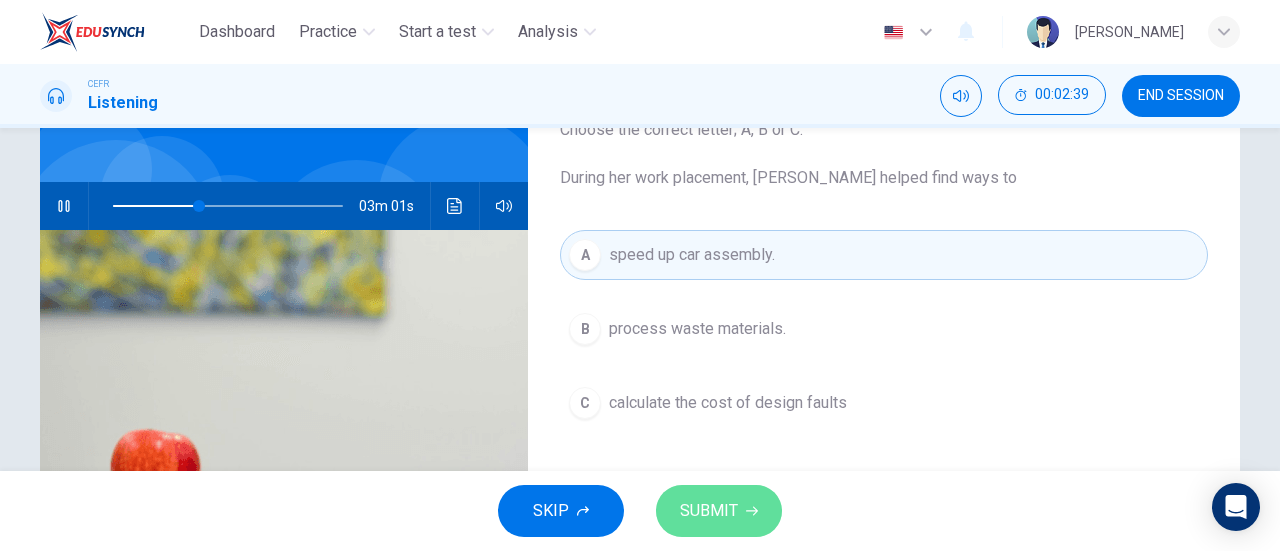 click on "SUBMIT" at bounding box center [709, 511] 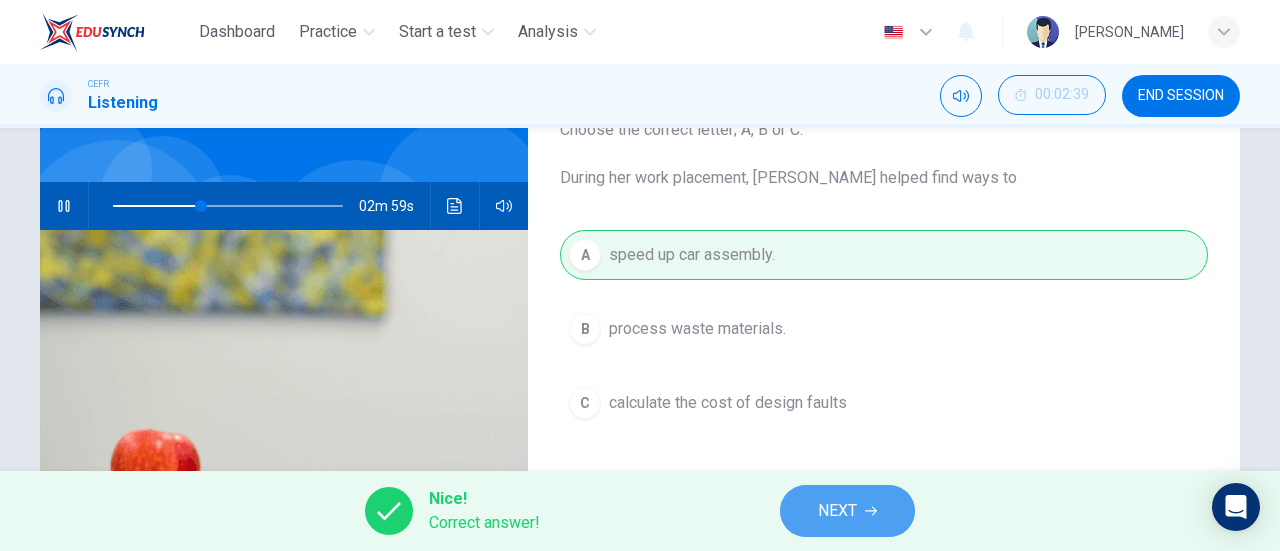 click on "NEXT" at bounding box center [837, 511] 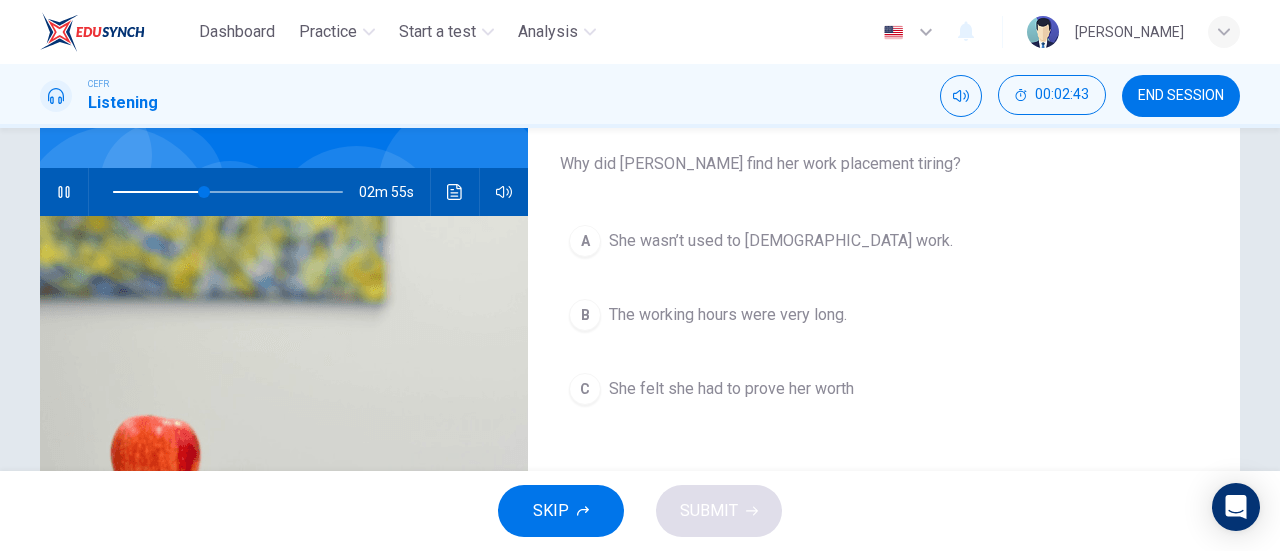 scroll, scrollTop: 164, scrollLeft: 0, axis: vertical 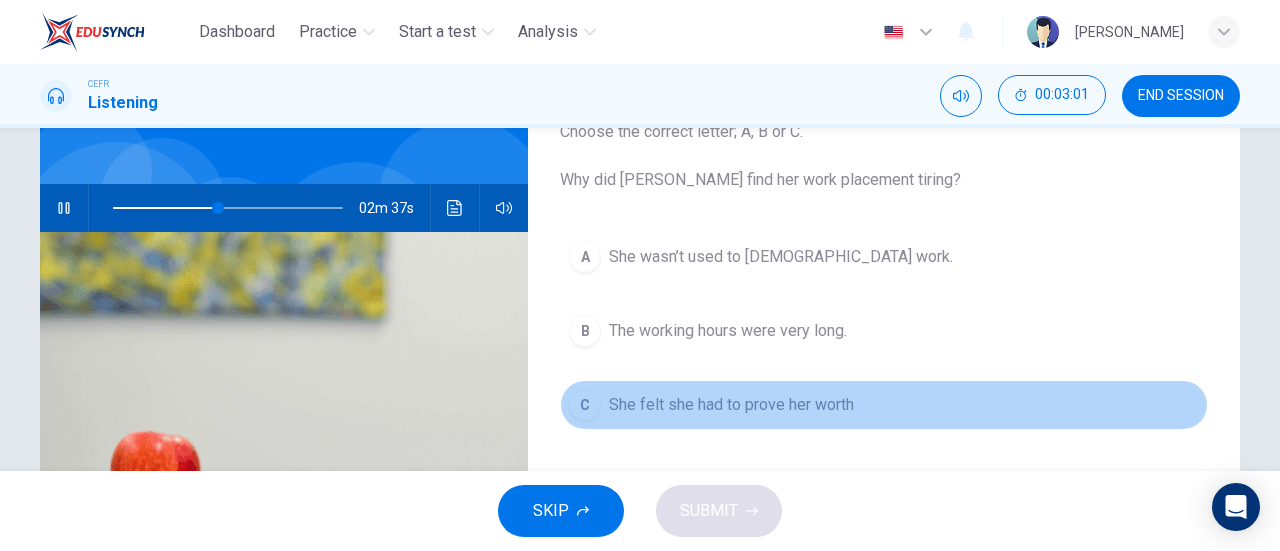 click on "She felt she had to prove her worth" at bounding box center [731, 405] 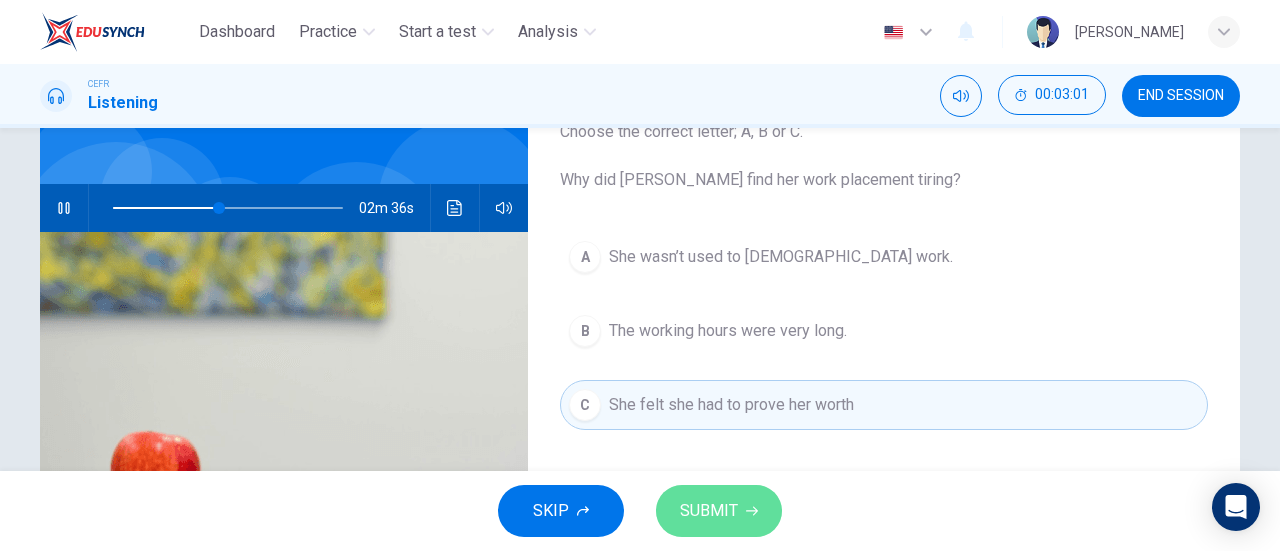 click on "SUBMIT" at bounding box center (709, 511) 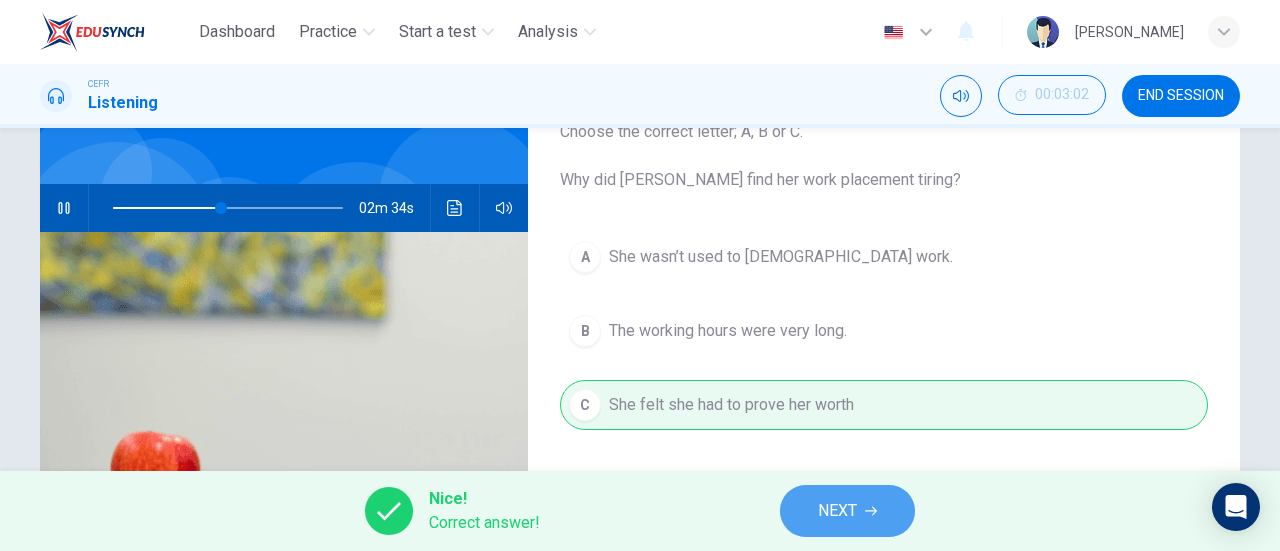 click on "NEXT" at bounding box center [847, 511] 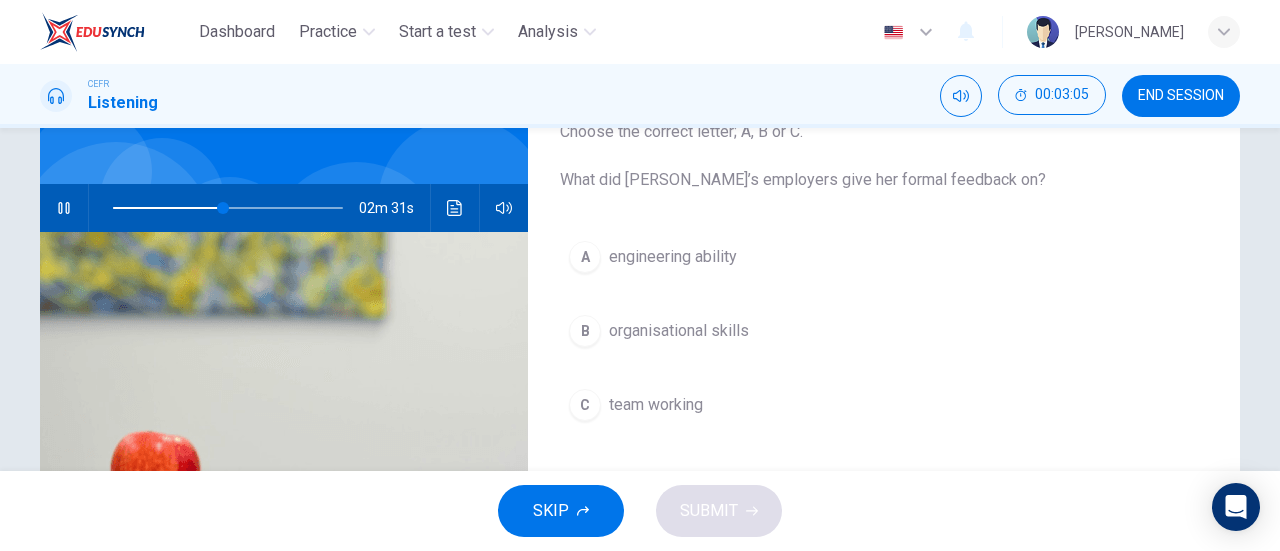 scroll, scrollTop: 150, scrollLeft: 0, axis: vertical 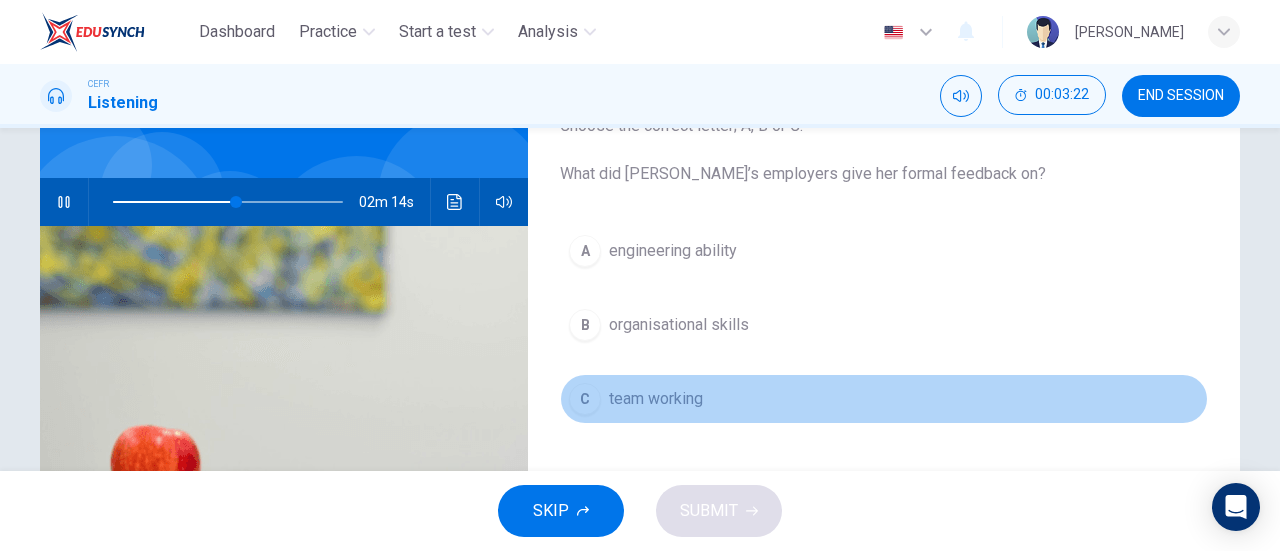 click on "C team working" at bounding box center (884, 399) 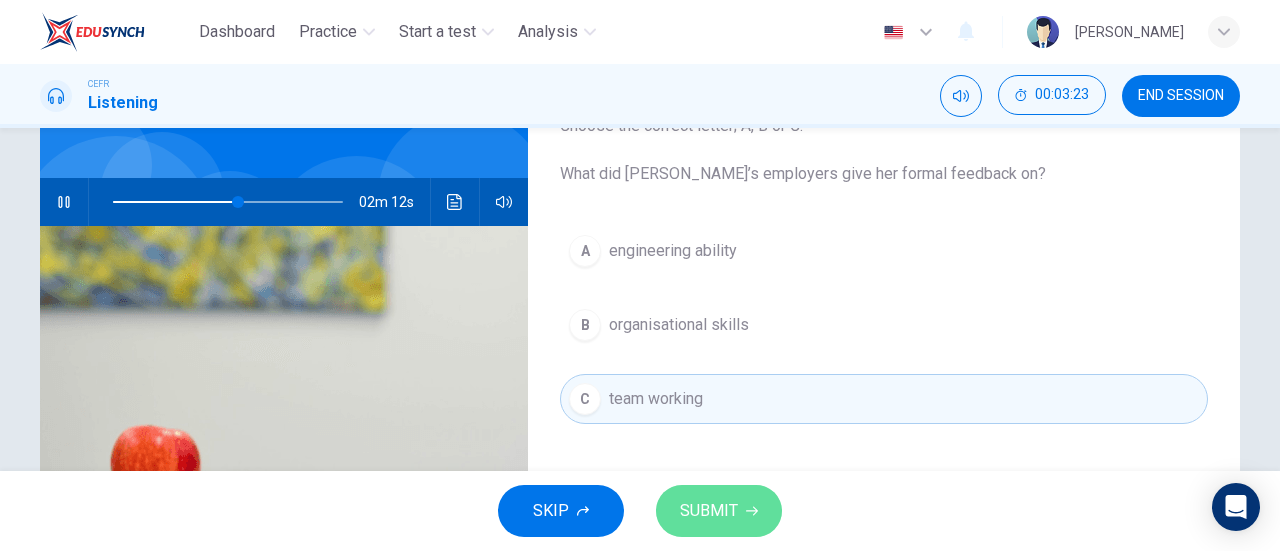 click on "SUBMIT" at bounding box center (709, 511) 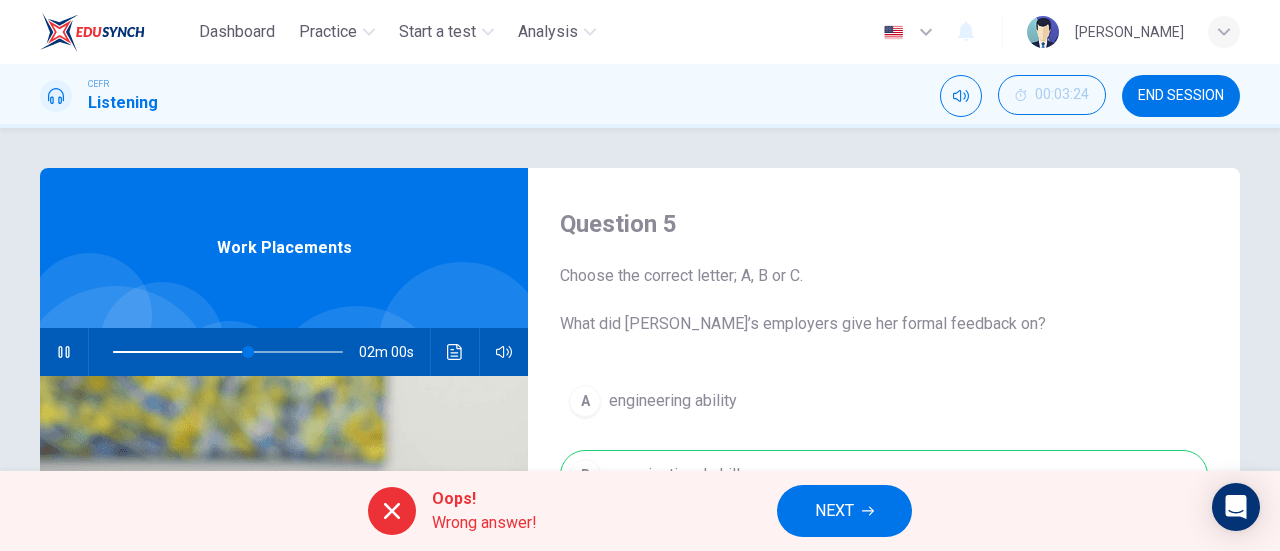 scroll, scrollTop: 204, scrollLeft: 0, axis: vertical 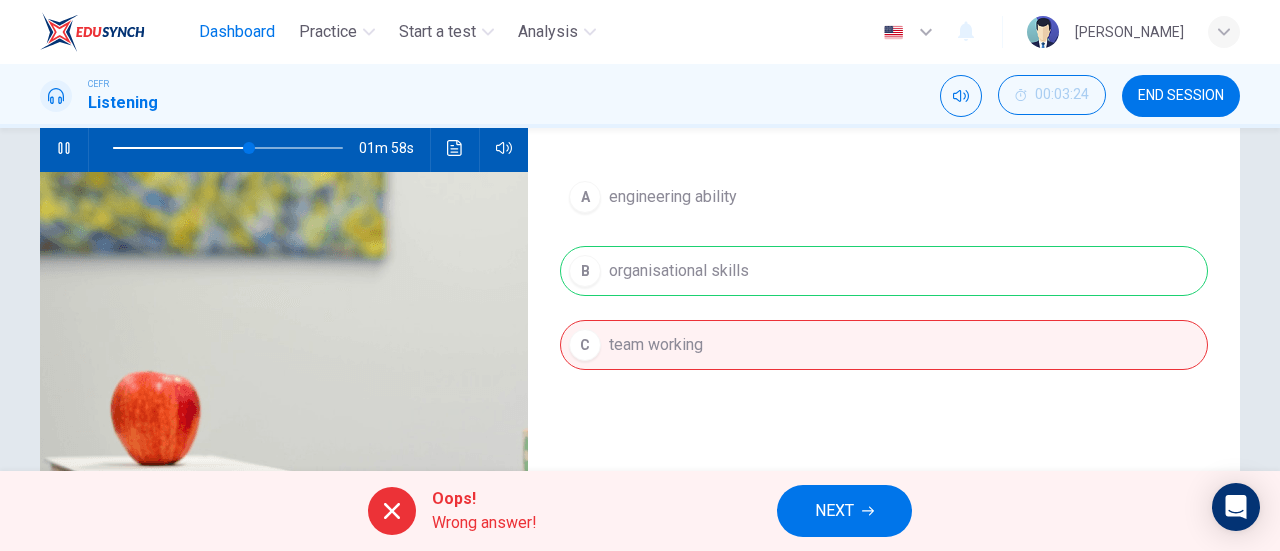 type on "60" 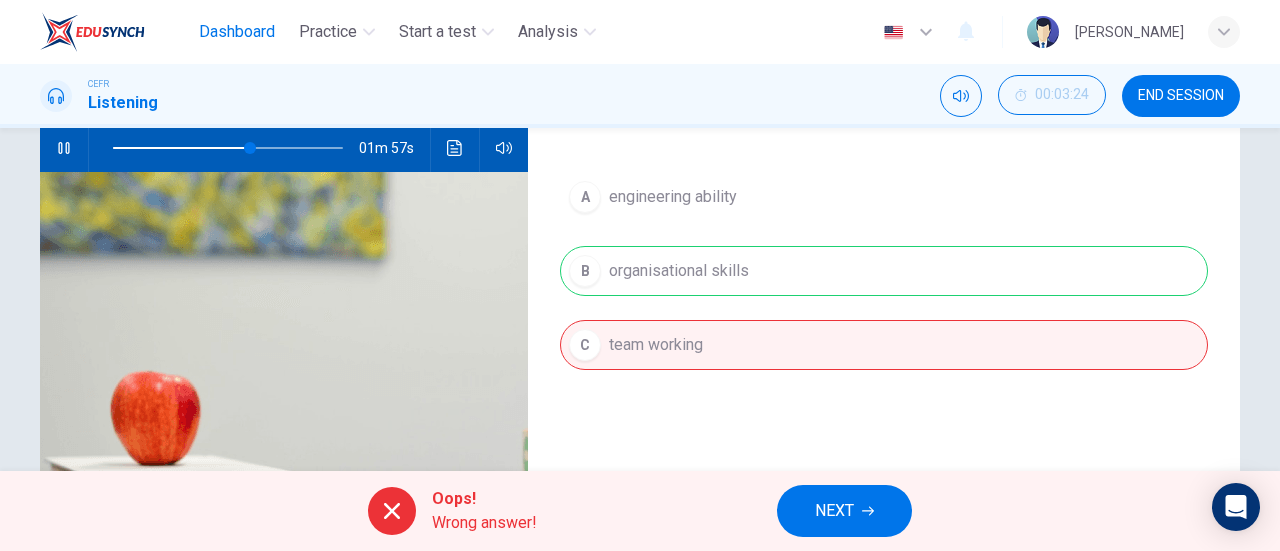 click on "Dashboard" at bounding box center (237, 32) 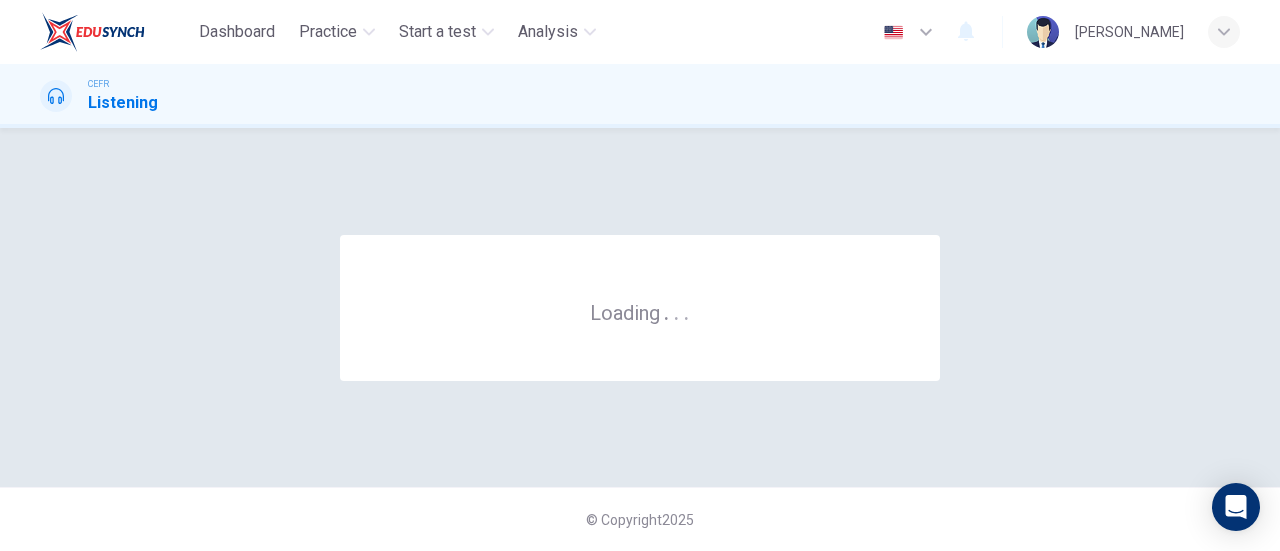 scroll, scrollTop: 0, scrollLeft: 0, axis: both 